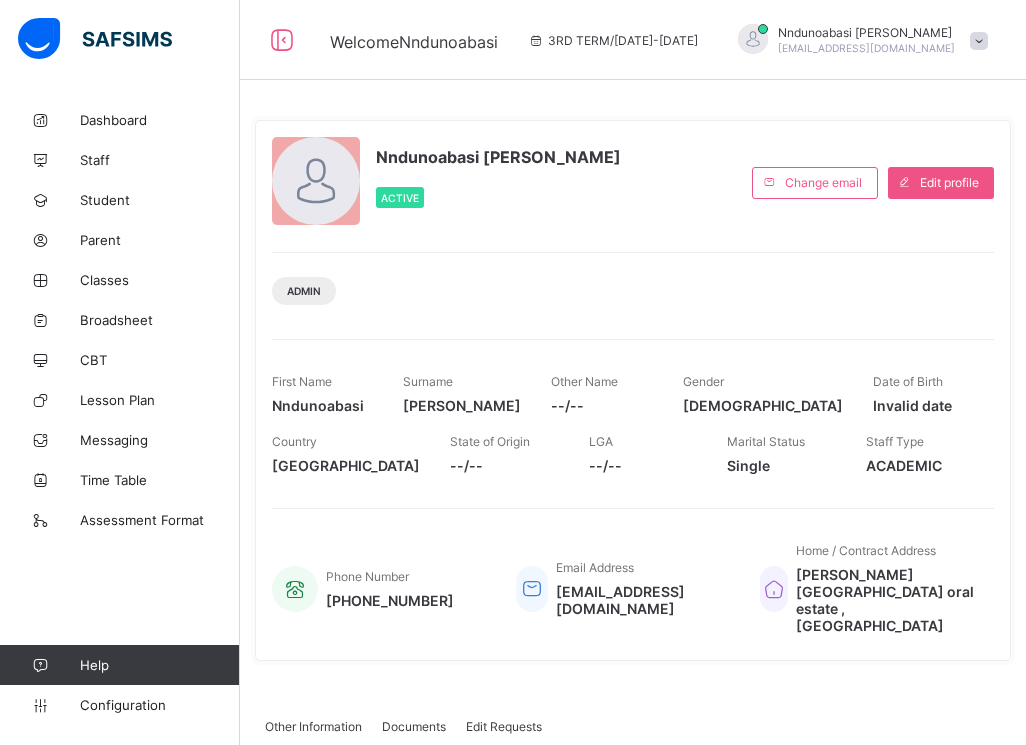 scroll, scrollTop: 0, scrollLeft: 0, axis: both 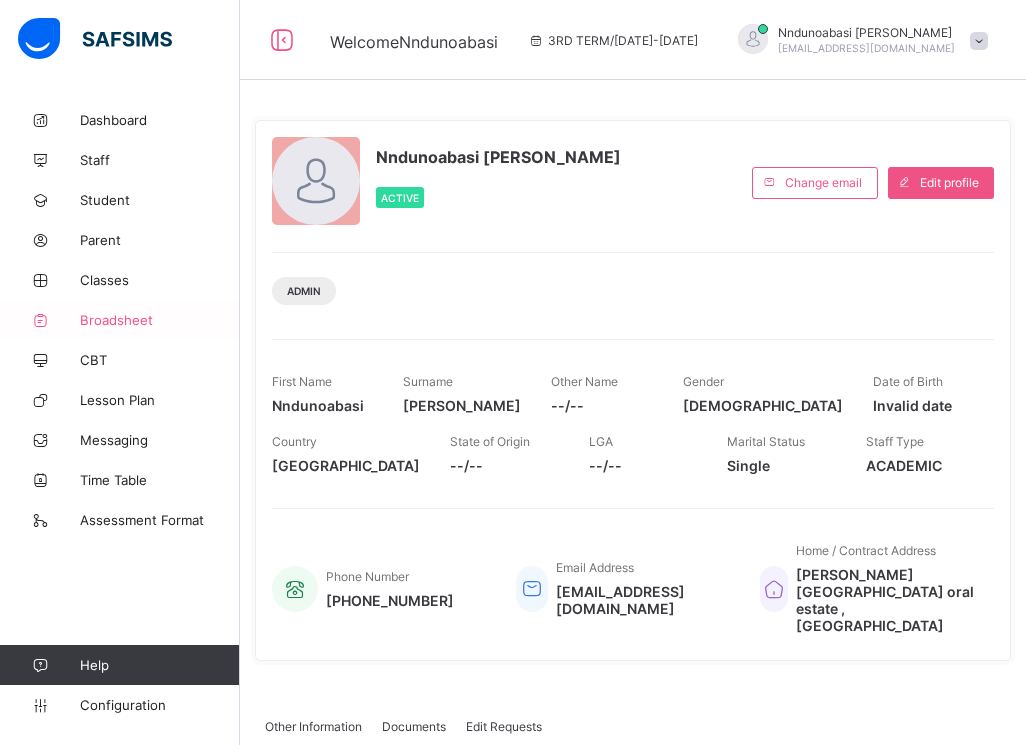 click on "Broadsheet" at bounding box center [120, 320] 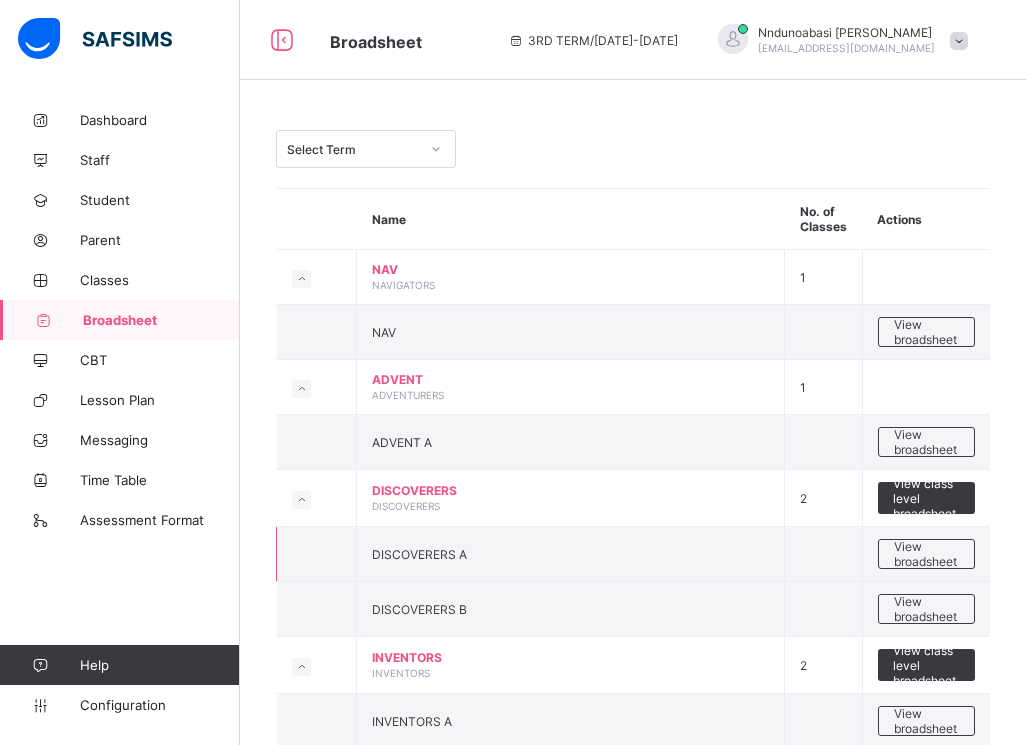 click on "DISCOVERERS A" at bounding box center [571, 554] 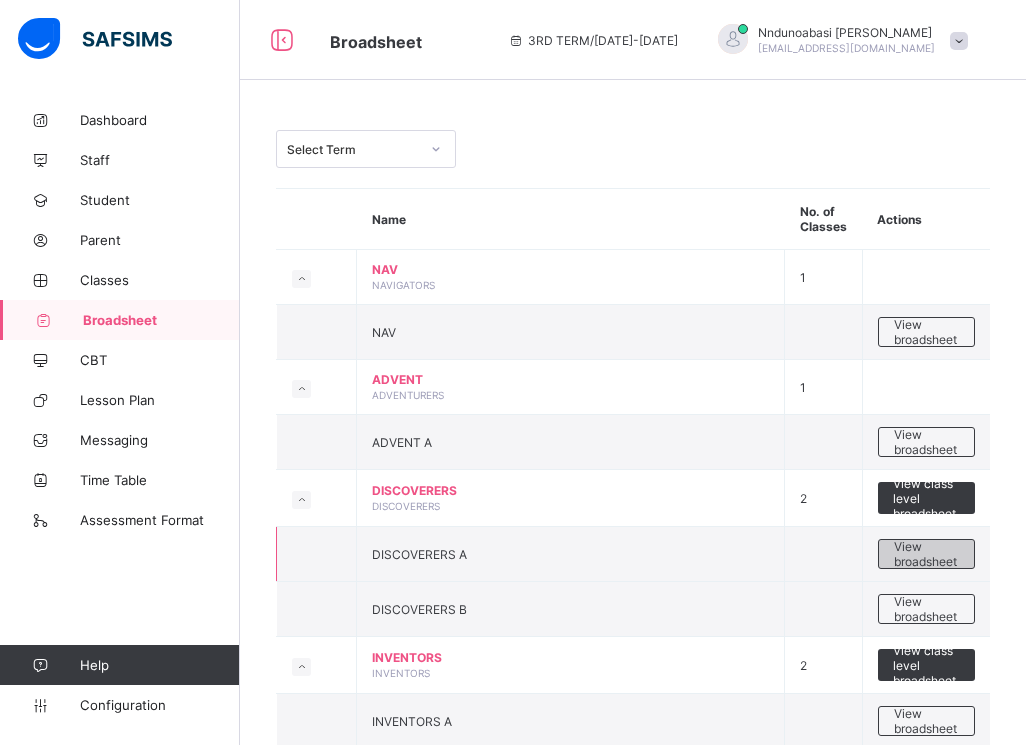 click on "View broadsheet" at bounding box center (926, 554) 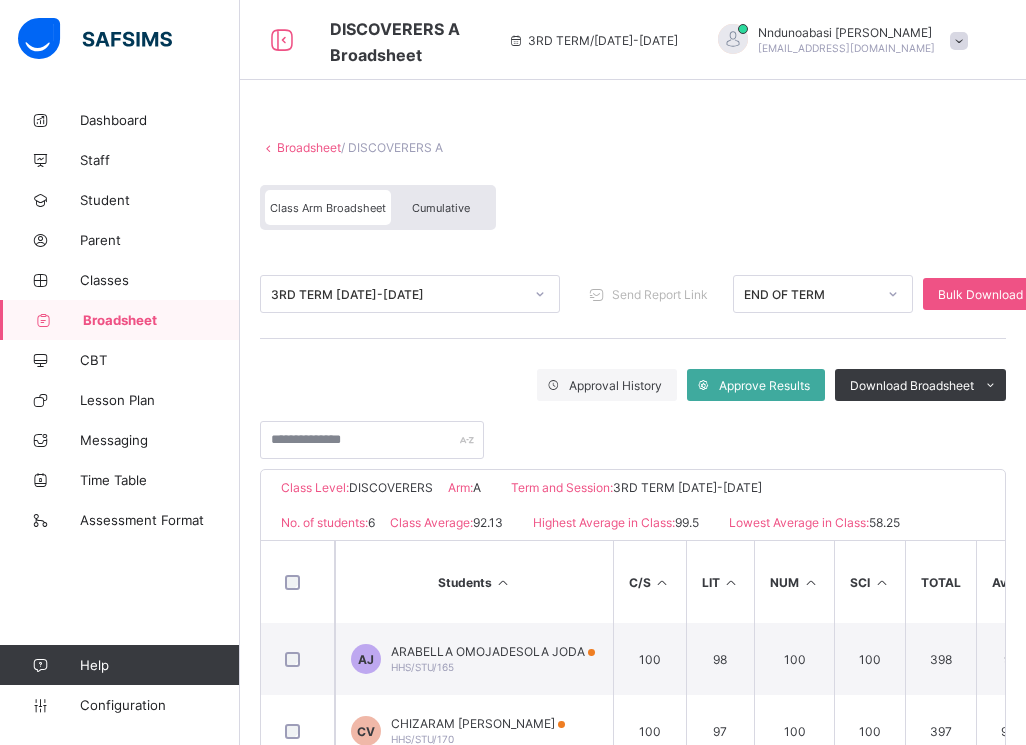 click on "Cumulative" at bounding box center [441, 208] 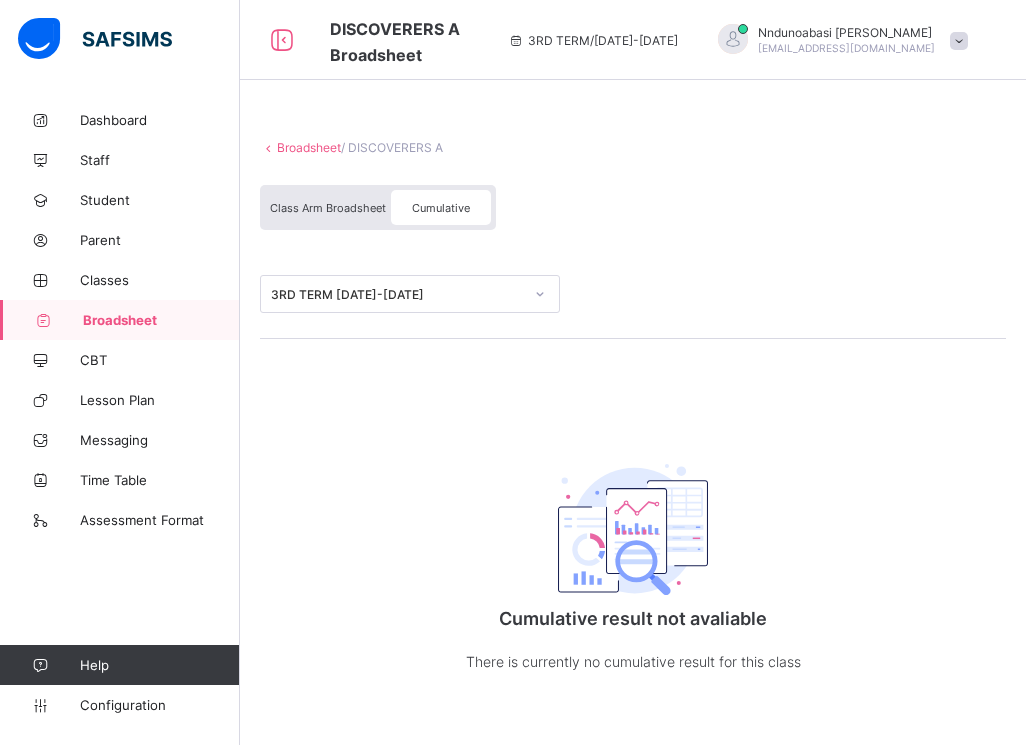 click 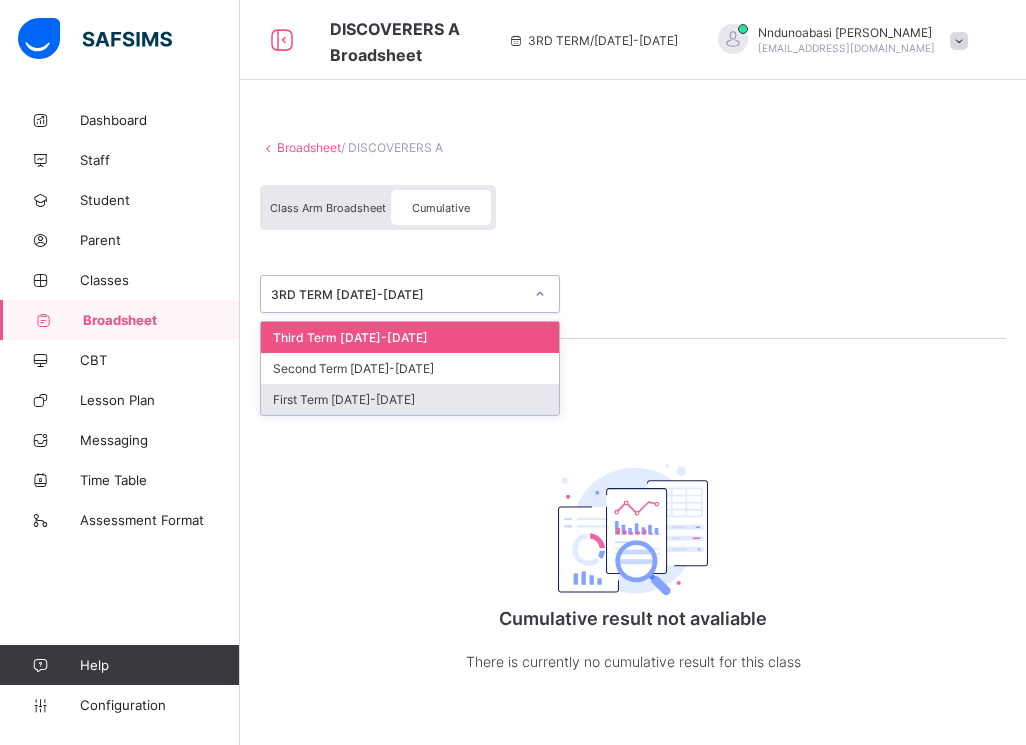 click on "First Term 2024-2025" at bounding box center (410, 399) 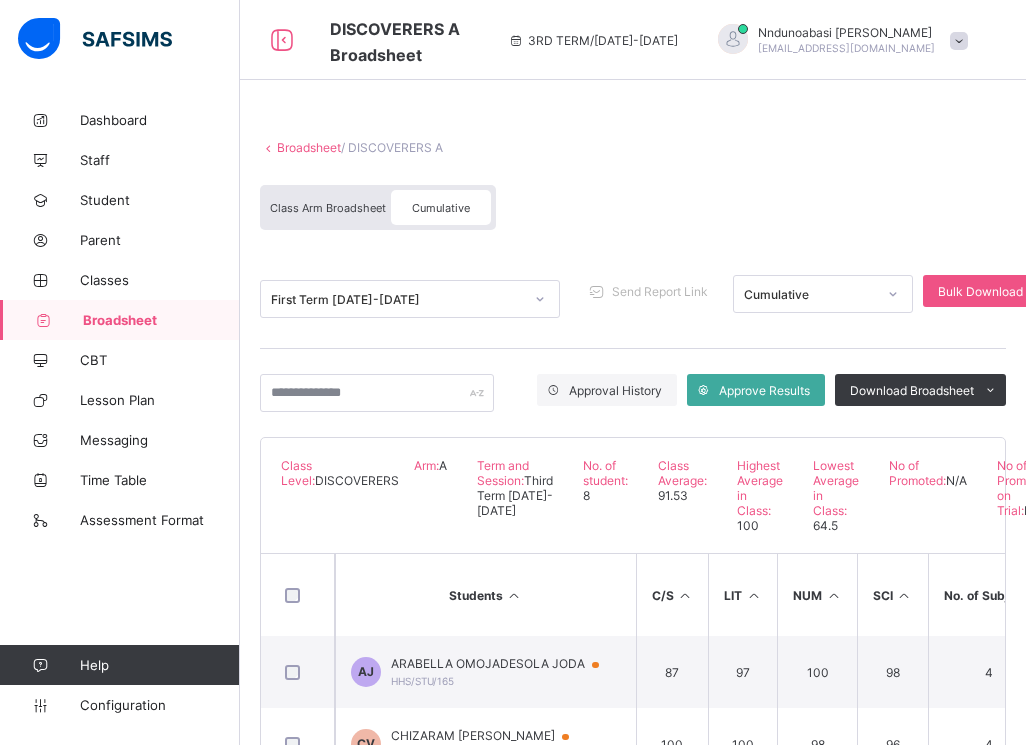 click at bounding box center (540, 299) 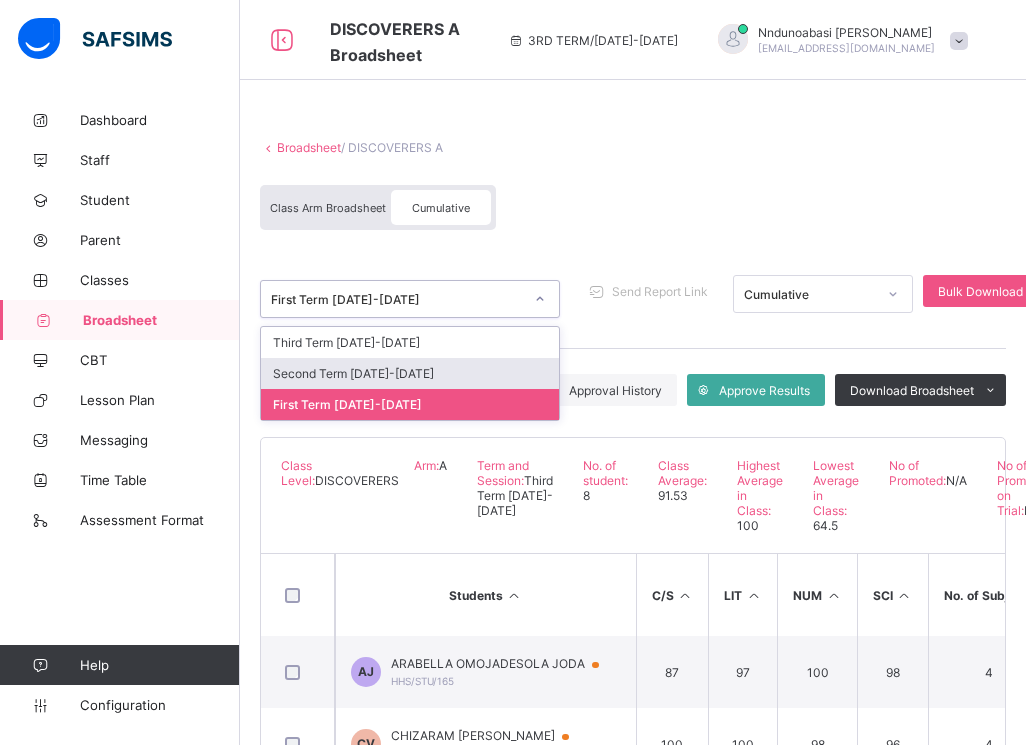 click on "Second Term 2024-2025" at bounding box center (410, 373) 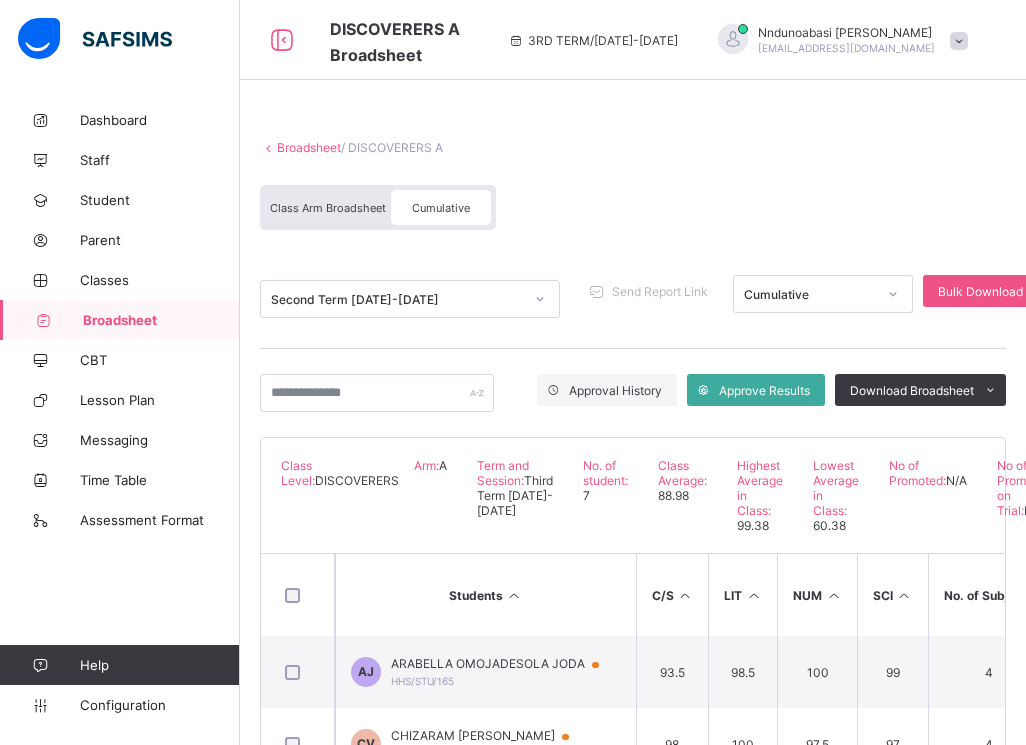 click 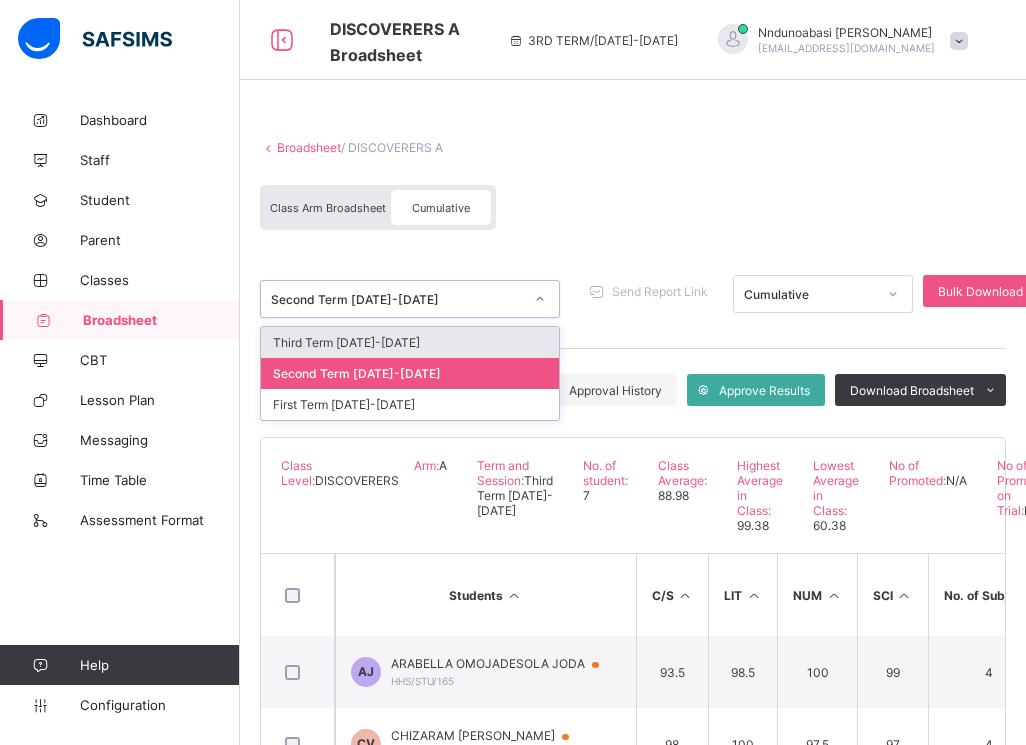click on "Third Term 2024-2025" at bounding box center (410, 342) 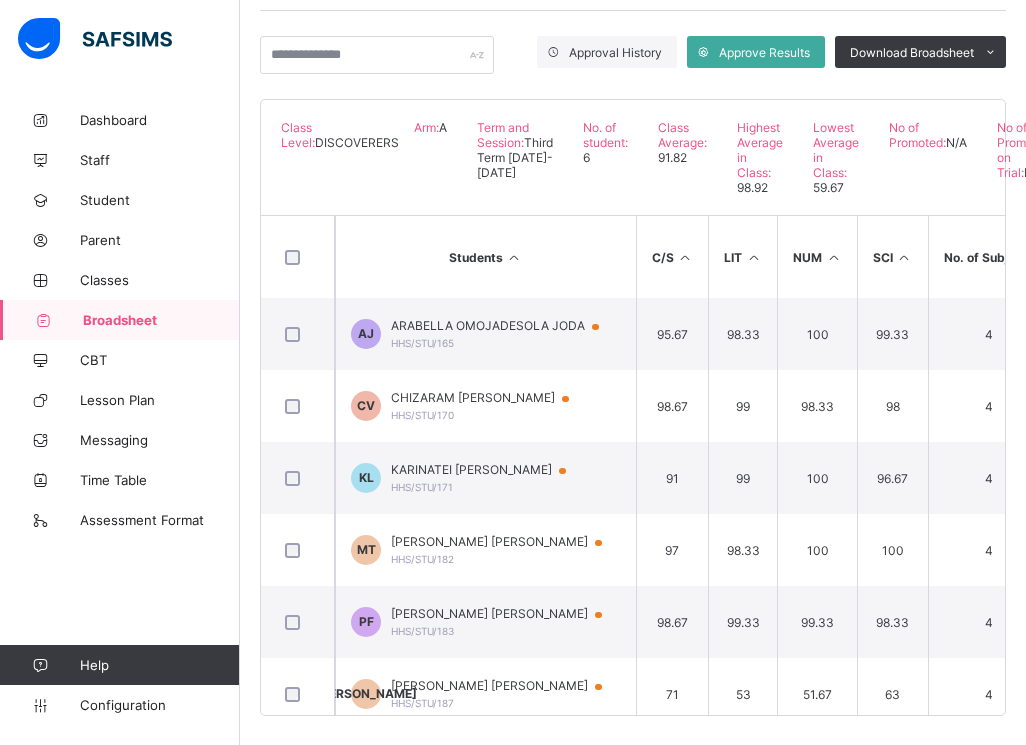 scroll, scrollTop: 379, scrollLeft: 0, axis: vertical 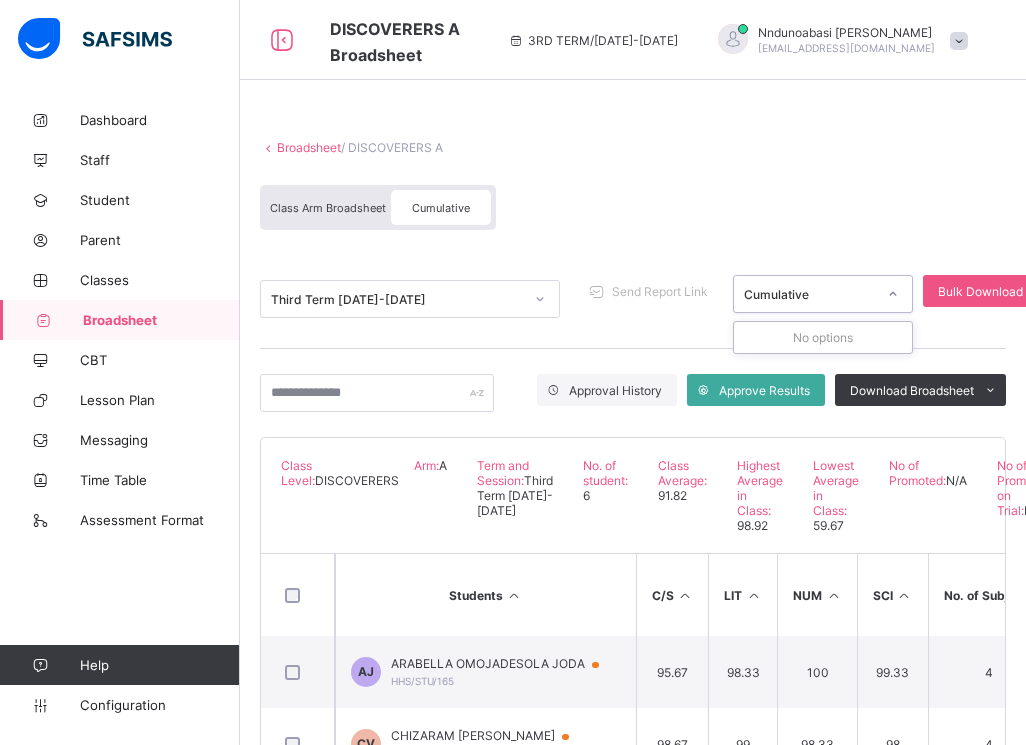 click 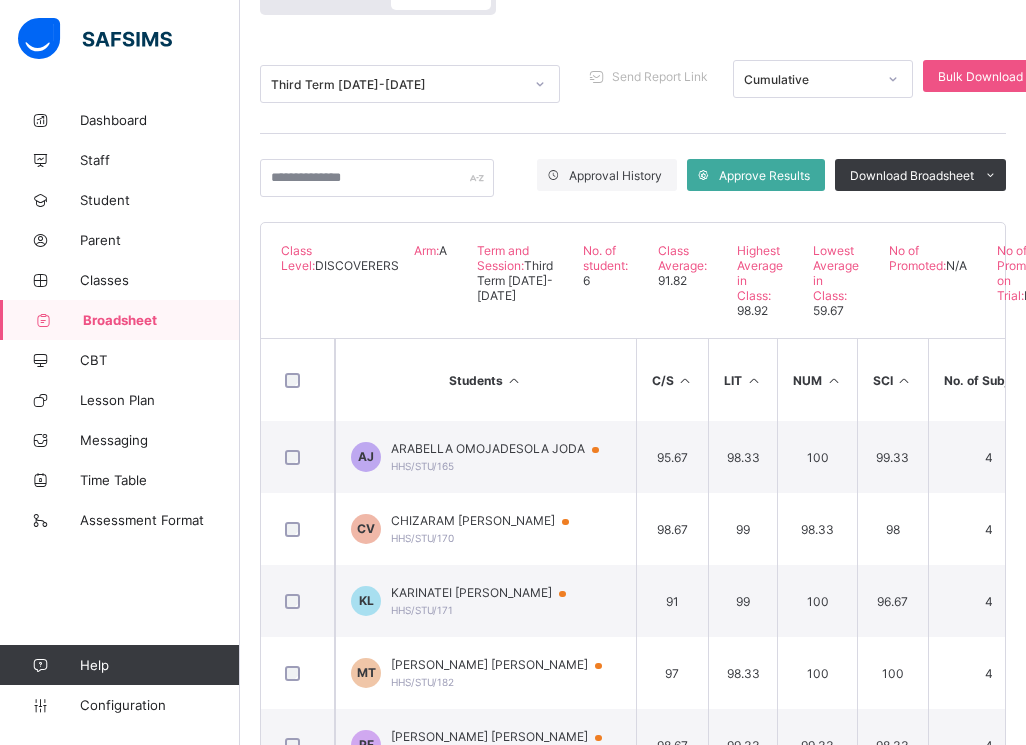 scroll, scrollTop: 379, scrollLeft: 0, axis: vertical 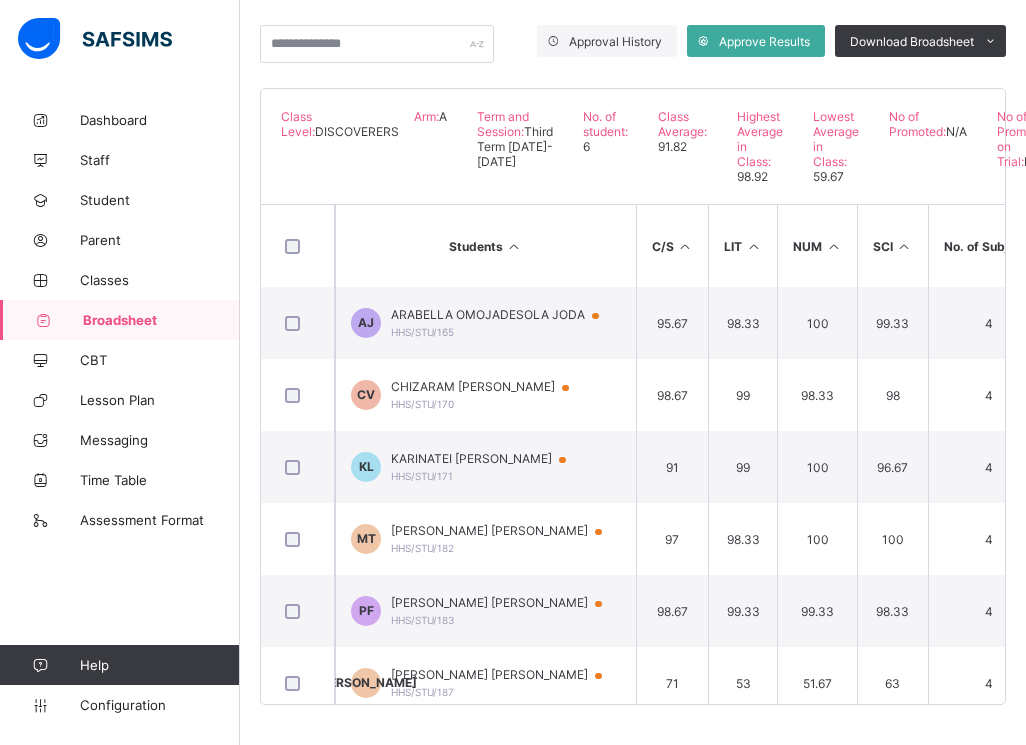 click on "Happy Hearts School Date: 12th Jul 2025, 4:31:03 am  Class Level:  DISCOVERERS  Arm:  A  Term and Session:  Third Term 2024-2025  No. of student:    6    Class Average:    91.82  Highest Average in Class:    98.92    Lowest Average in Class:    59.67    No of Promoted:   N/A   No of Promoted on Trial:   N/A   No of Repeat:   N/A  S/NO Admission No. Full Name C/S LIT NUM SCI No. of Subjects TOTAL Average Position Status Grade 1 HHS/STU/165 ARABELLA OMOJADESOLA JODA   95.67   98.33   100   99.33 4 1180 98.33 4th N/A A 2 HHS/STU/170 CHIZARAM CHLOE VINTUS   98.67   99   98.33   98 4 1182 98.5 3rd N/A A 3 HHS/STU/171 KARINATEI CHRISTABEL LEGHEMO   91   99   100   96.67 4 1160 96.67 5th N/A A 4 HHS/STU/182 Miriam Tella Tella   97   98.33   100   100 4 1186 98.83 2nd N/A A 5 HHS/STU/183 Phoebe  Faleye Faleye   98.67   99.33   99.33   98.33 4 1187 98.92 1st N/A A 6 HHS/STU/187 Jeremiah  Adeshina Adeshina   71   53   51.67   63 4 716 59.67 6th N/A C Students   C/S   LIT   NUM   SCI   No. of Subjects TOTAL Average   AJ" at bounding box center [633, 396] 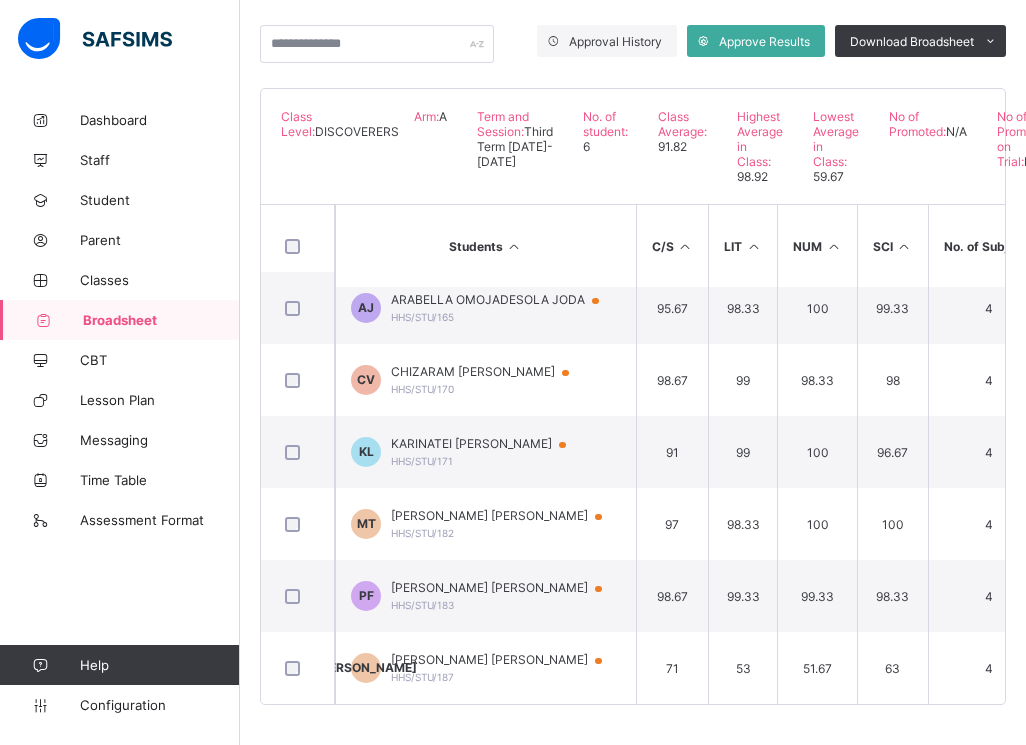 click on "Broadsheet  / DISCOVERERS A Class Arm Broadsheet Cumulative Third Term 2024-2025 Send Report Link Cumulative Bulk Download Cumulative Reportsheet  Approval History  Approve Results Download Broadsheet PDF Excel sheet Happy Hearts School Date: 12th Jul 2025, 4:31:03 am  Class Level:  DISCOVERERS  Arm:  A  Term and Session:  Third Term 2024-2025  No. of student:    6    Class Average:    91.82  Highest Average in Class:    98.92    Lowest Average in Class:    59.67    No of Promoted:   N/A   No of Promoted on Trial:   N/A   No of Repeat:   N/A  S/NO Admission No. Full Name C/S LIT NUM SCI No. of Subjects TOTAL Average Position Status Grade 1 HHS/STU/165 ARABELLA OMOJADESOLA JODA   95.67   98.33   100   99.33 4 1180 98.33 4th N/A A 2 HHS/STU/170 CHIZARAM CHLOE VINTUS   98.67   99   98.33   98 4 1182 98.5 3rd N/A A 3 HHS/STU/171 KARINATEI CHRISTABEL LEGHEMO   91   99   100   96.67 4 1160 96.67 5th N/A A 4 HHS/STU/182 Miriam Tella Tella   97   98.33   100   100 4 1186 98.83 2nd N/A A 5 HHS/STU/183   98.67   99.33" at bounding box center (633, 248) 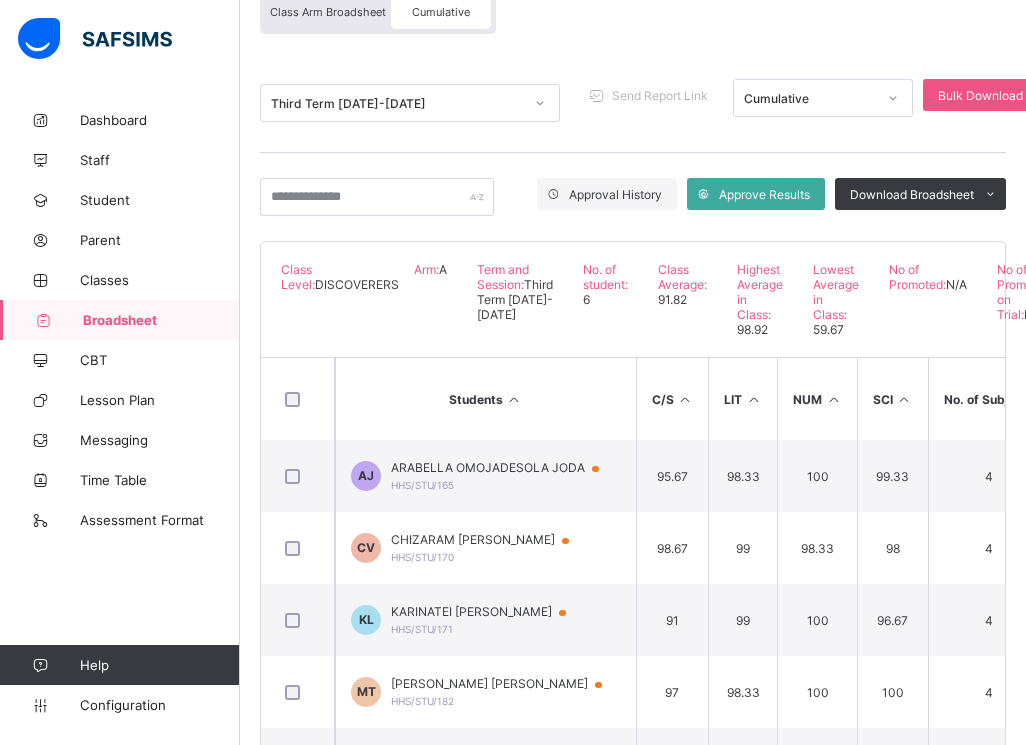 scroll, scrollTop: 19, scrollLeft: 0, axis: vertical 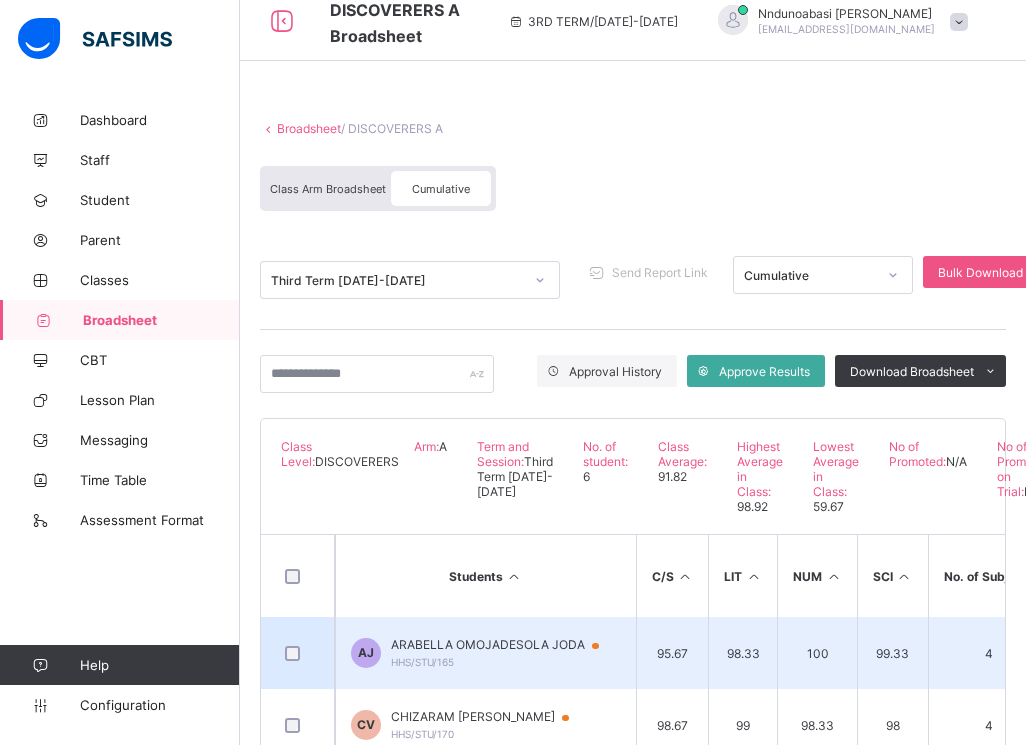 click on "ARABELLA OMOJADESOLA JODA" at bounding box center (504, 645) 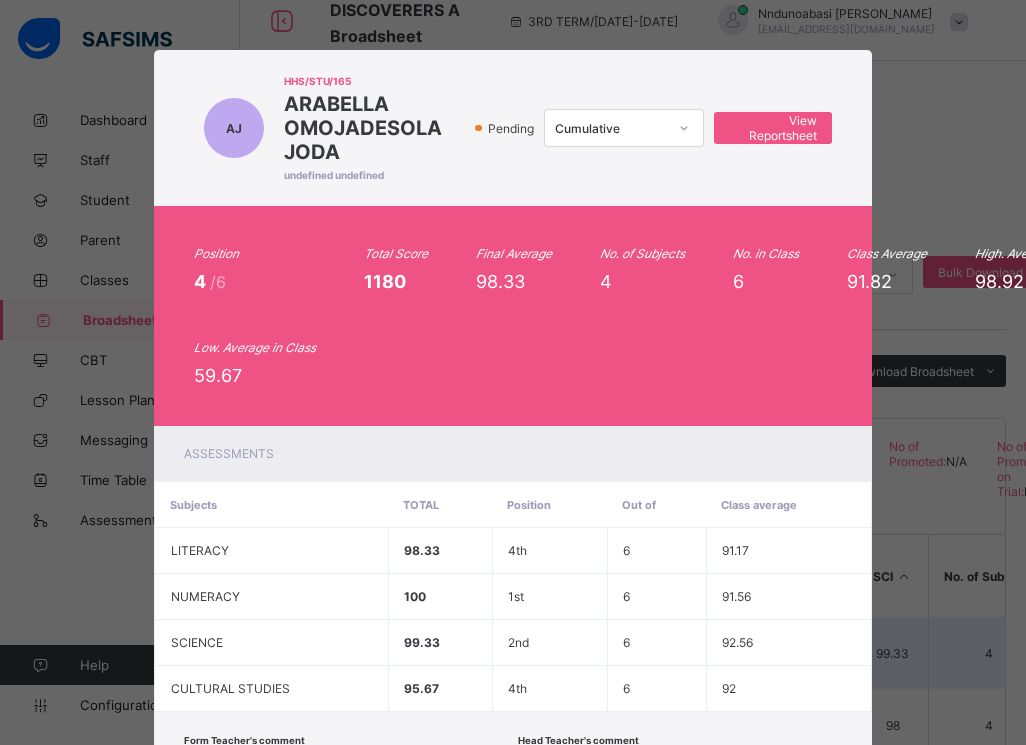 scroll, scrollTop: 23, scrollLeft: 0, axis: vertical 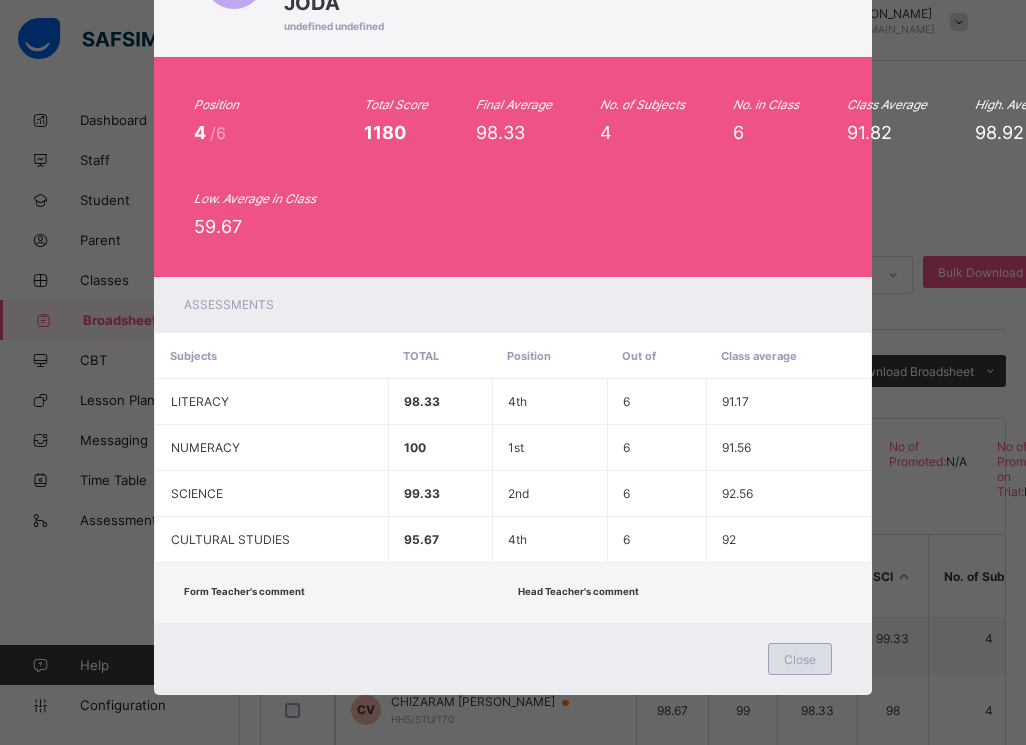 click on "Close" at bounding box center [800, 659] 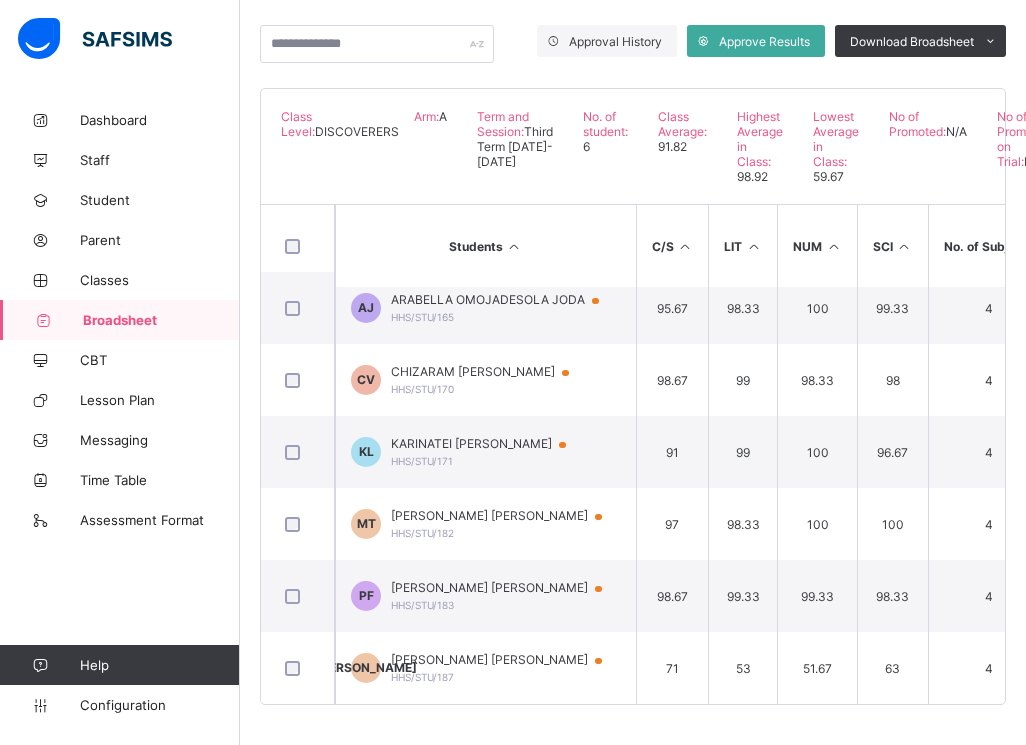 scroll, scrollTop: 379, scrollLeft: 0, axis: vertical 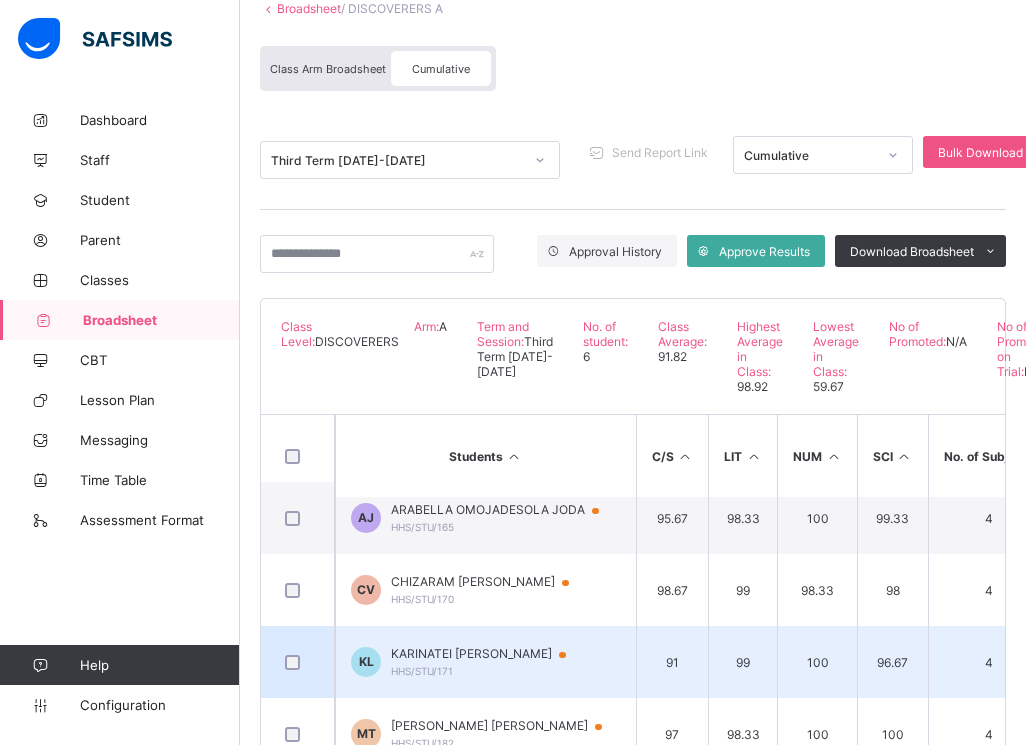 click on "100" at bounding box center [817, 662] 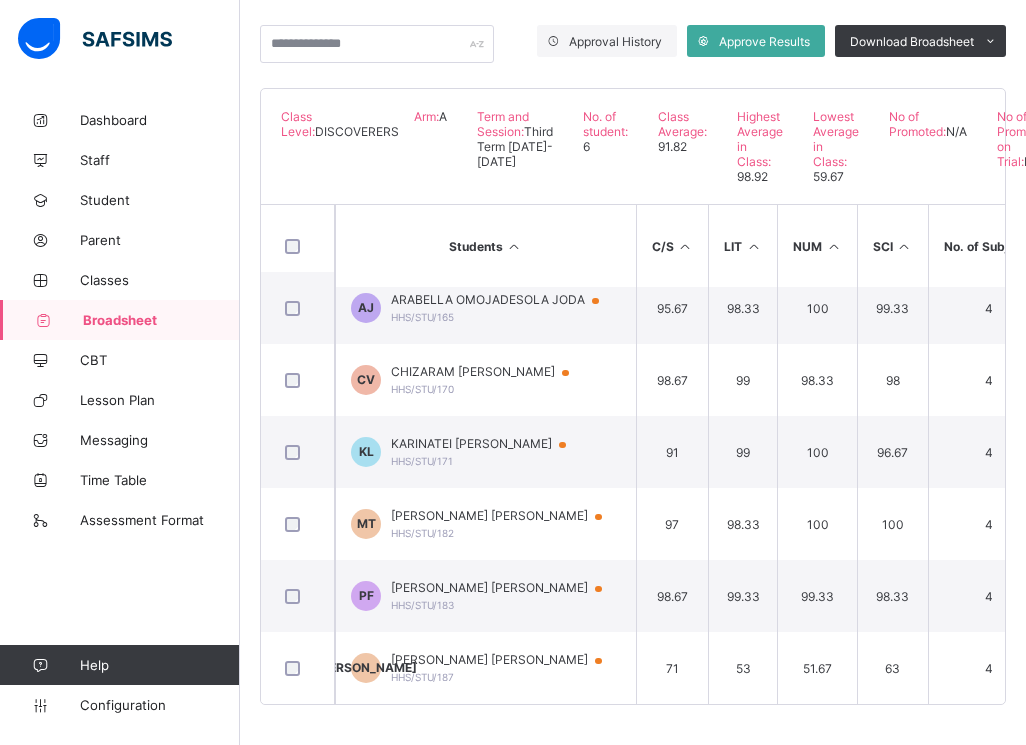 scroll, scrollTop: 379, scrollLeft: 0, axis: vertical 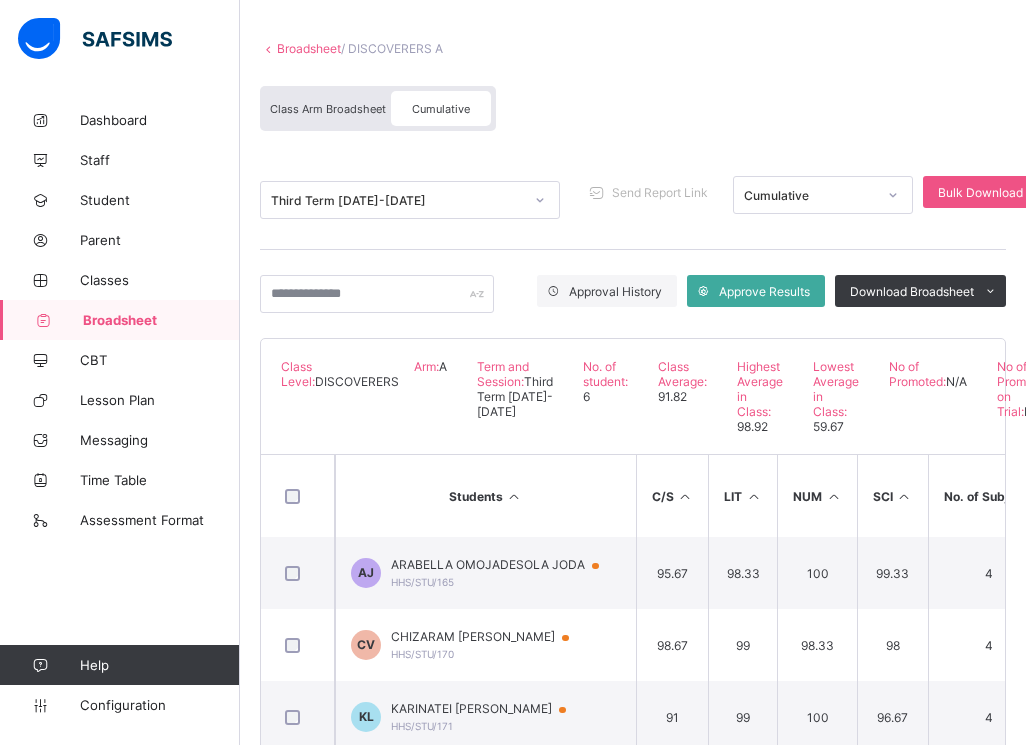 click on "Class Arm Broadsheet" at bounding box center (328, 108) 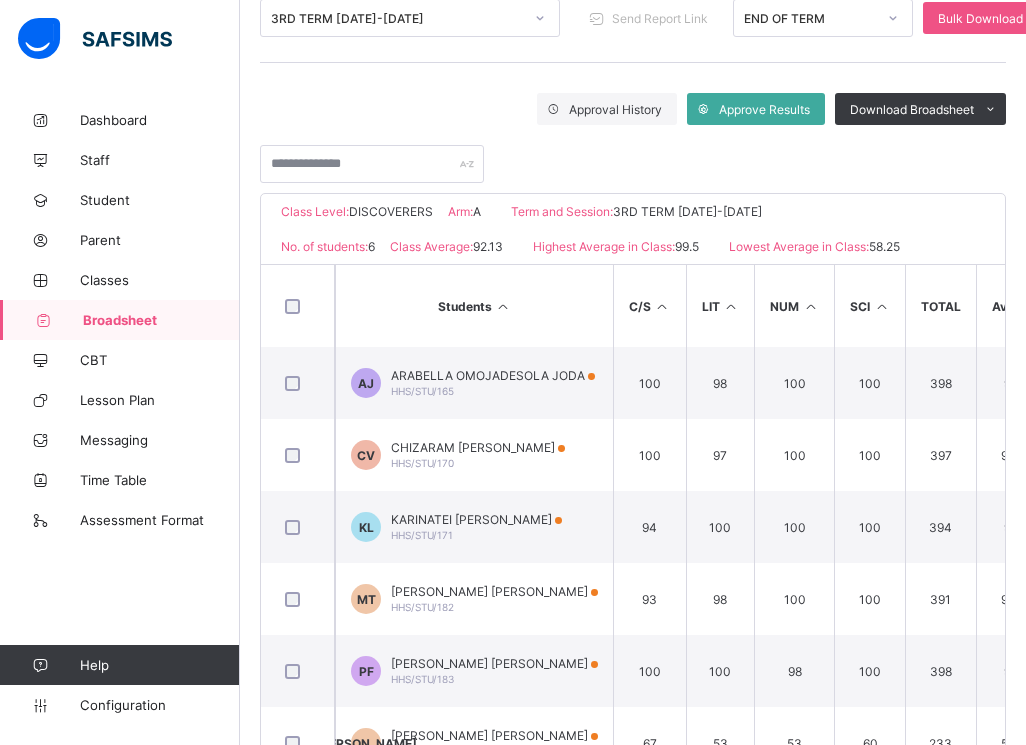 scroll, scrollTop: 336, scrollLeft: 0, axis: vertical 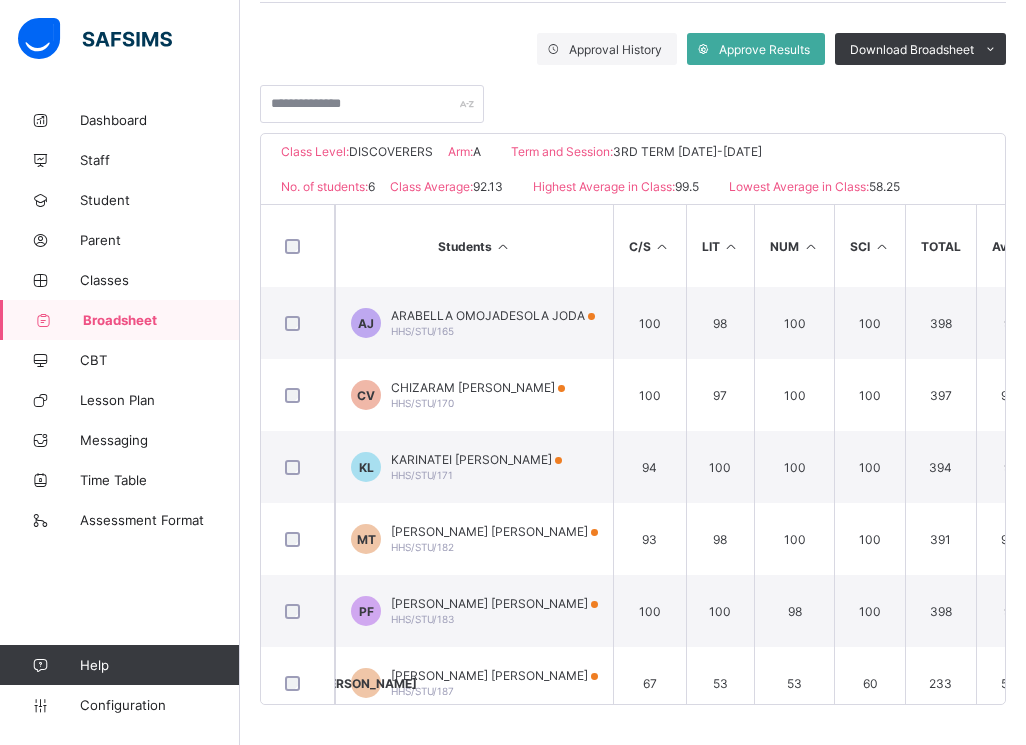 click on "Students   C/S   LIT   NUM   SCI   TOTAL Average Position   Grade AJ ARABELLA OMOJADESOLA JODA   HHS/STU/165   100   98   100   100   398     99.5     1st     A   CV CHIZARAM CHLOE VINTUS   HHS/STU/170   100   97   100   100   397     99.25     3rd     A   KL KARINATEI CHRISTABEL LEGHEMO   HHS/STU/171   94   100   100   100   394     98.5     4th     A   MT Miriam Tella Tella   HHS/STU/182   93   98   100   100   391     97.75     5th     A   PF Phoebe  Faleye Faleye   HHS/STU/183   100   100   98   100   398     99.5     1st     A   JA Jeremiah  Adeshina Adeshina   HHS/STU/187   67   53   53   60   233     58.25     6th     C" at bounding box center [633, 454] 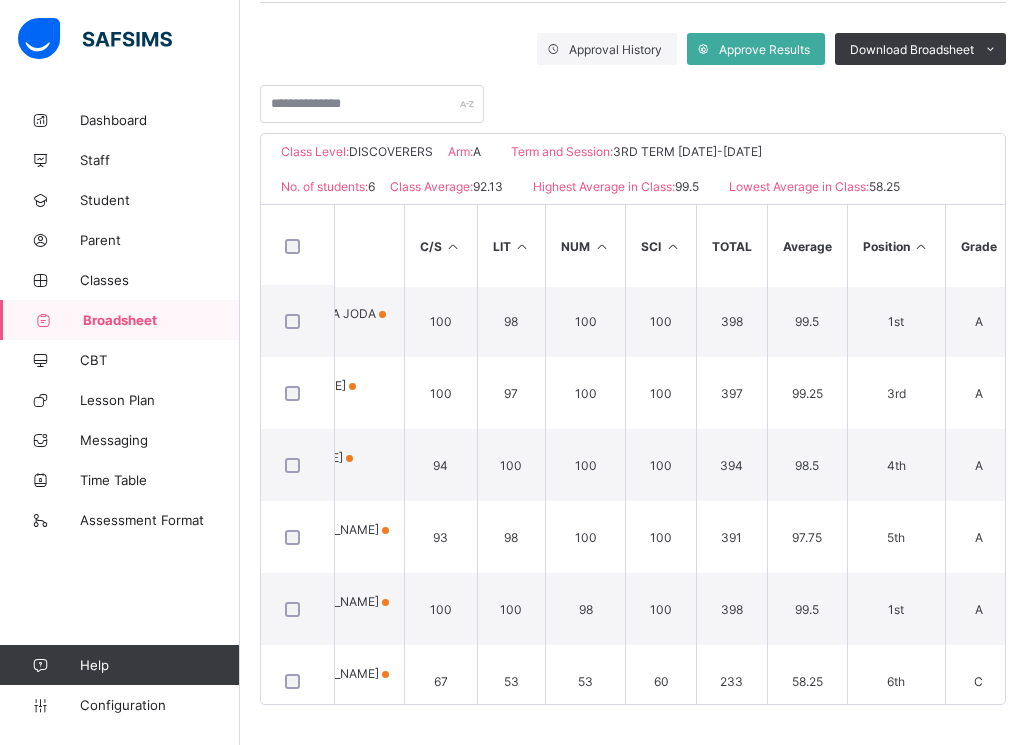 scroll, scrollTop: 0, scrollLeft: 209, axis: horizontal 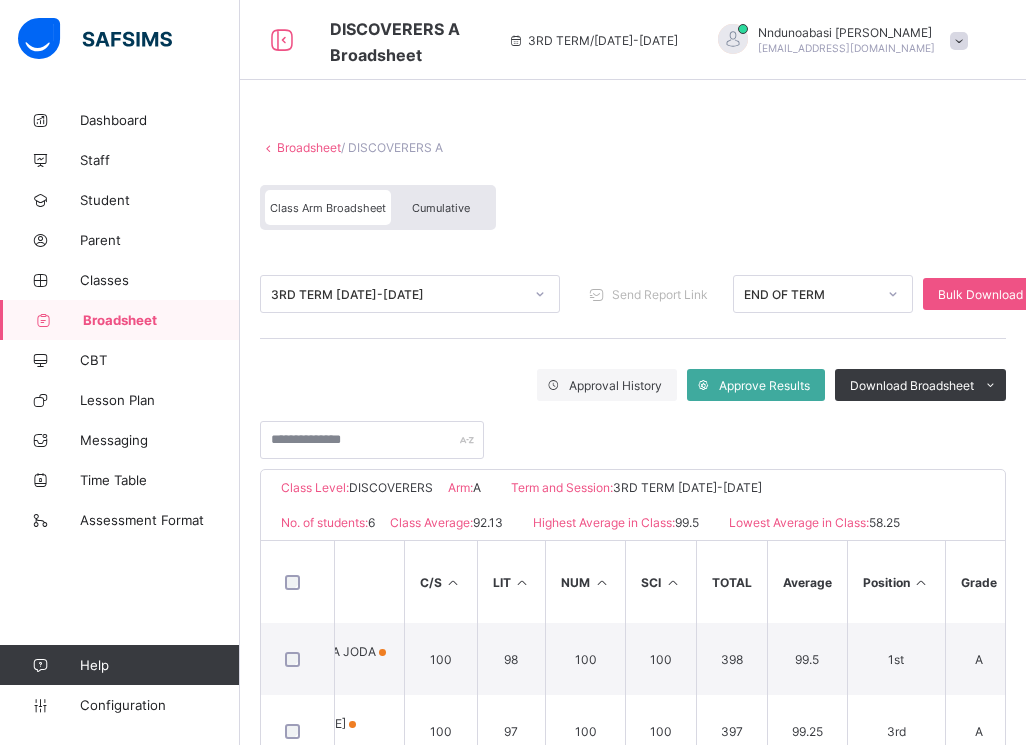 click on "Cumulative" at bounding box center (441, 207) 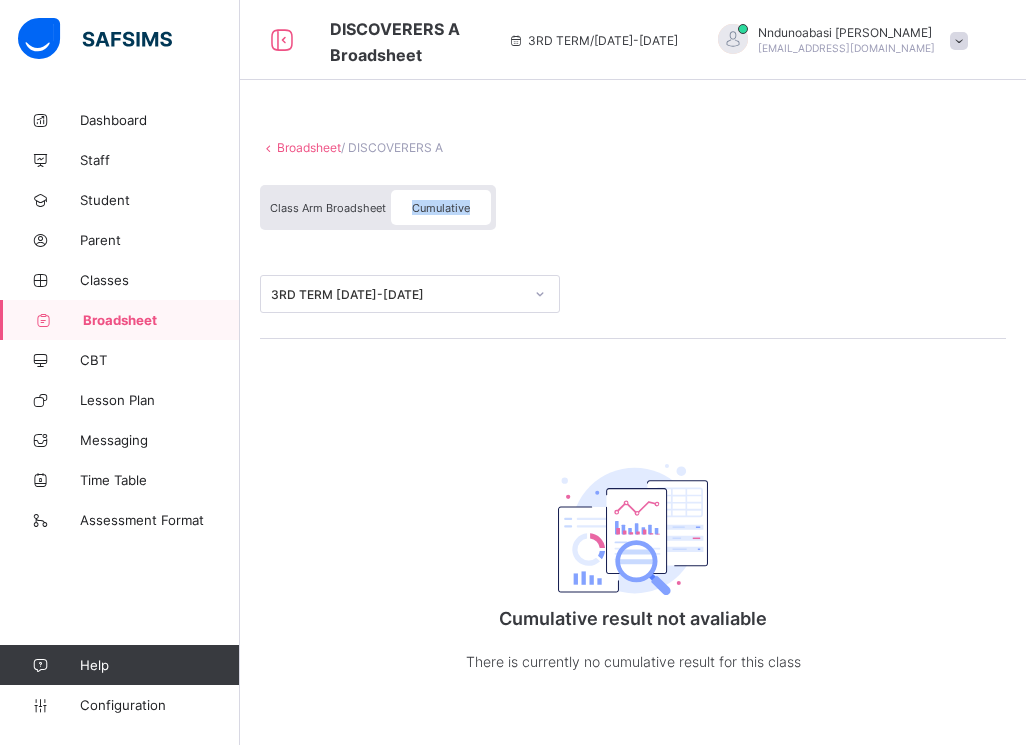 click on "Cumulative" at bounding box center (441, 208) 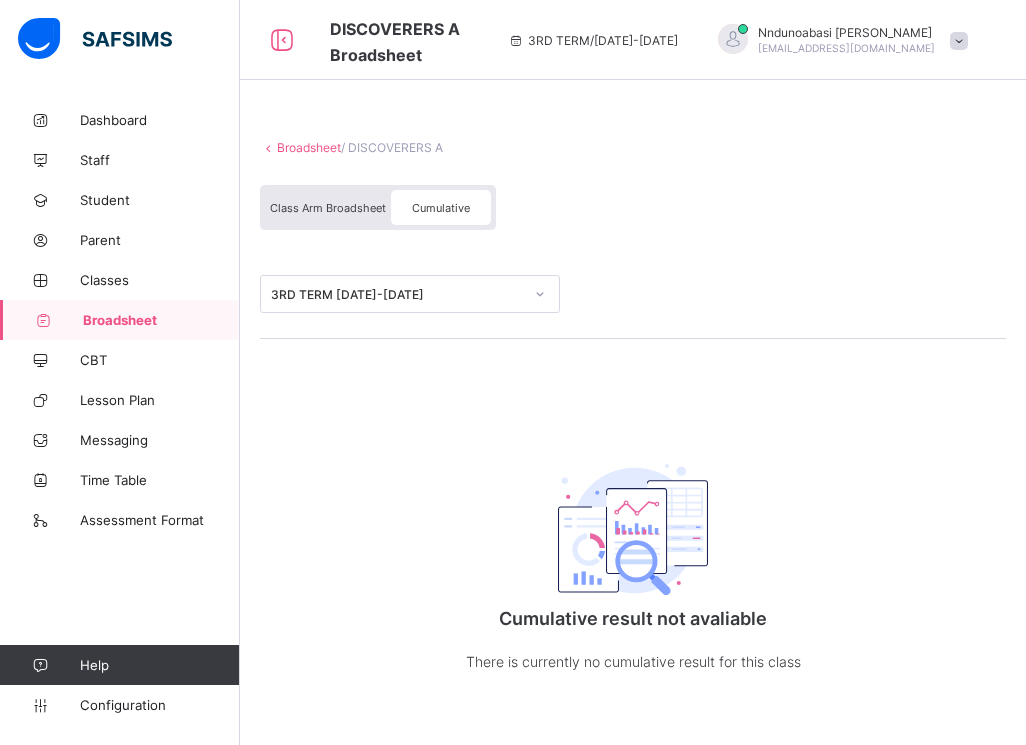 click on "Class Arm Broadsheet" at bounding box center [328, 208] 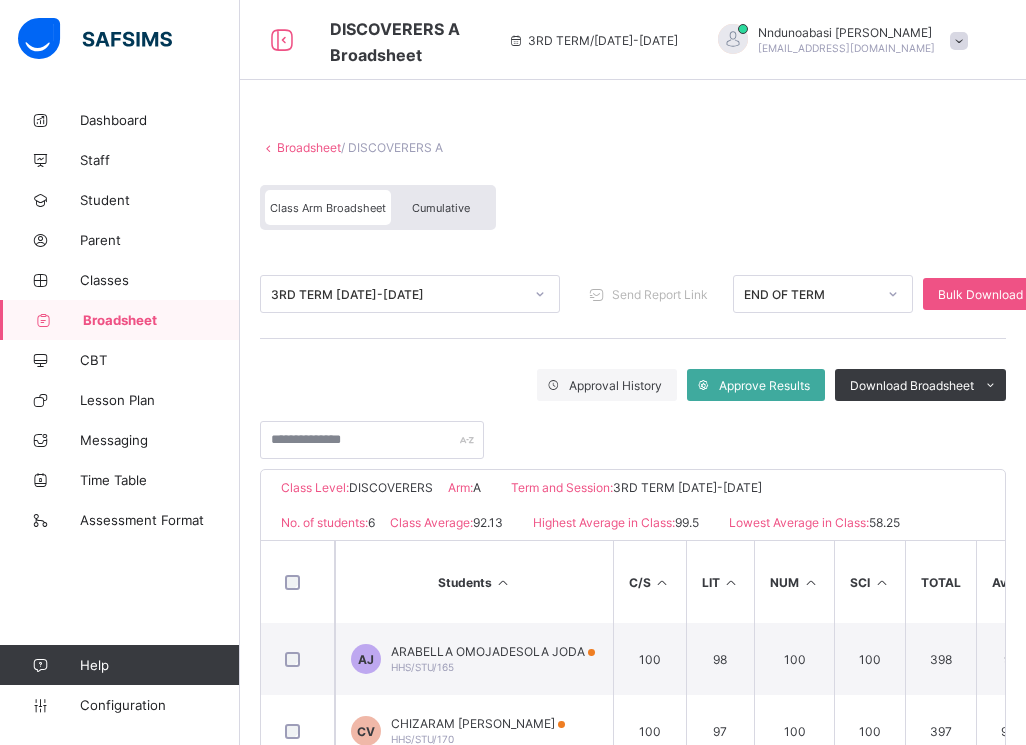 click on "Cumulative" at bounding box center (441, 208) 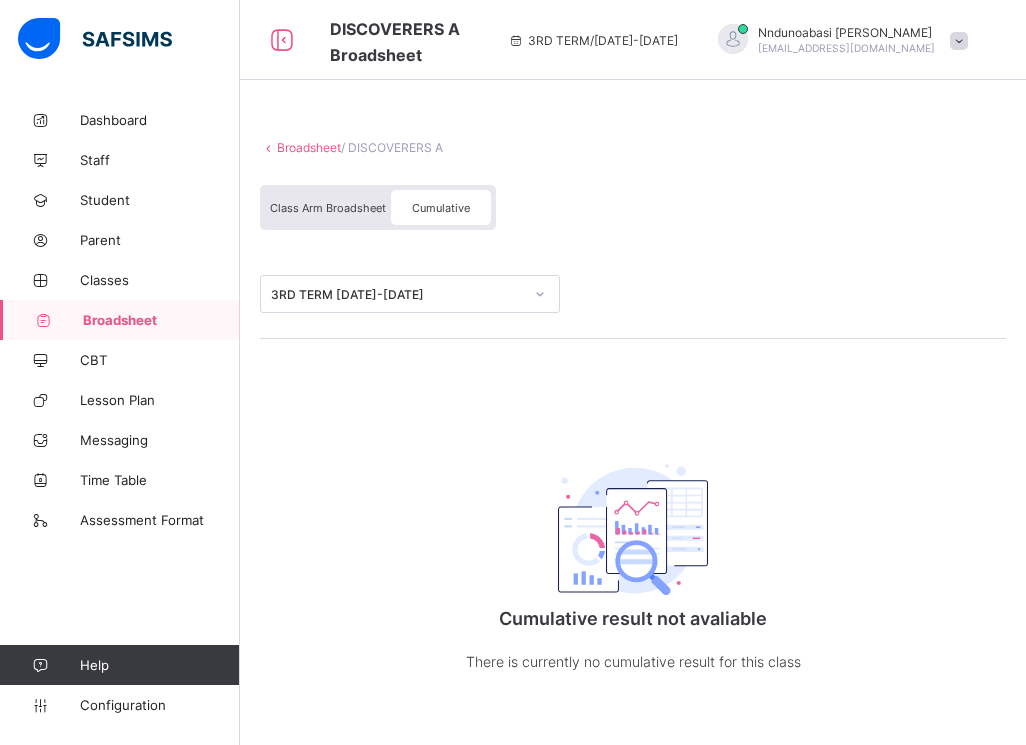 click on "Cumulative" at bounding box center [441, 208] 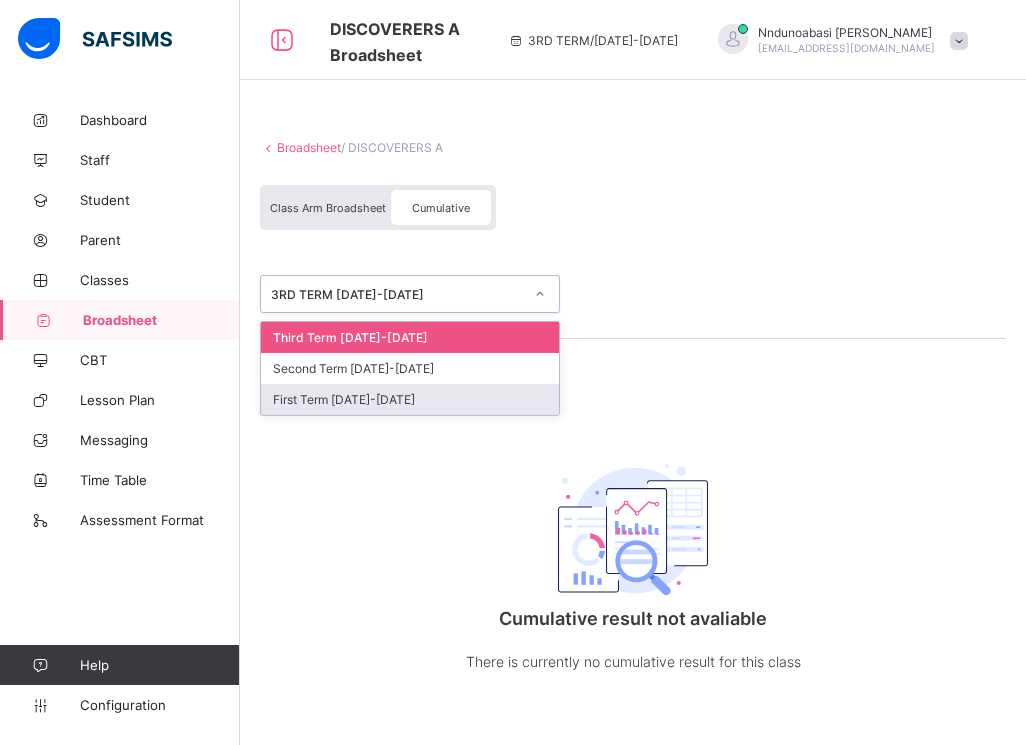 click on "First Term 2024-2025" at bounding box center [410, 399] 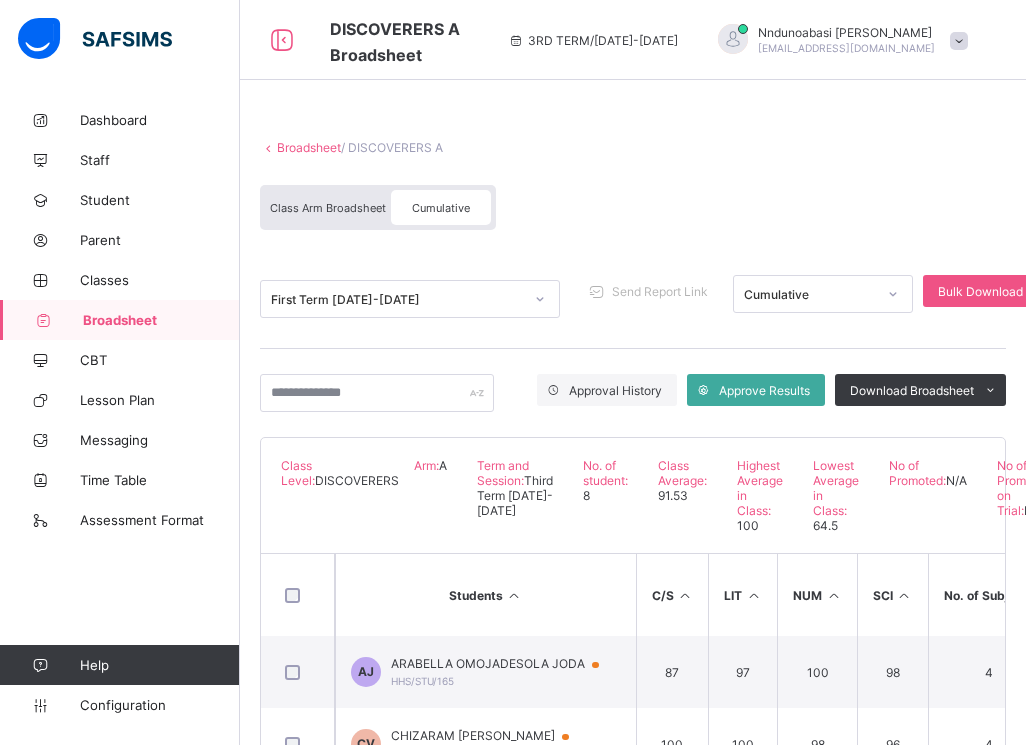 click 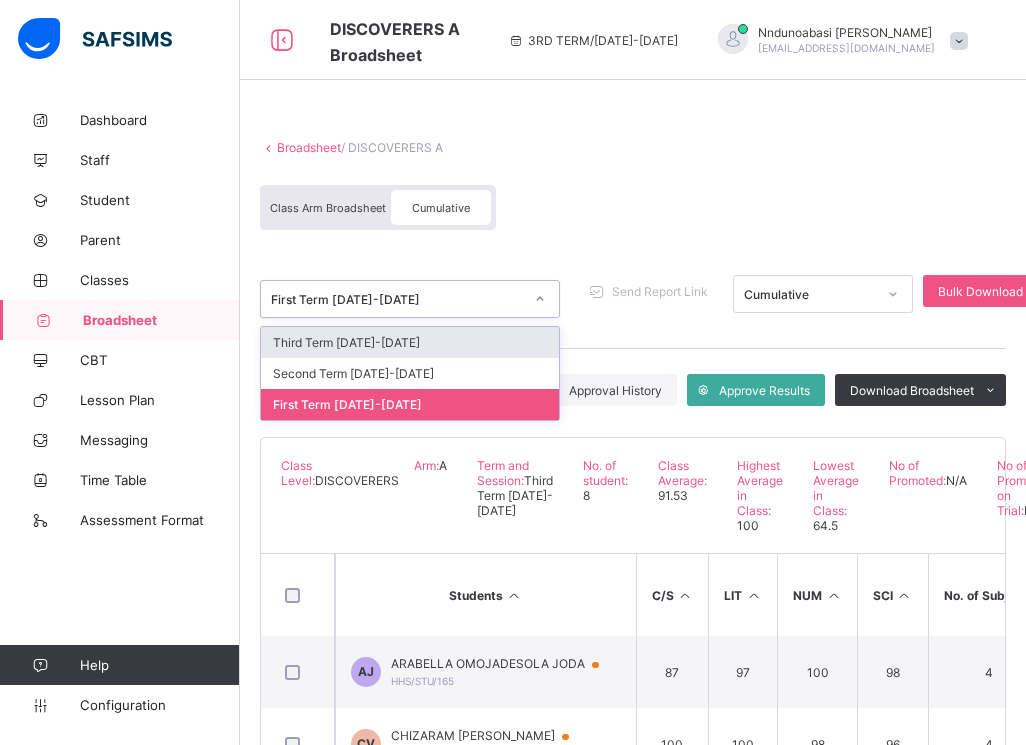 click 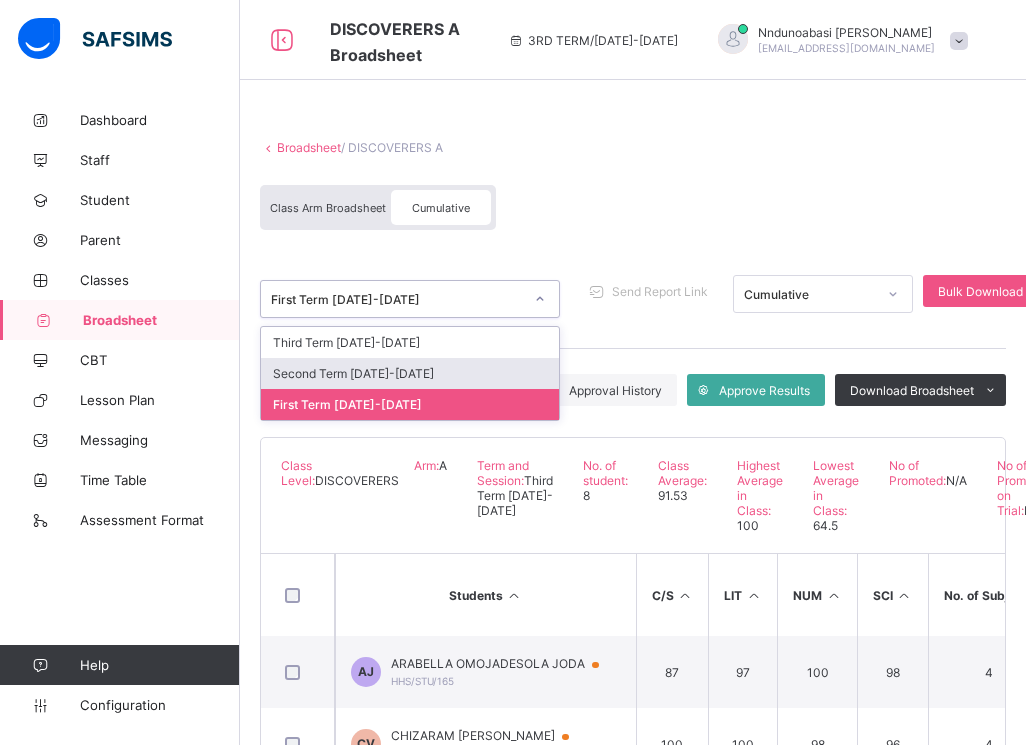 click on "Second Term 2024-2025" at bounding box center [410, 373] 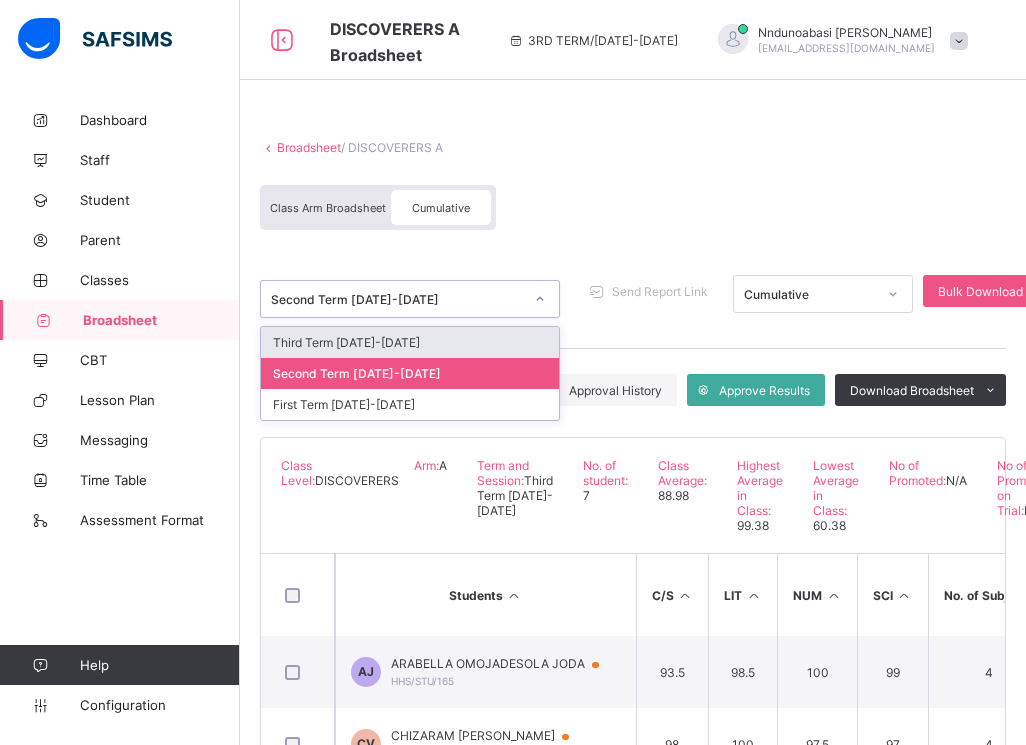 click 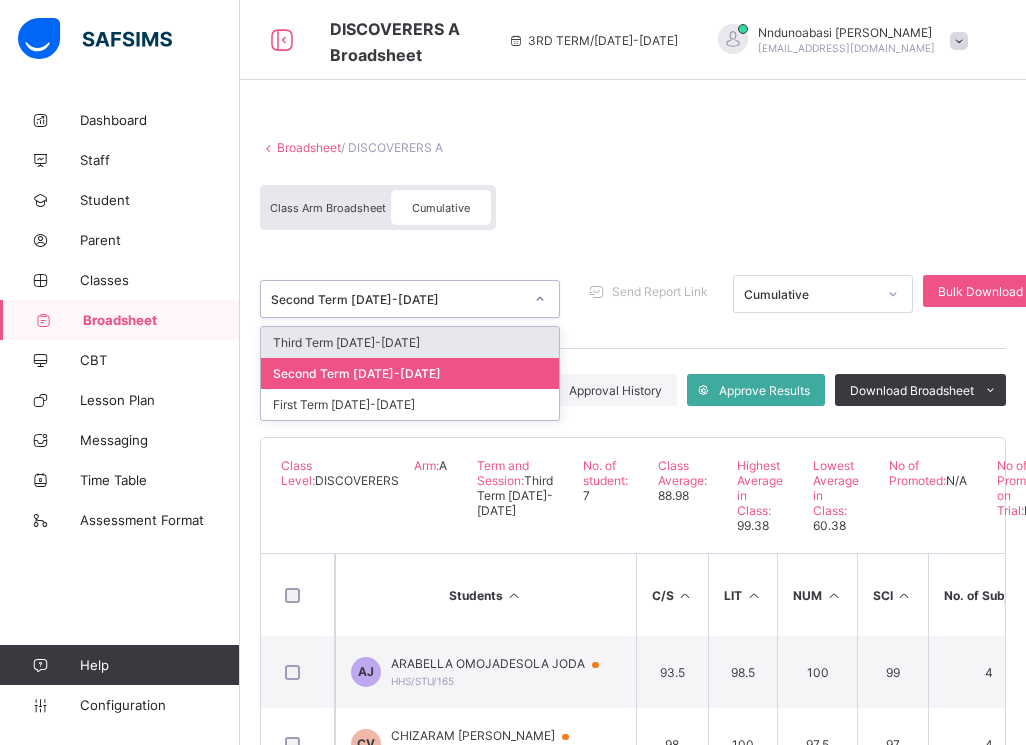 click on "Third Term 2024-2025" at bounding box center (410, 342) 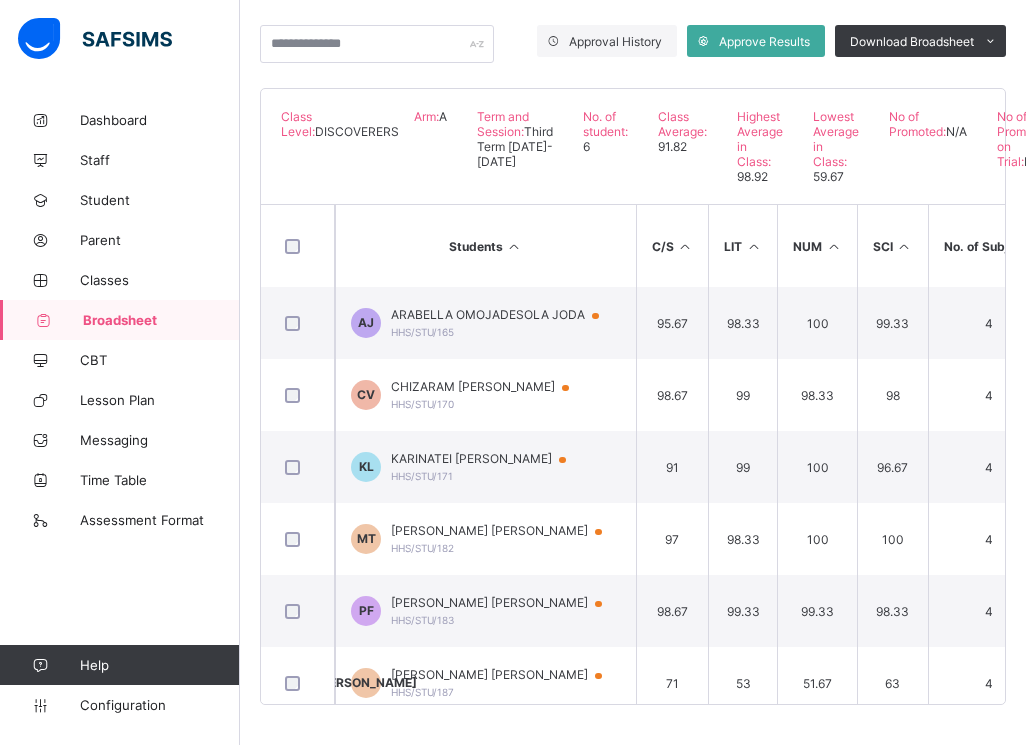 scroll, scrollTop: 379, scrollLeft: 0, axis: vertical 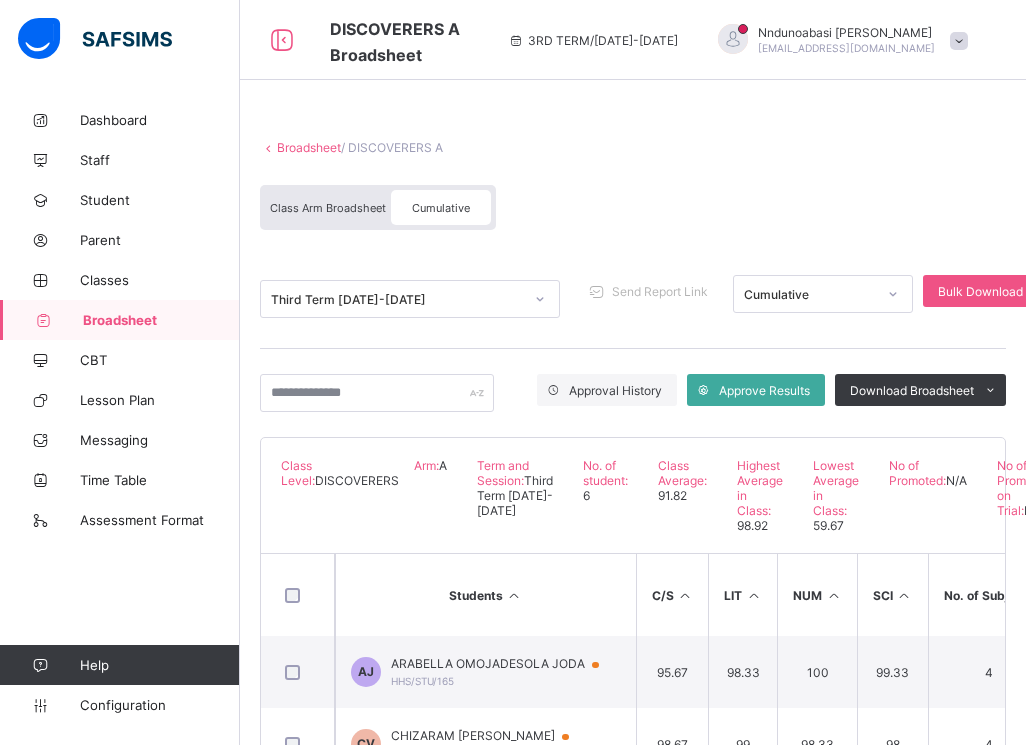 click on "Broadsheet" at bounding box center (309, 147) 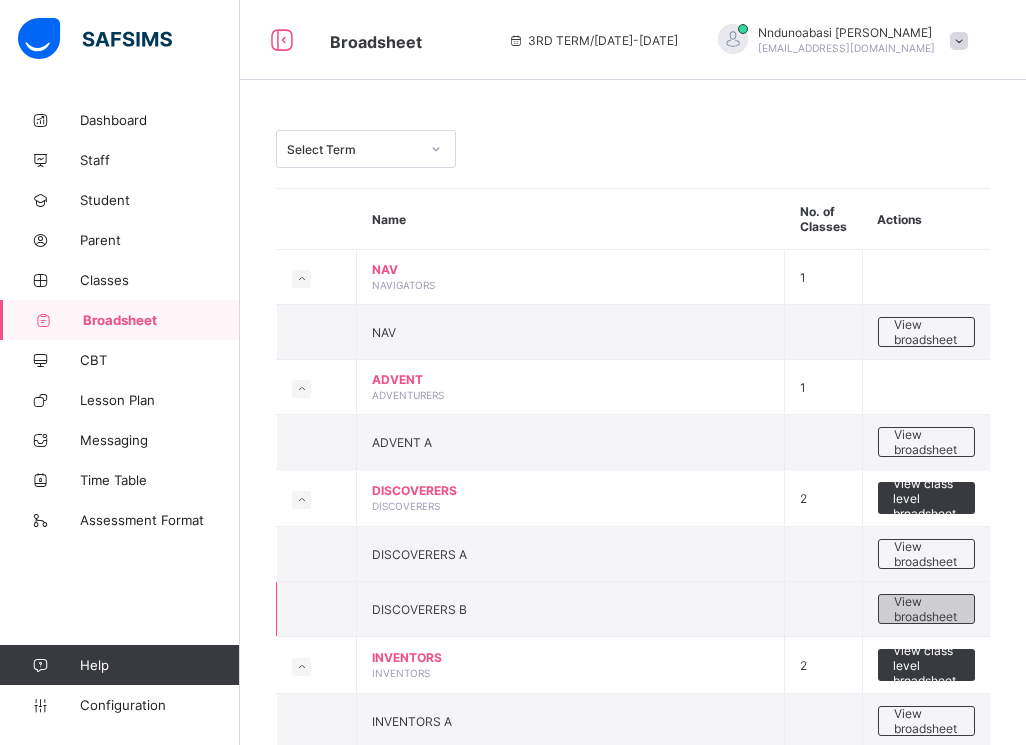 click on "View broadsheet" at bounding box center [926, 609] 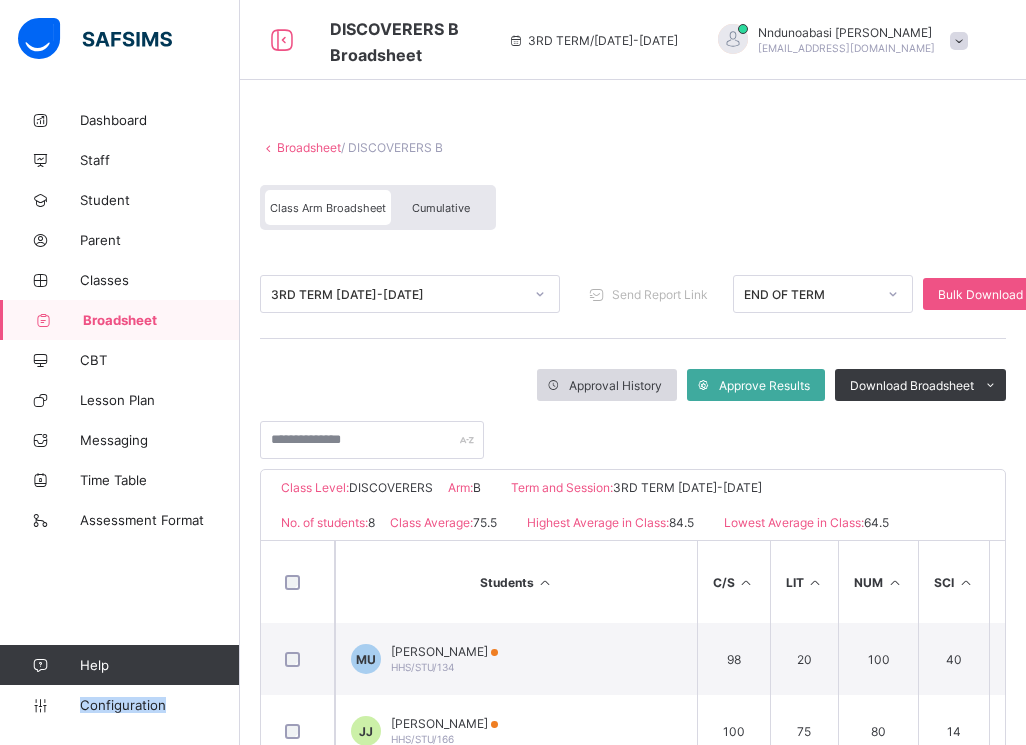 click on "Approval History" at bounding box center (607, 385) 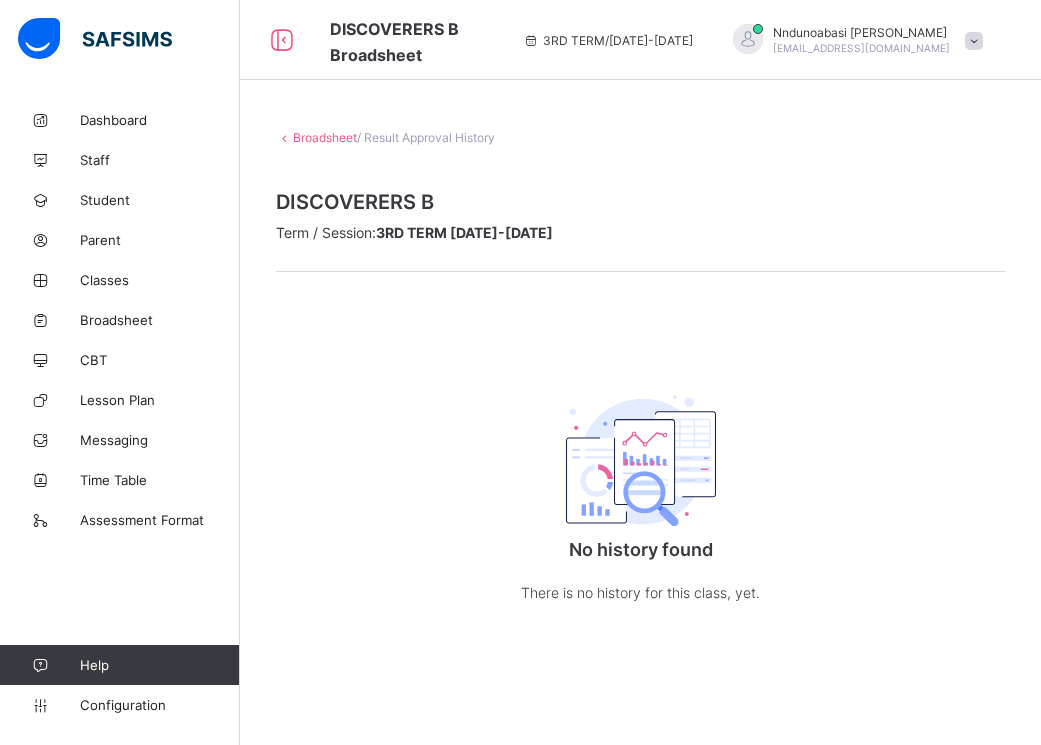 click on "3RD TERM 2024-2025" at bounding box center (464, 232) 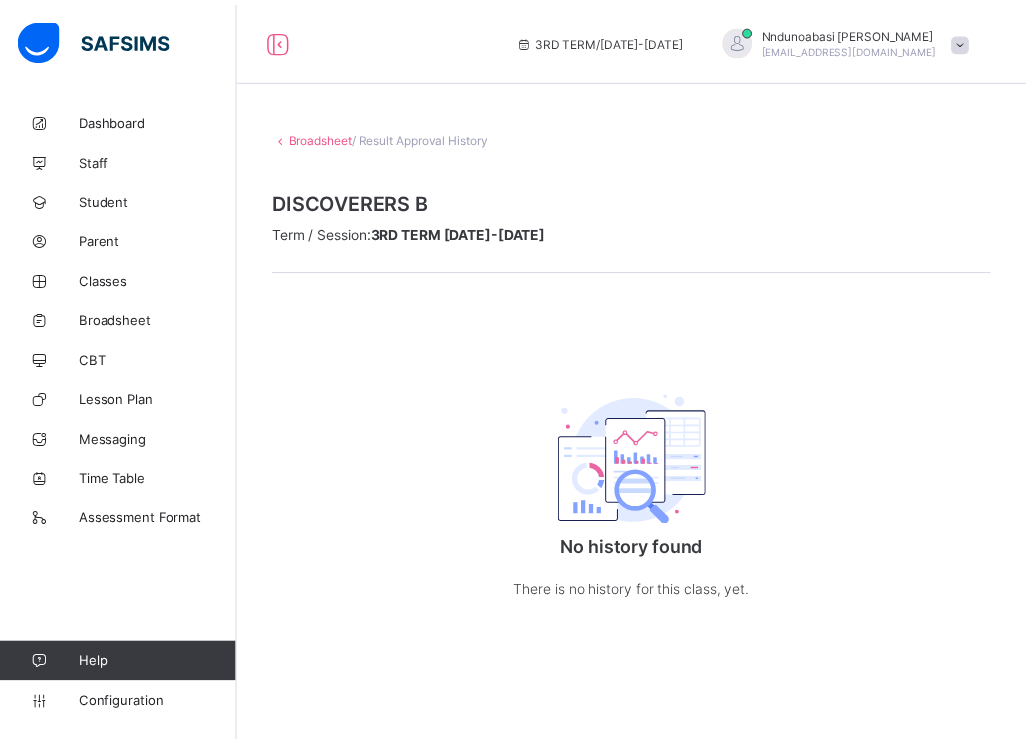 scroll, scrollTop: 0, scrollLeft: 0, axis: both 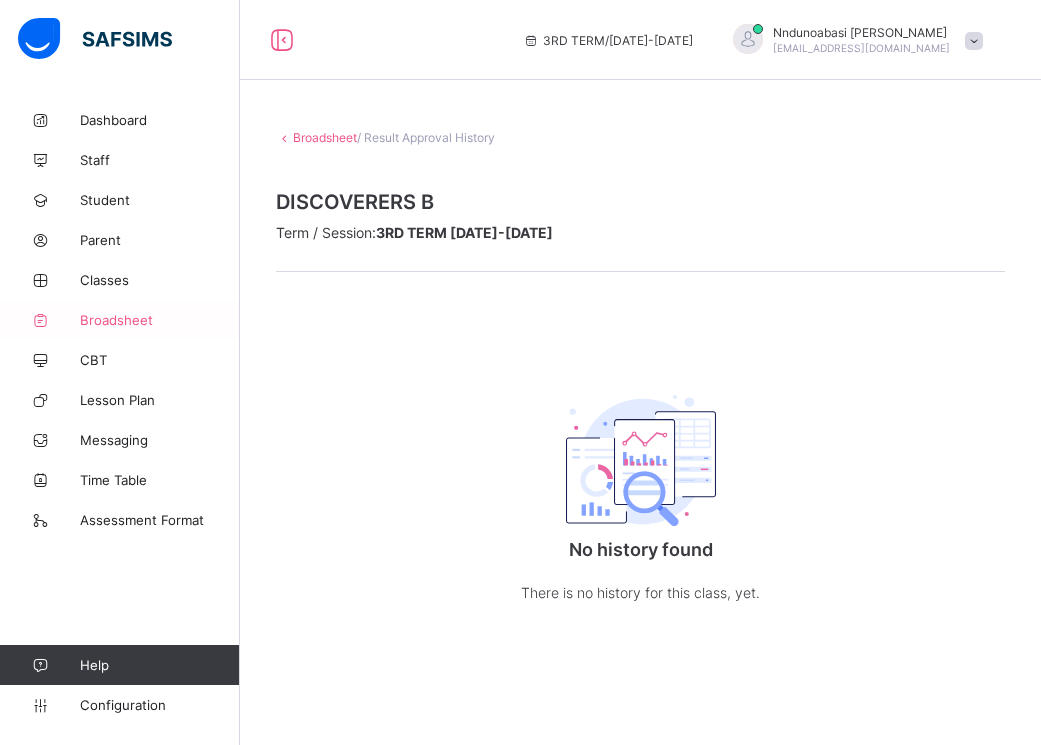 click on "Broadsheet" at bounding box center (160, 320) 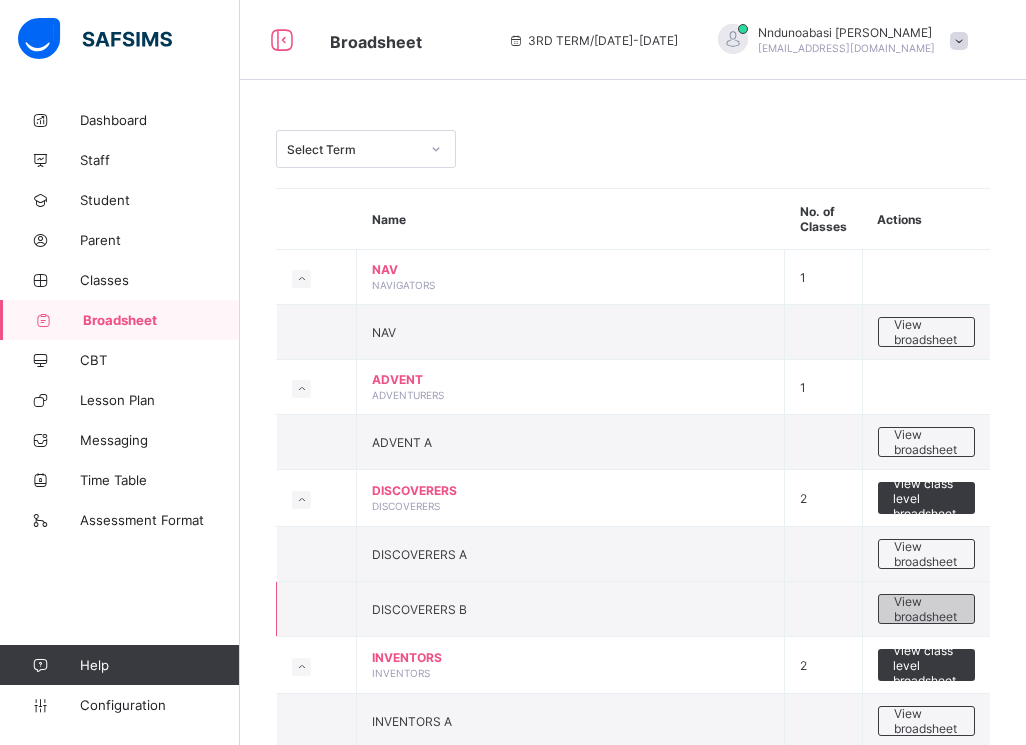 click on "View broadsheet" at bounding box center [926, 609] 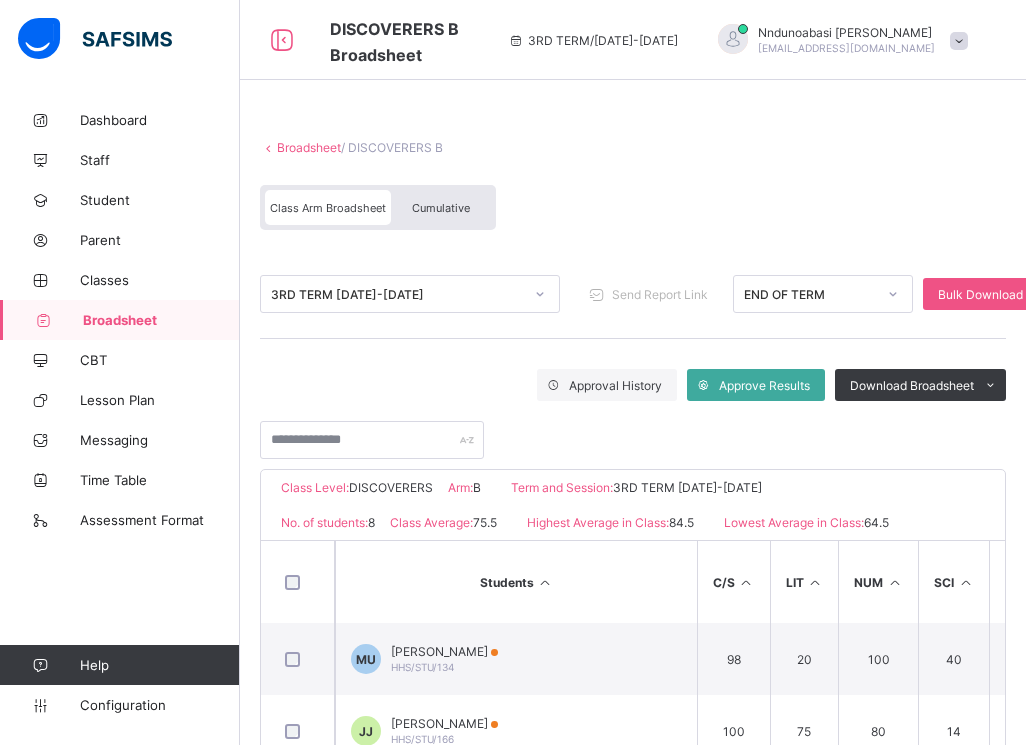 click on "Cumulative" at bounding box center [441, 207] 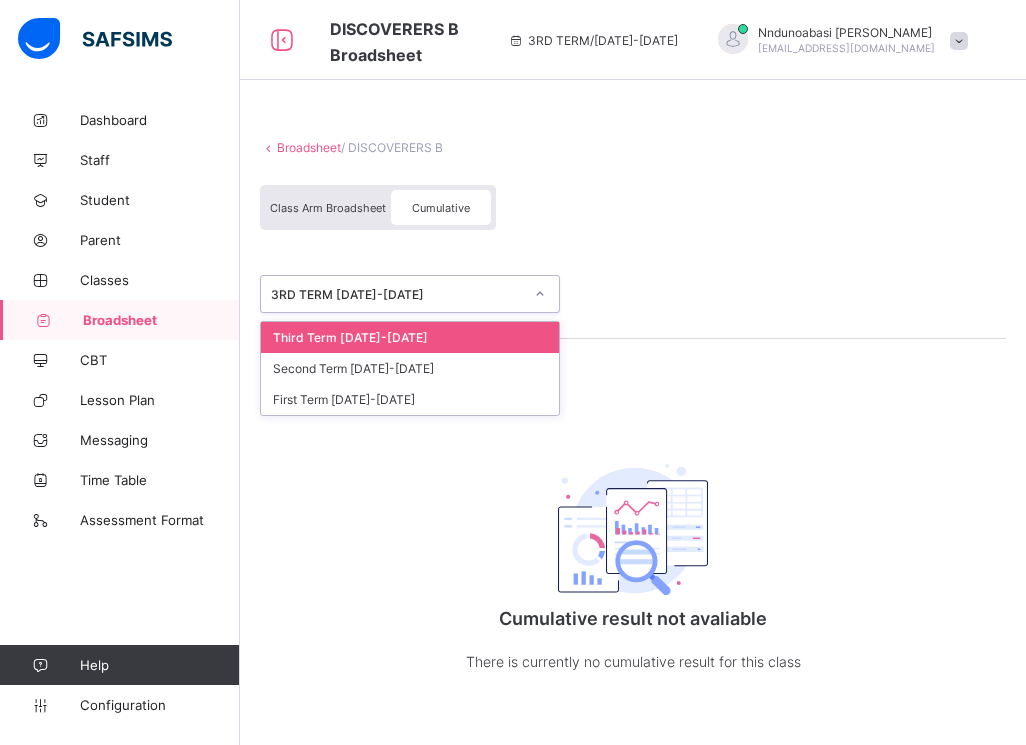 click at bounding box center (540, 294) 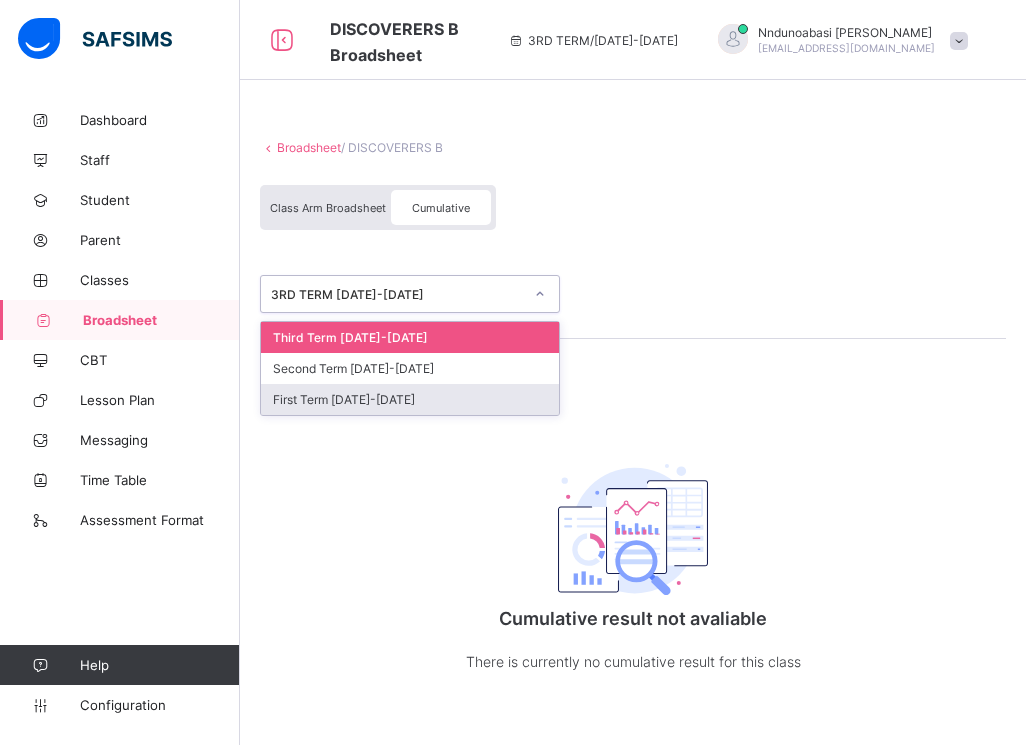 click on "First Term [DATE]-[DATE]" at bounding box center (410, 399) 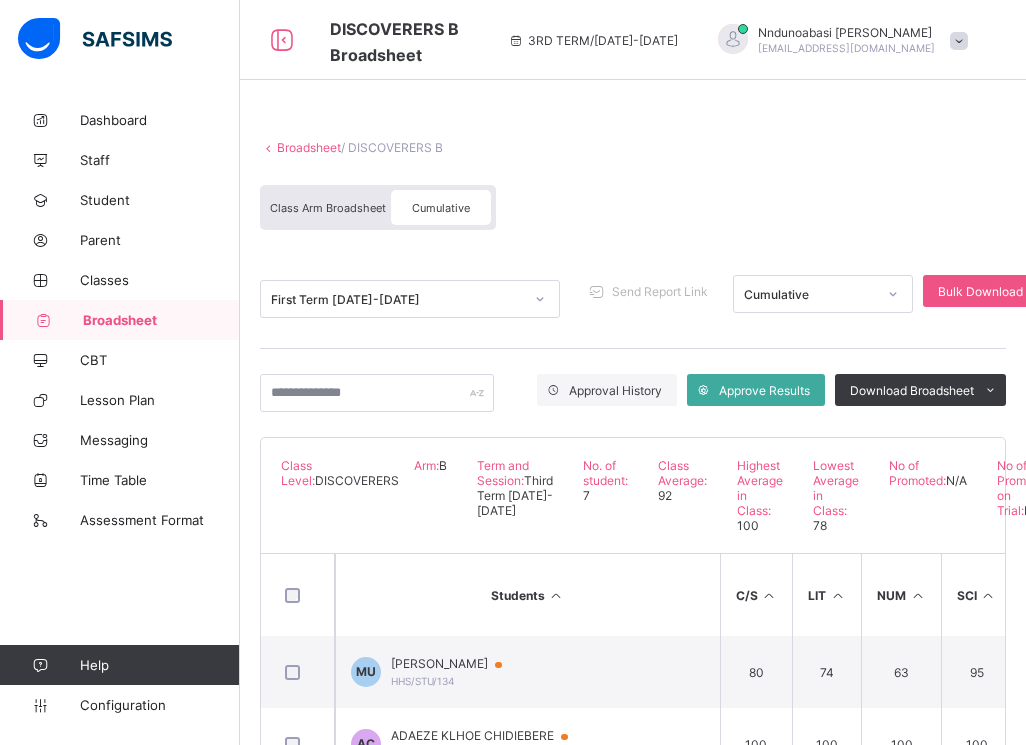 click 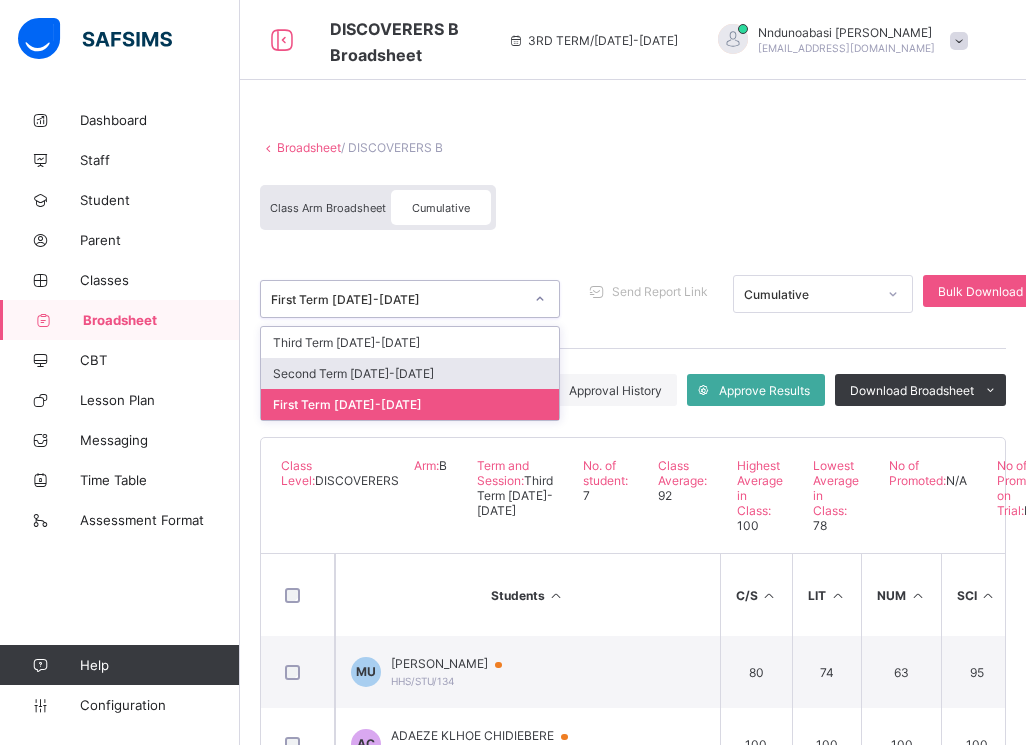 click on "Second Term [DATE]-[DATE]" at bounding box center [410, 373] 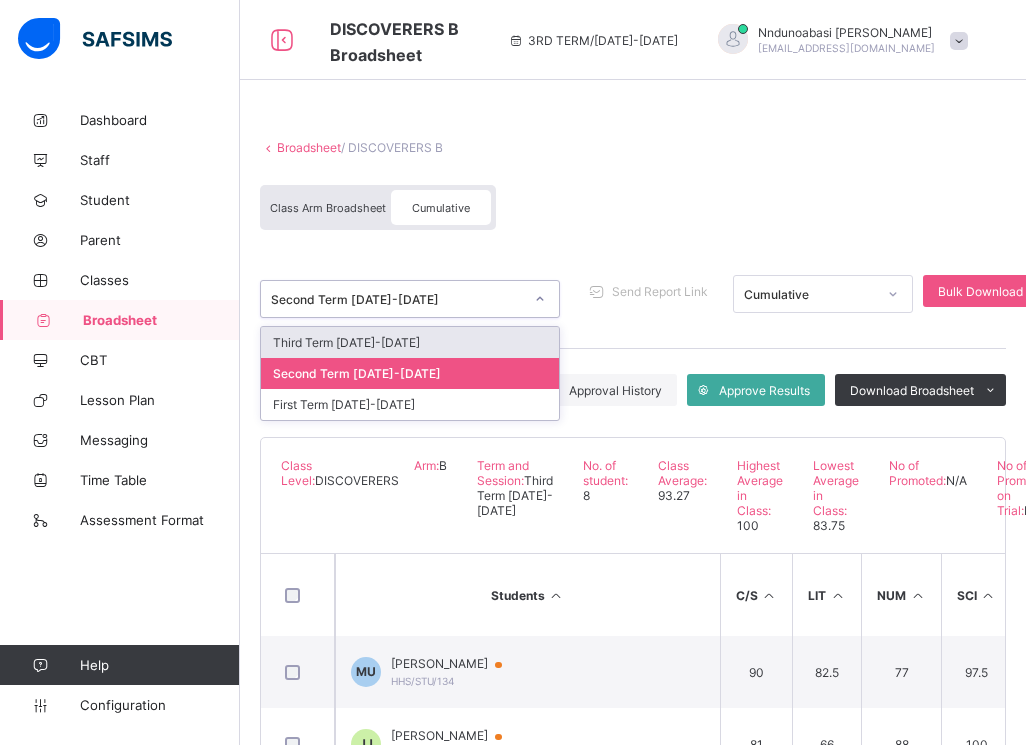 click 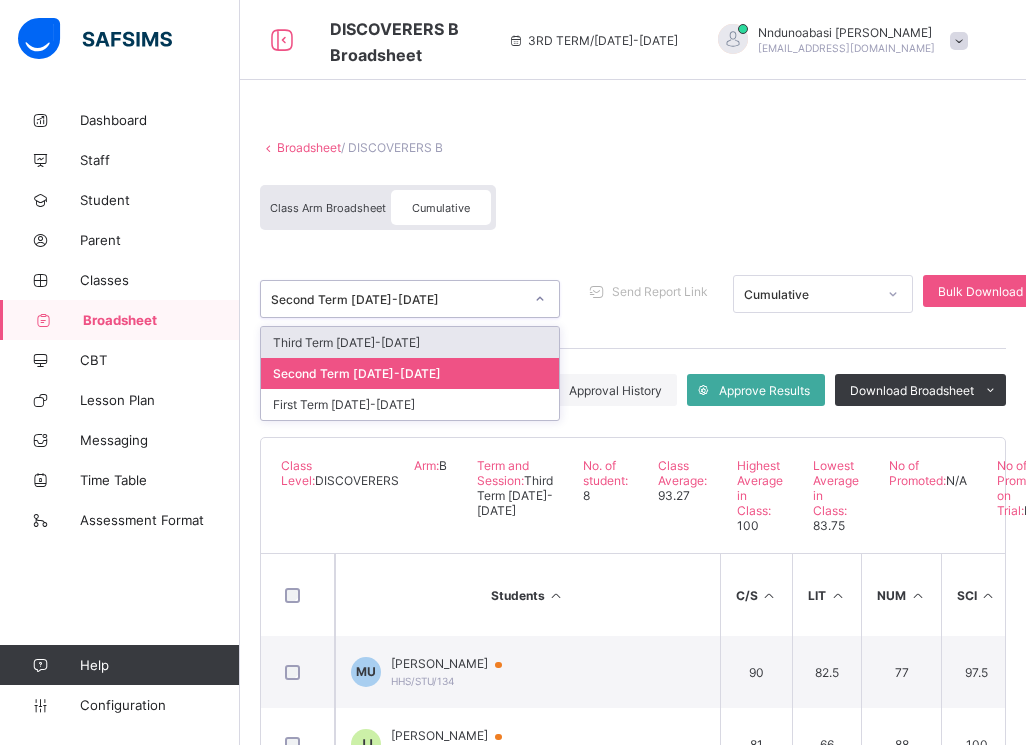 click on "Third Term 2024-2025" at bounding box center [410, 342] 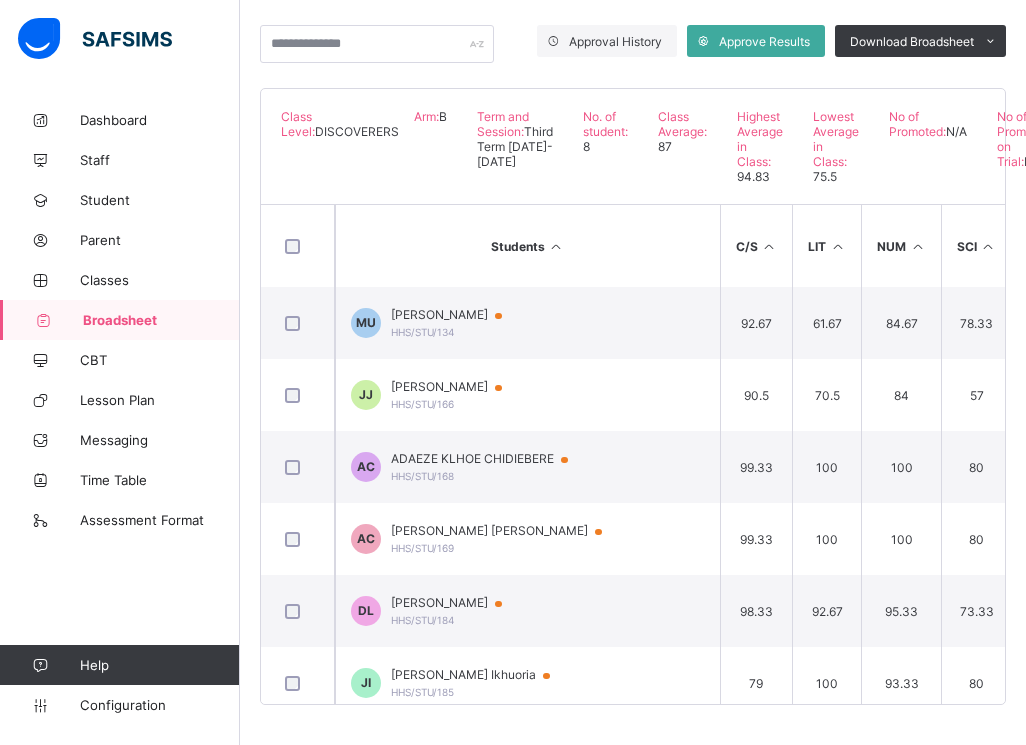 scroll, scrollTop: 379, scrollLeft: 0, axis: vertical 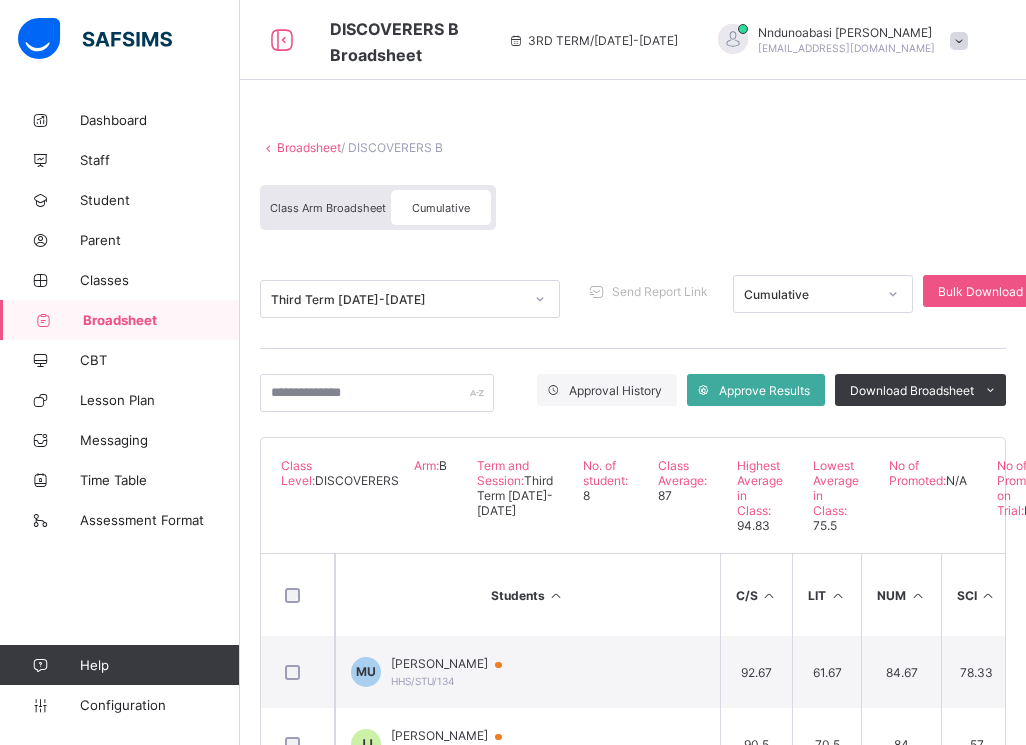 click on "Broadsheet  / DISCOVERERS B Class Arm Broadsheet Cumulative" at bounding box center (633, 185) 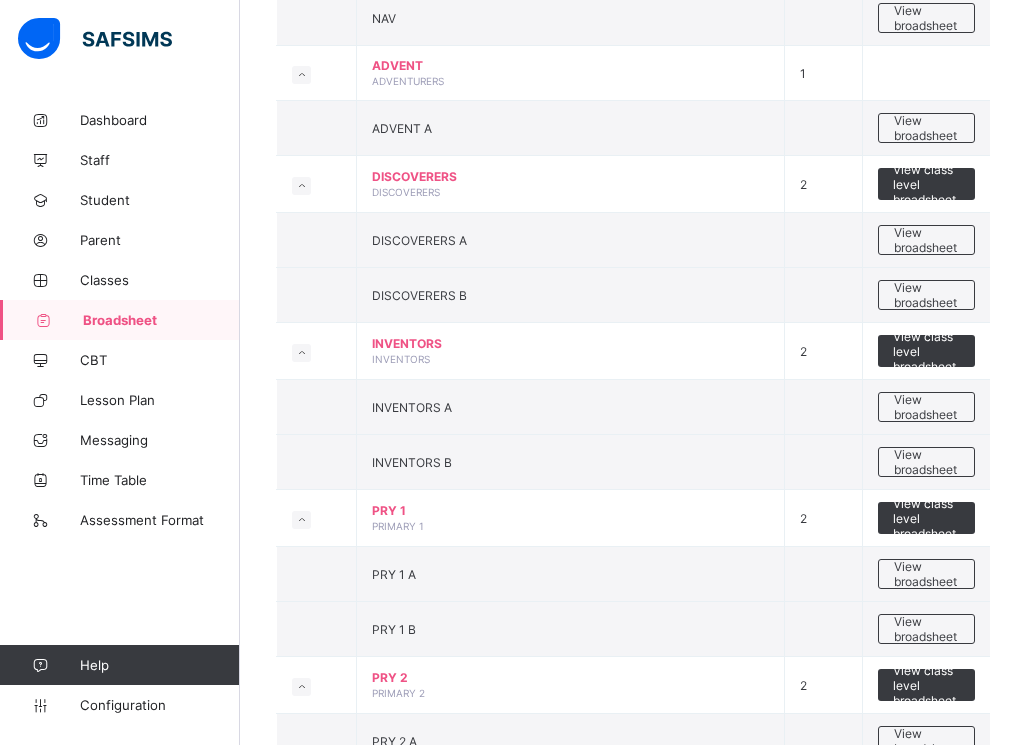 scroll, scrollTop: 320, scrollLeft: 0, axis: vertical 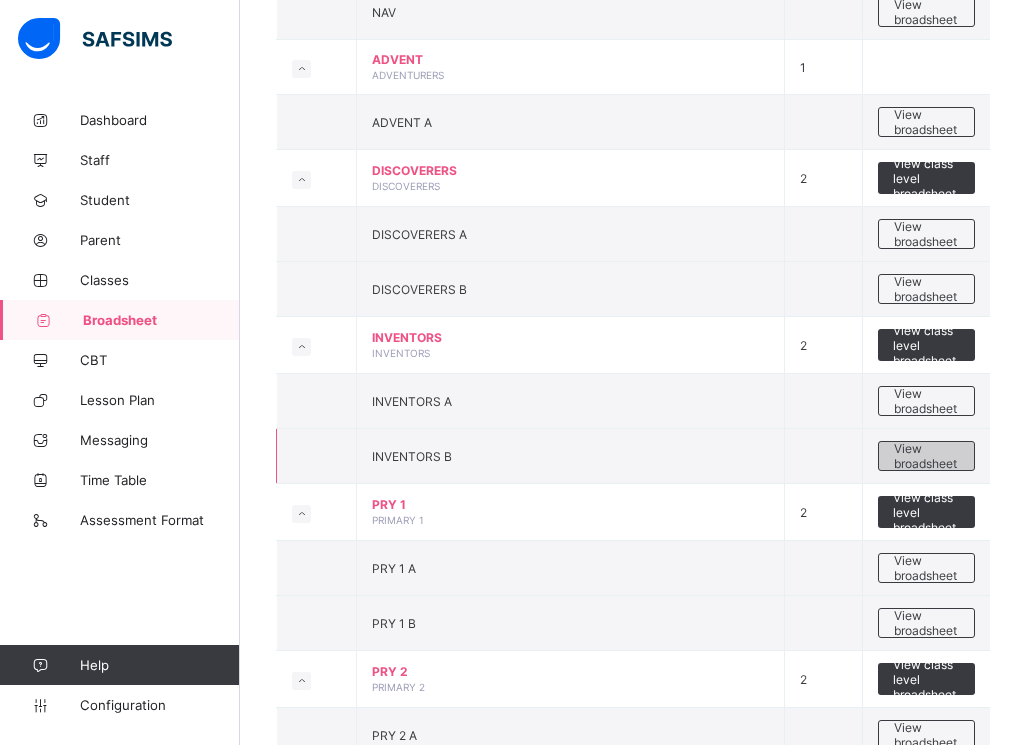 click on "View broadsheet" at bounding box center (926, 456) 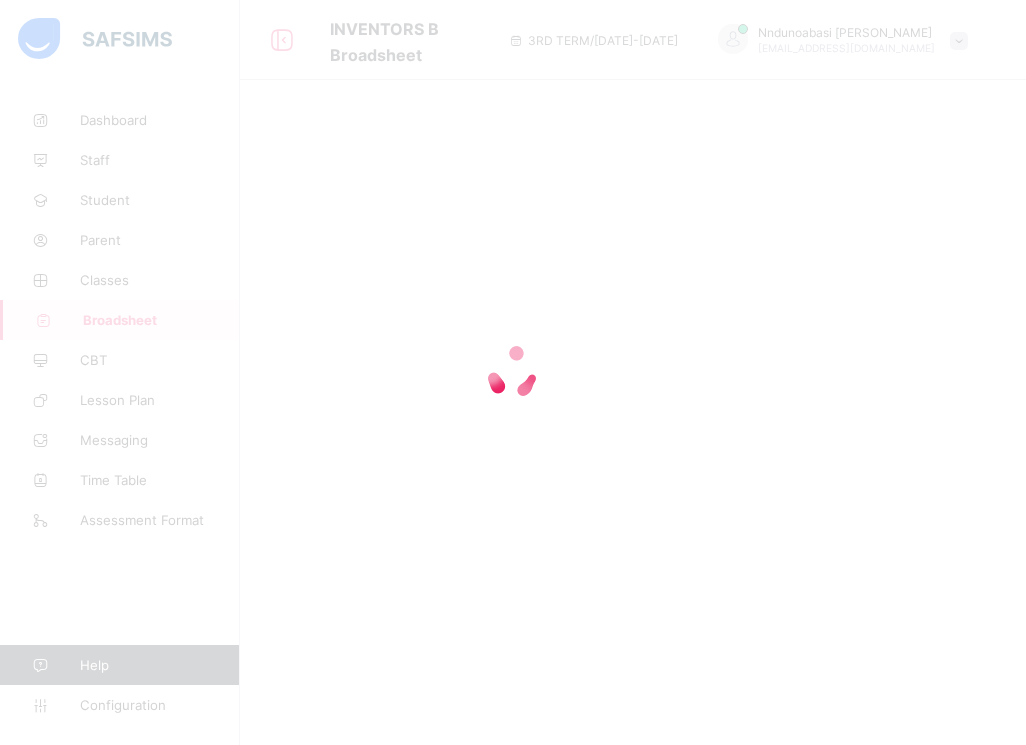 scroll, scrollTop: 0, scrollLeft: 0, axis: both 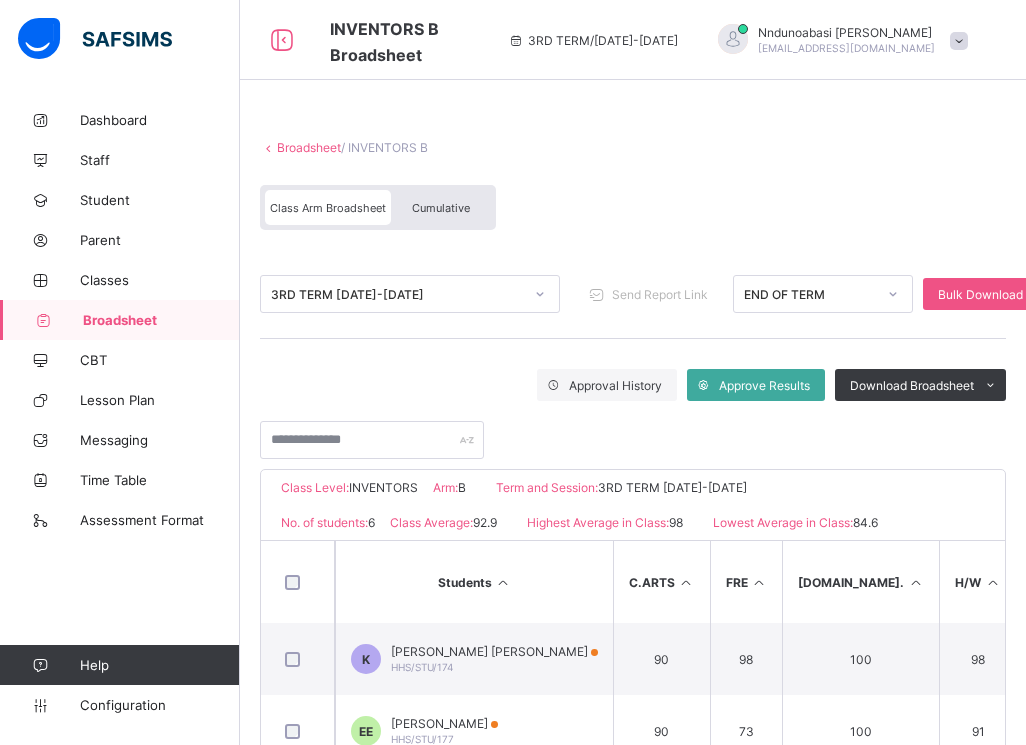 click at bounding box center (633, 430) 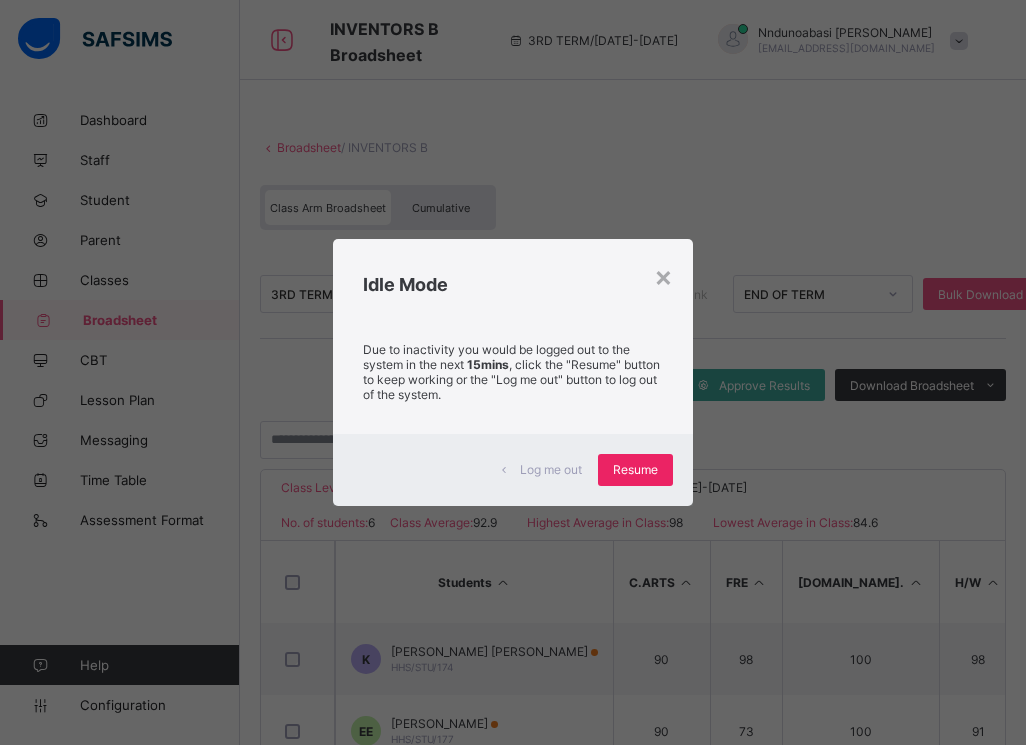 click on "Resume" at bounding box center (635, 470) 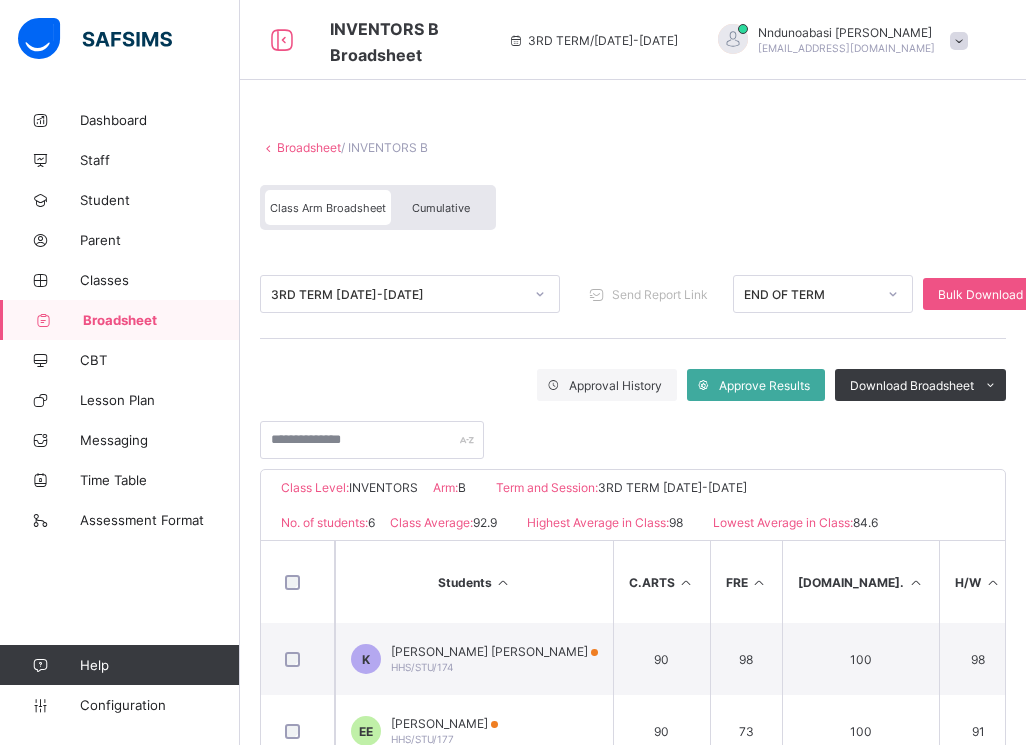 click on "Broadsheet  / INVENTORS B Class Arm Broadsheet Cumulative" at bounding box center (633, 185) 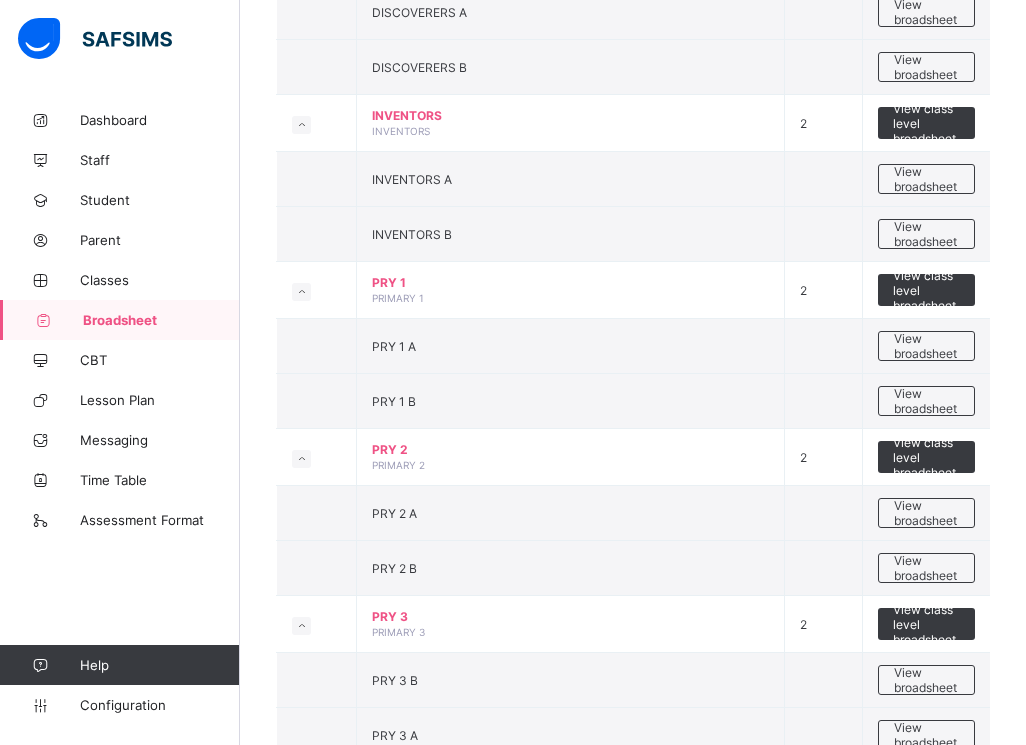 scroll, scrollTop: 560, scrollLeft: 0, axis: vertical 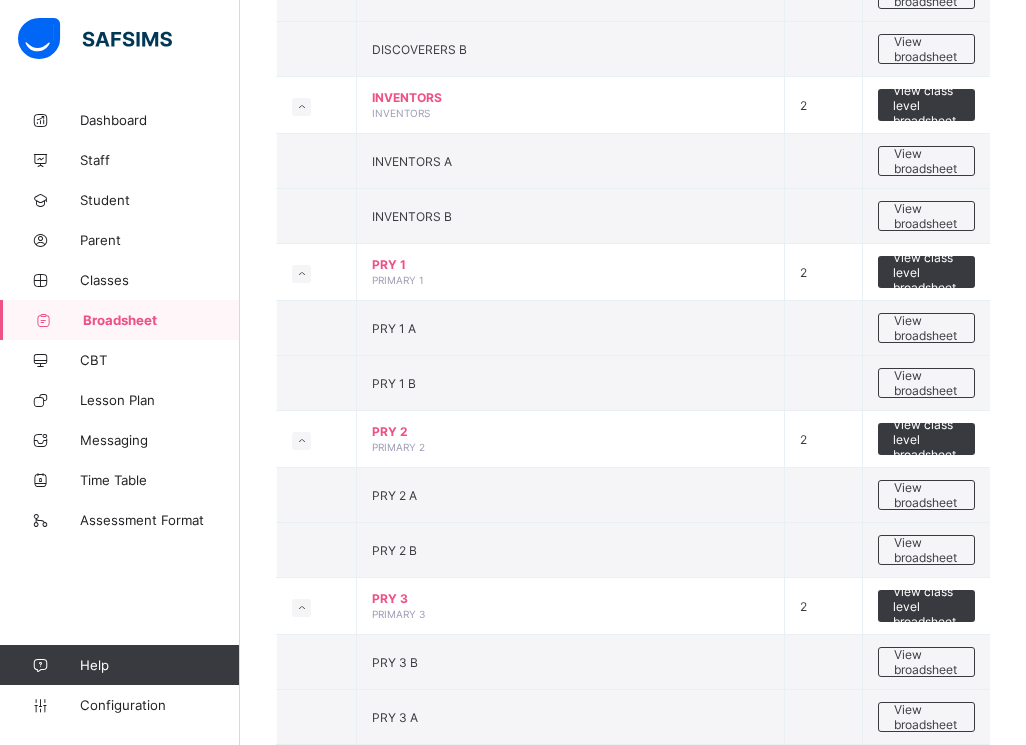 click at bounding box center (317, 161) 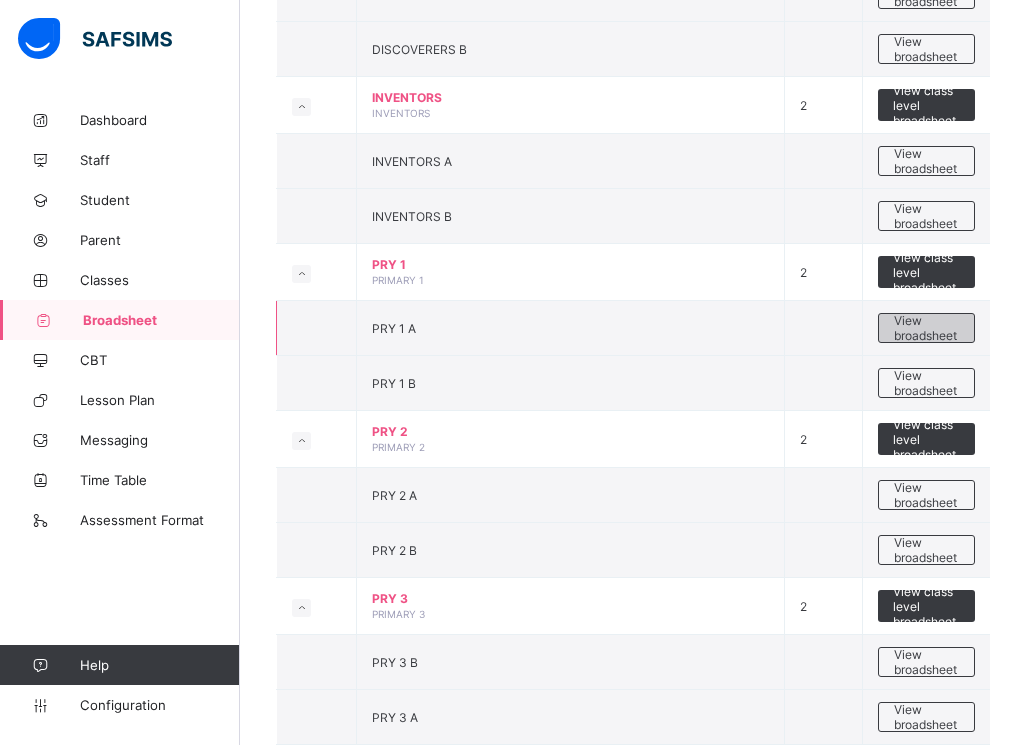 click on "View broadsheet" at bounding box center [926, 328] 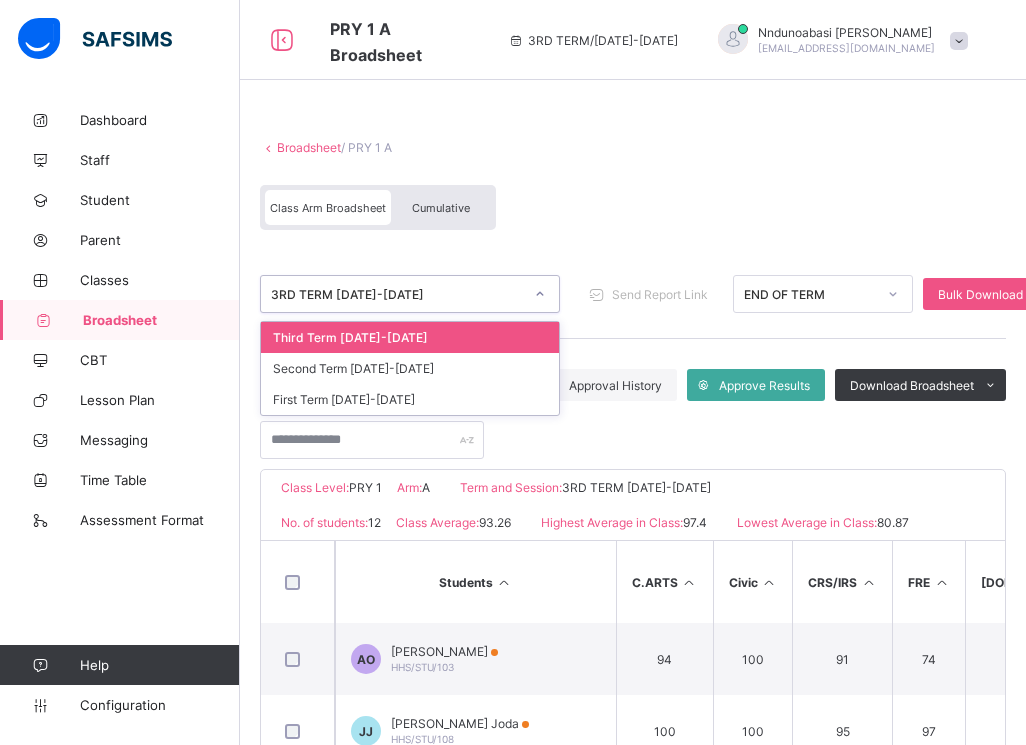 click 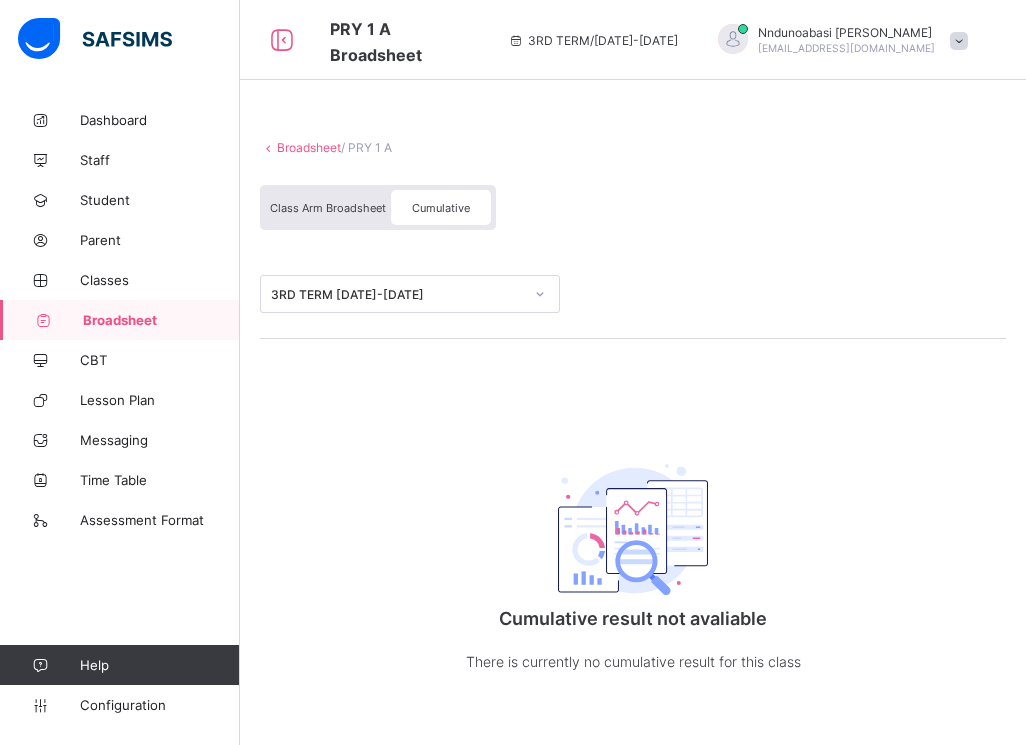 click 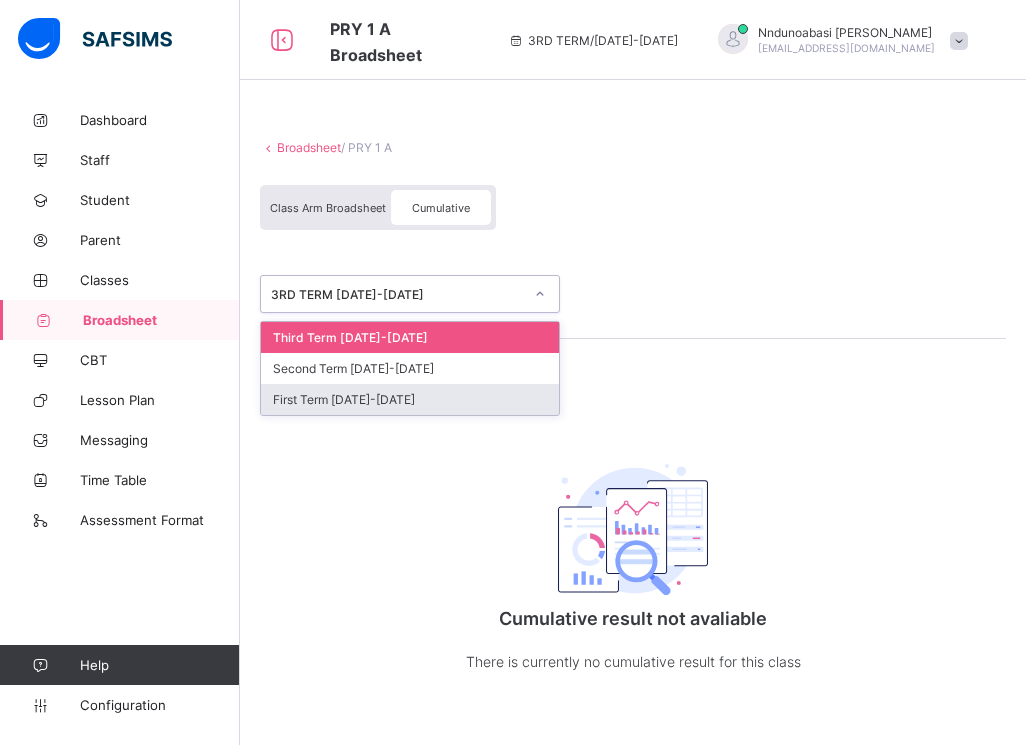 click on "First Term 2024-2025" at bounding box center [410, 399] 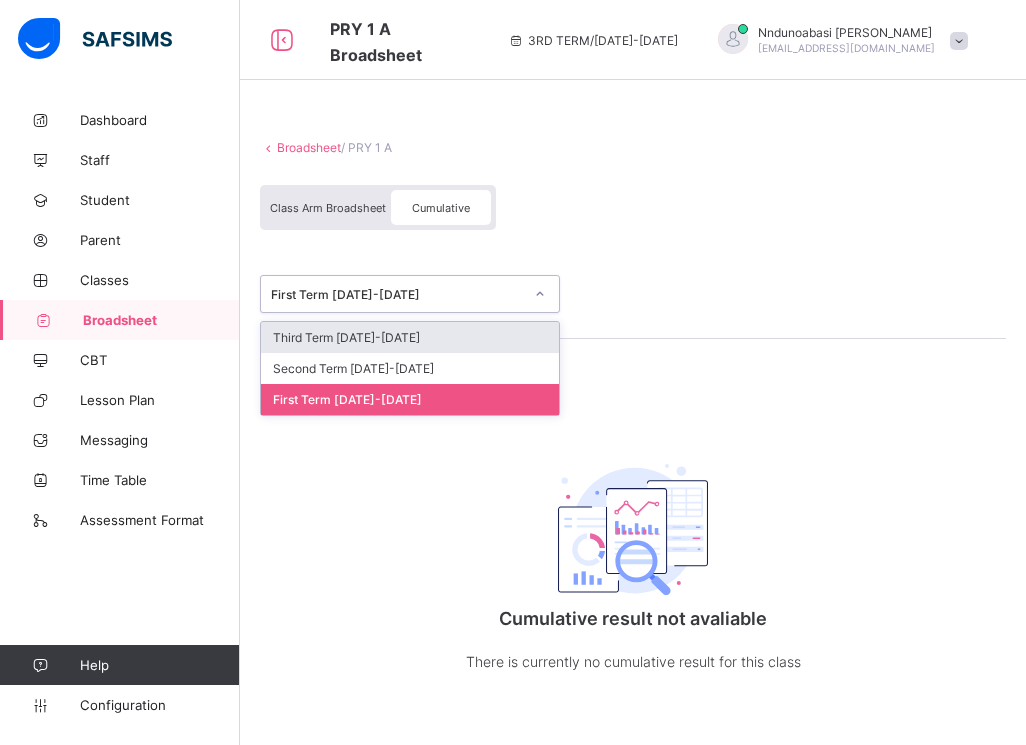 click 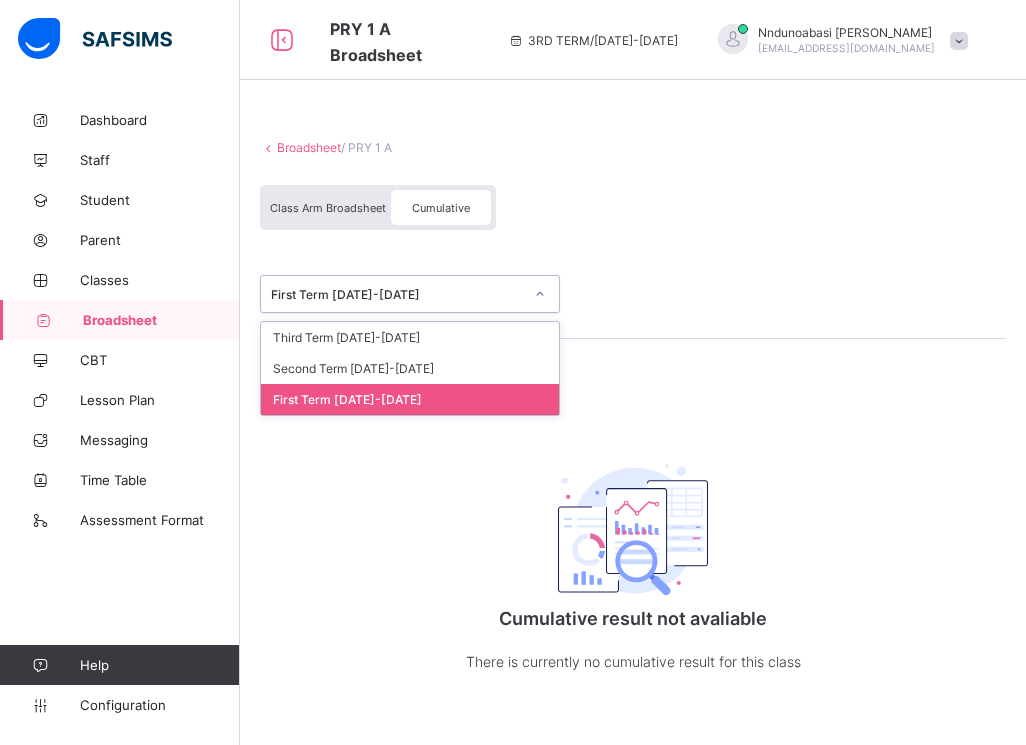 click on "First Term 2024-2025" at bounding box center [410, 399] 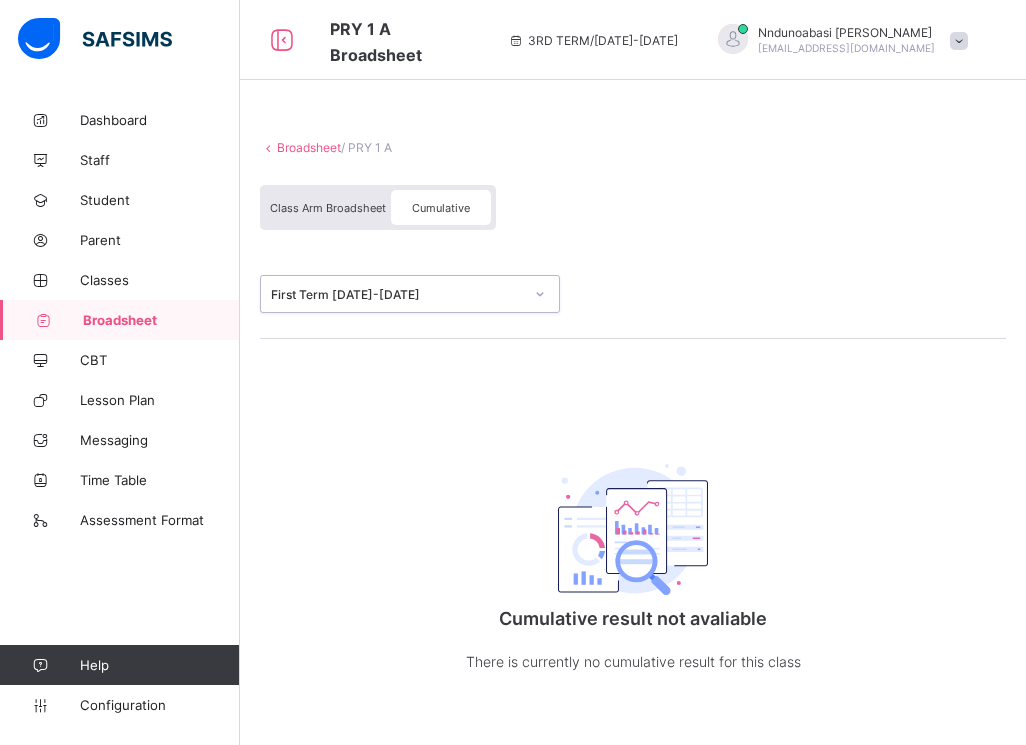 click 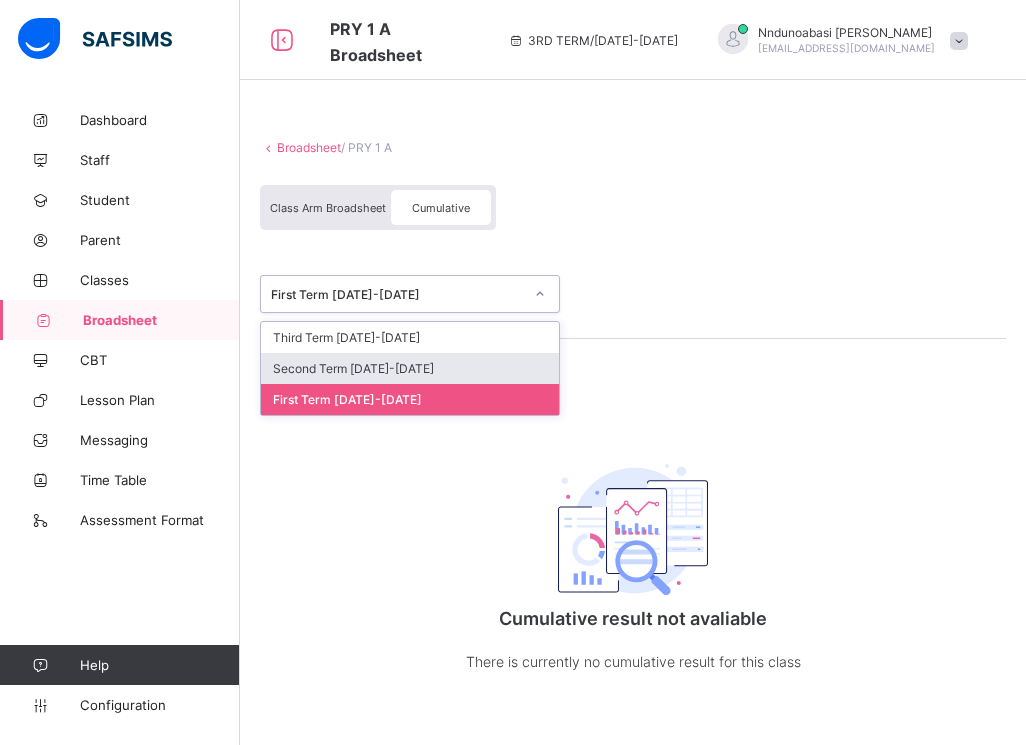 click on "Second Term 2024-2025" at bounding box center (410, 368) 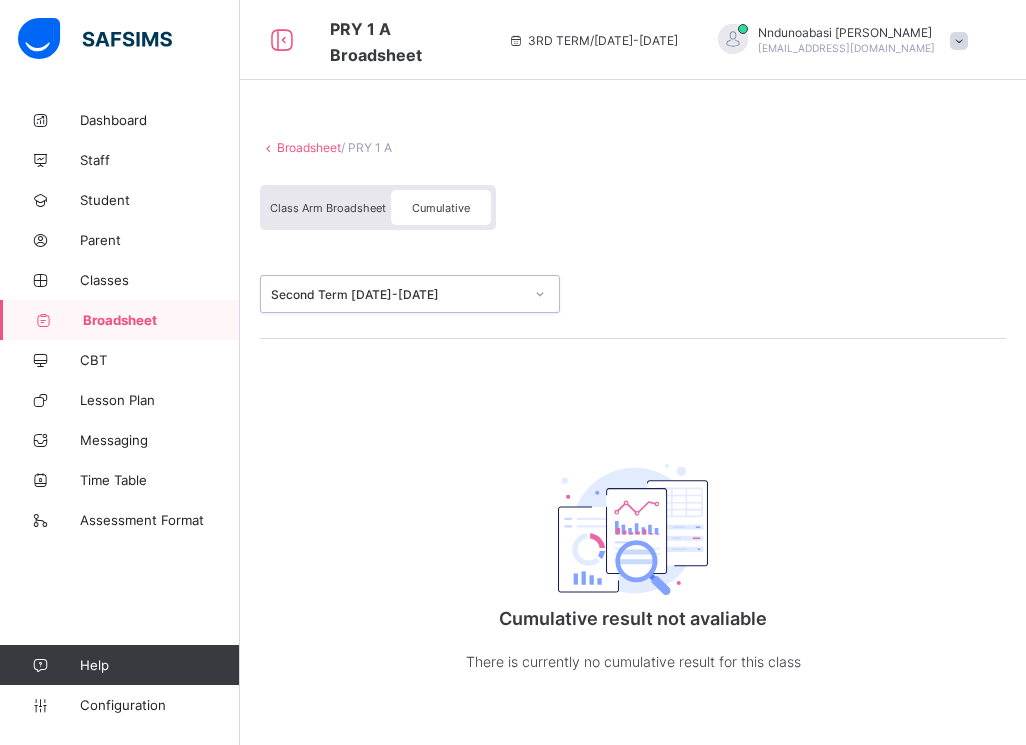 click on "Second Term 2024-2025" at bounding box center (397, 294) 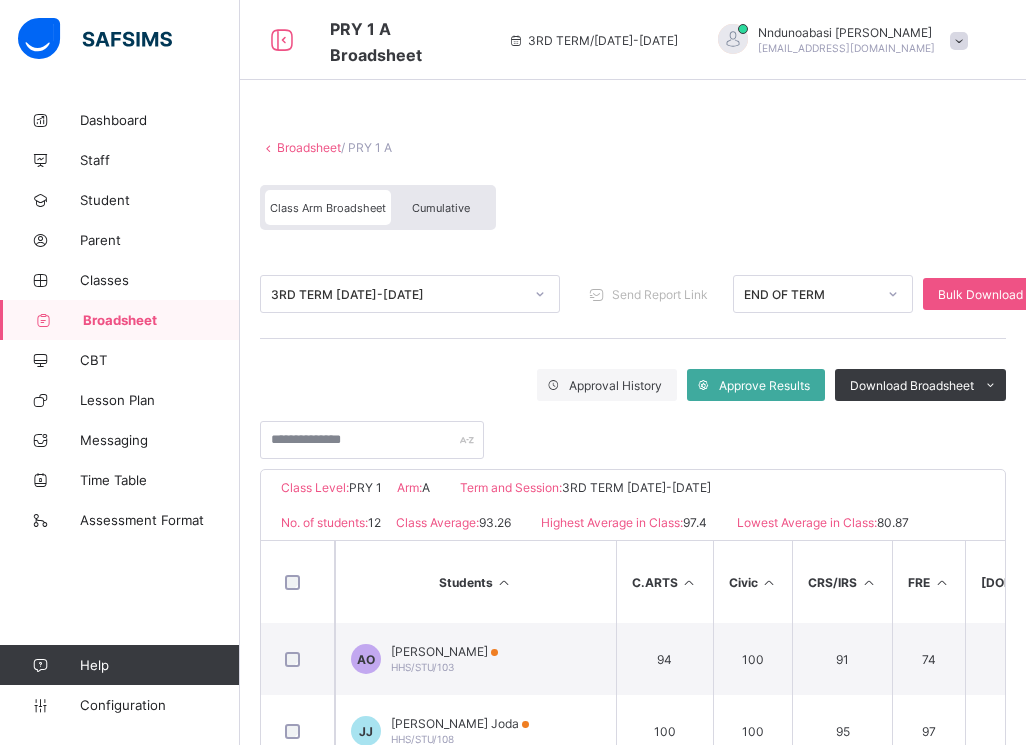 click on "Cumulative" at bounding box center (441, 208) 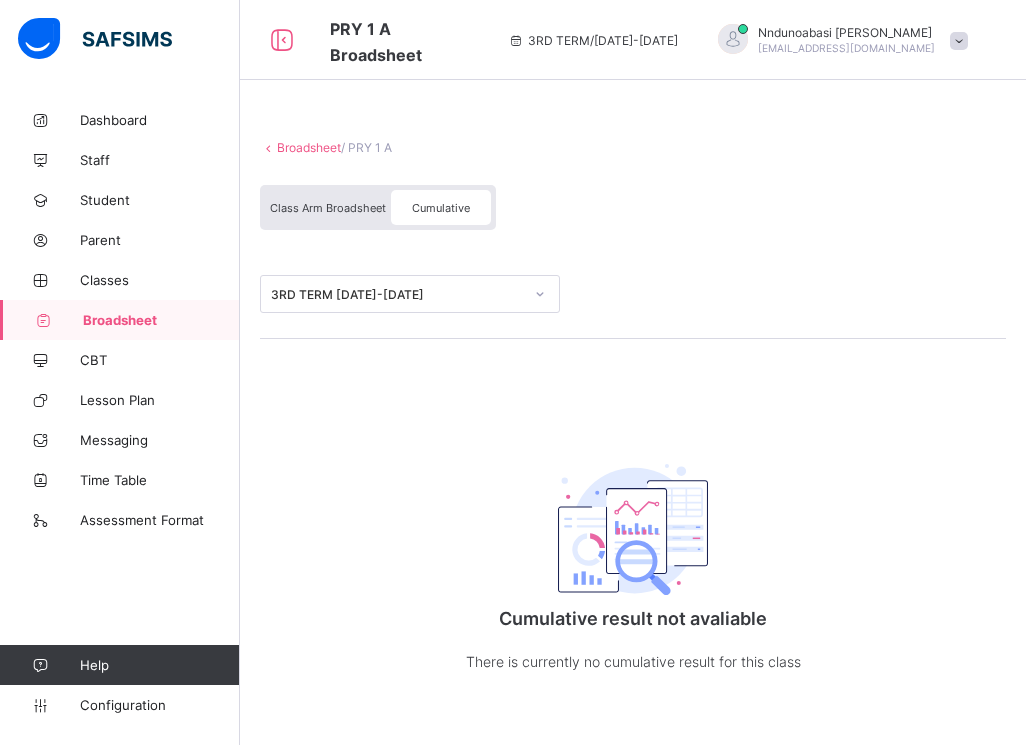 click 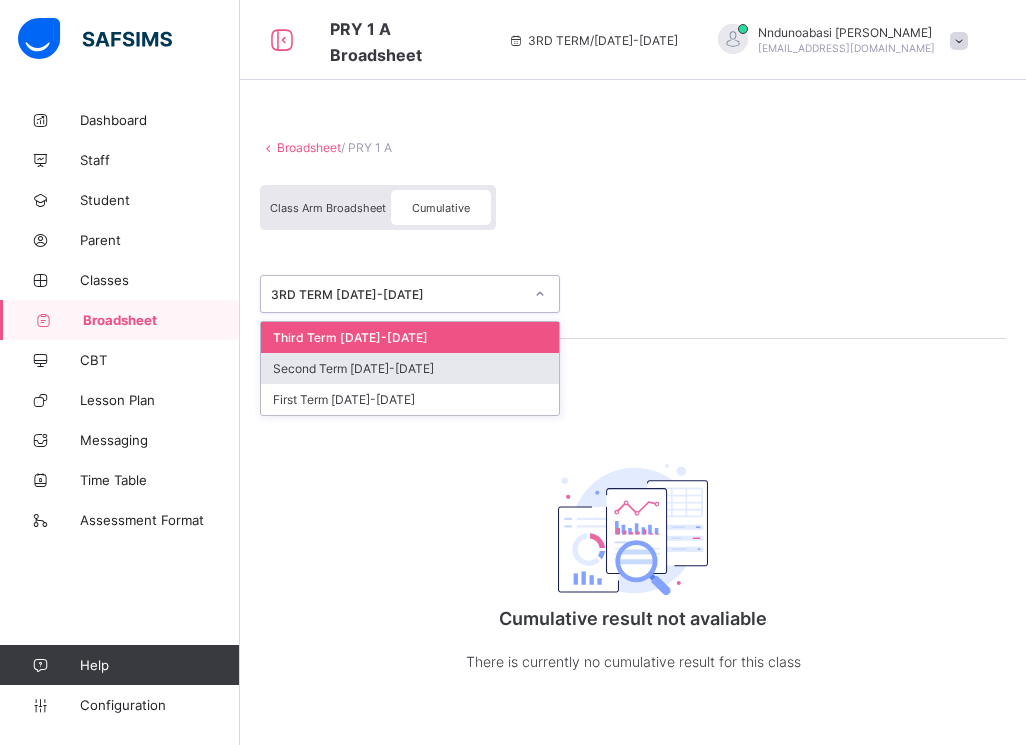 click on "Second Term 2024-2025" at bounding box center [410, 368] 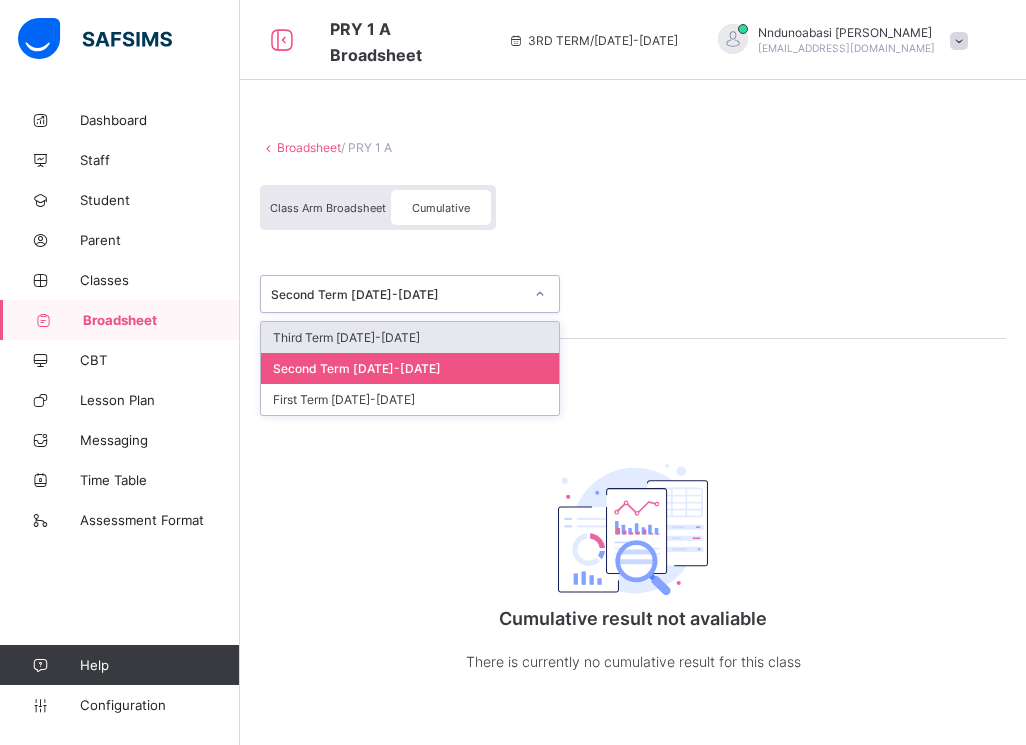 click 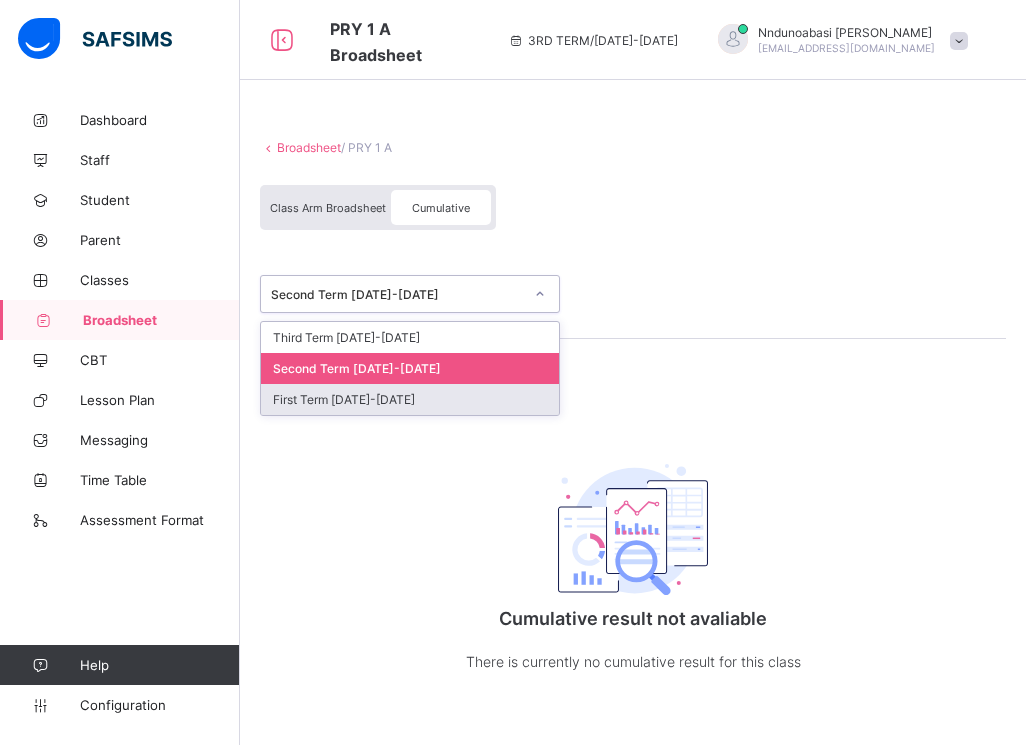 click on "First Term 2024-2025" at bounding box center [410, 399] 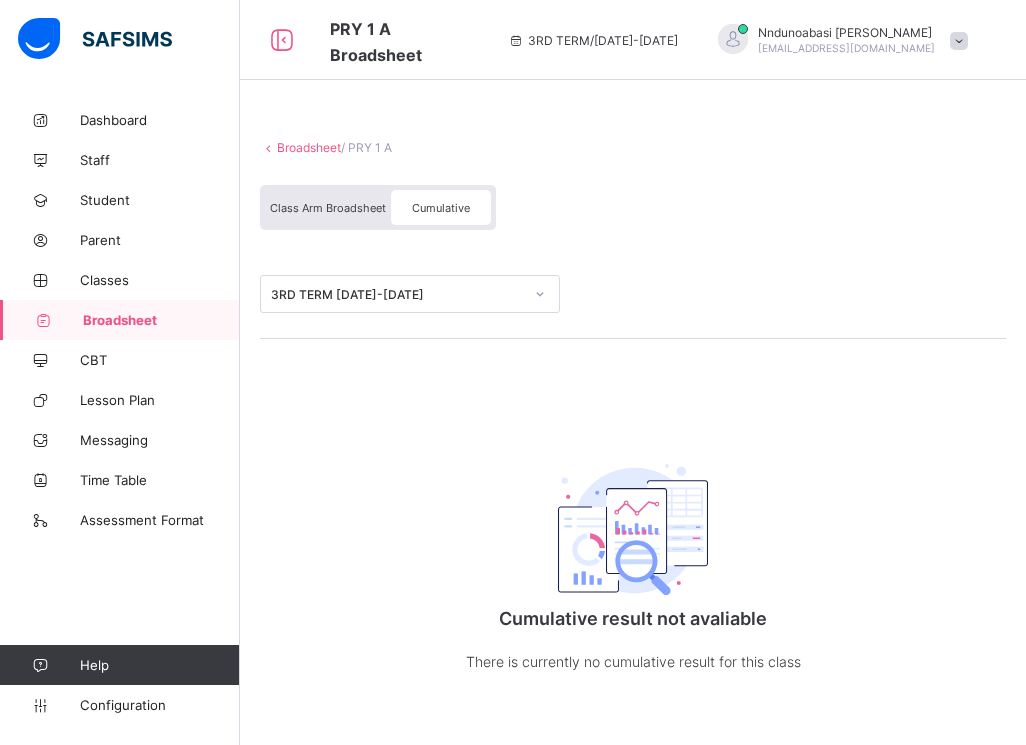 scroll, scrollTop: 0, scrollLeft: 0, axis: both 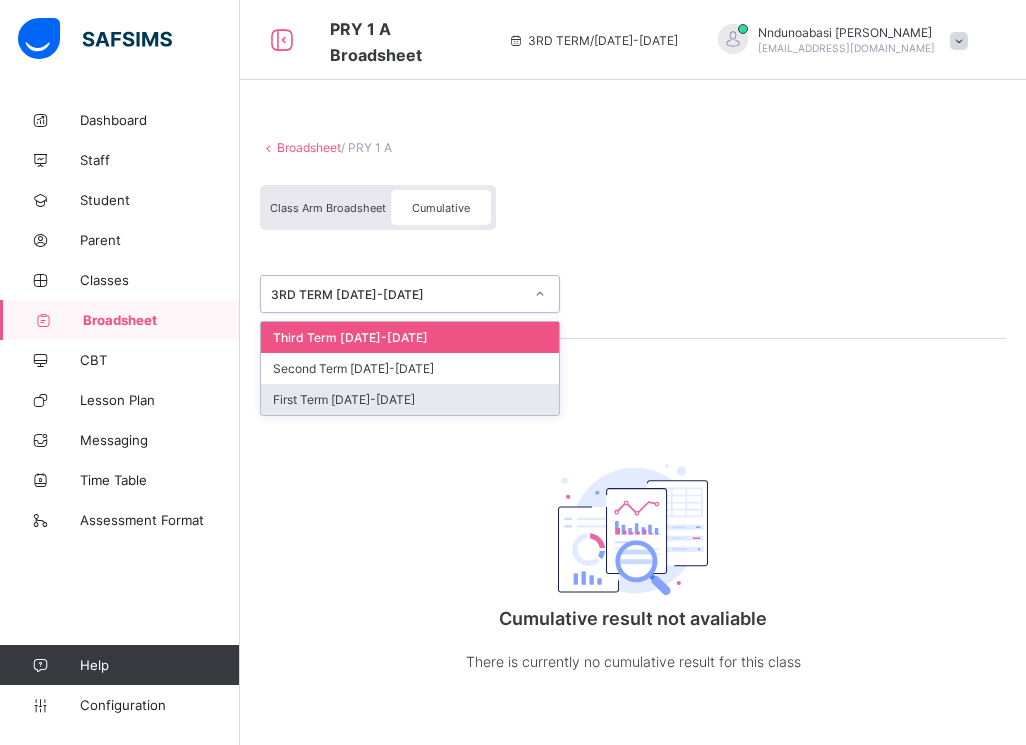 click on "First Term [DATE]-[DATE]" at bounding box center [410, 399] 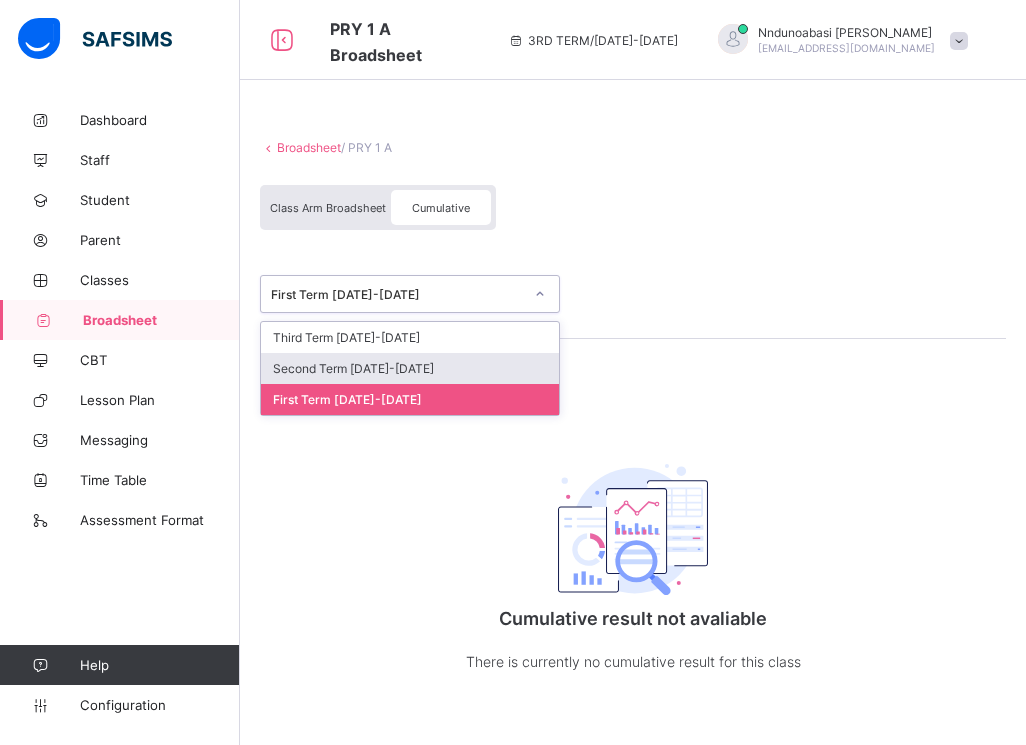 click on "Second Term [DATE]-[DATE]" at bounding box center [410, 368] 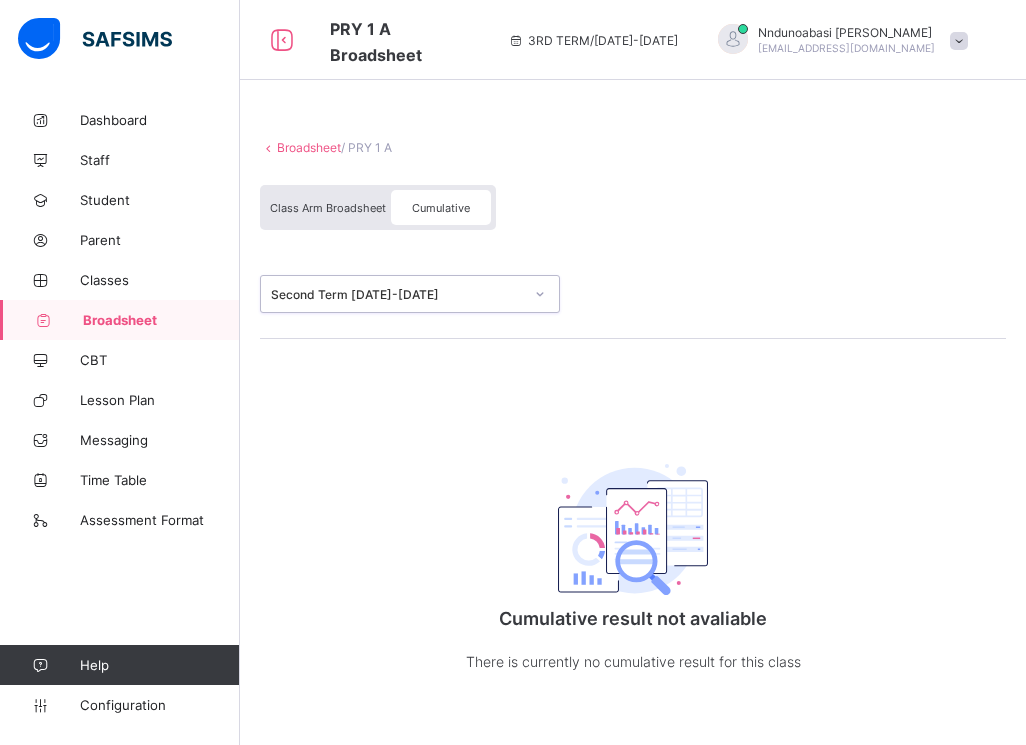 click 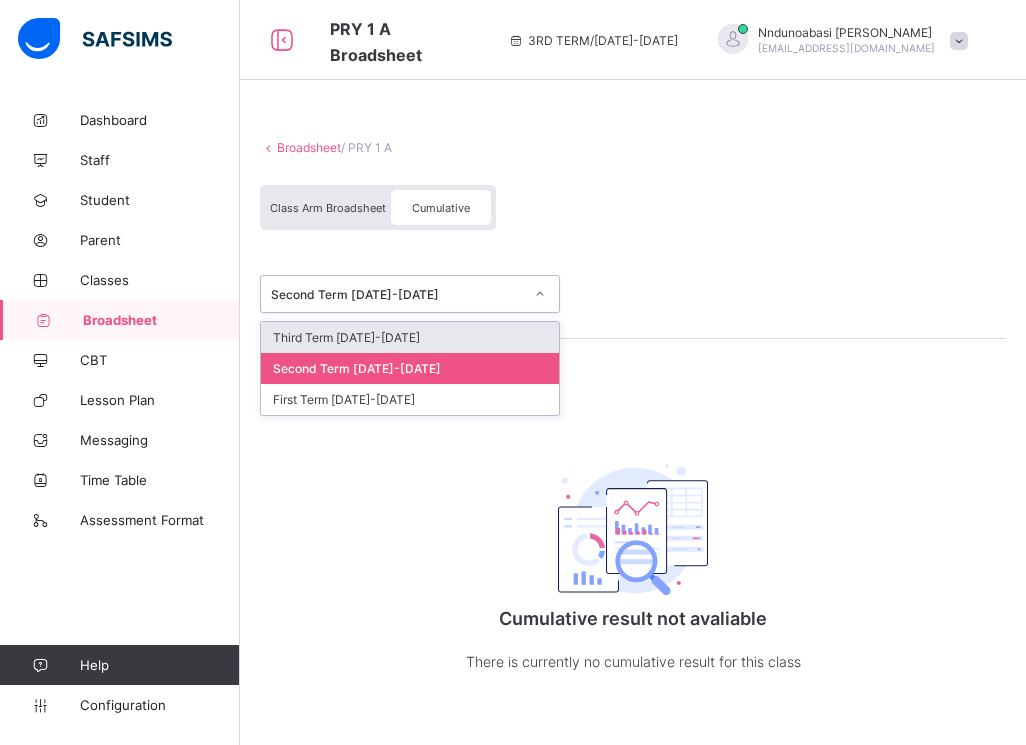 click on "Third Term [DATE]-[DATE]" at bounding box center (410, 337) 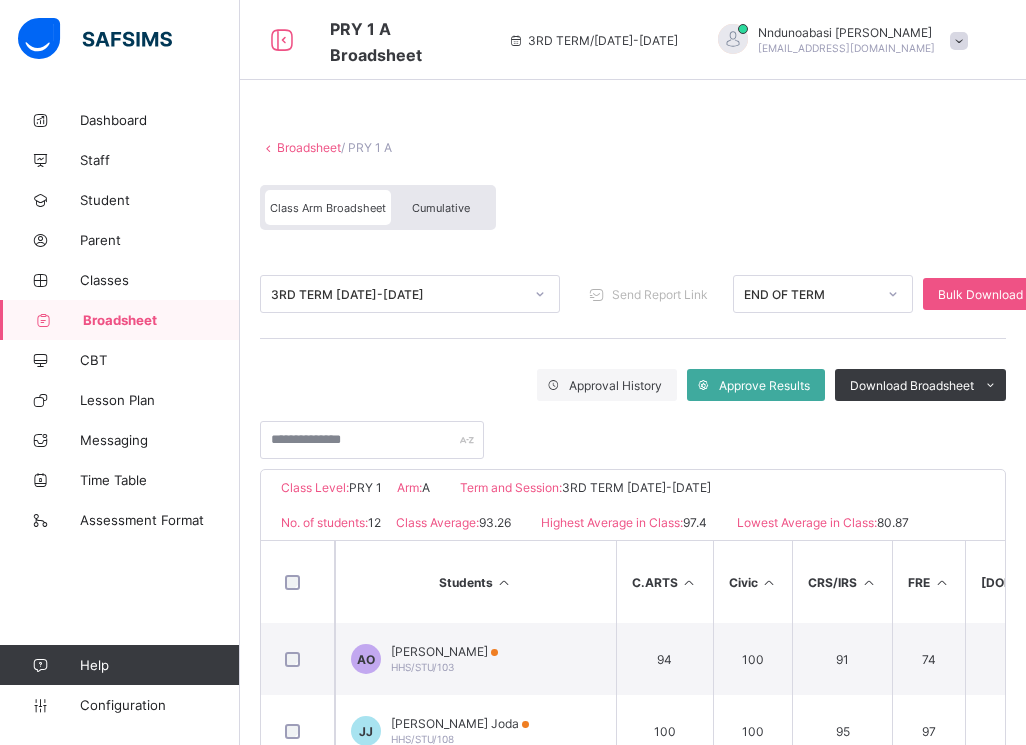 scroll, scrollTop: 0, scrollLeft: 0, axis: both 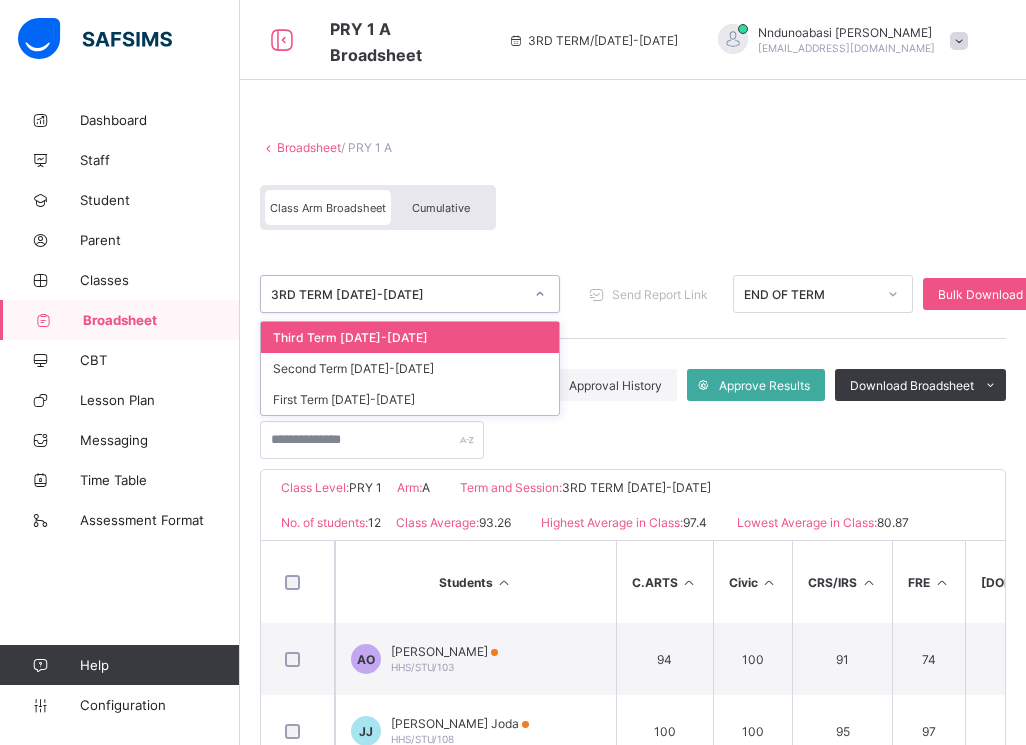 click at bounding box center [540, 294] 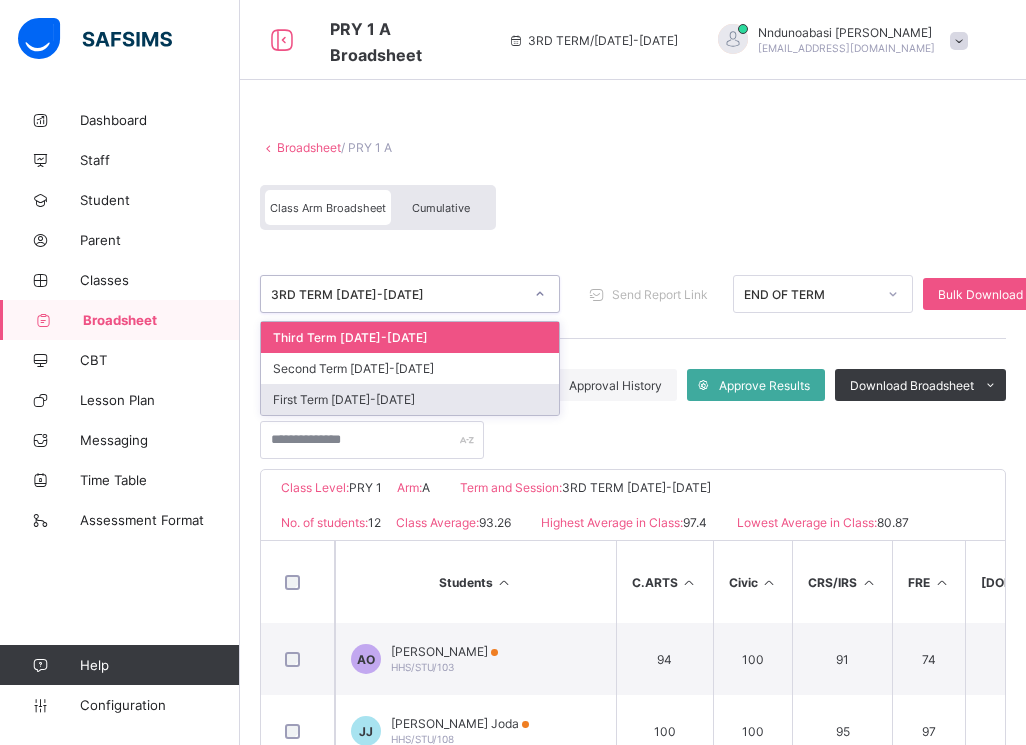 click on "First Term [DATE]-[DATE]" at bounding box center (410, 399) 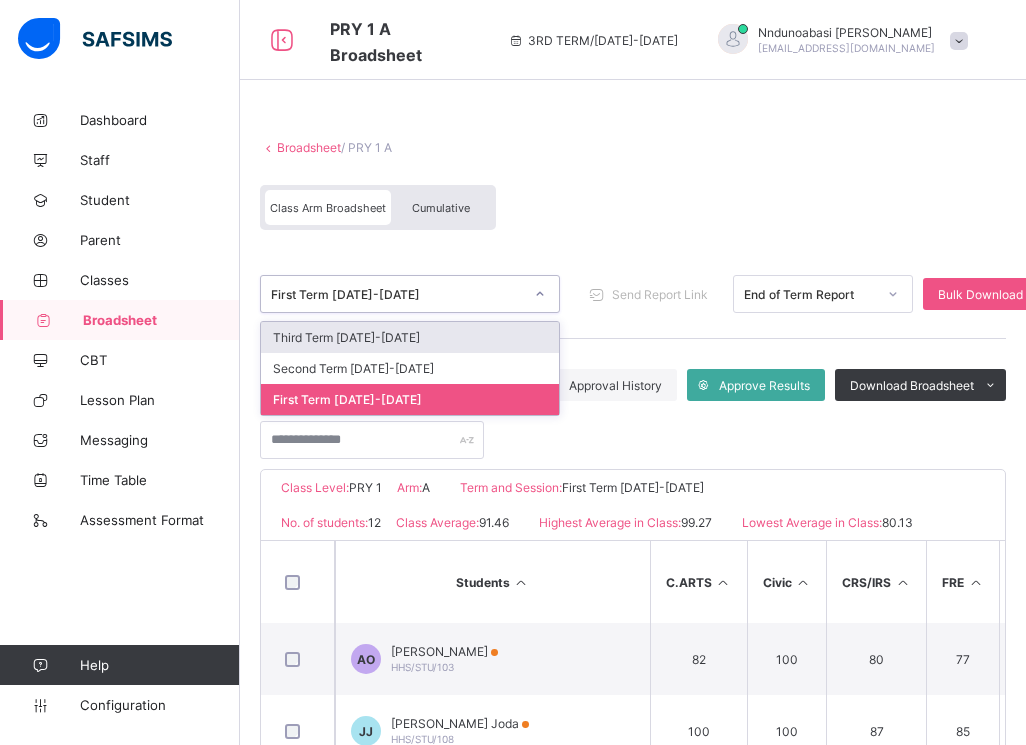click 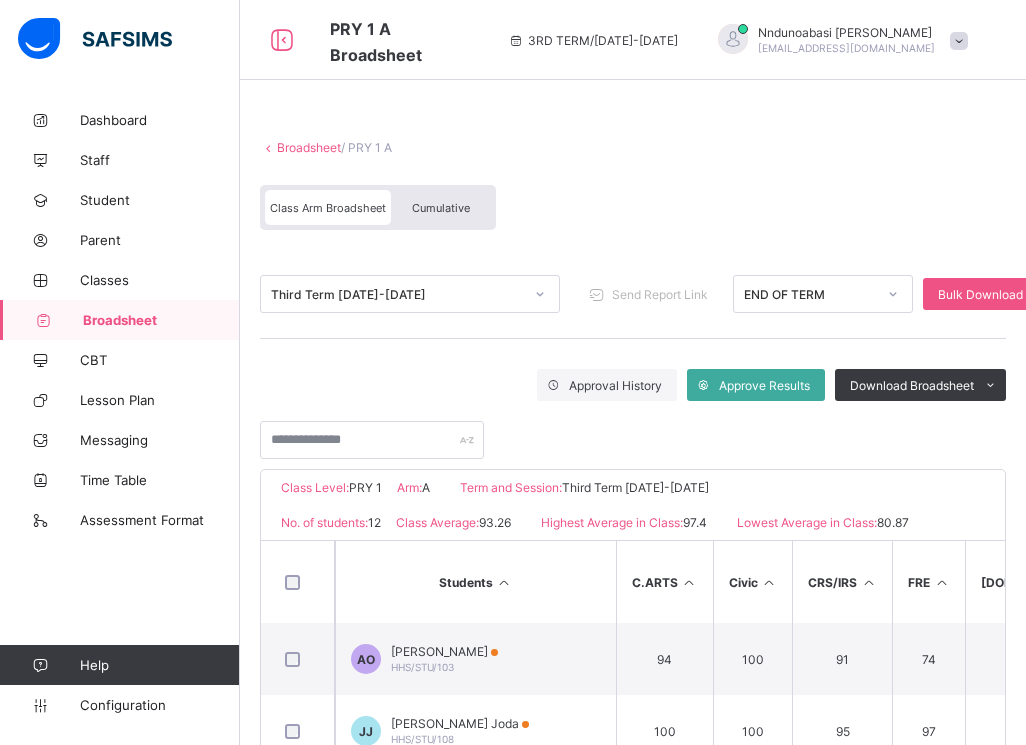 click on "Cumulative" at bounding box center (441, 207) 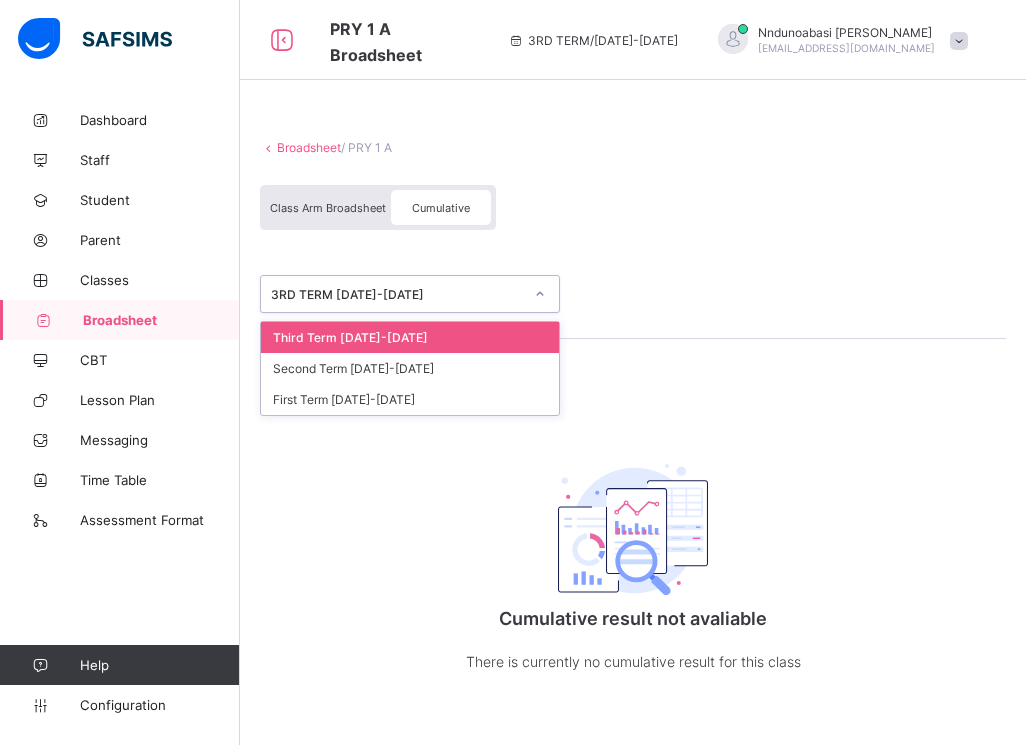 click 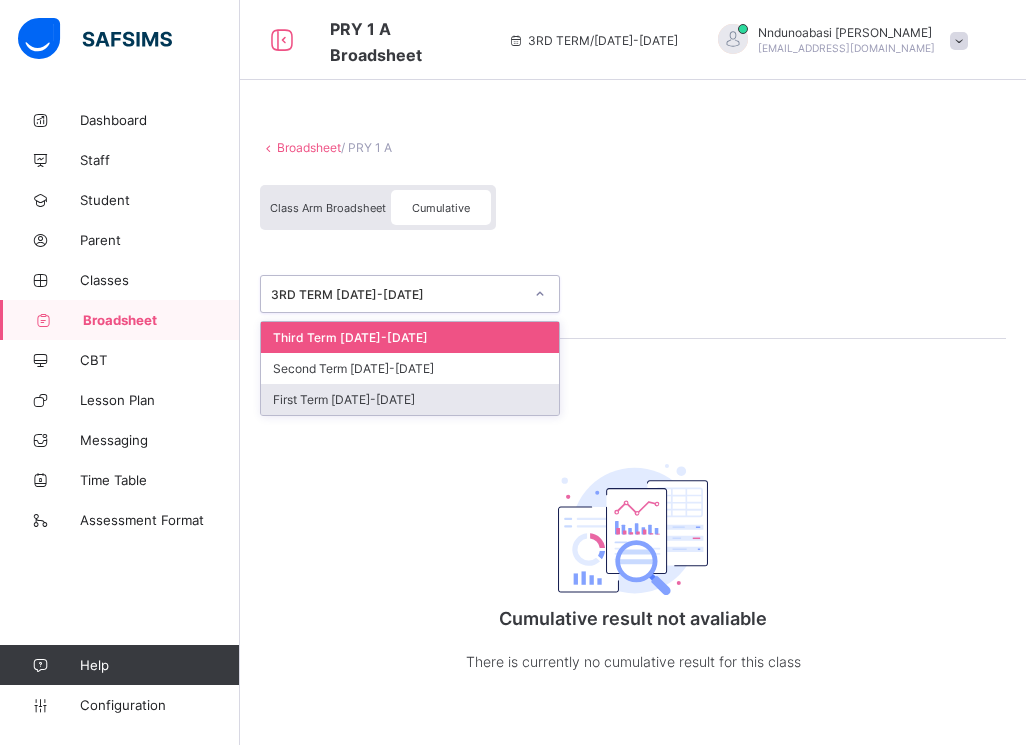 click on "First Term [DATE]-[DATE]" at bounding box center (410, 399) 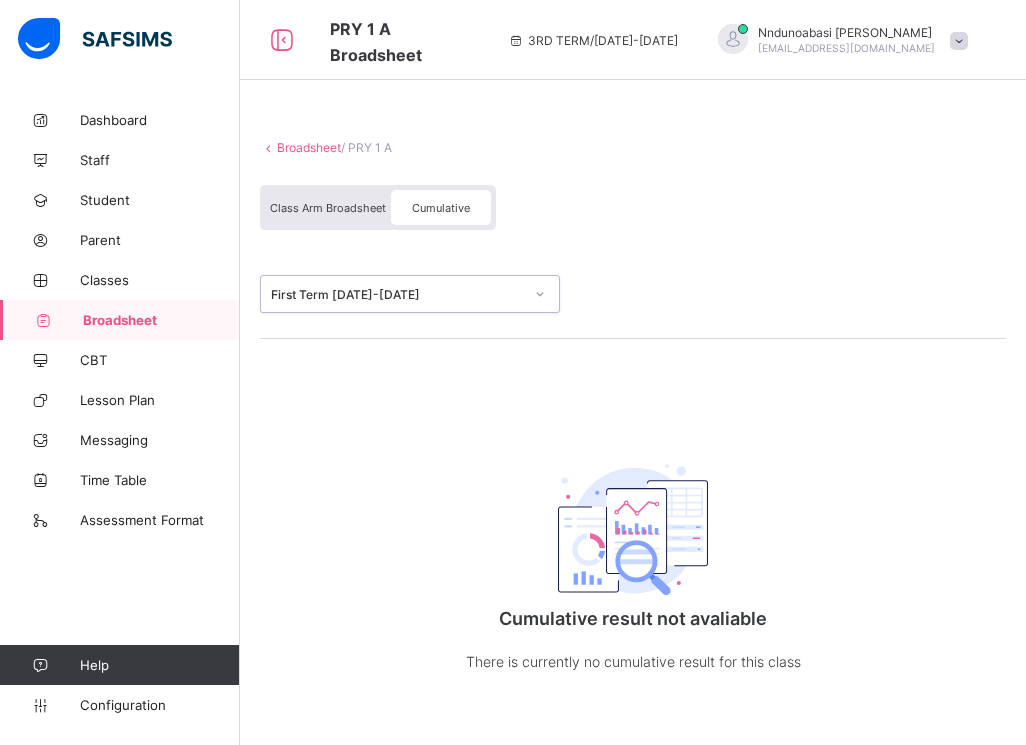 click 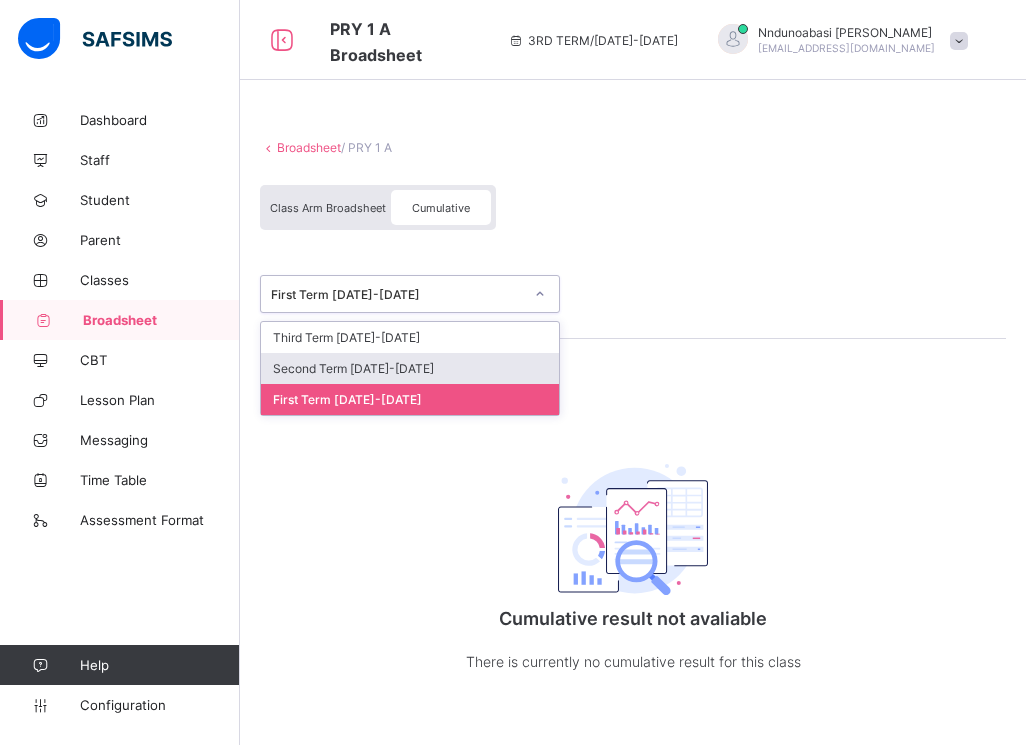 click on "Second Term [DATE]-[DATE]" at bounding box center (410, 368) 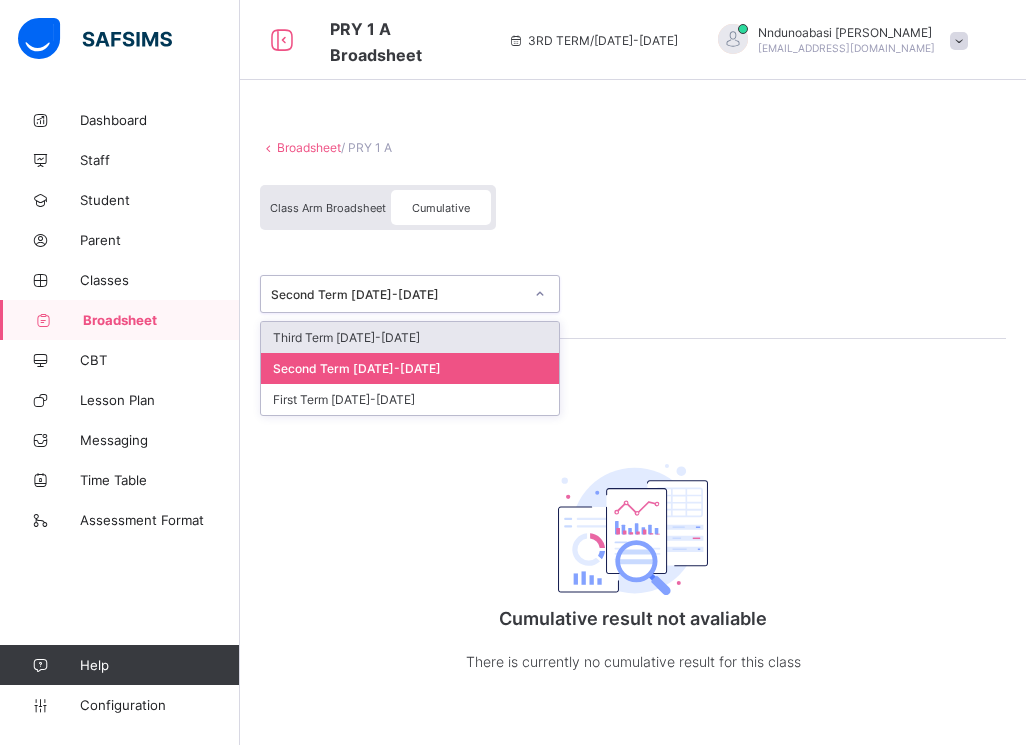 click 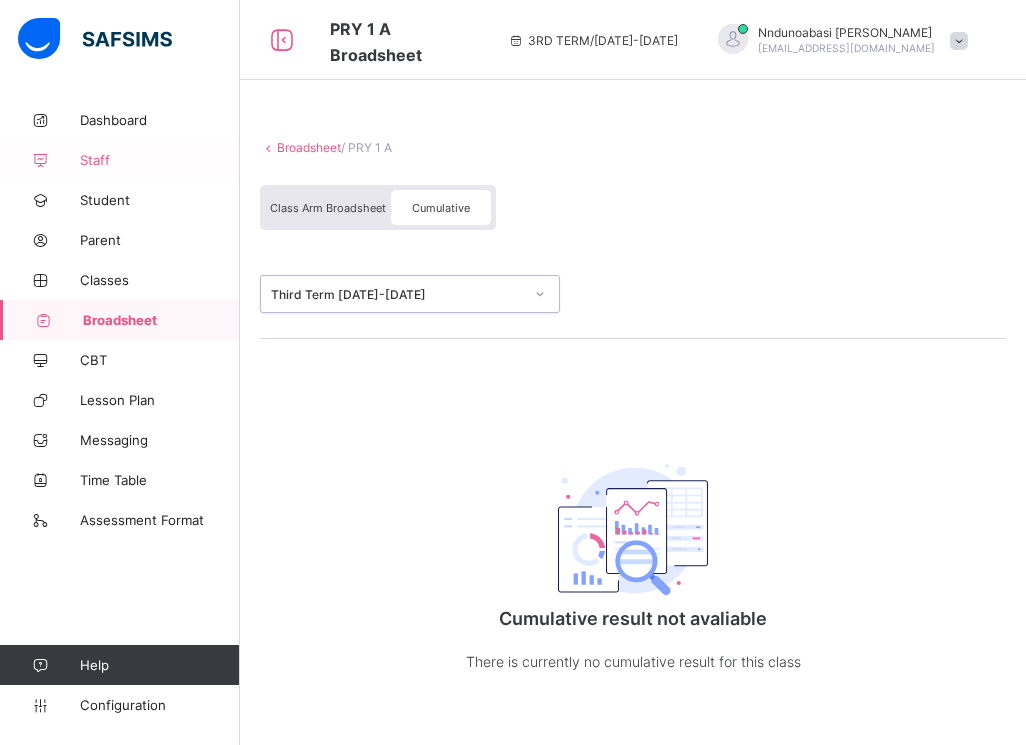 click on "Staff" at bounding box center [160, 160] 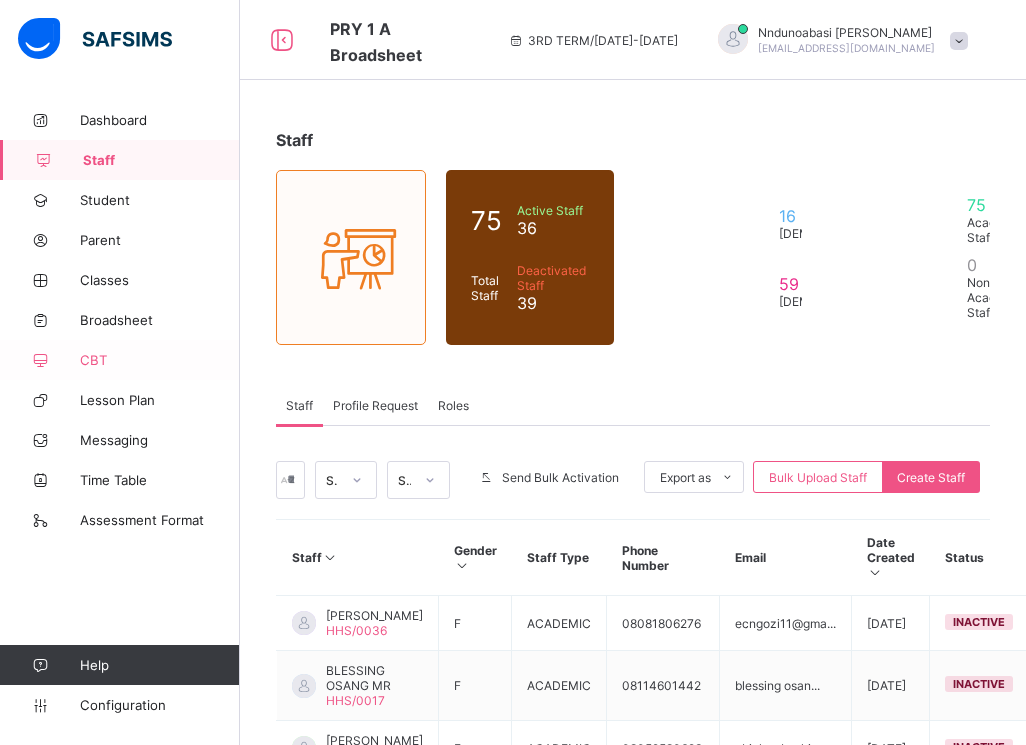 click on "CBT" at bounding box center (120, 360) 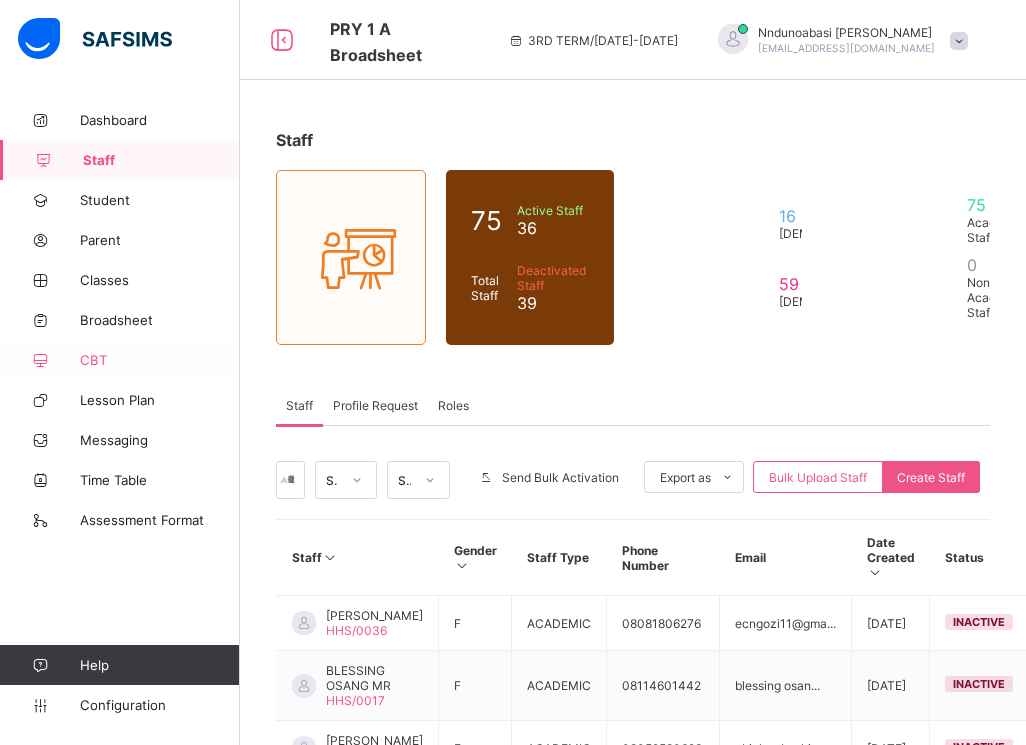 click on "CBT" at bounding box center (120, 360) 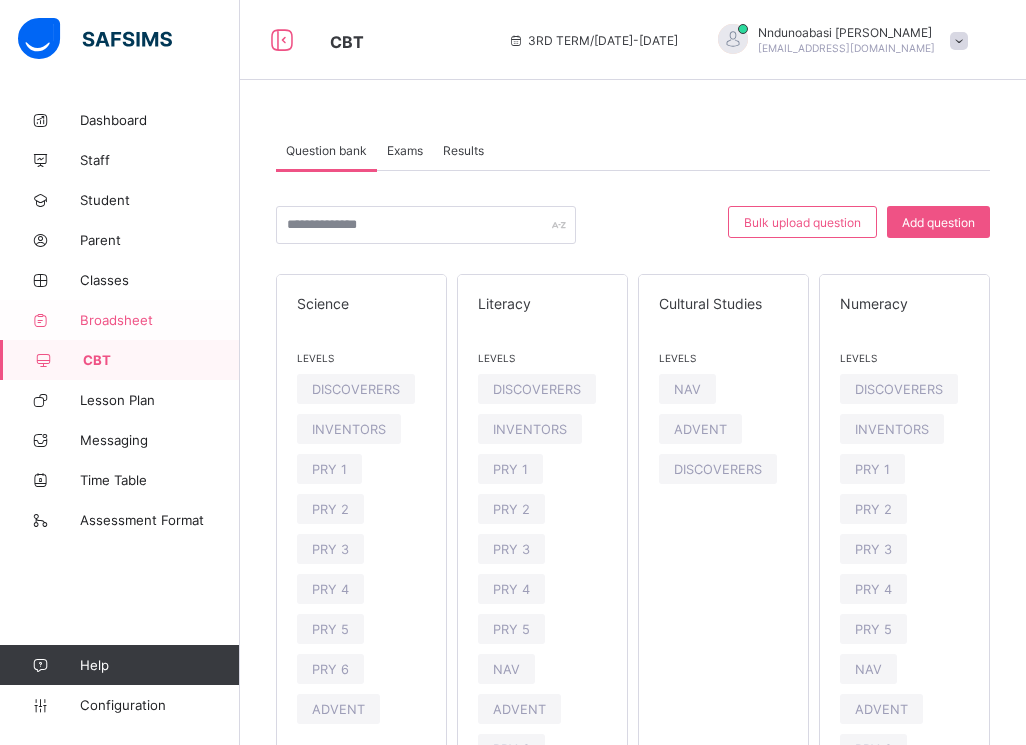 click on "Broadsheet" at bounding box center [160, 320] 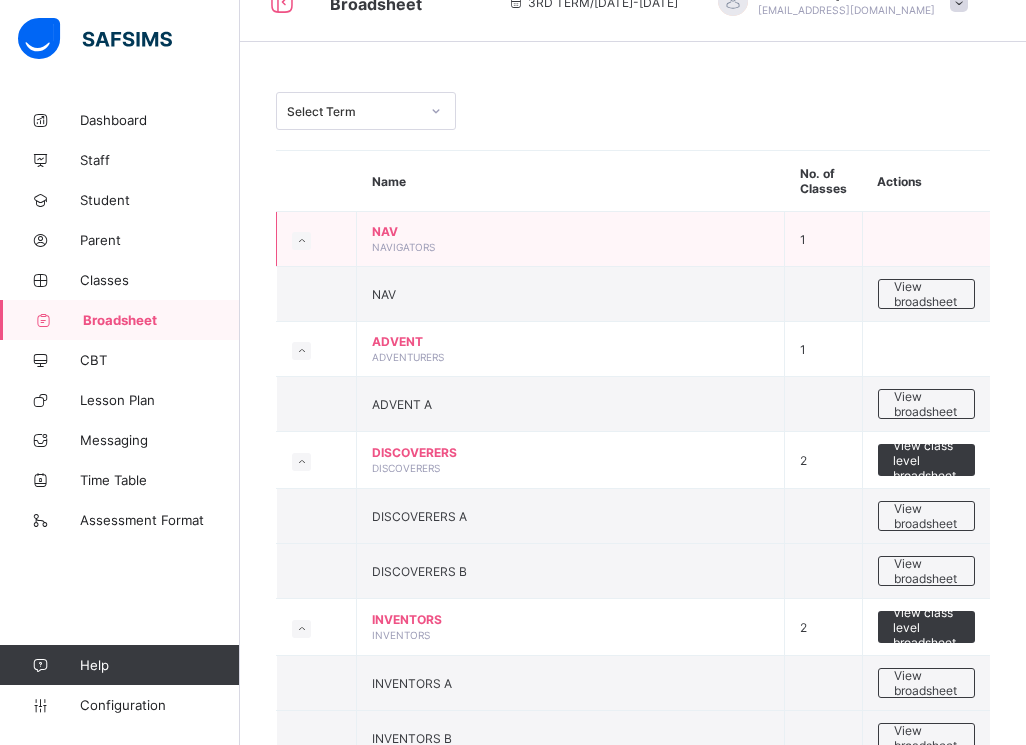 scroll, scrollTop: 40, scrollLeft: 0, axis: vertical 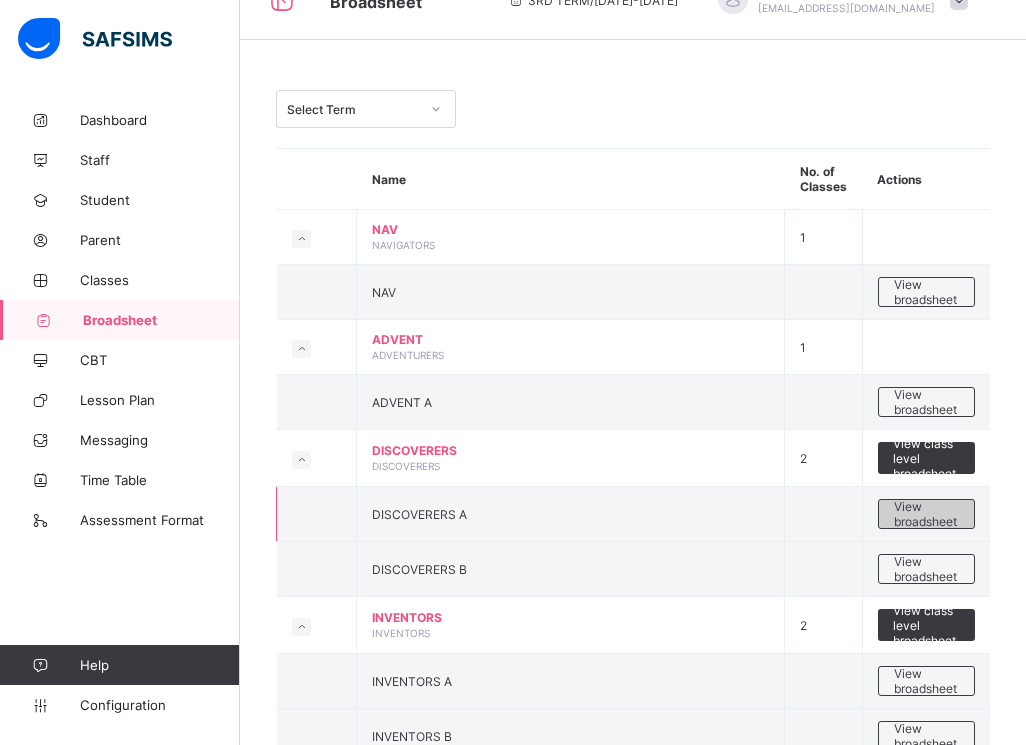 click on "View broadsheet" at bounding box center [926, 514] 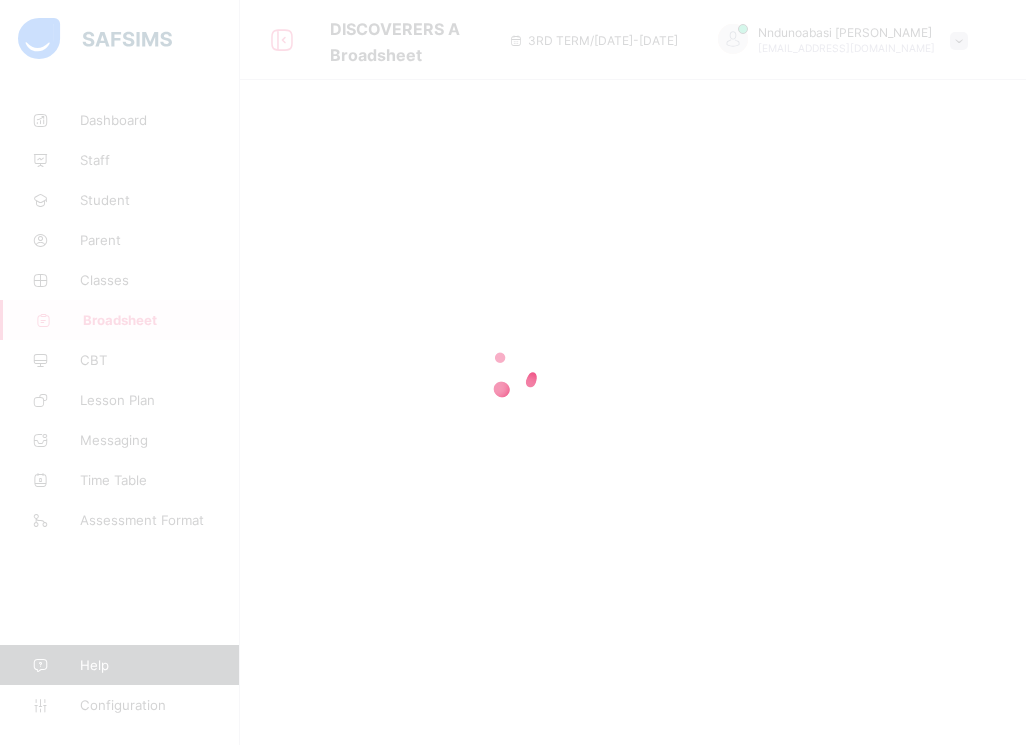 scroll, scrollTop: 0, scrollLeft: 0, axis: both 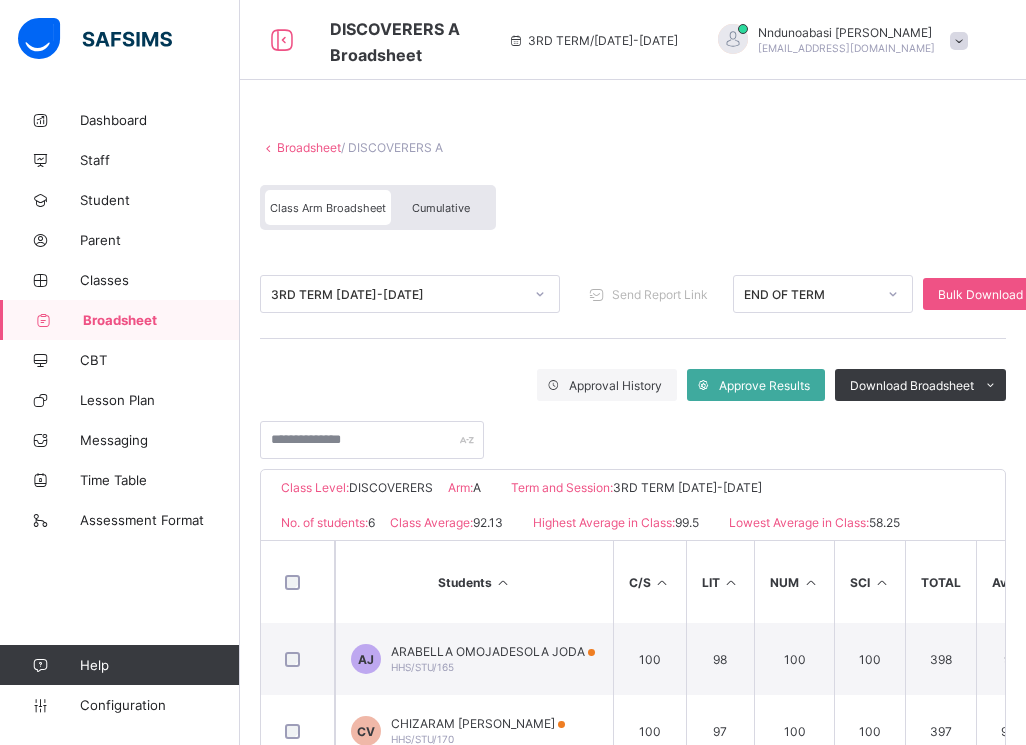 click on "Cumulative" at bounding box center (441, 207) 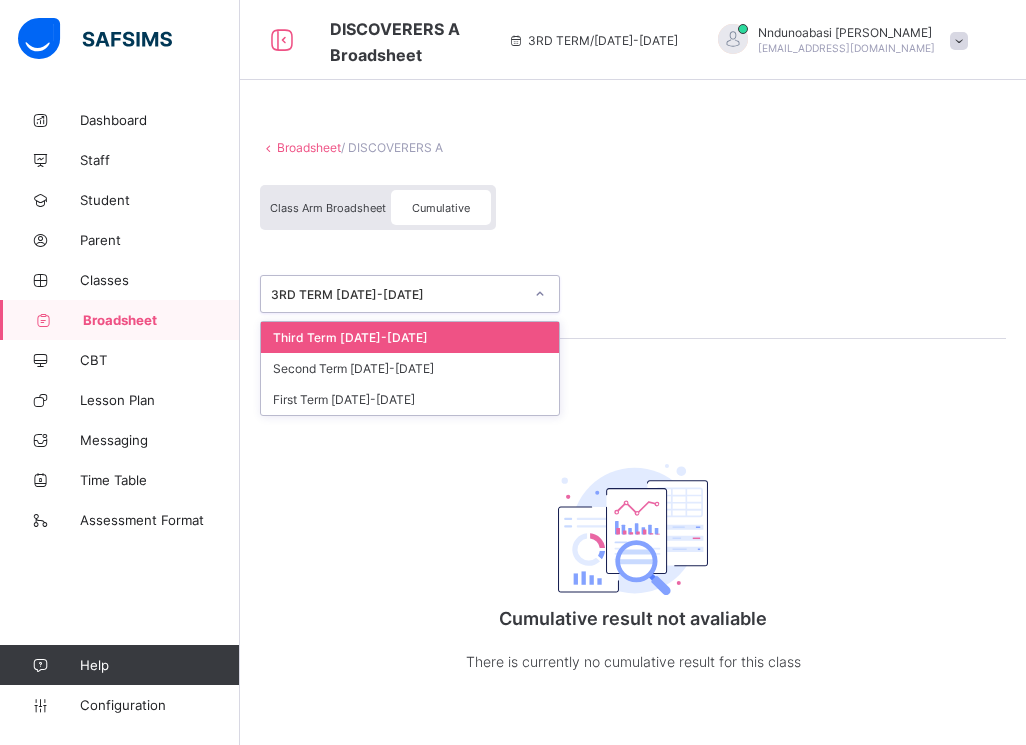click 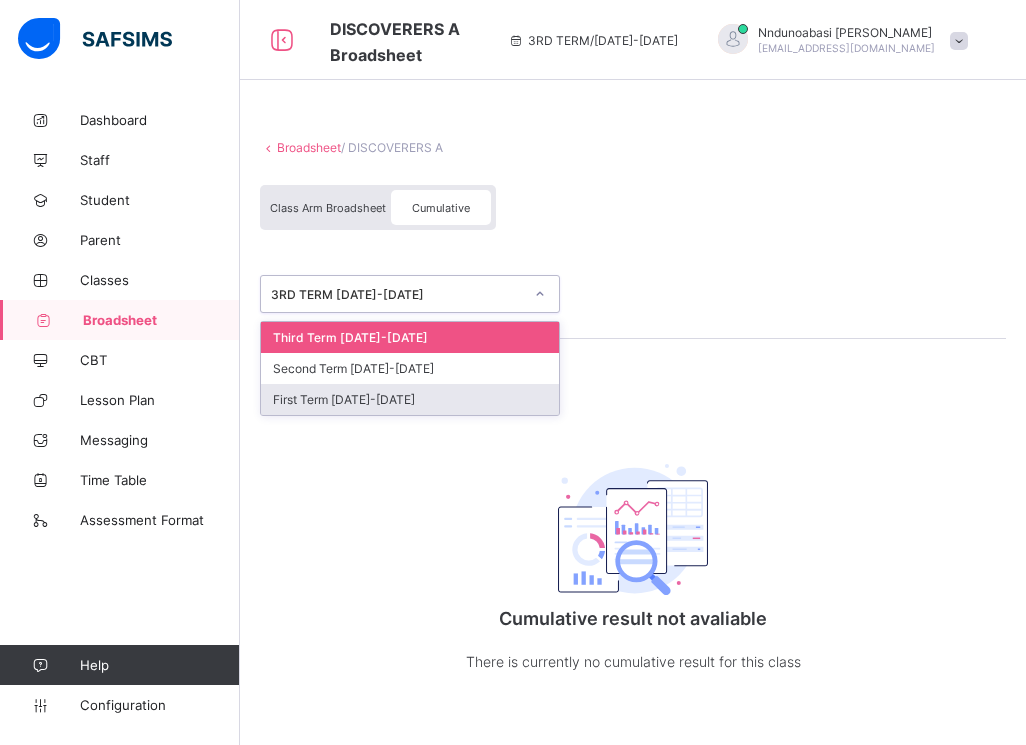 click on "First Term 2024-2025" at bounding box center (410, 399) 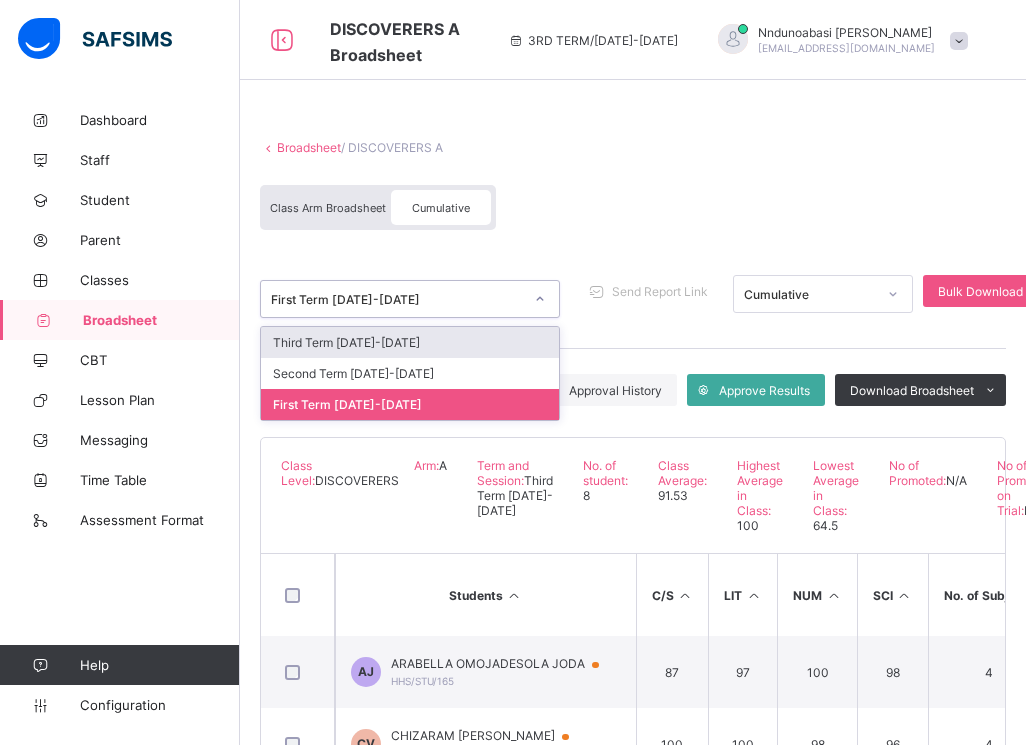 click 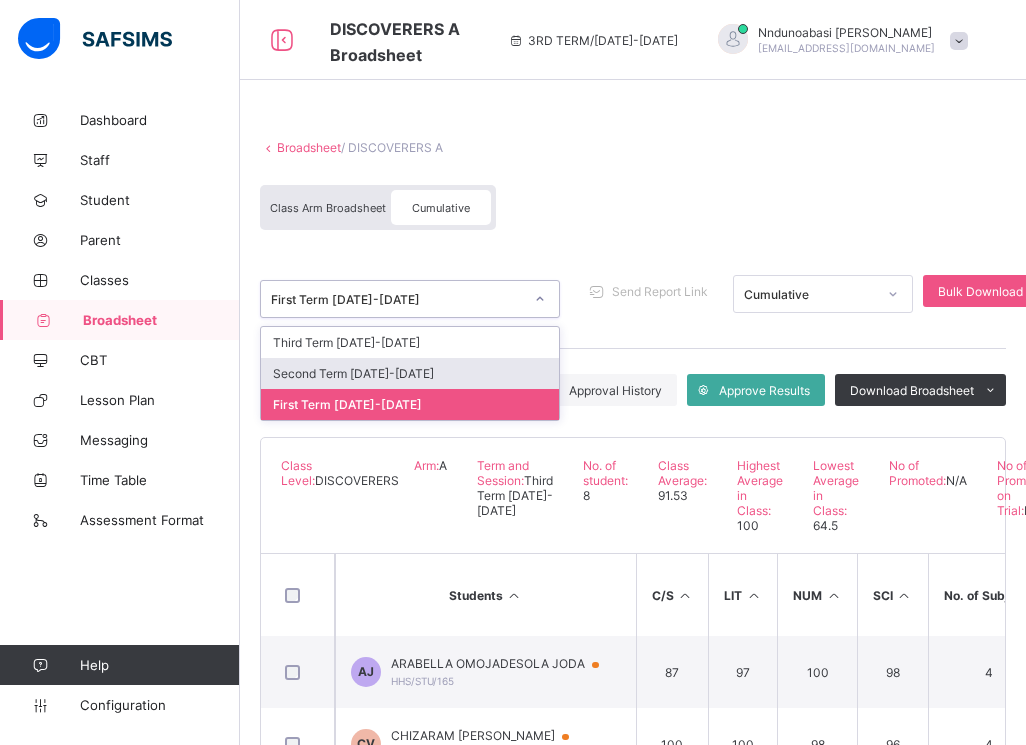click on "Second Term 2024-2025" at bounding box center (410, 373) 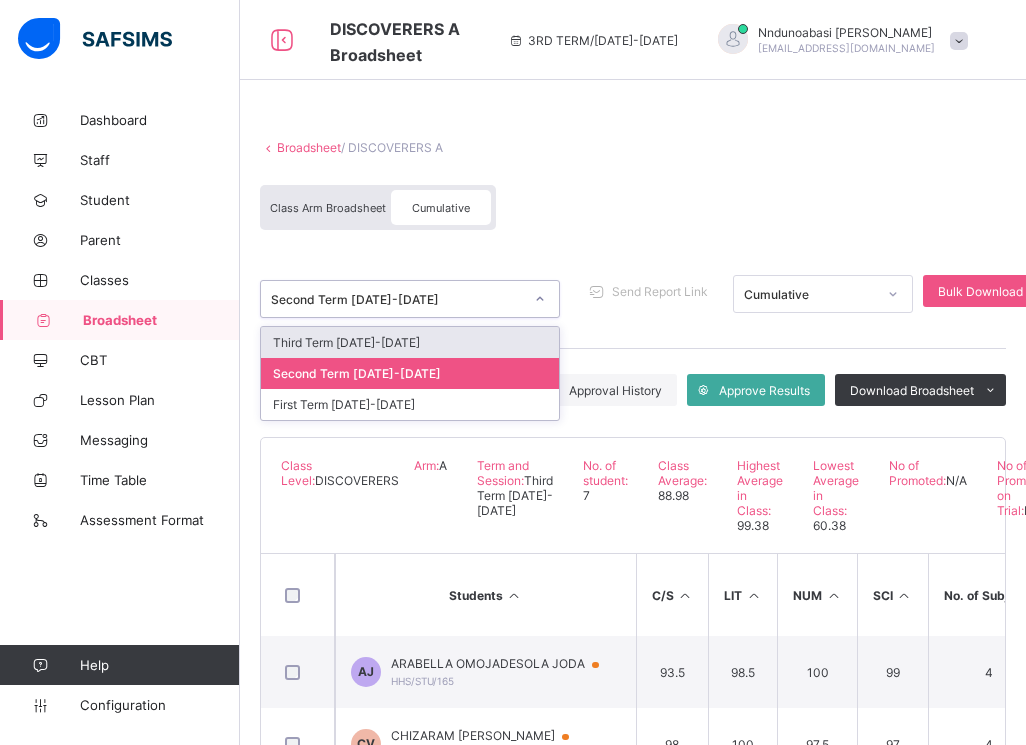 click 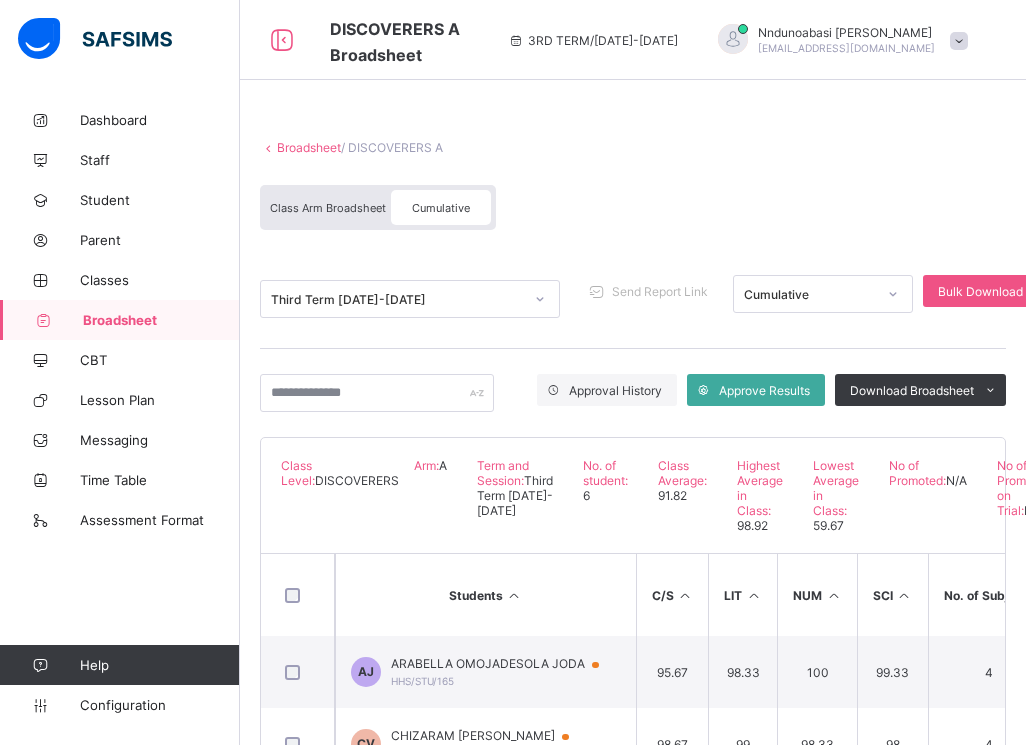 click on "Broadsheet" at bounding box center [309, 147] 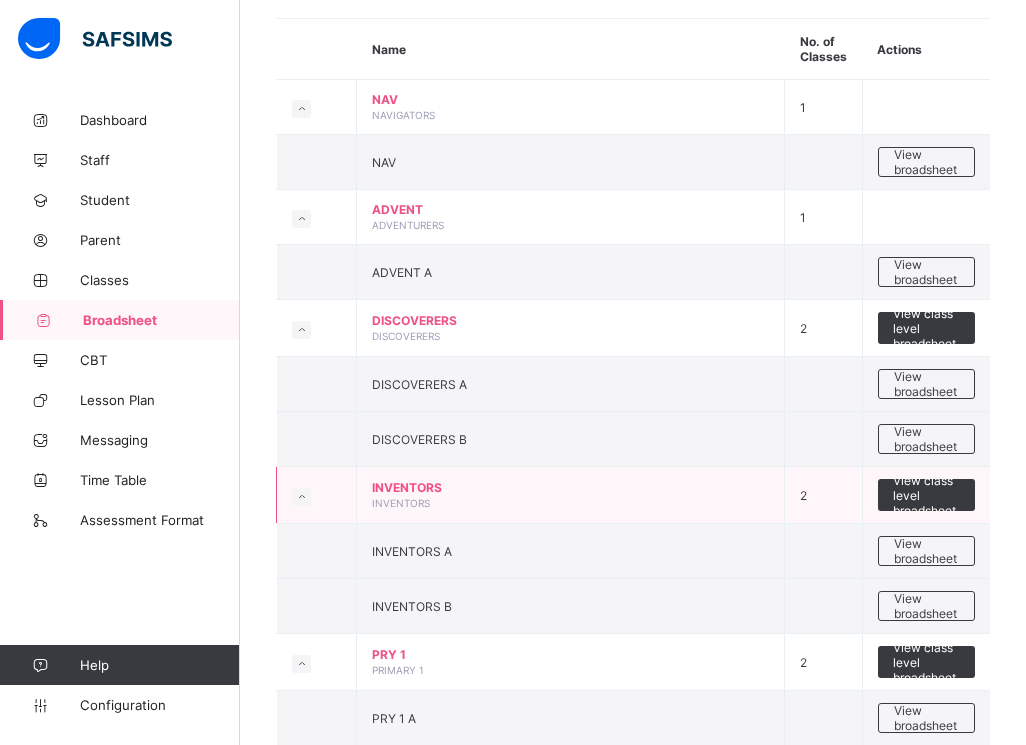scroll, scrollTop: 240, scrollLeft: 0, axis: vertical 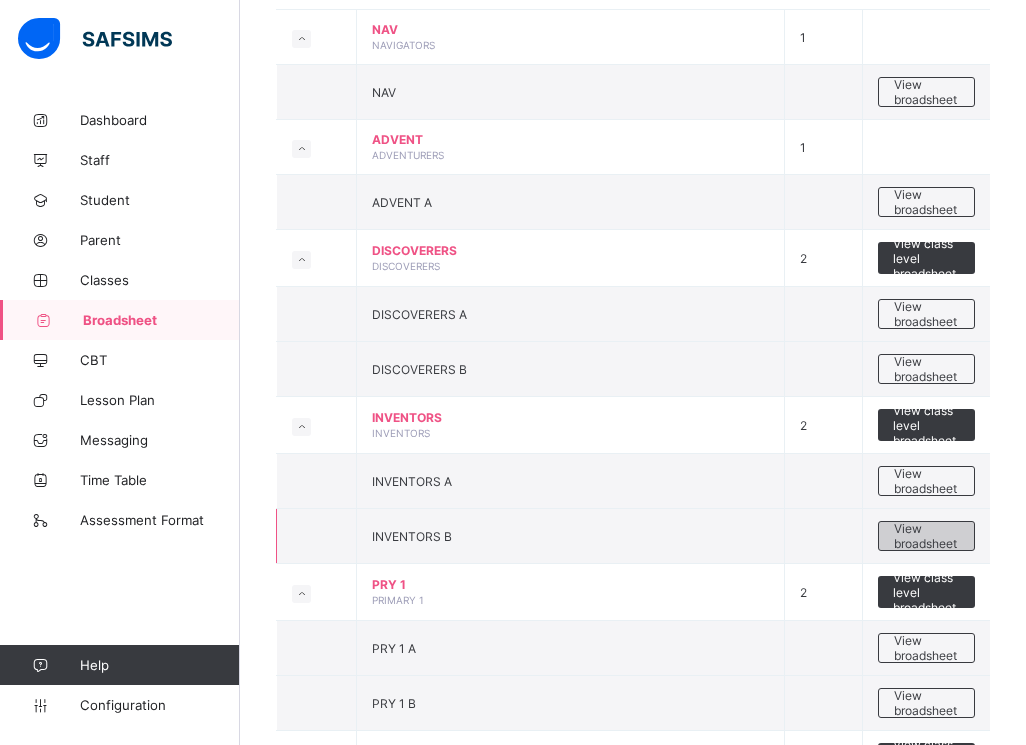 click on "View broadsheet" at bounding box center (926, 536) 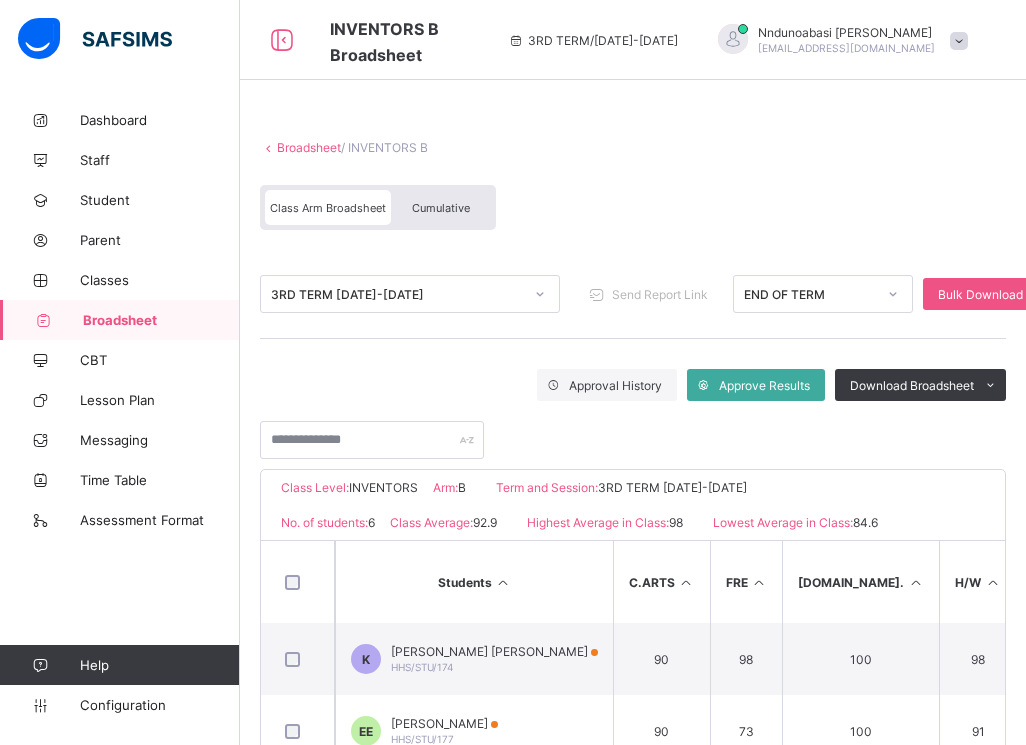 click on "Cumulative" at bounding box center (441, 208) 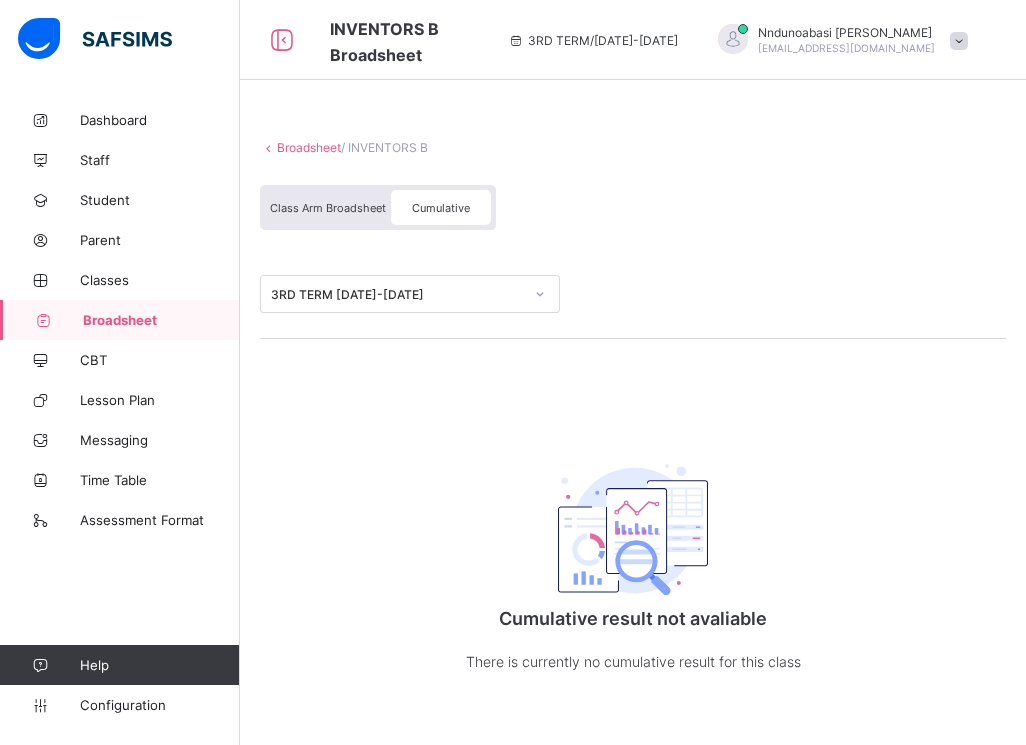 click 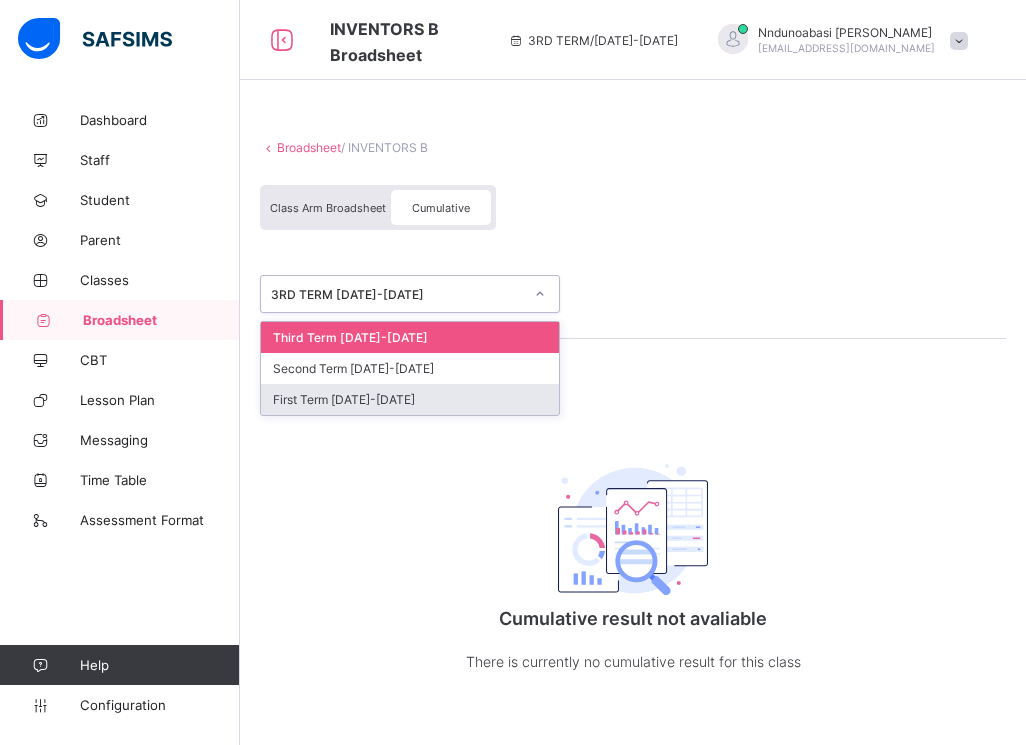 click on "First Term 2024-2025" at bounding box center (410, 399) 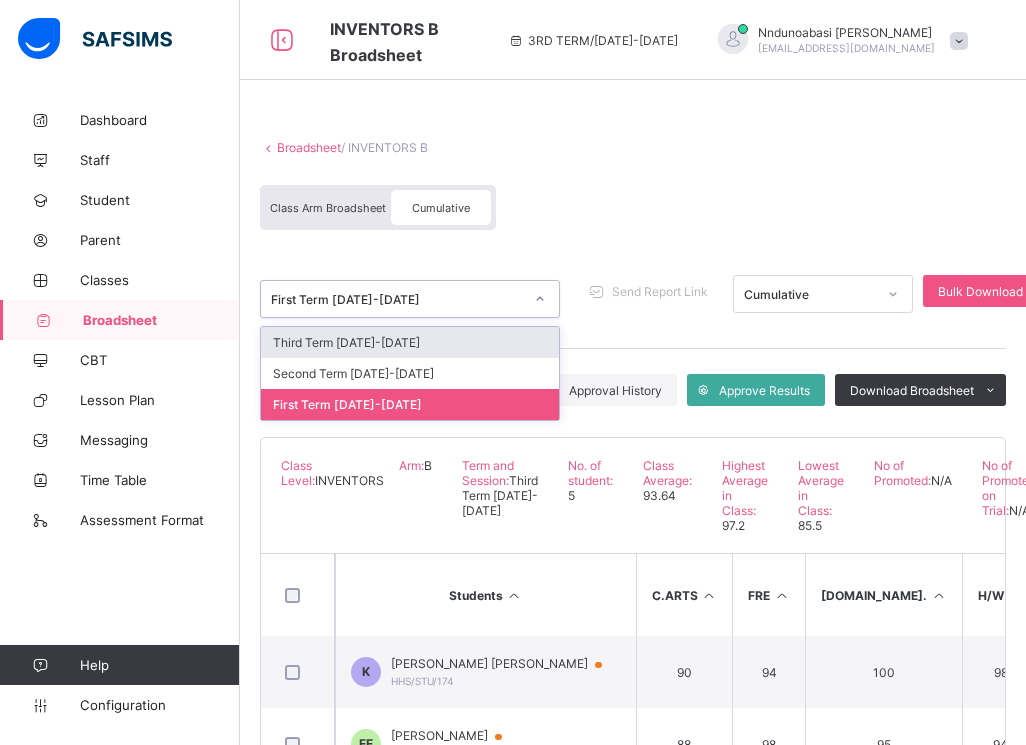 click 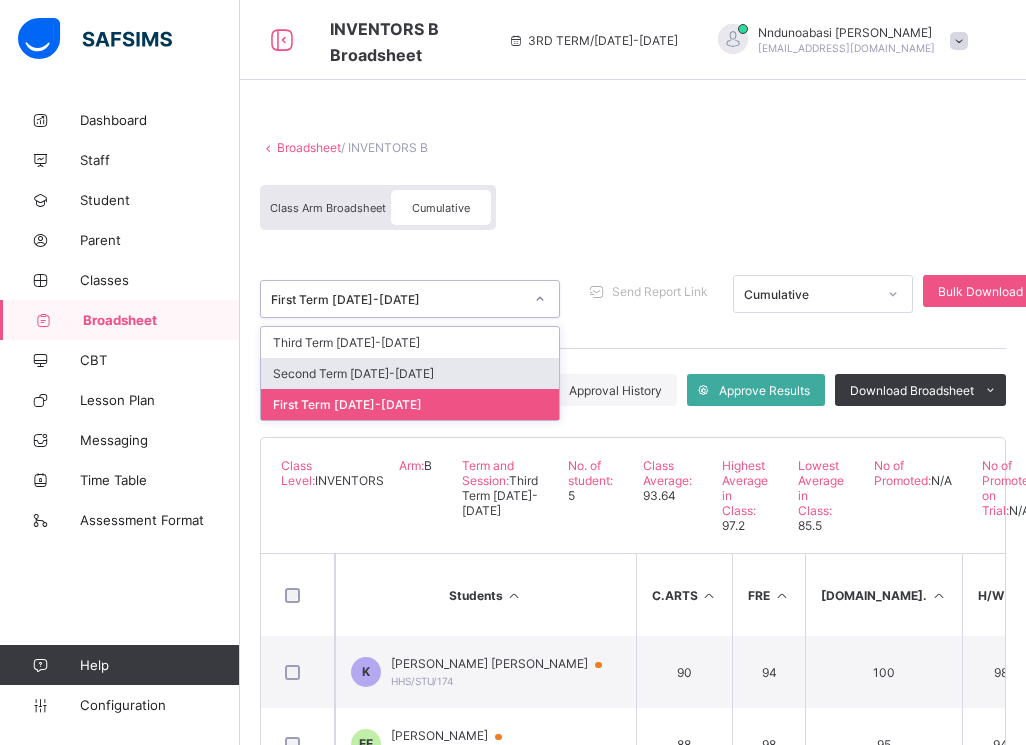 click on "Second Term 2024-2025" at bounding box center [410, 373] 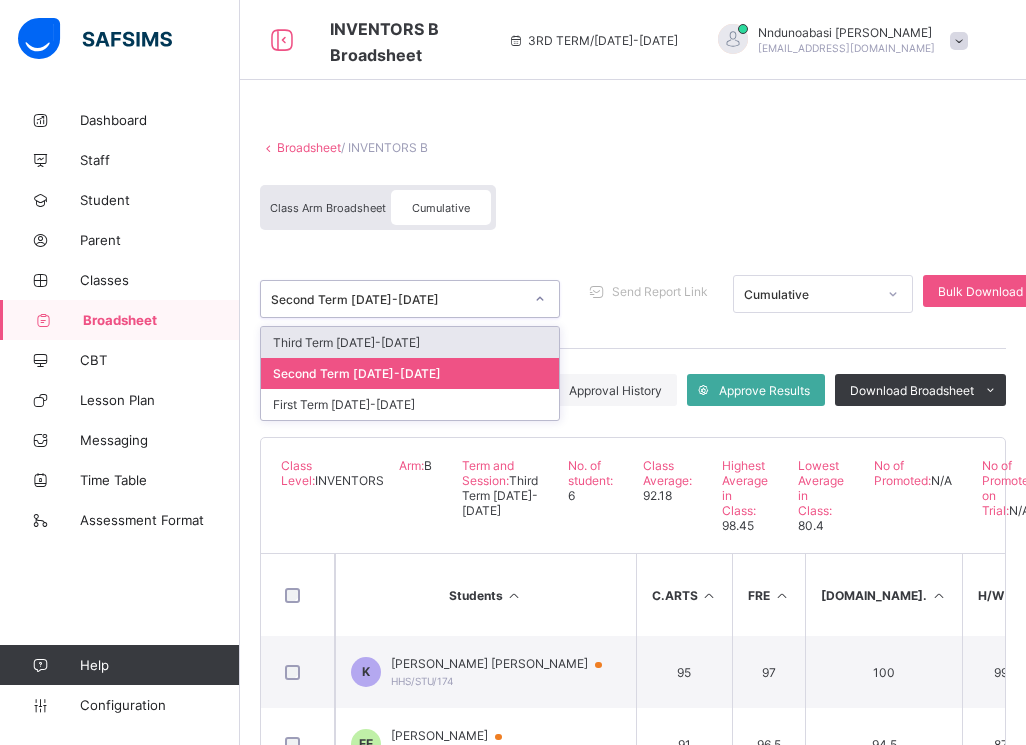 click 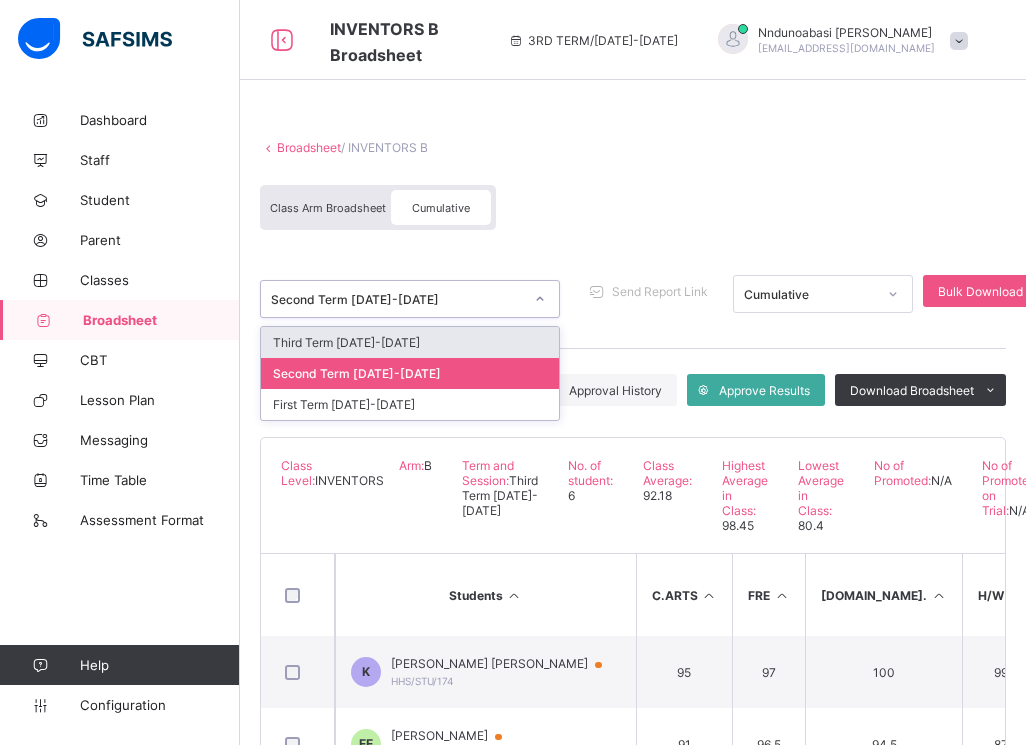 click on "Third Term 2024-2025" at bounding box center [410, 342] 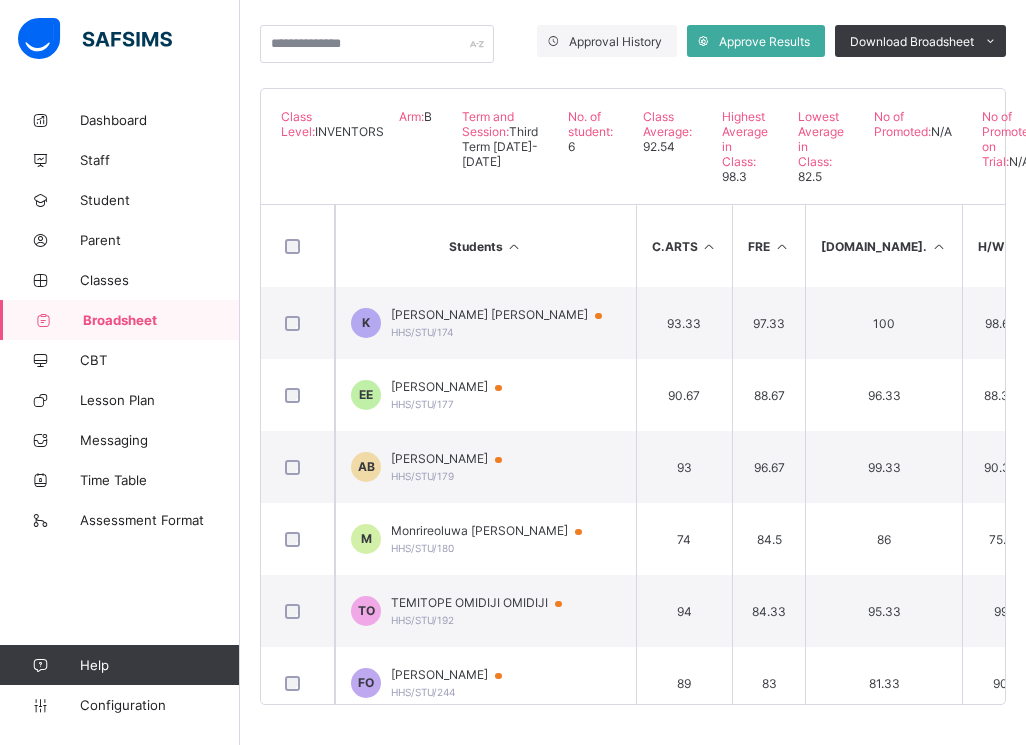 scroll, scrollTop: 379, scrollLeft: 0, axis: vertical 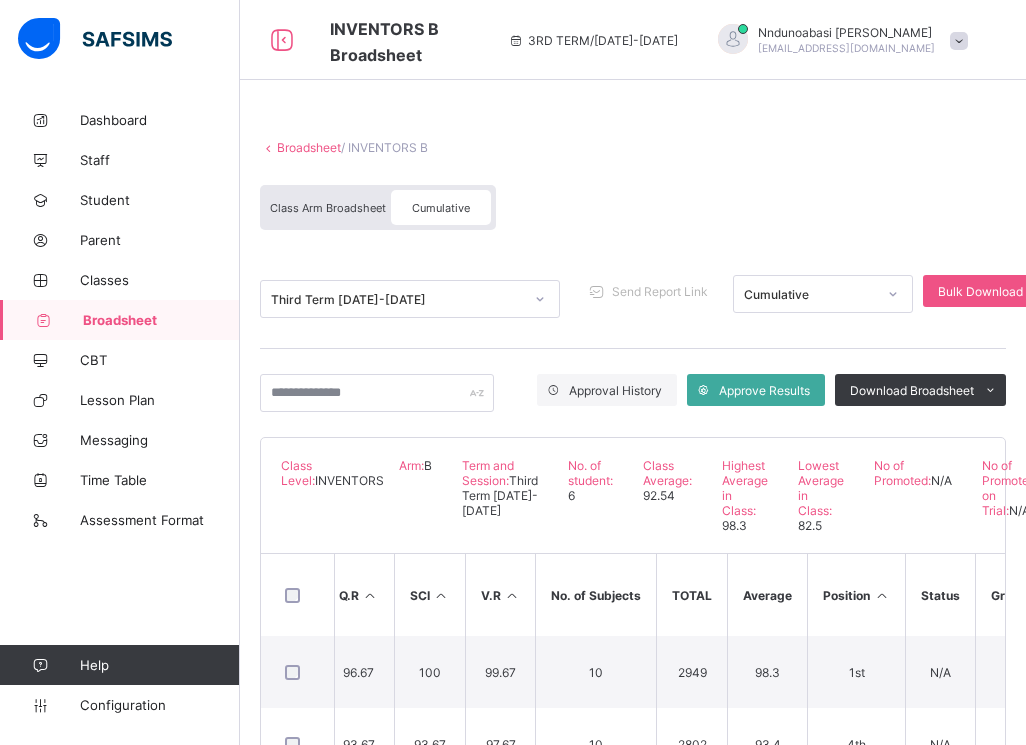 click on "Class Level:  INVENTORS  Arm:  B  Term and Session:  Third Term 2024-2025  No. of student:    6    Class Average:    92.54  Highest Average in Class:    98.3    Lowest Average in Class:    82.5    No of Promoted:   N/A   No of Promoted on Trial:   N/A   No of Repeat:   N/A" at bounding box center (633, 495) 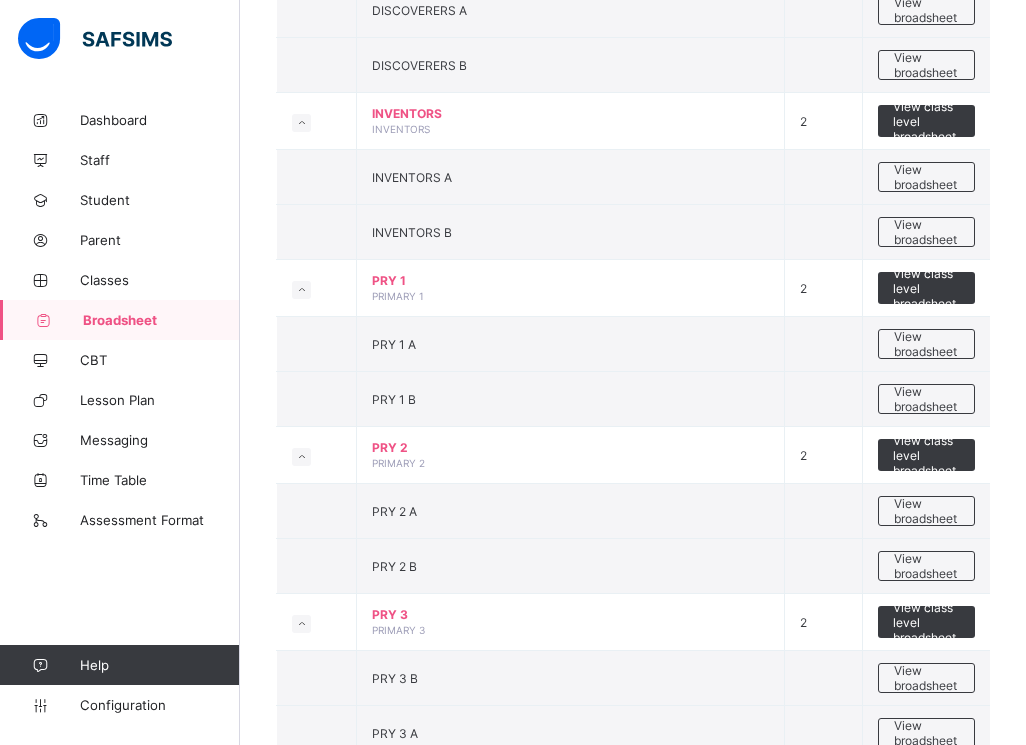 scroll, scrollTop: 600, scrollLeft: 0, axis: vertical 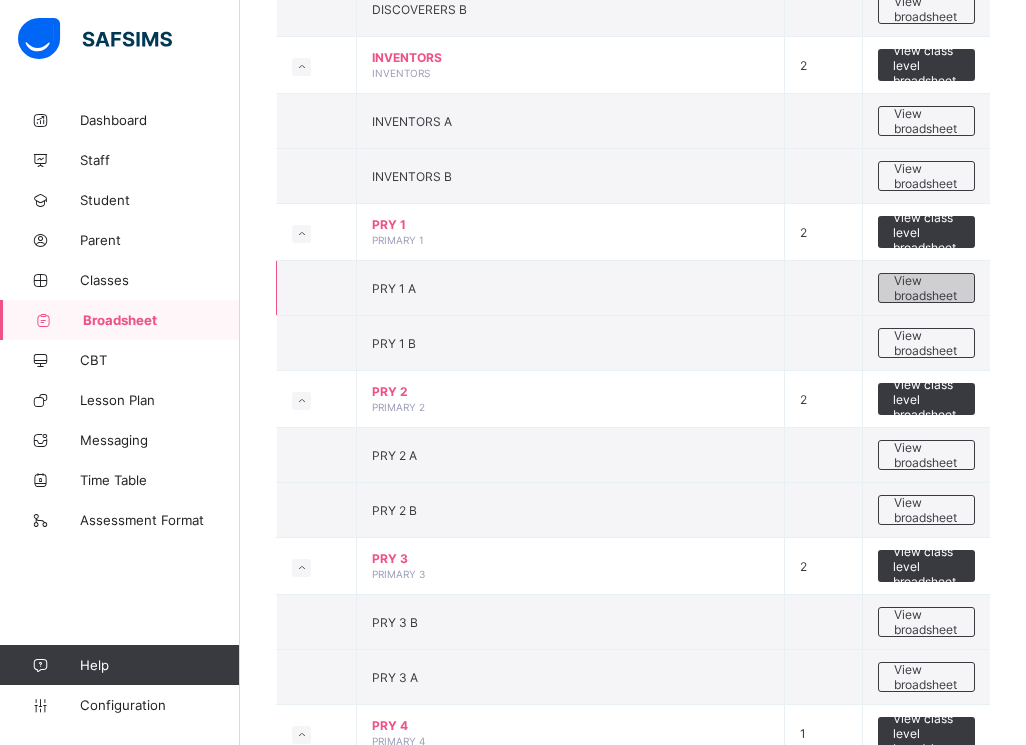 click on "View broadsheet" at bounding box center [926, 288] 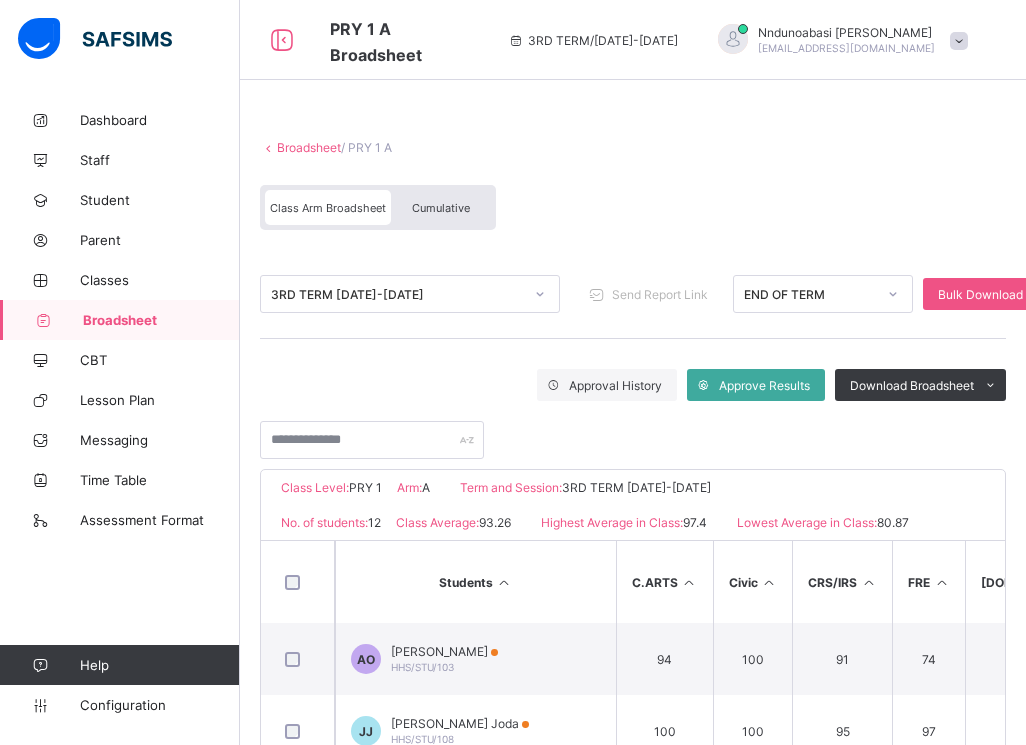 click on "Cumulative" at bounding box center (441, 208) 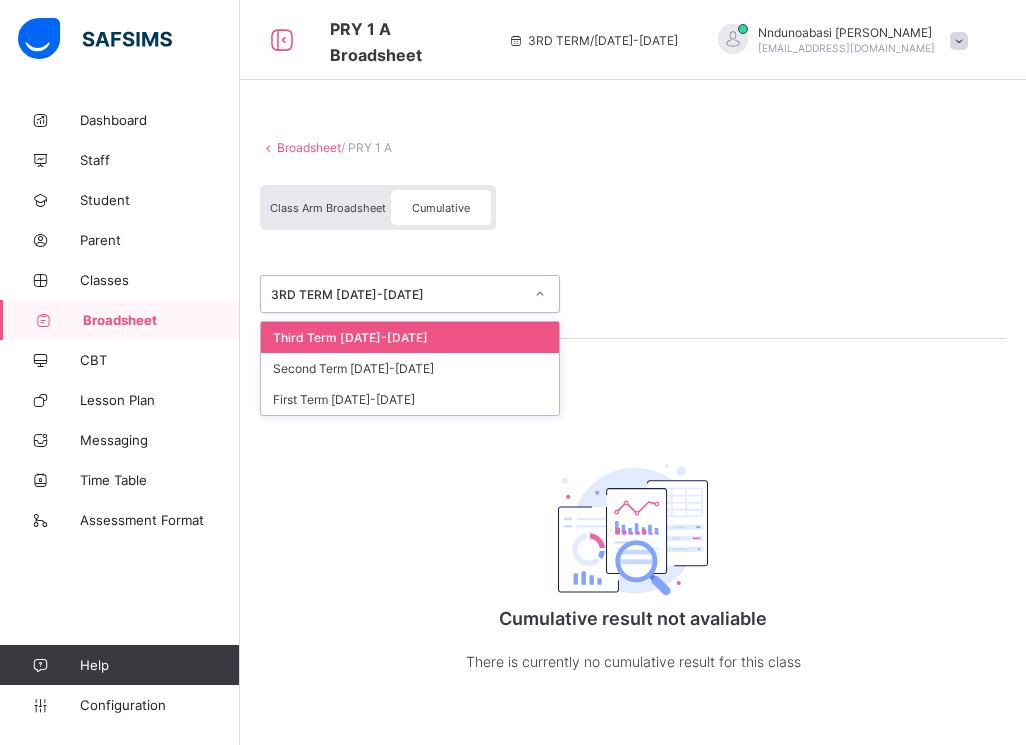 click at bounding box center (540, 294) 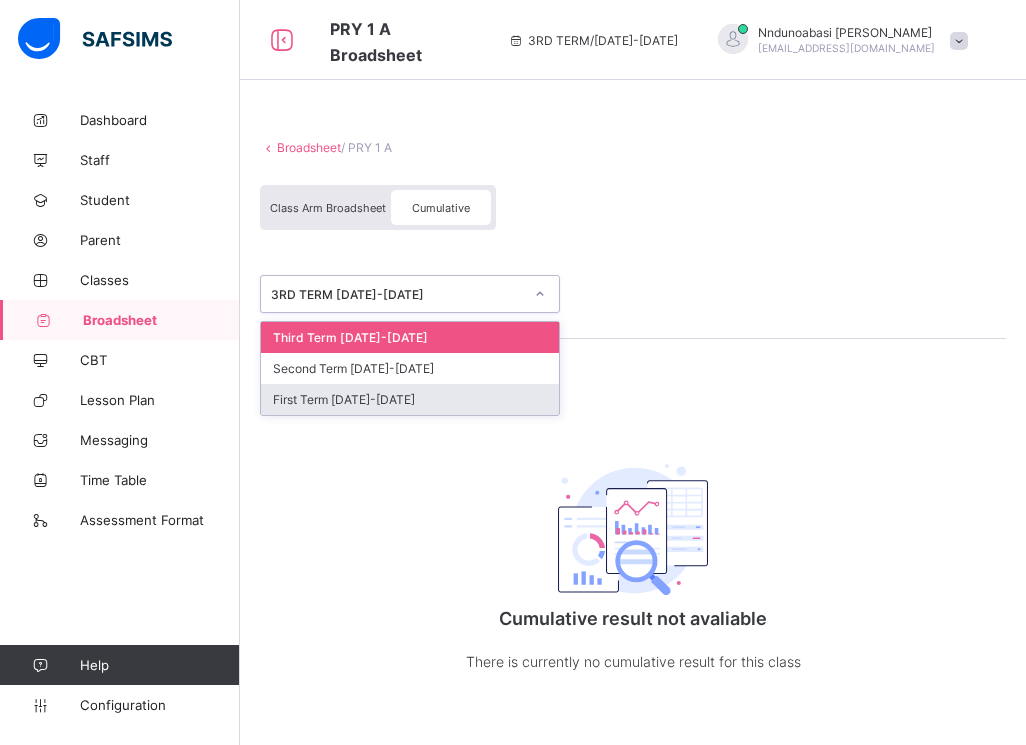 click on "First Term 2024-2025" at bounding box center [410, 399] 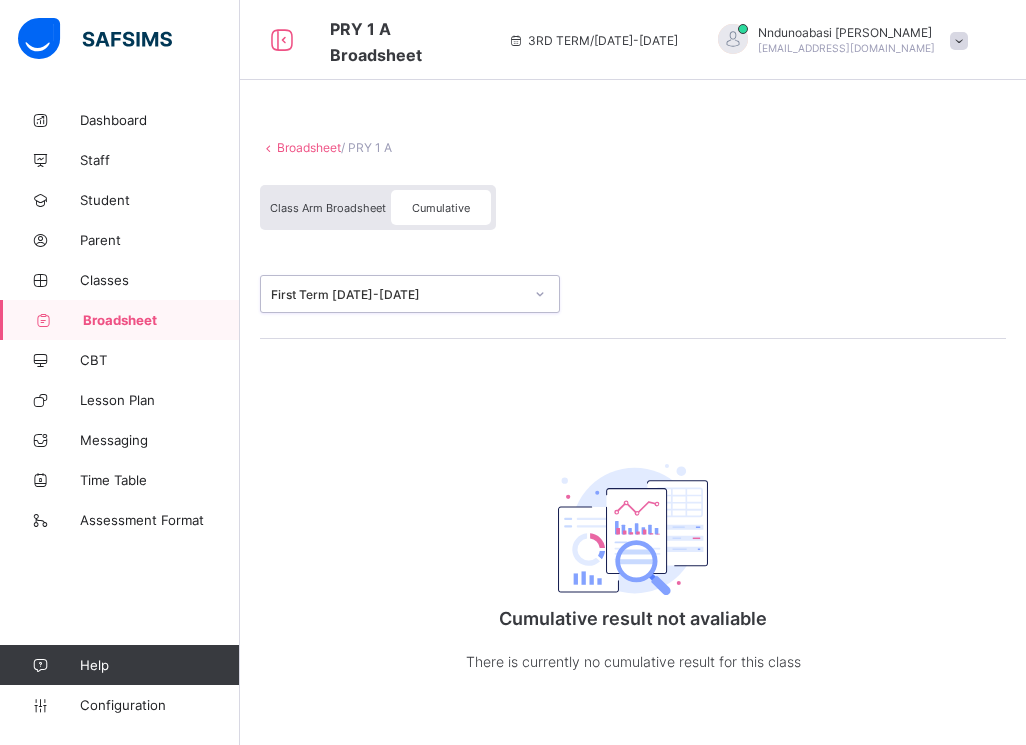 click 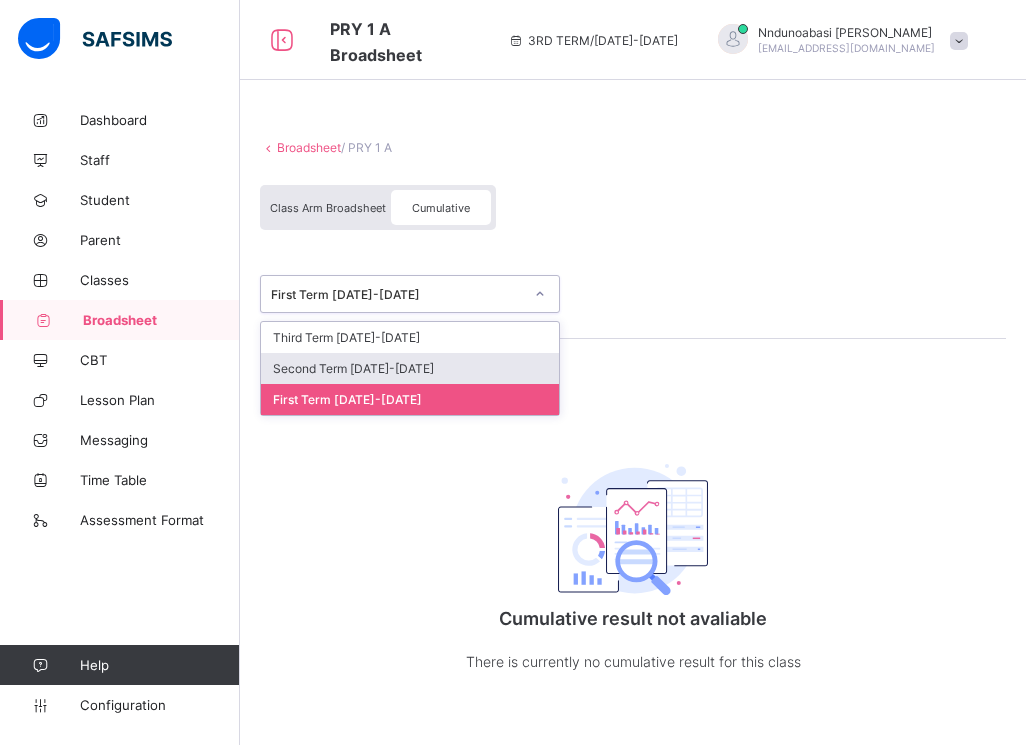click on "Second Term 2024-2025" at bounding box center (410, 368) 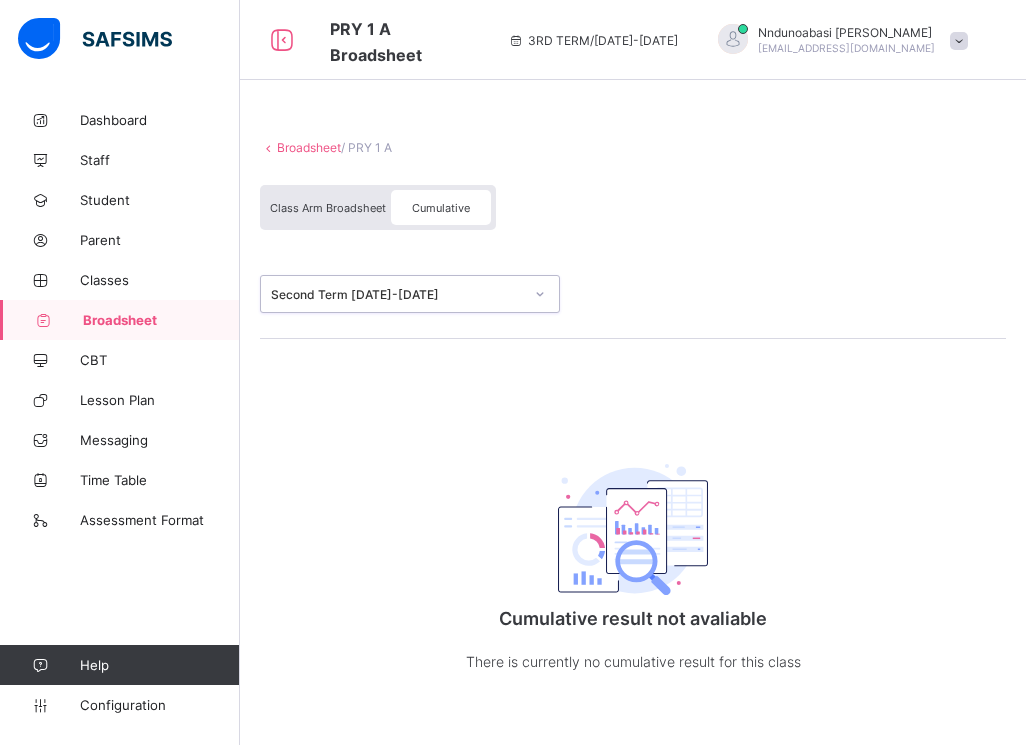 click on "/ PRY 1 A" at bounding box center [366, 147] 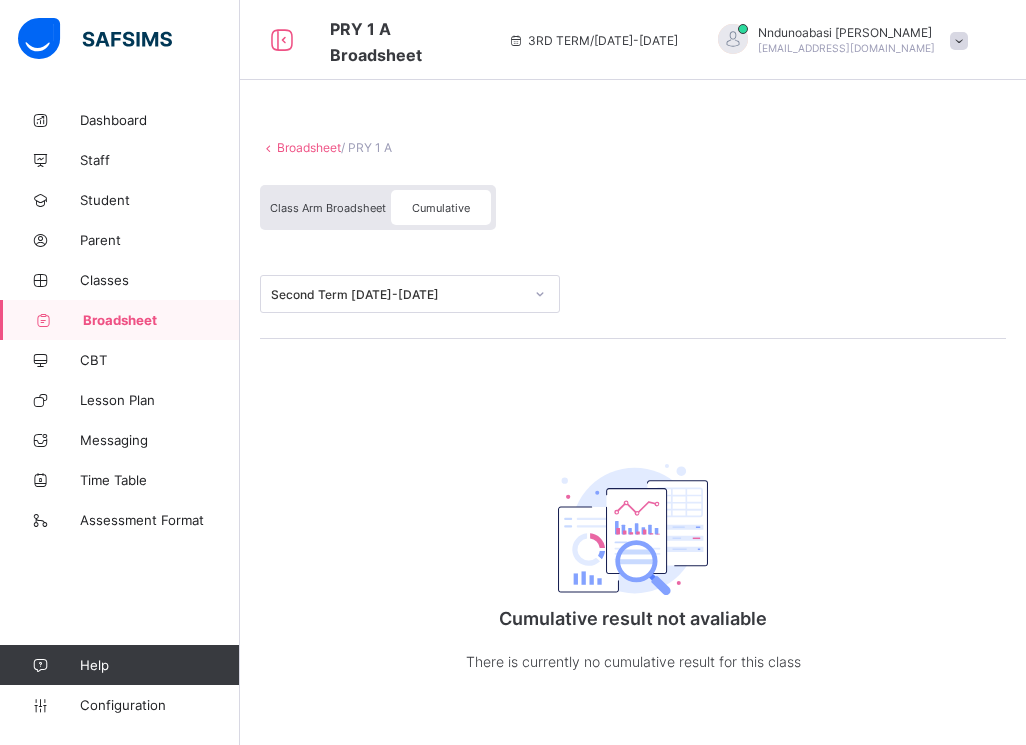 click on "/ PRY 1 A" at bounding box center [366, 147] 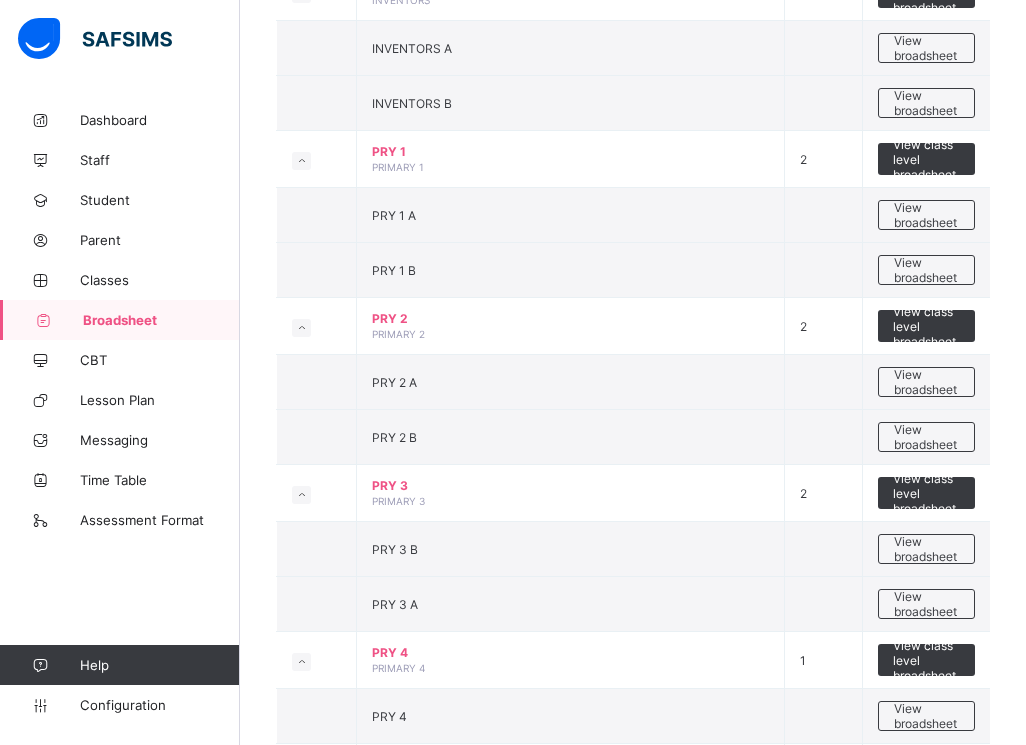 scroll, scrollTop: 680, scrollLeft: 0, axis: vertical 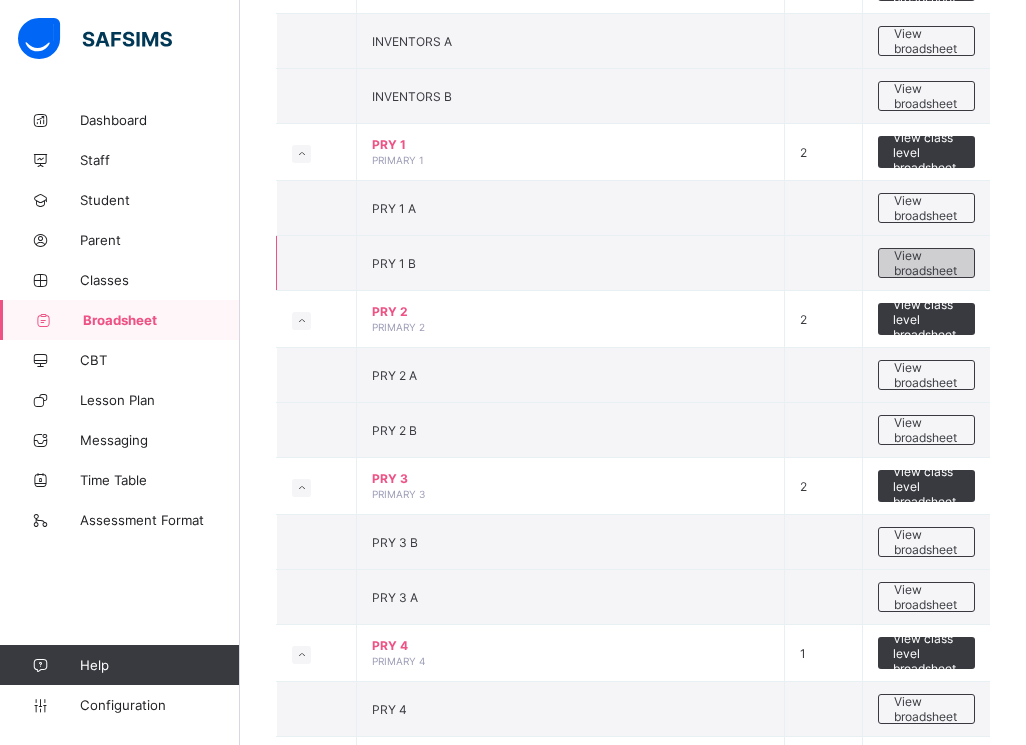click on "View broadsheet" at bounding box center (926, 263) 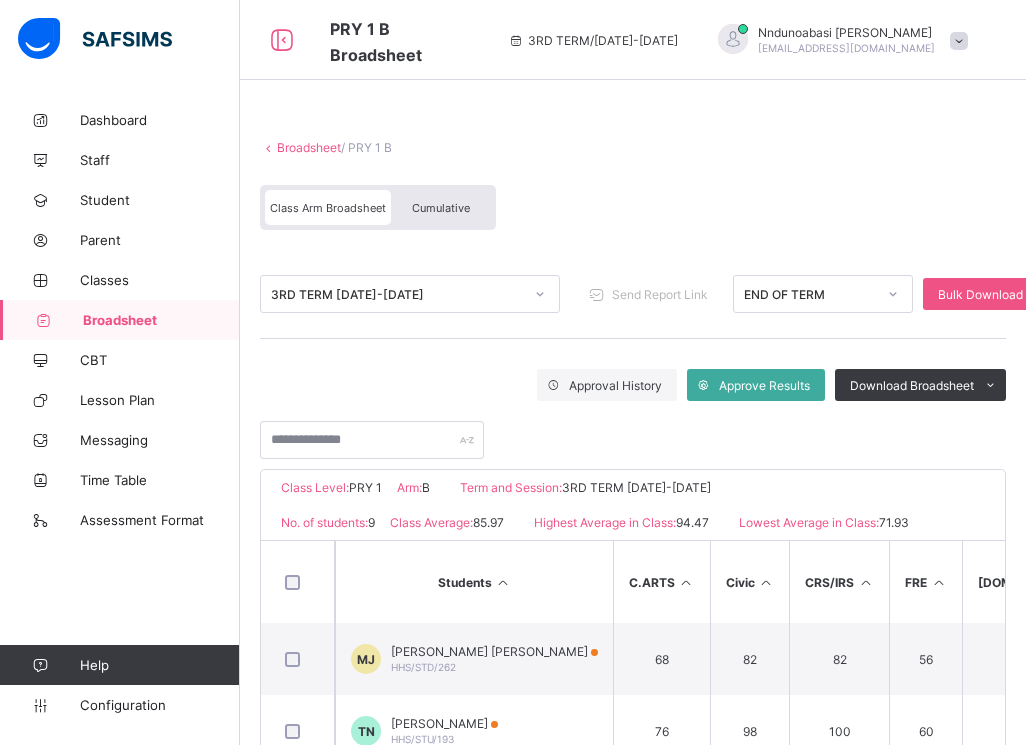 click on "Cumulative" at bounding box center (441, 208) 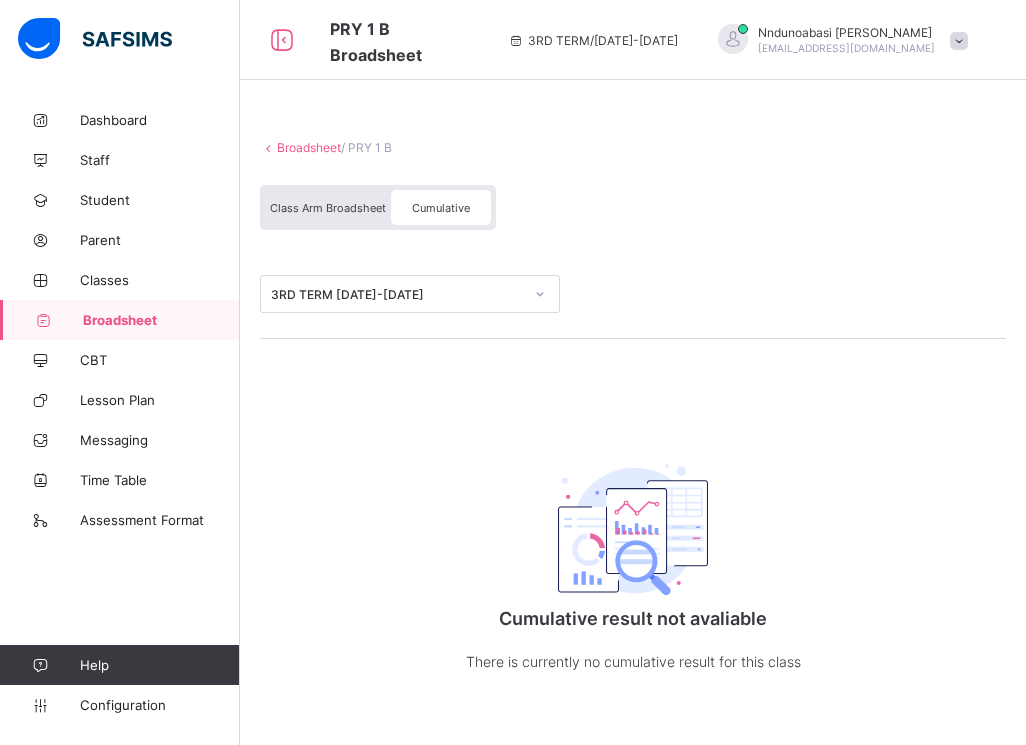 click 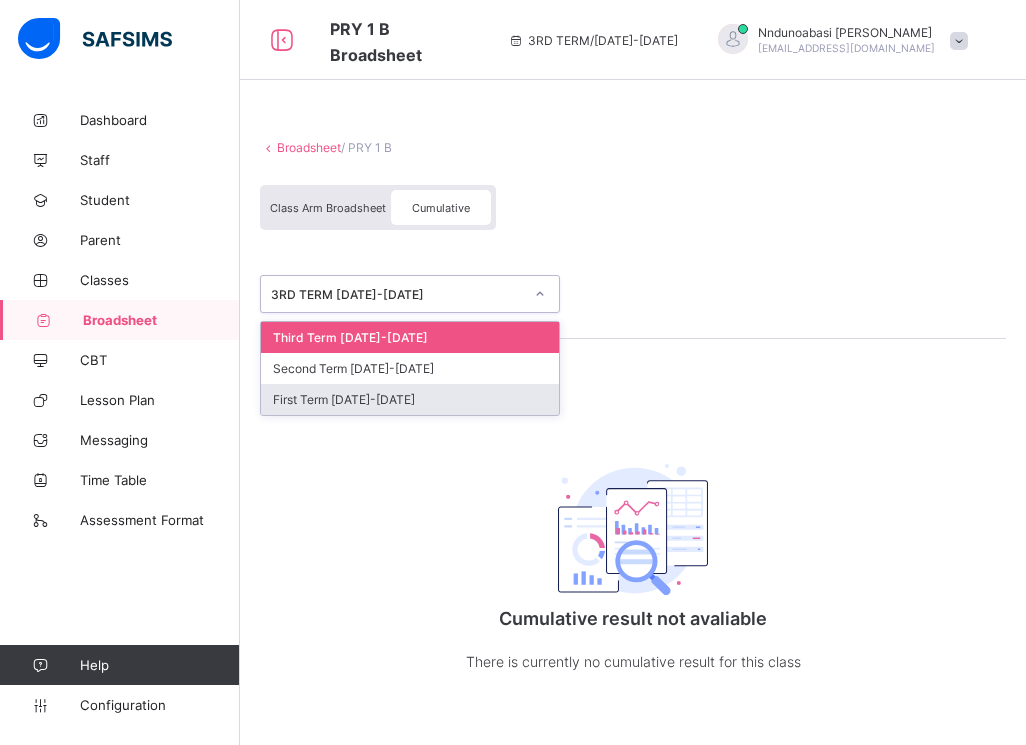 click on "Third Term 2024-2025 Second Term 2024-2025 First Term 2024-2025" at bounding box center (410, 368) 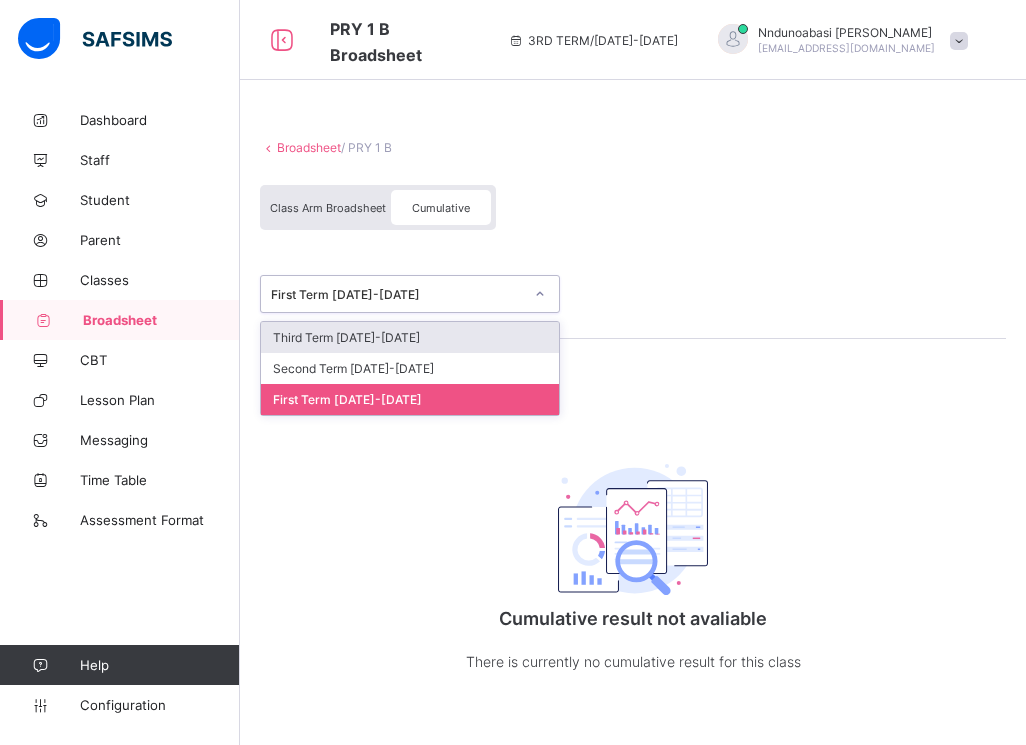 click at bounding box center [540, 294] 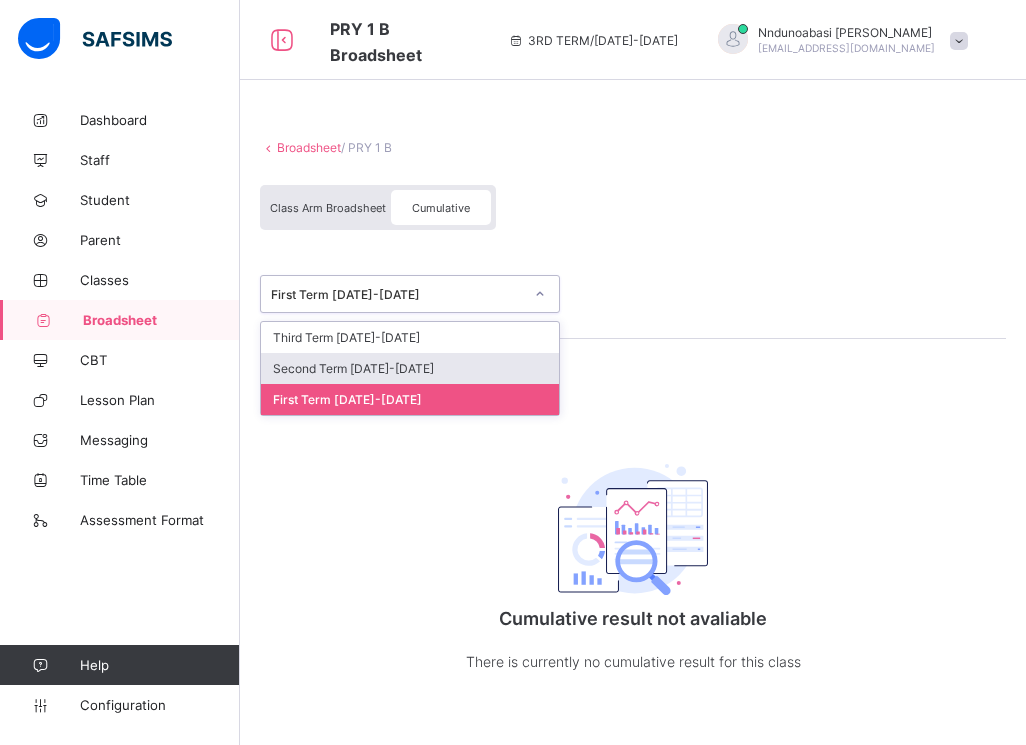 click on "Second Term 2024-2025" at bounding box center (410, 368) 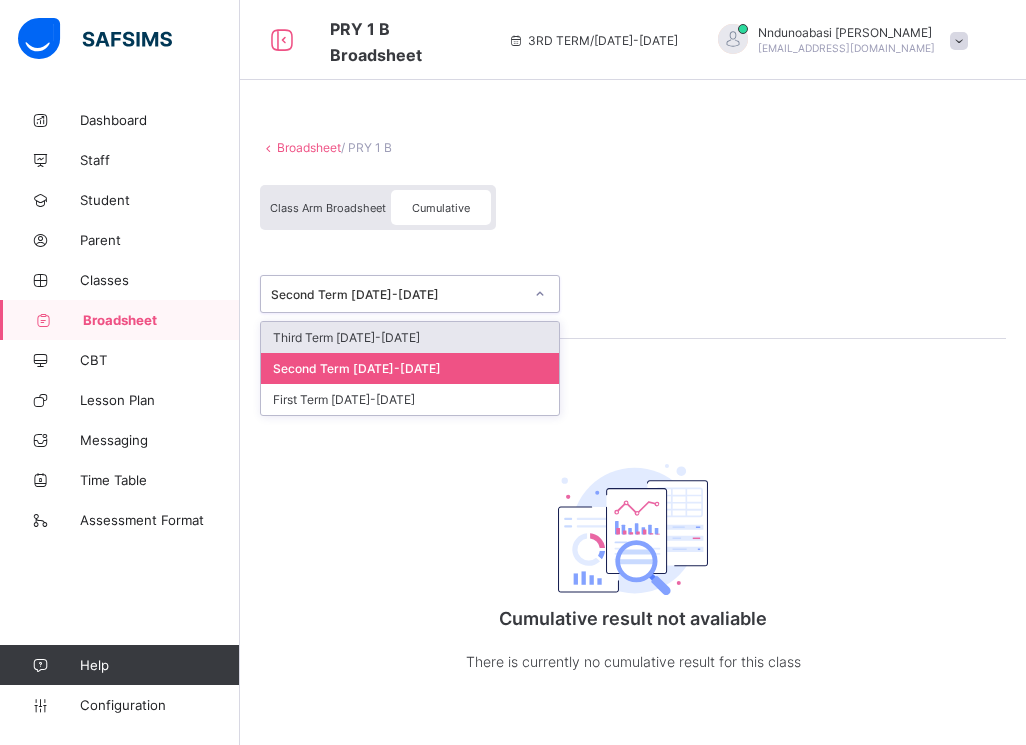 click at bounding box center [540, 294] 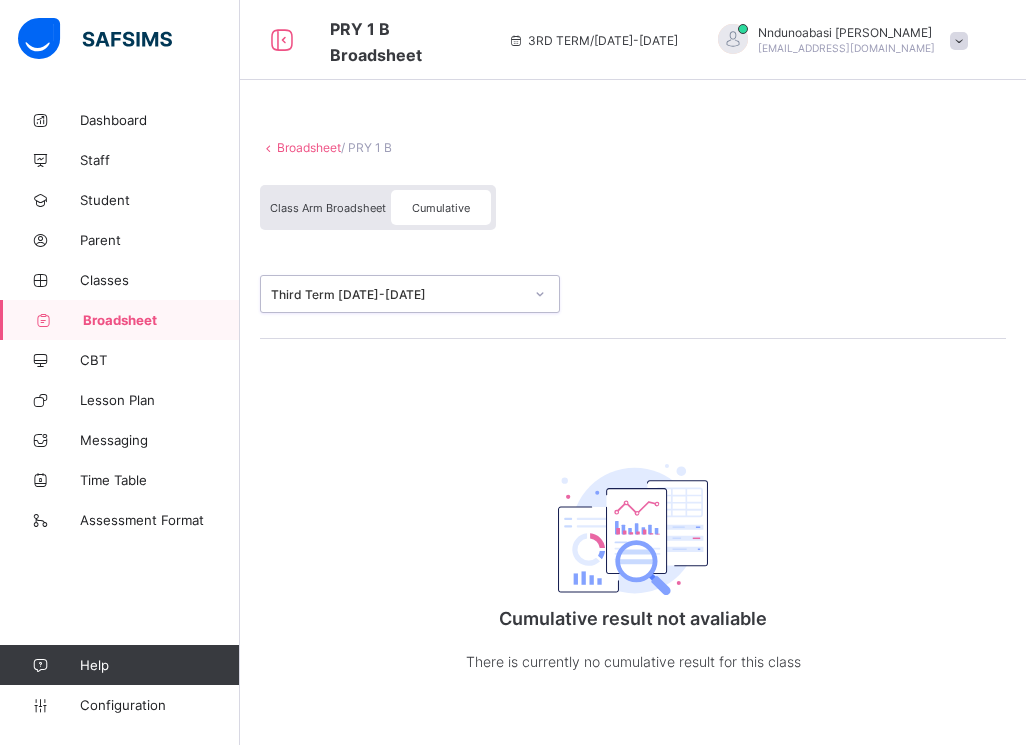 click on "Broadsheet  / PRY 1 B Class Arm Broadsheet Cumulative" at bounding box center [633, 185] 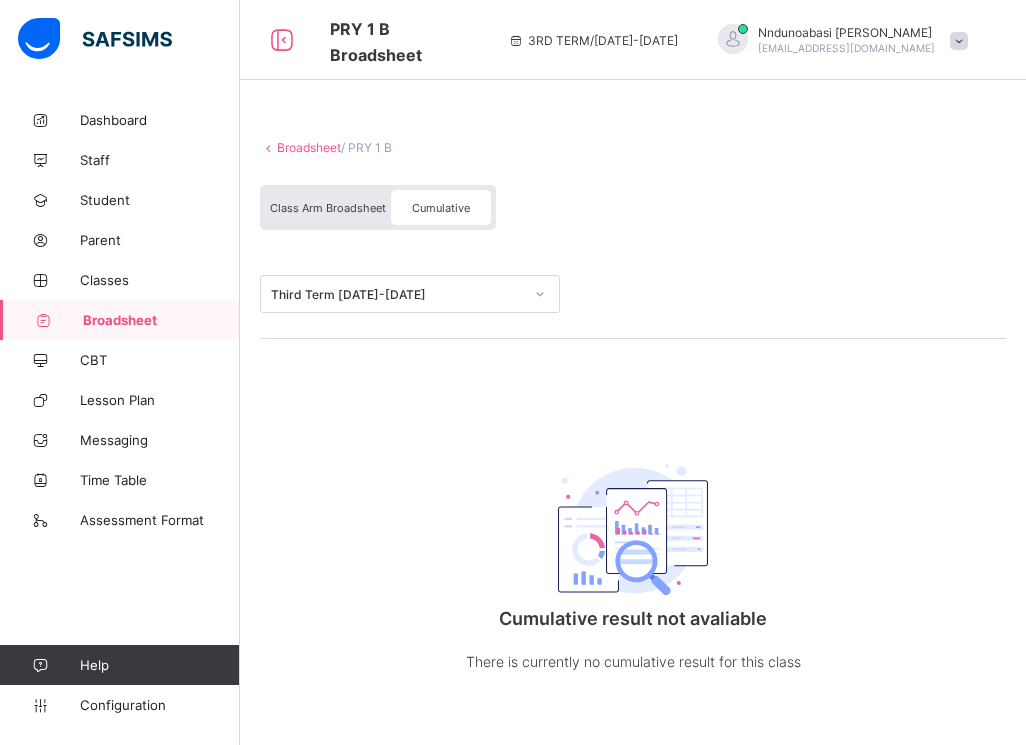 click on "Class Arm Broadsheet" at bounding box center (328, 207) 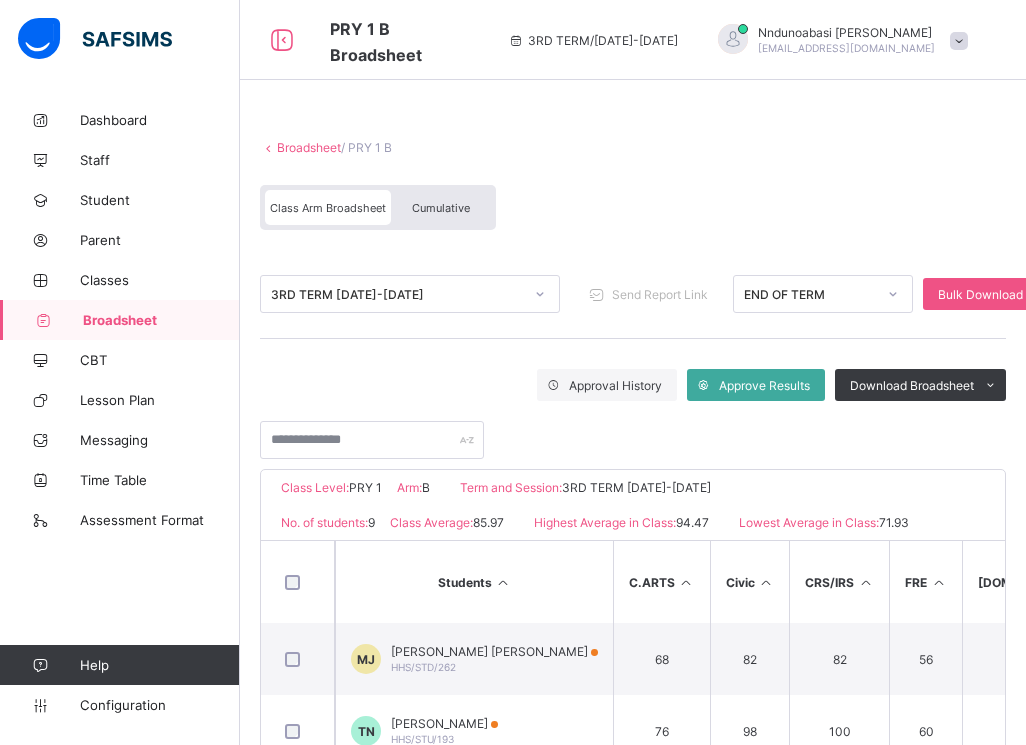 click at bounding box center [633, 130] 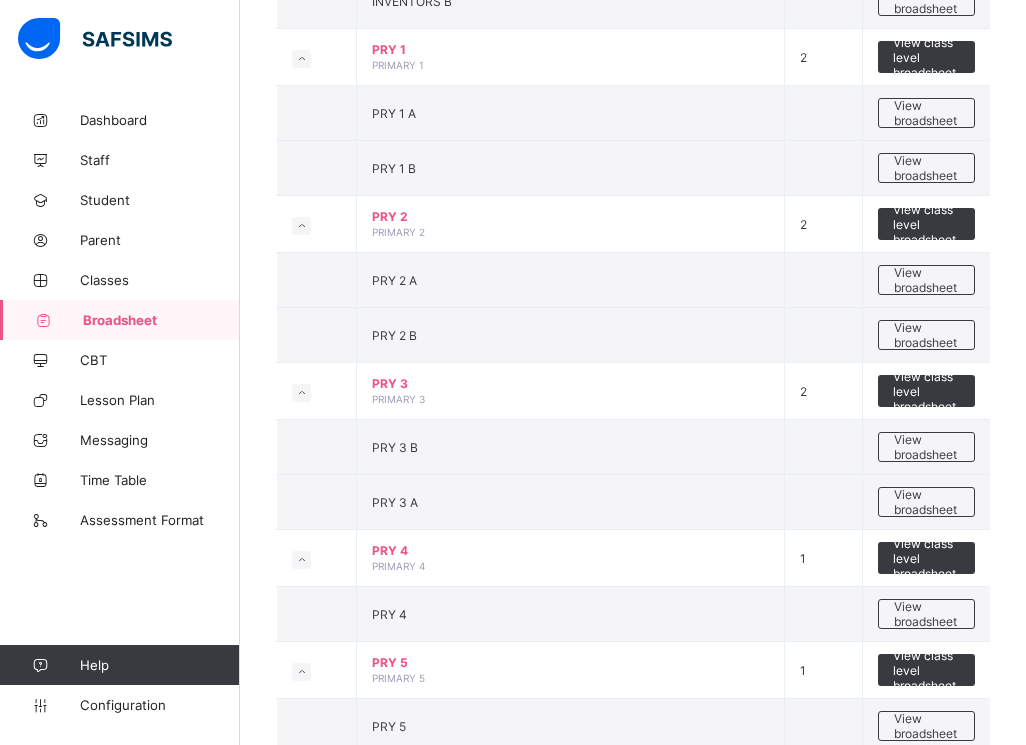 scroll, scrollTop: 800, scrollLeft: 0, axis: vertical 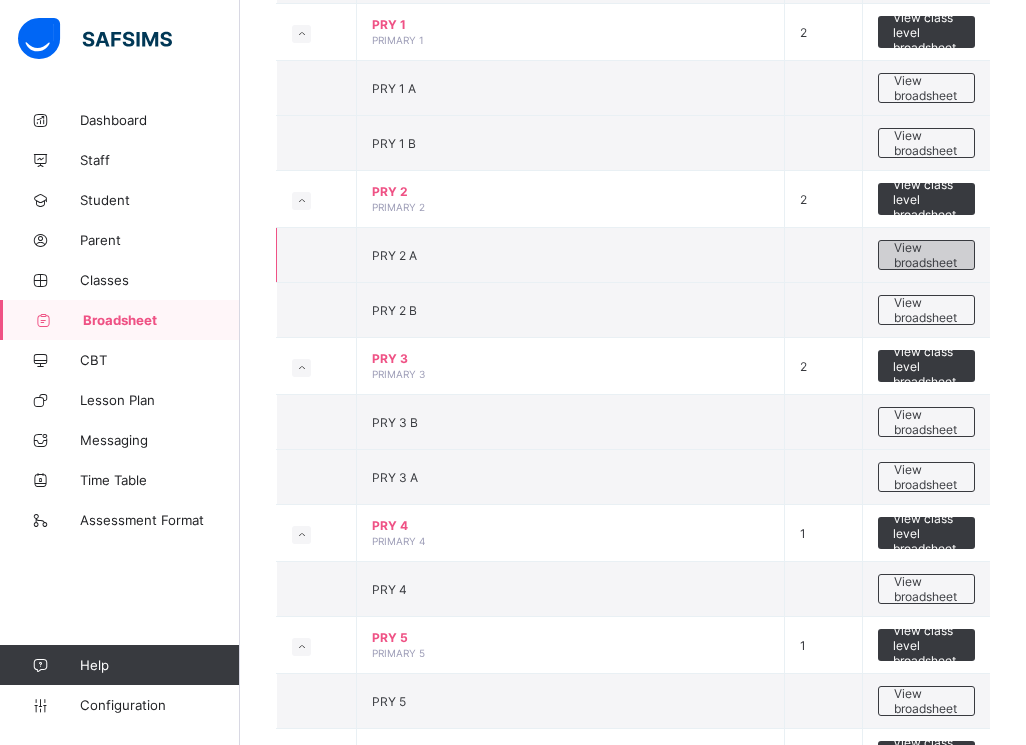 click on "View broadsheet" at bounding box center (926, 255) 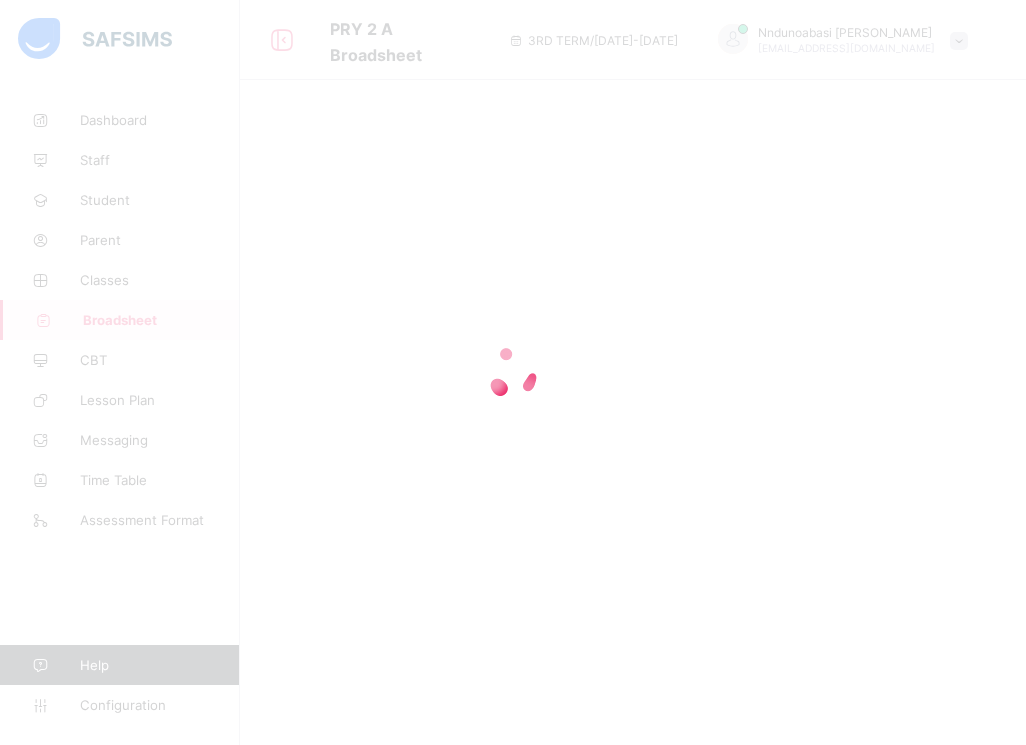scroll, scrollTop: 0, scrollLeft: 0, axis: both 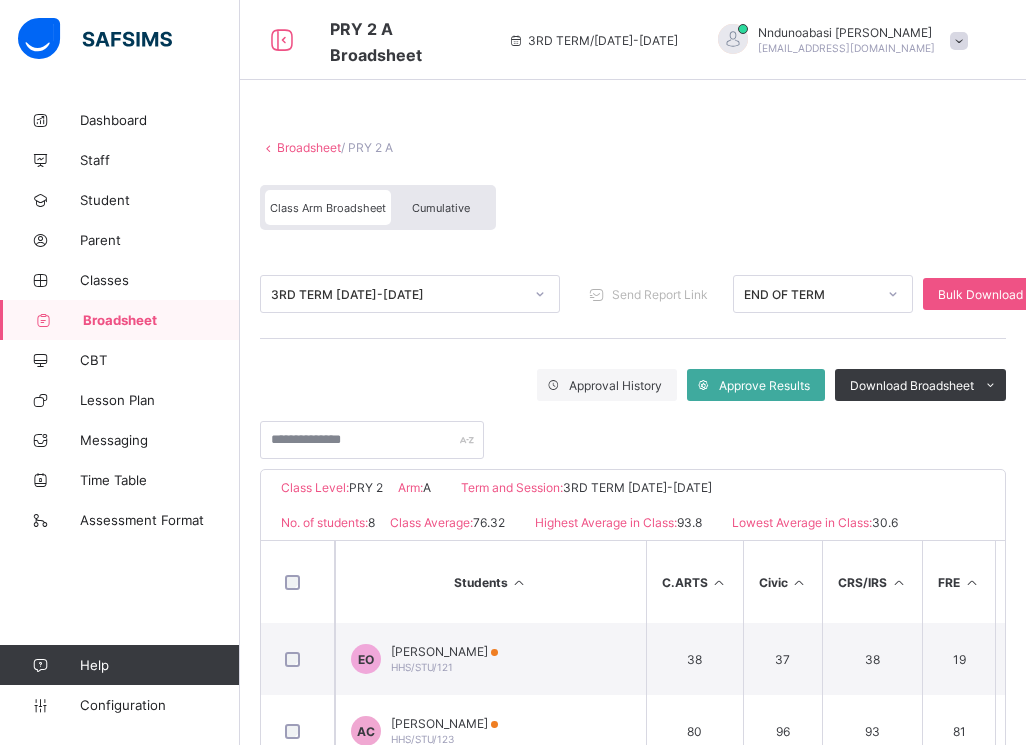 click on "Cumulative" at bounding box center [441, 208] 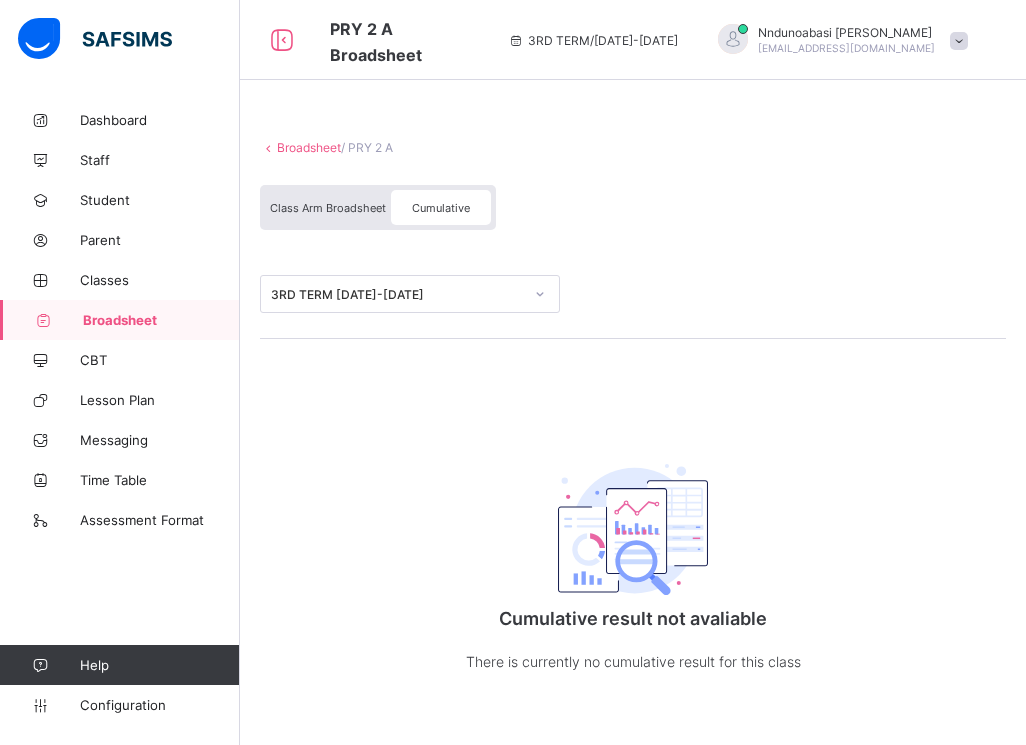 click at bounding box center (540, 294) 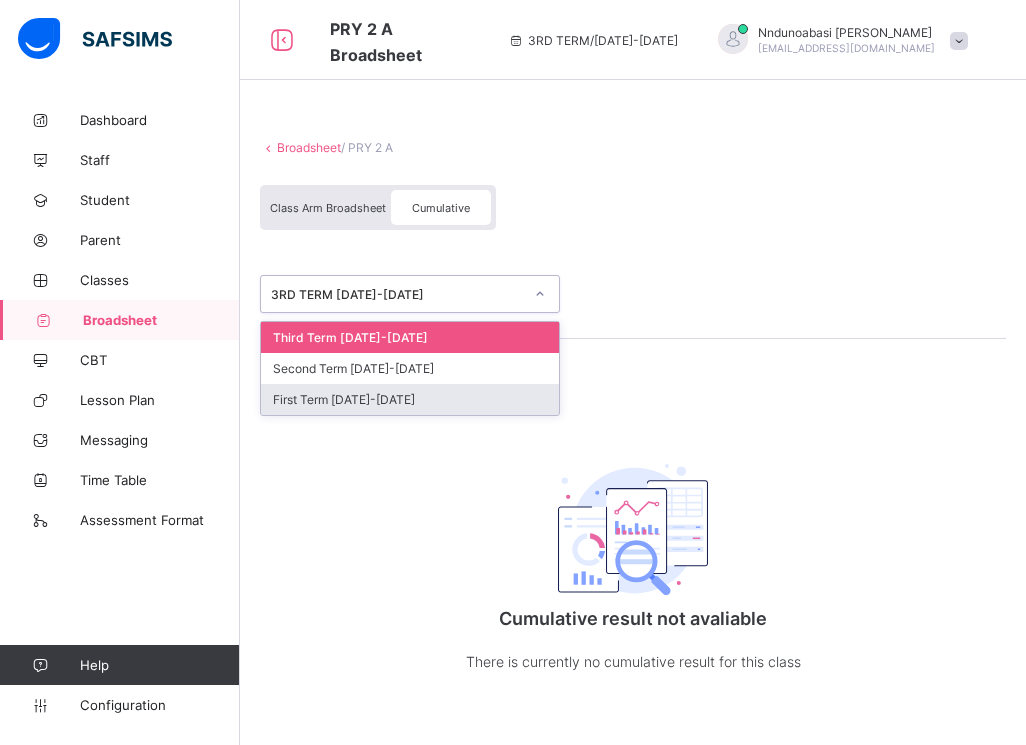 click on "First Term 2024-2025" at bounding box center [410, 399] 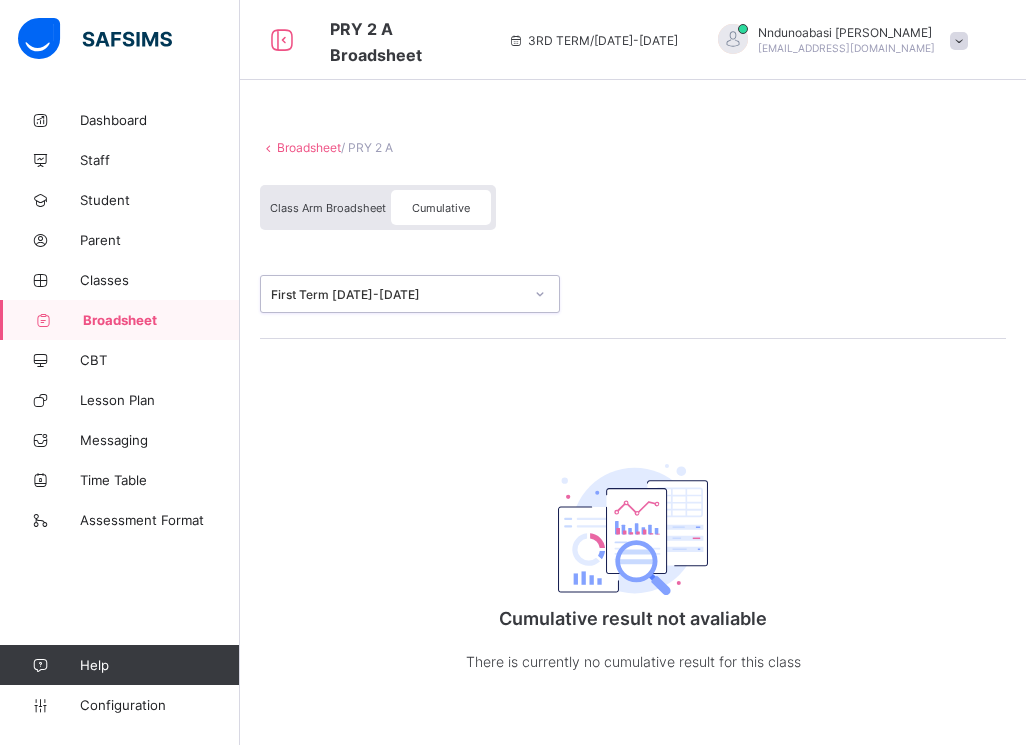 click 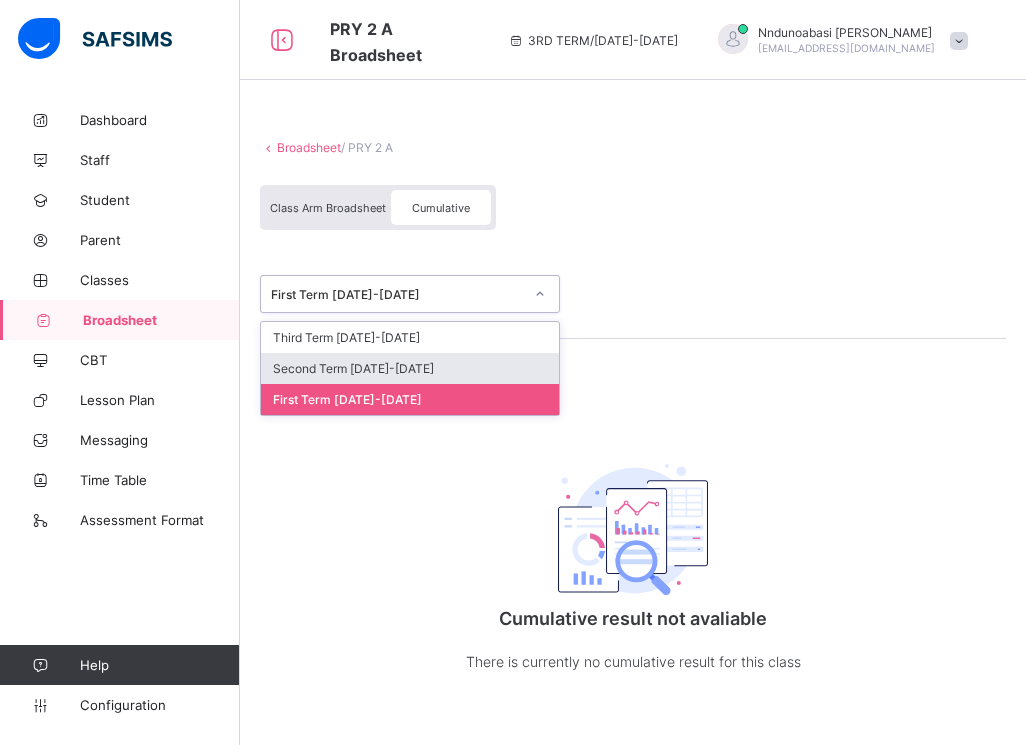 click on "Second Term 2024-2025" at bounding box center (410, 368) 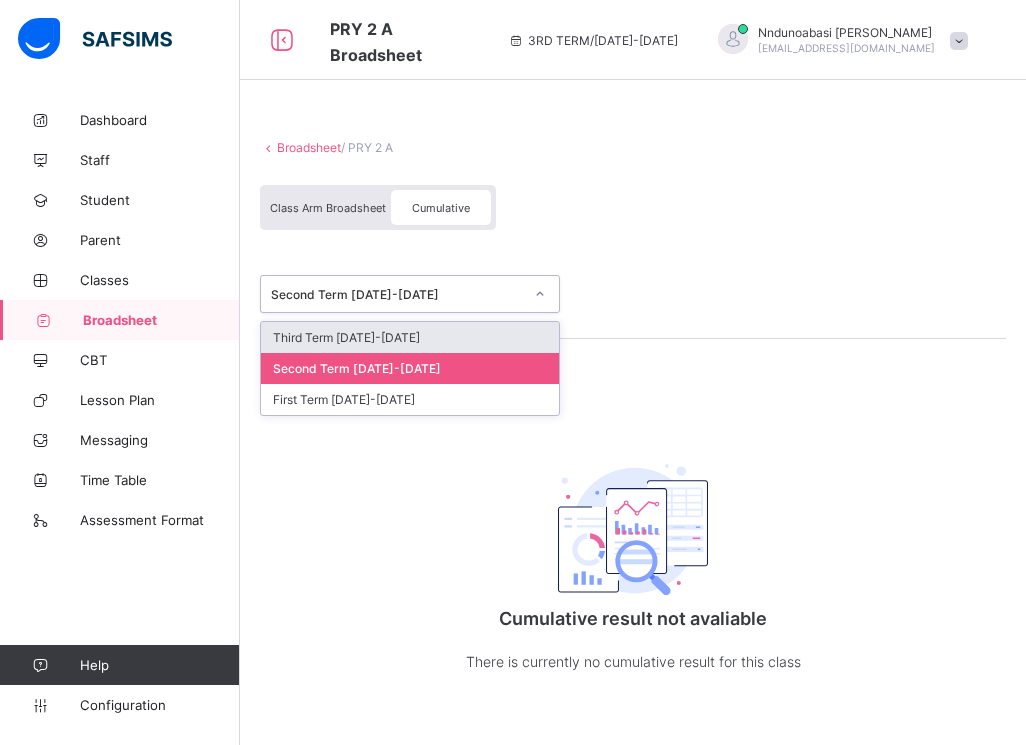 click 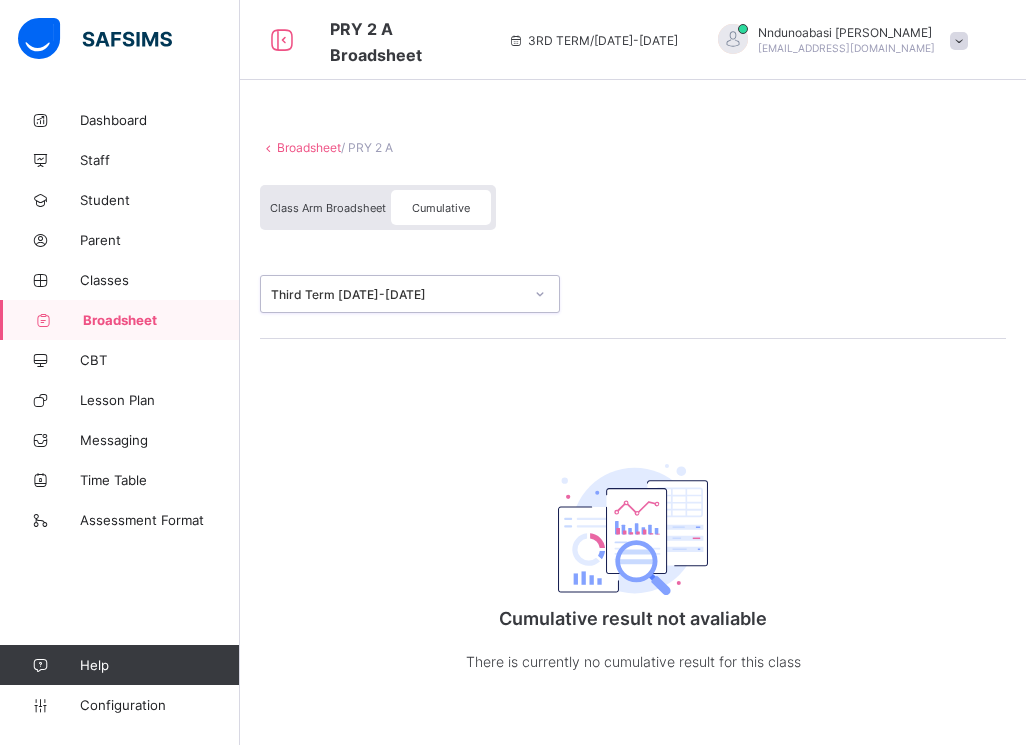 click on "Class Arm Broadsheet" at bounding box center [328, 207] 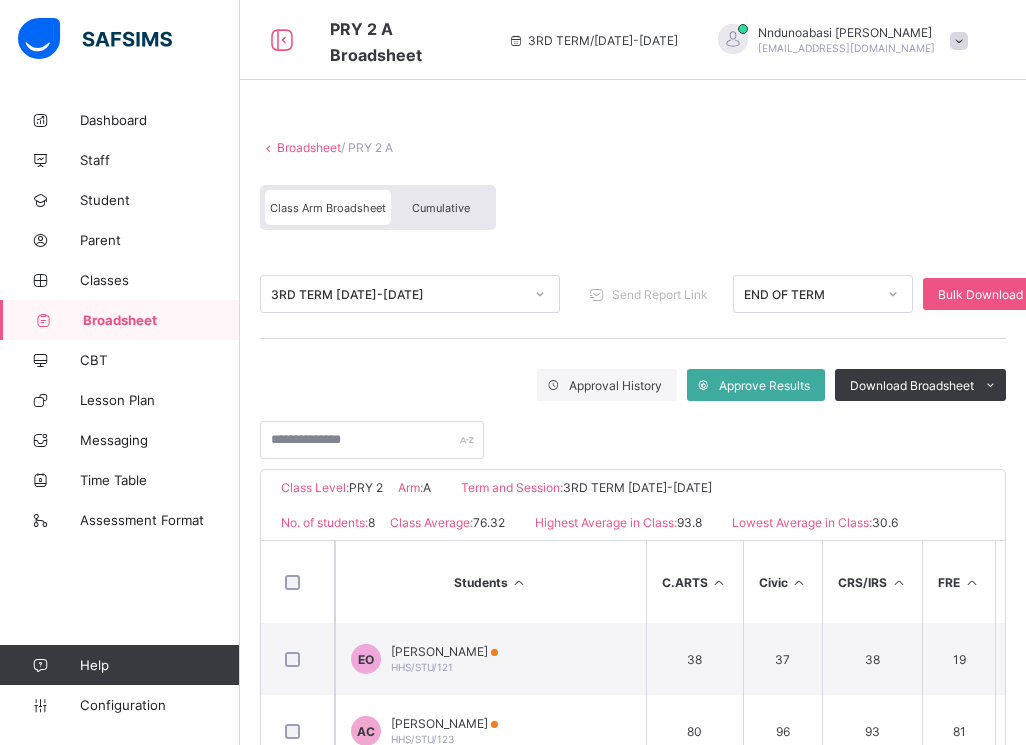 click on "Broadsheet" at bounding box center (309, 147) 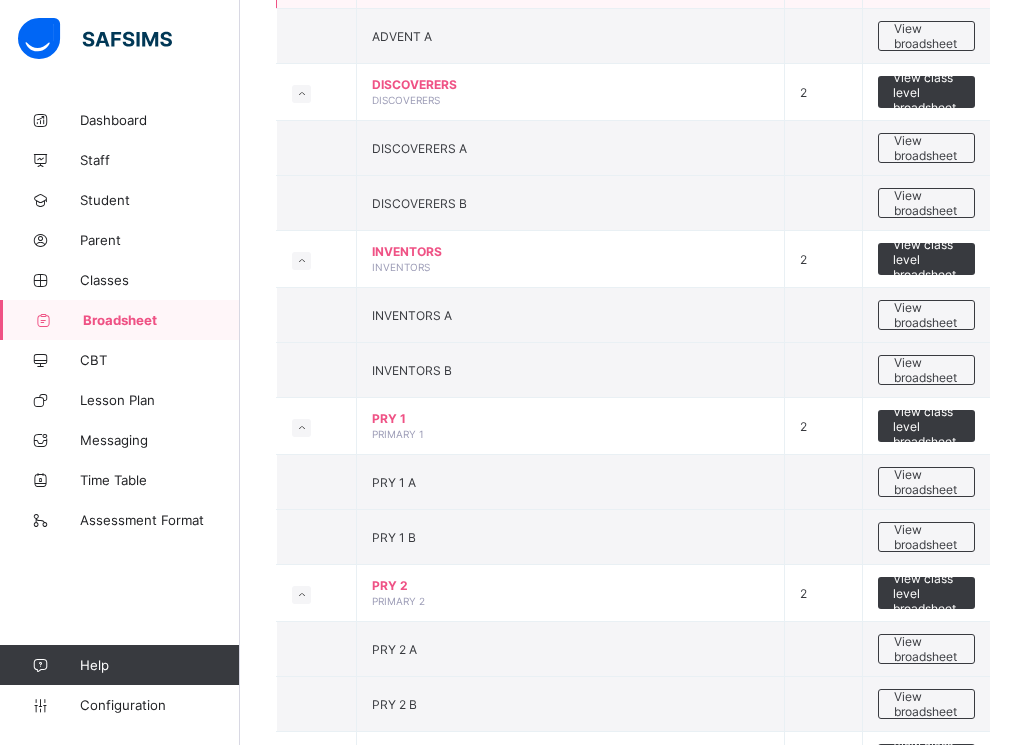 scroll, scrollTop: 560, scrollLeft: 0, axis: vertical 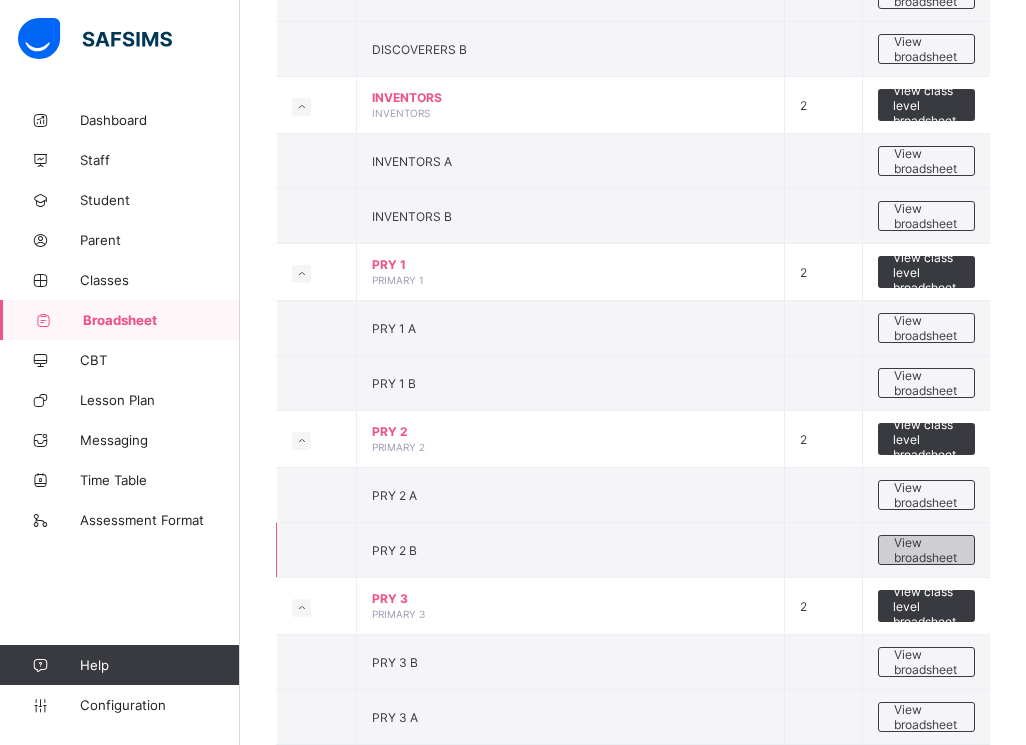 click on "View broadsheet" at bounding box center [926, 550] 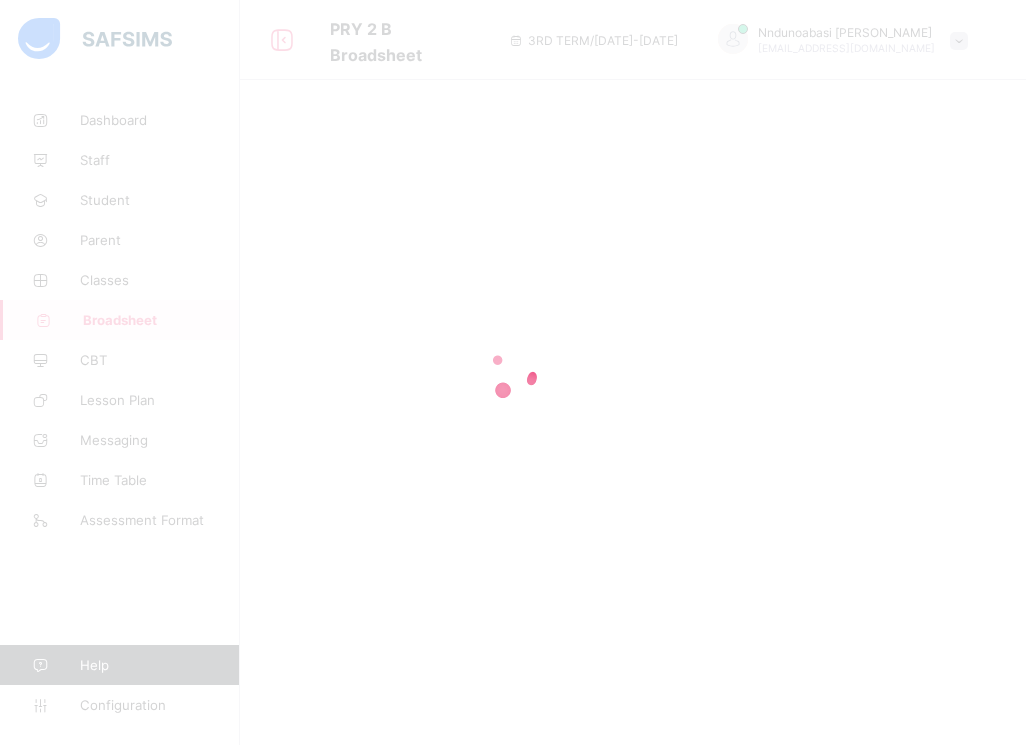 scroll, scrollTop: 0, scrollLeft: 0, axis: both 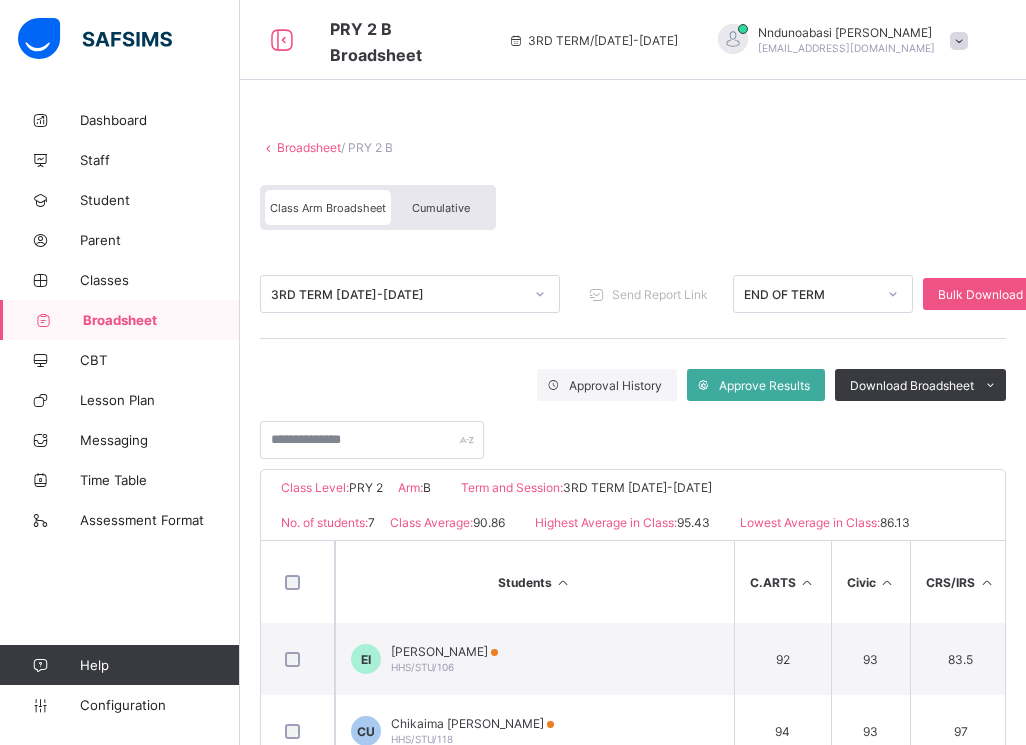 click on "Cumulative" at bounding box center (441, 208) 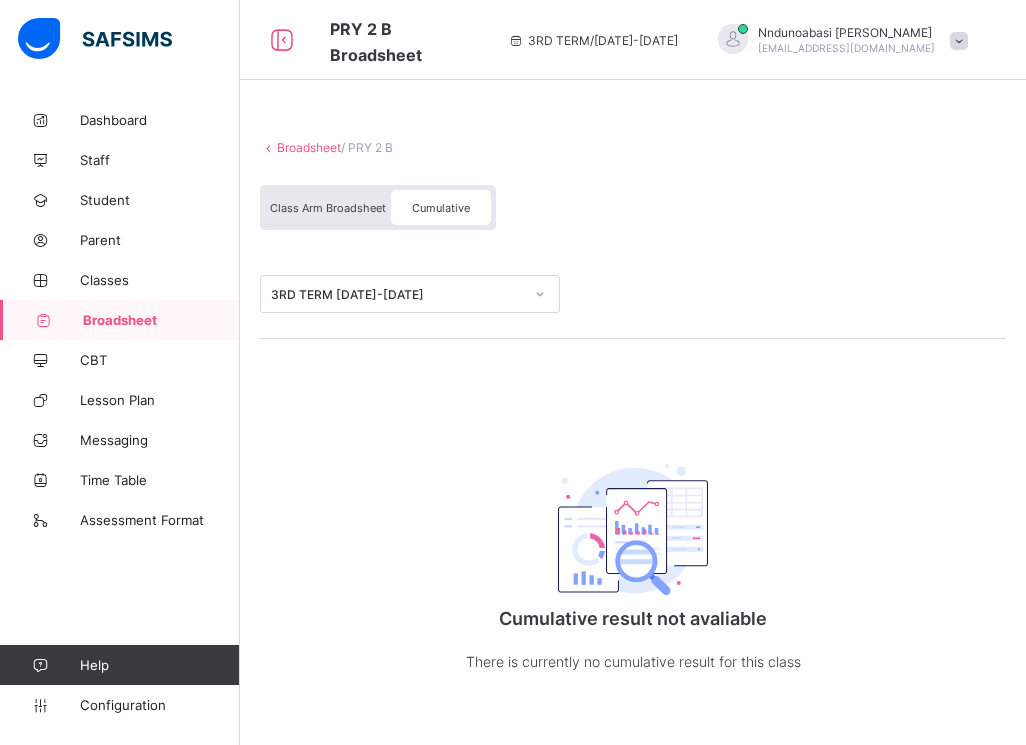 click 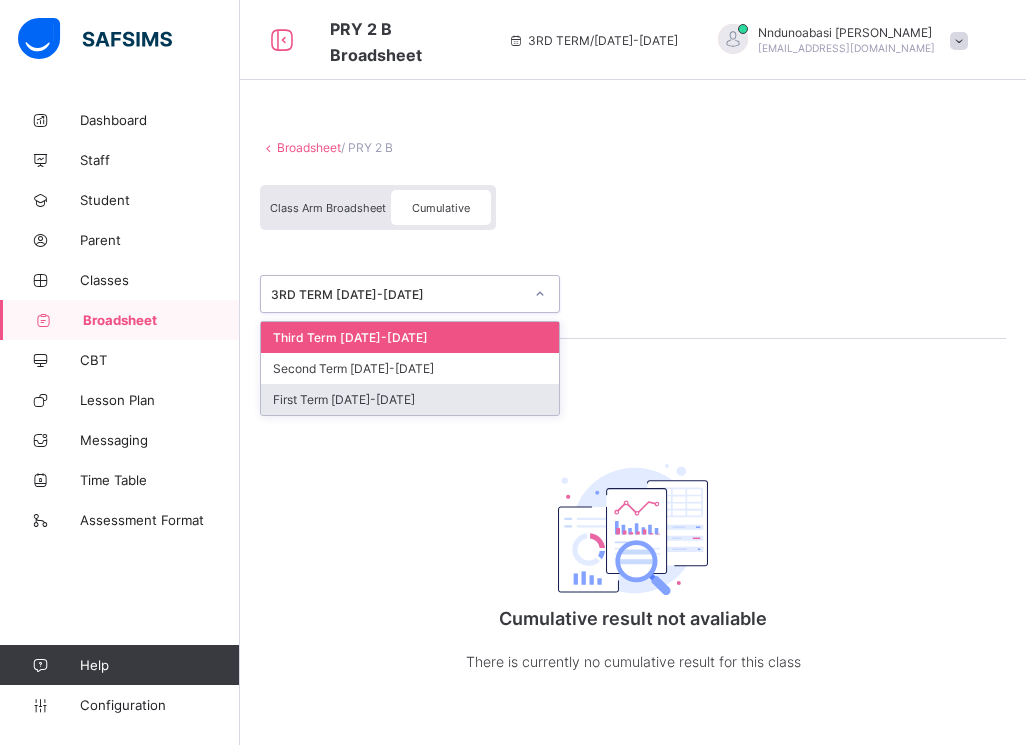 click on "First Term 2024-2025" at bounding box center (410, 399) 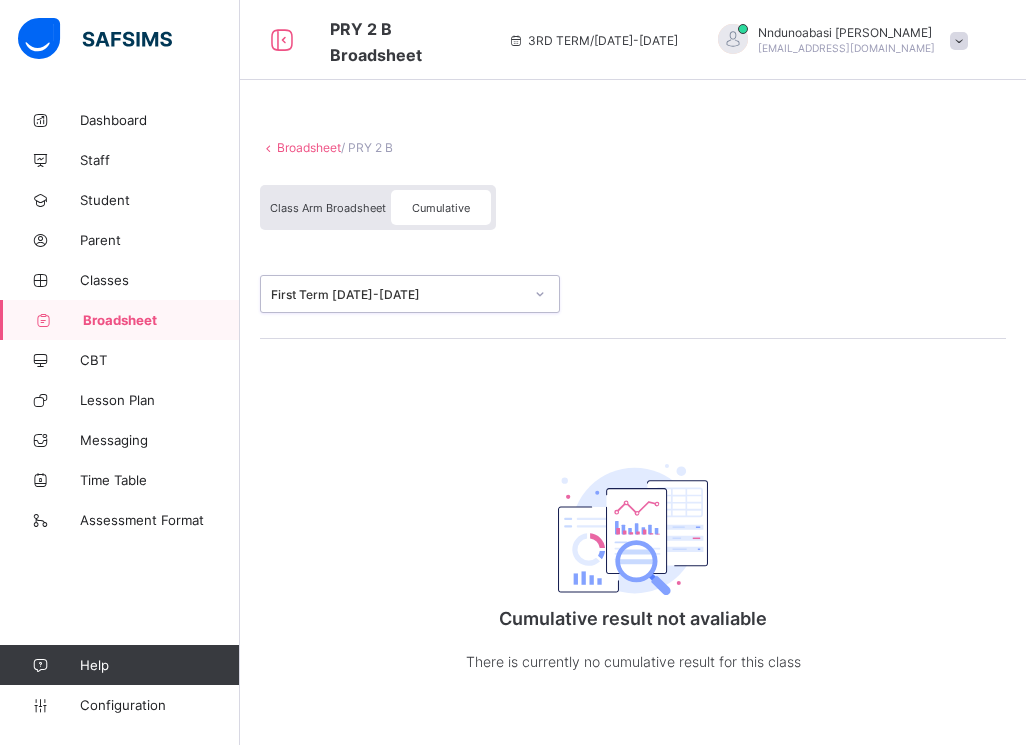 click 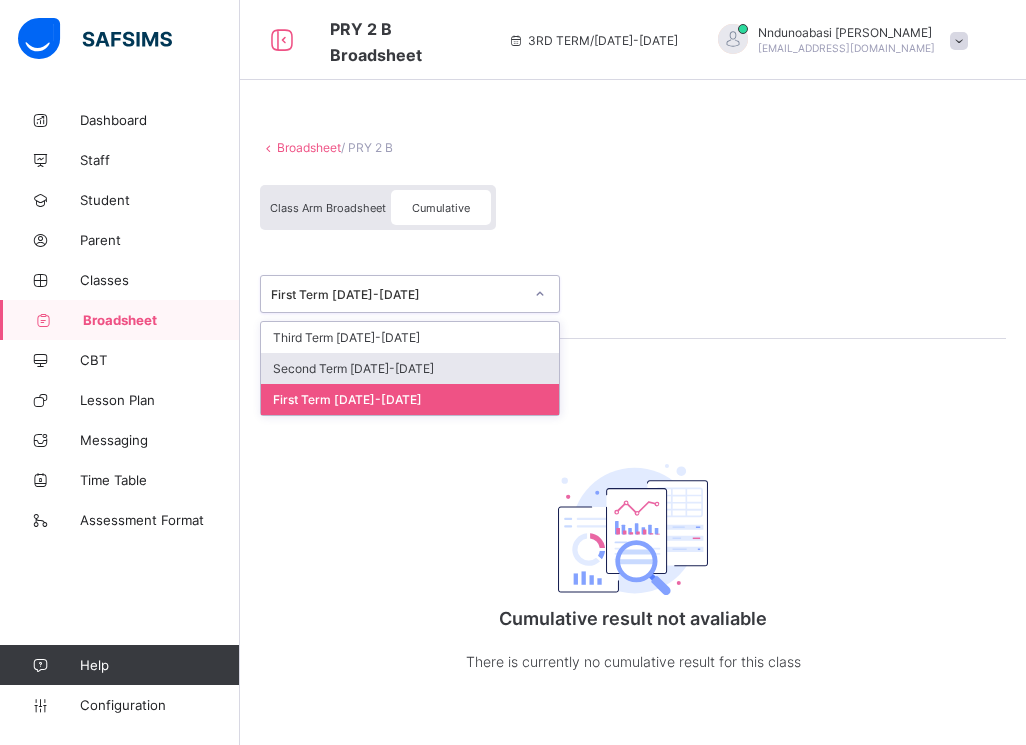 click on "Second Term 2024-2025" at bounding box center (410, 368) 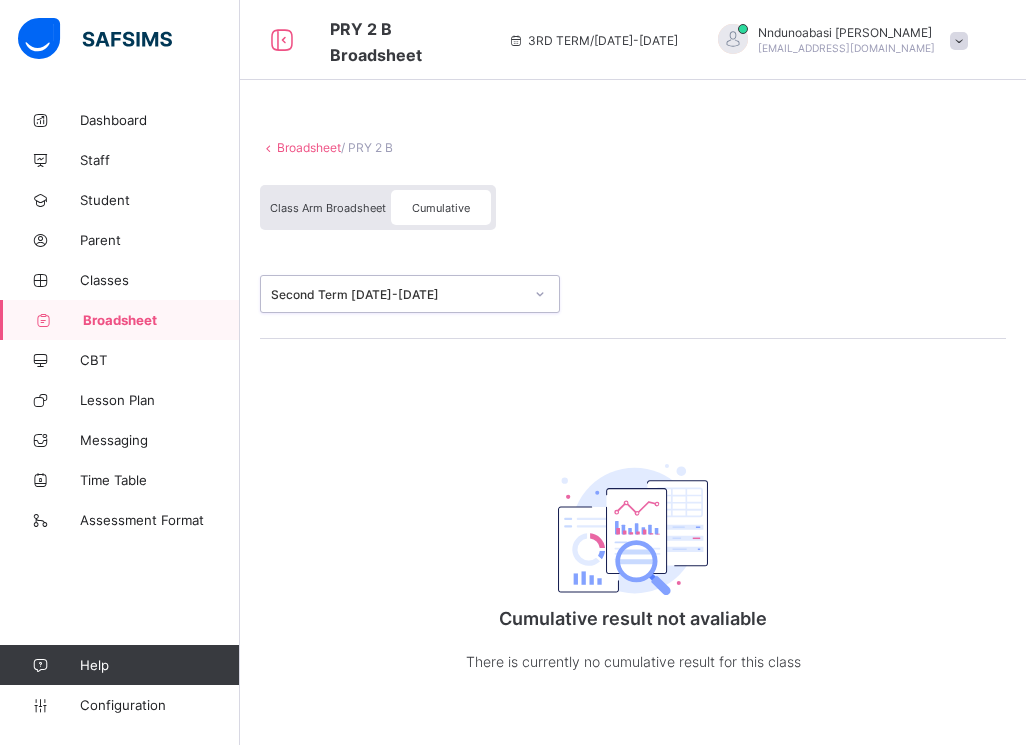 click 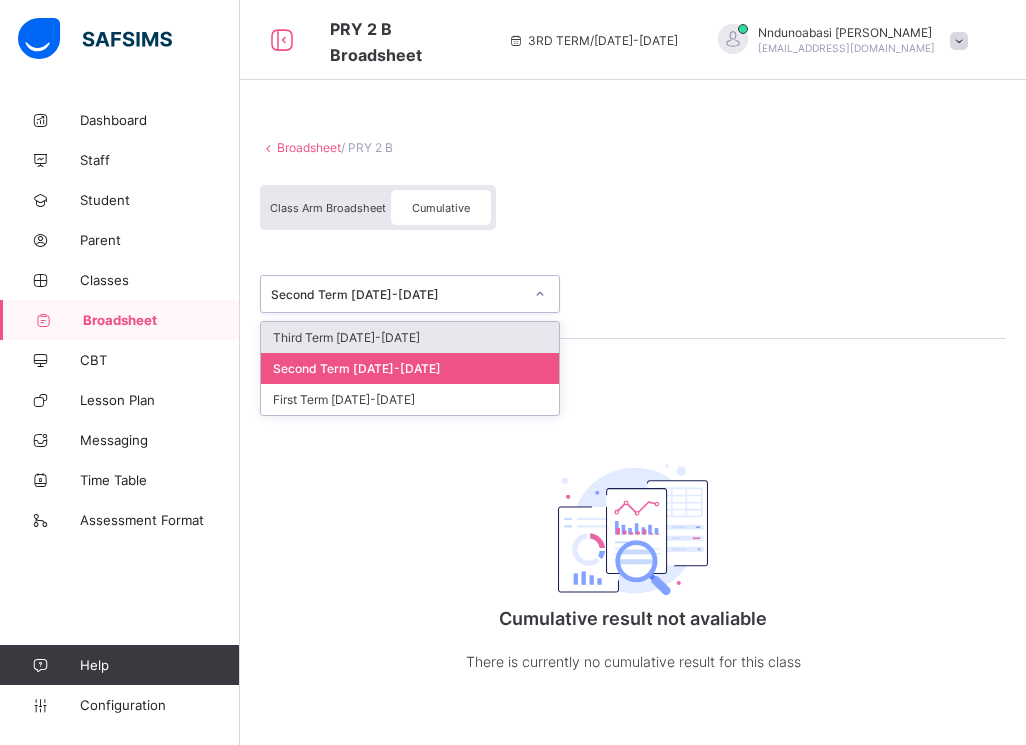 click on "Third Term 2024-2025" at bounding box center [410, 337] 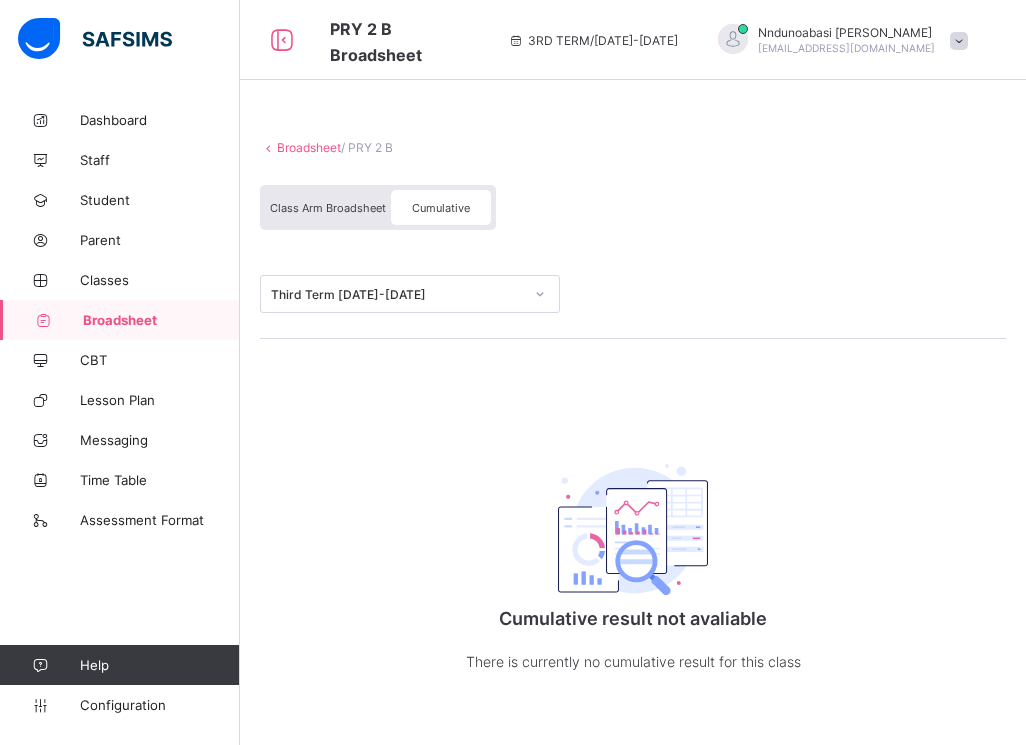 click on "Broadsheet" at bounding box center [309, 147] 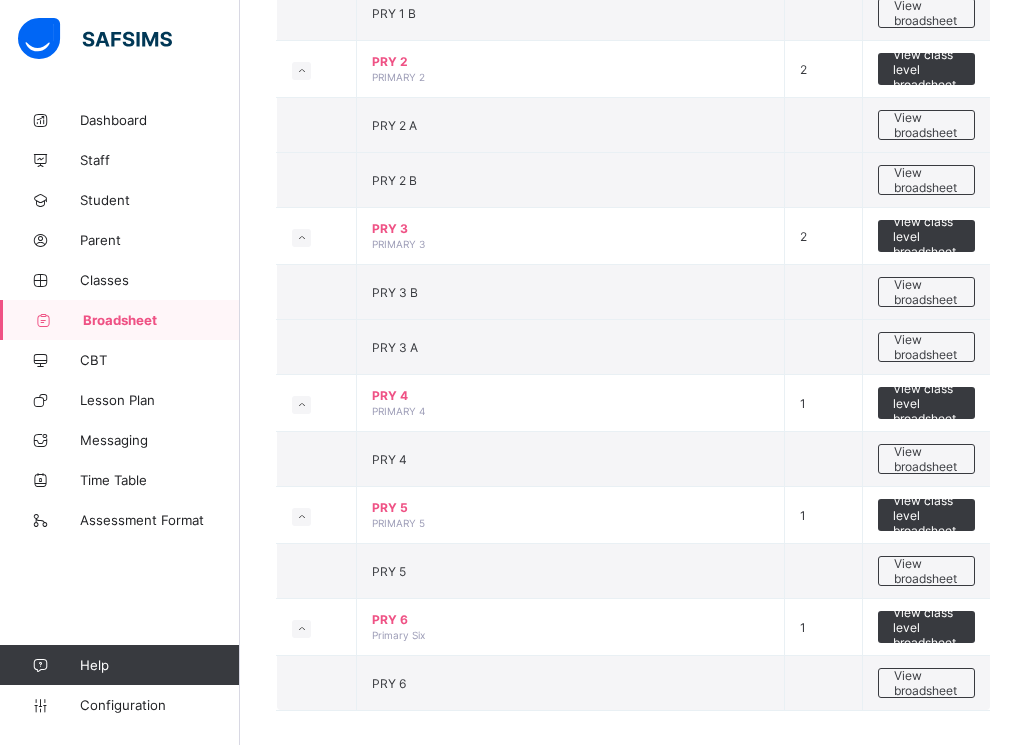 scroll, scrollTop: 946, scrollLeft: 0, axis: vertical 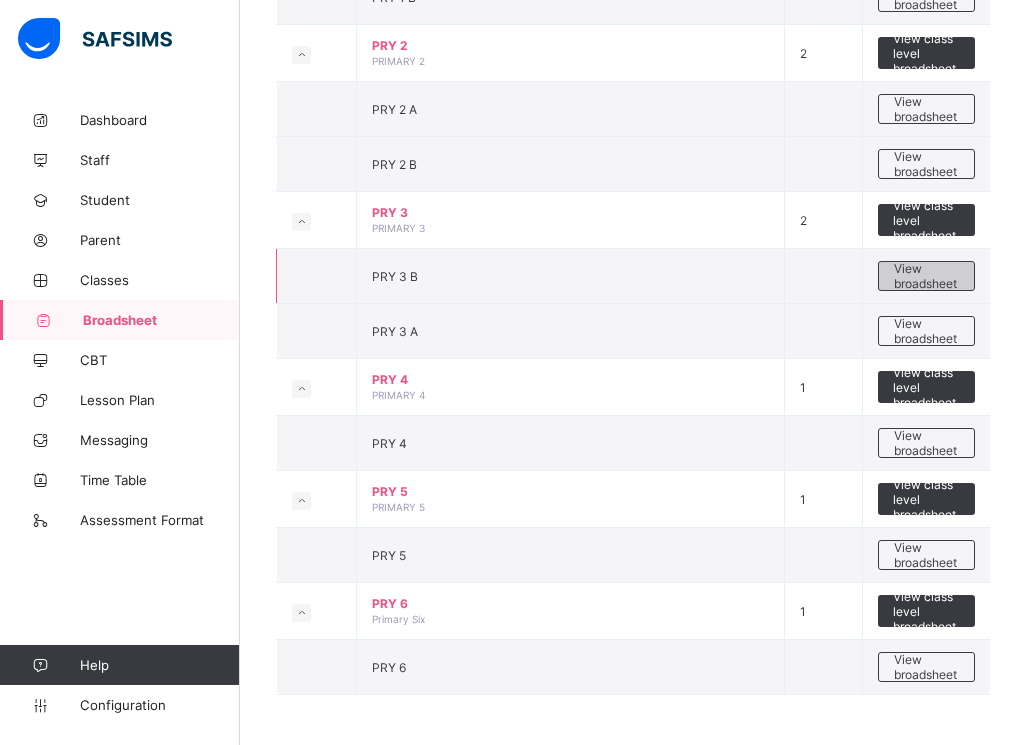 click on "View broadsheet" at bounding box center (926, 276) 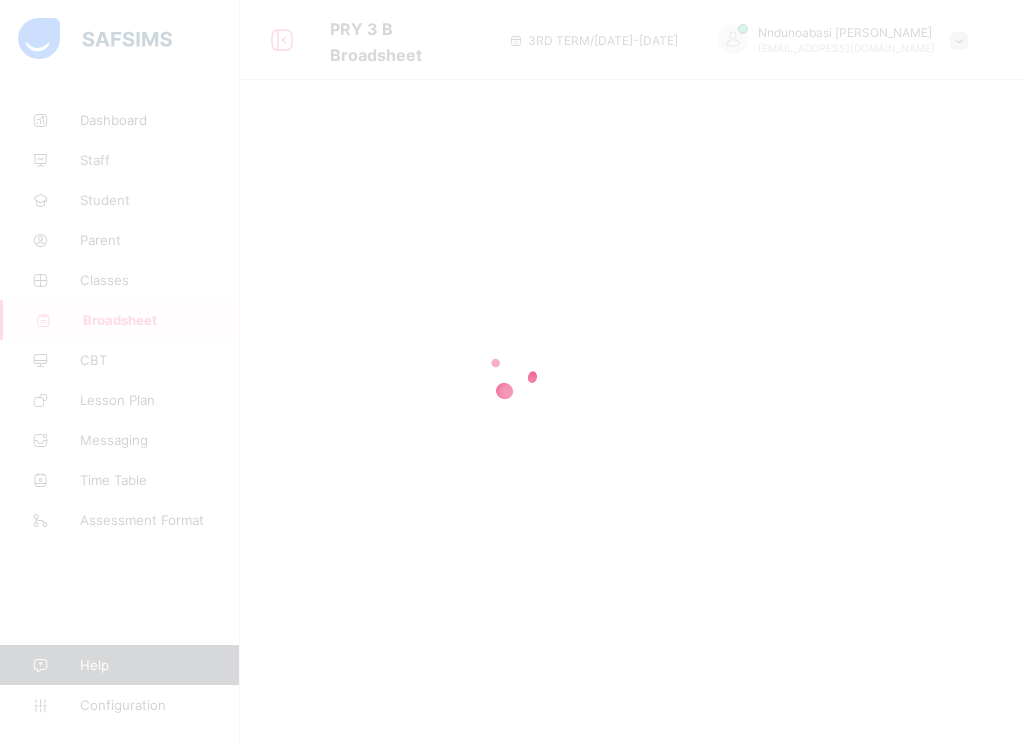 scroll, scrollTop: 0, scrollLeft: 0, axis: both 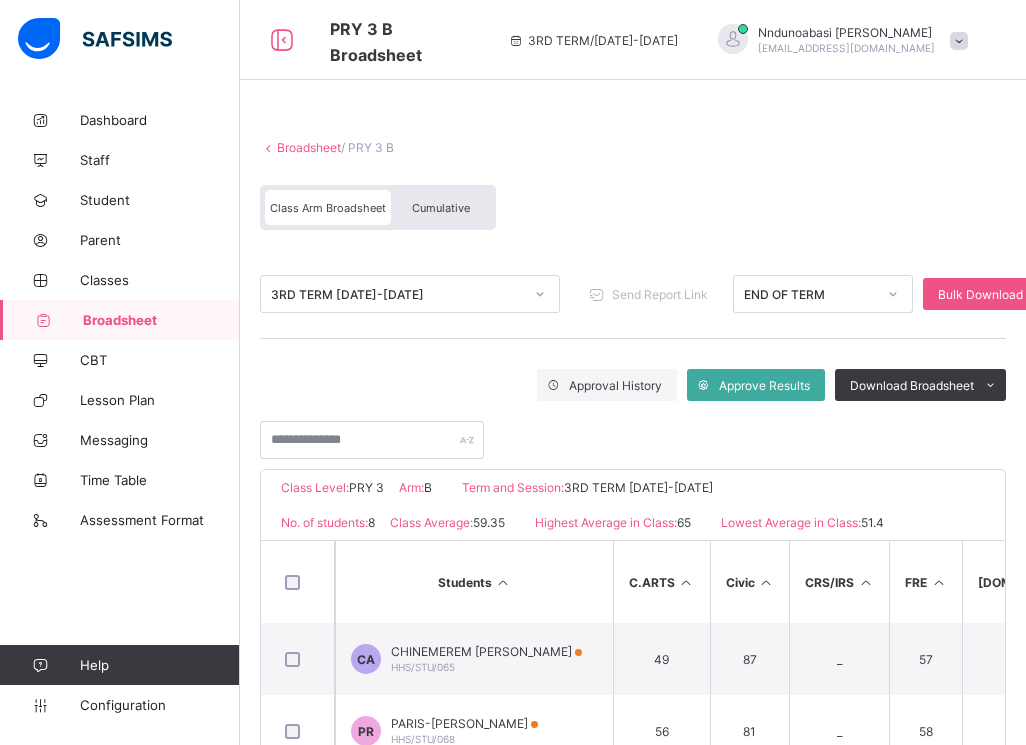 click on "Cumulative" at bounding box center [441, 208] 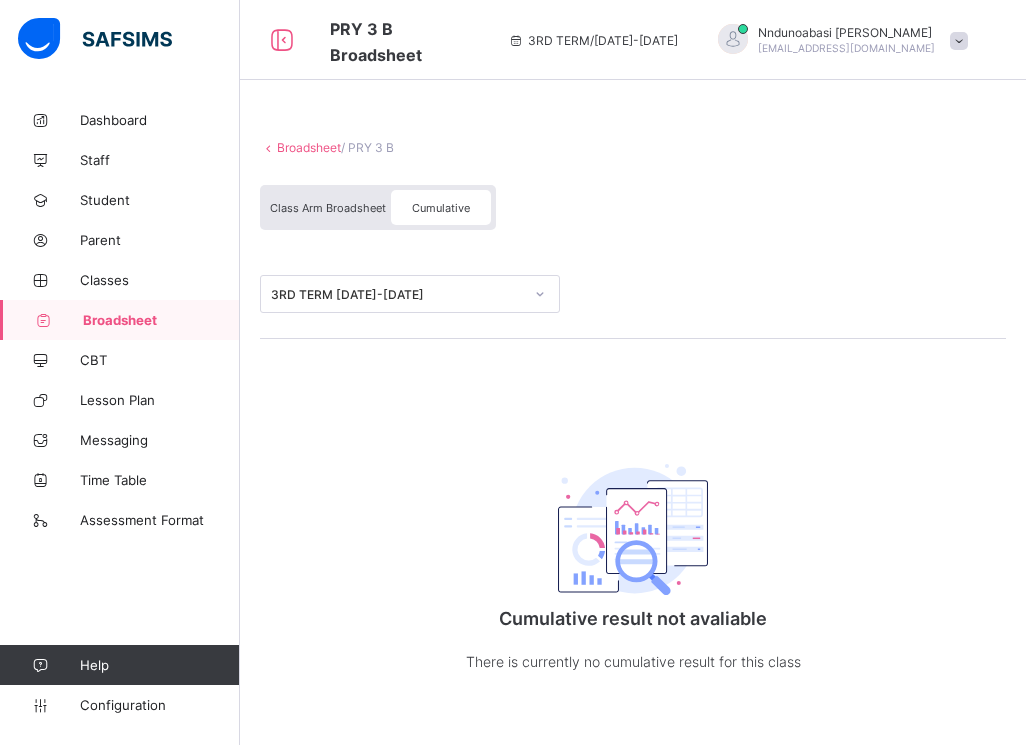 click 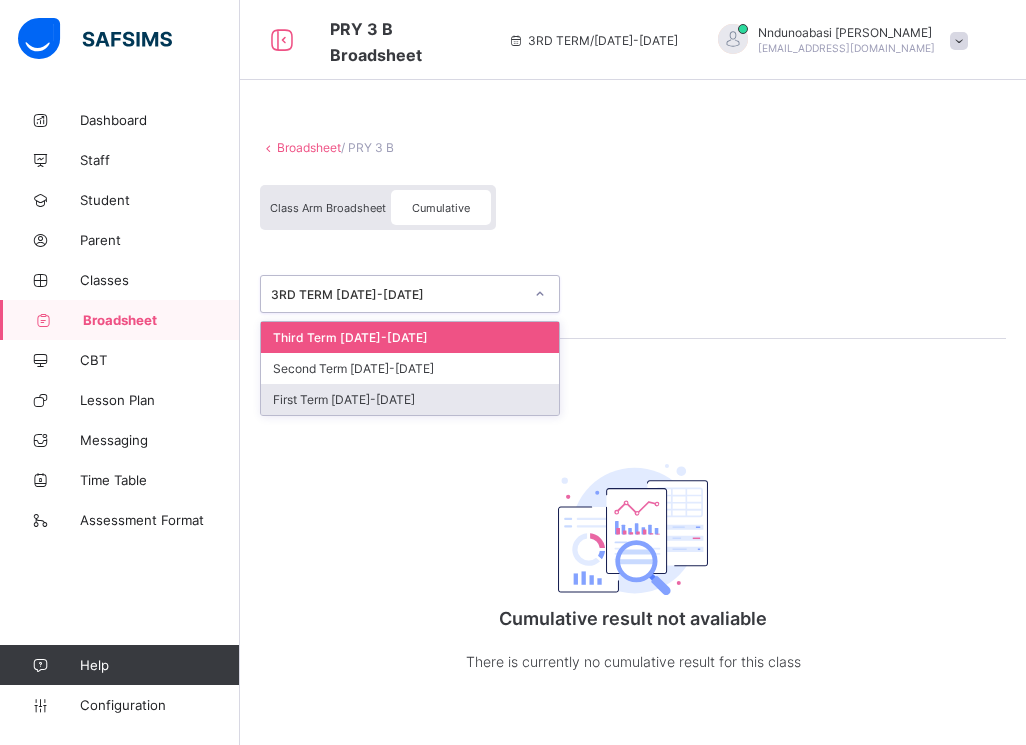 click on "First Term 2024-2025" at bounding box center [410, 399] 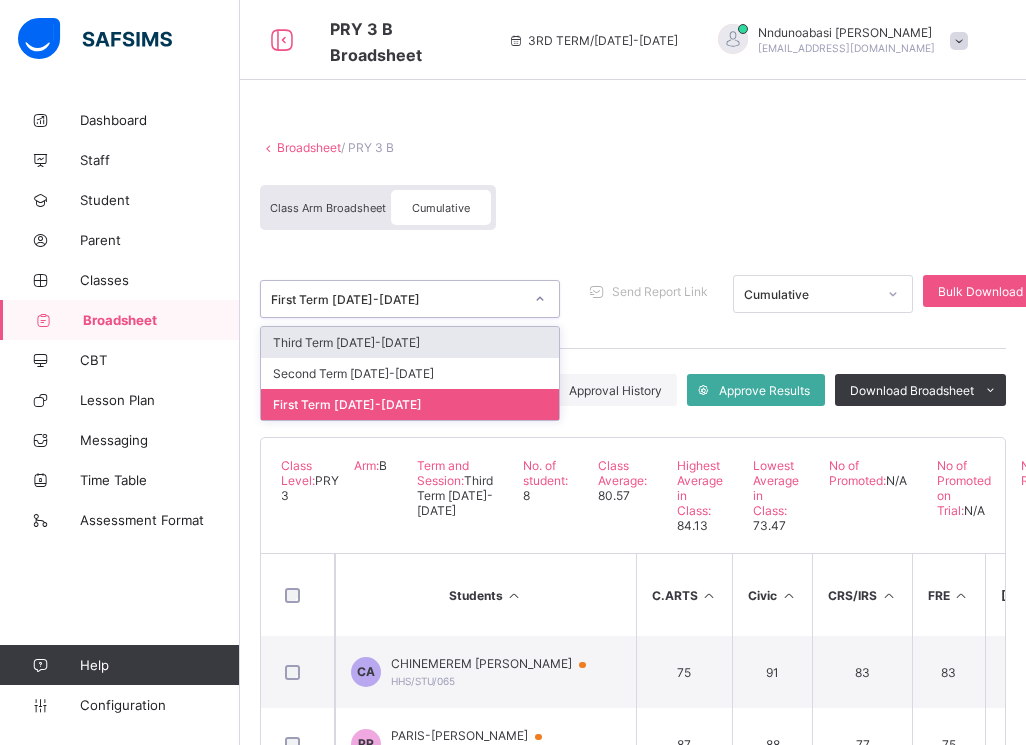 click 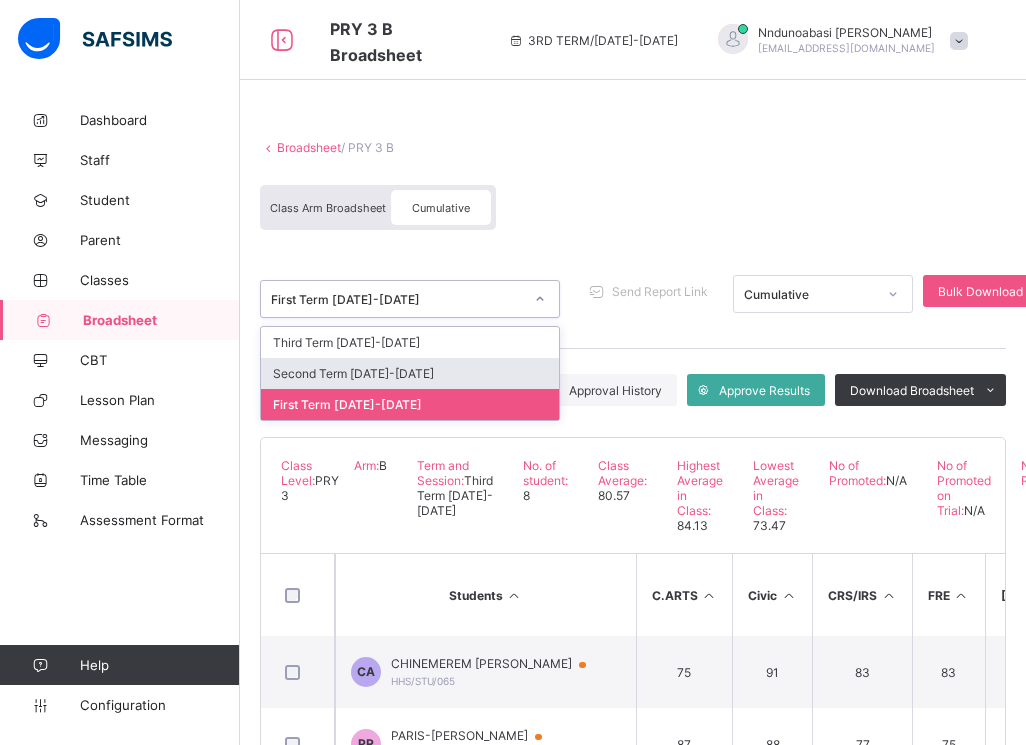 click on "Second Term 2024-2025" at bounding box center [410, 373] 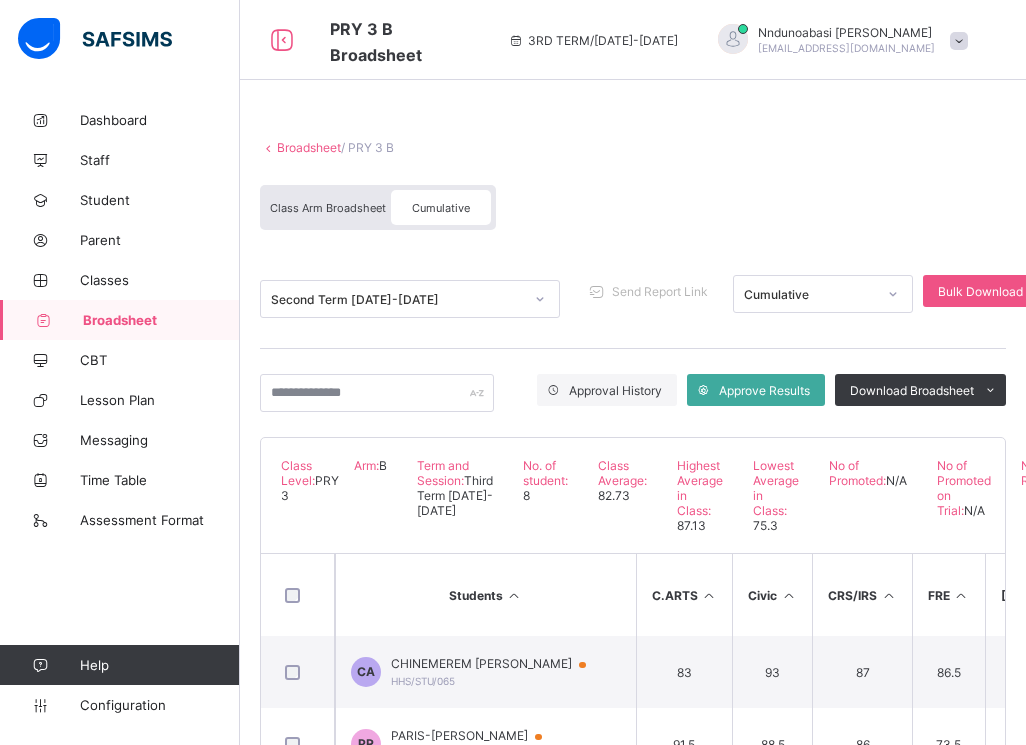 click at bounding box center [540, 299] 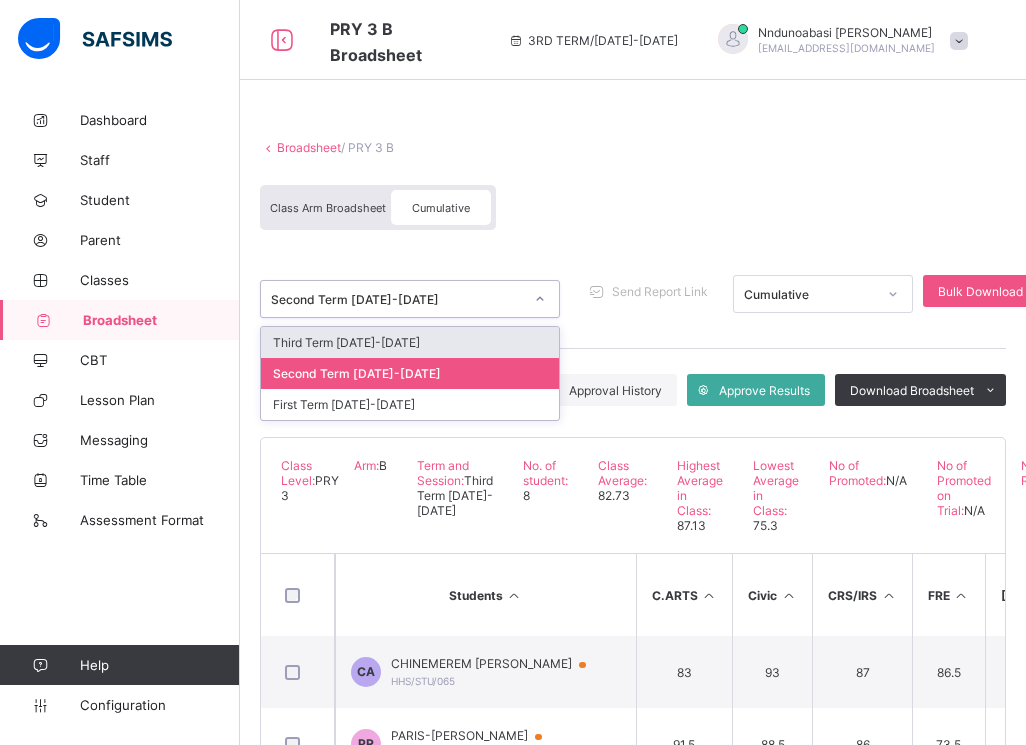 click on "Third Term 2024-2025" at bounding box center (410, 342) 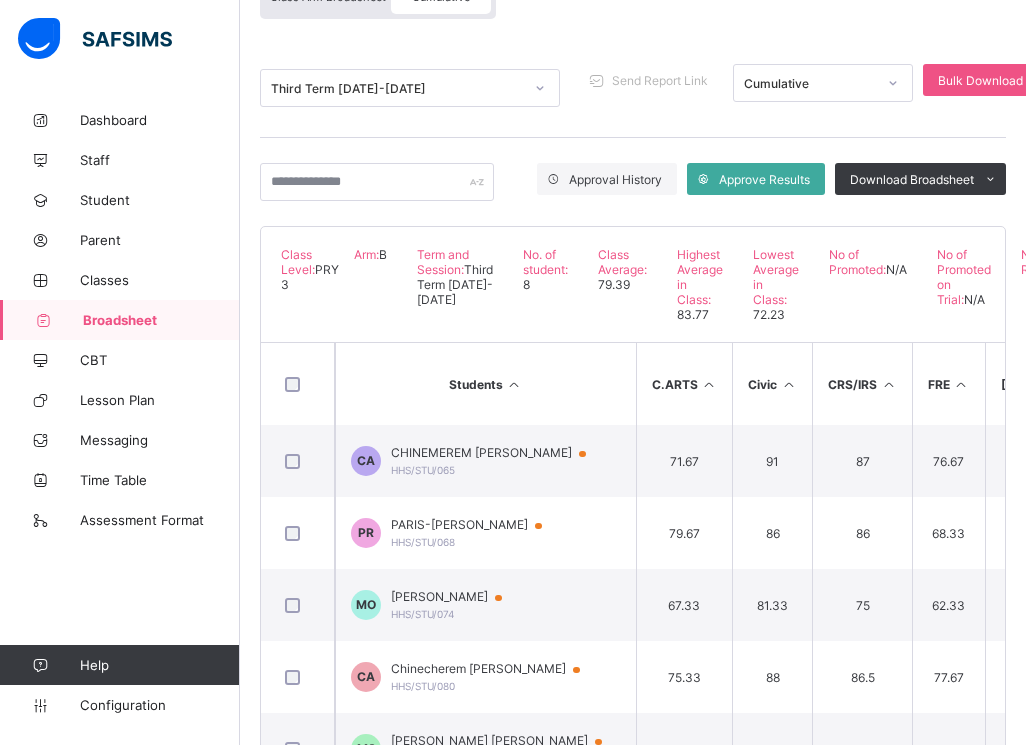 scroll, scrollTop: 379, scrollLeft: 0, axis: vertical 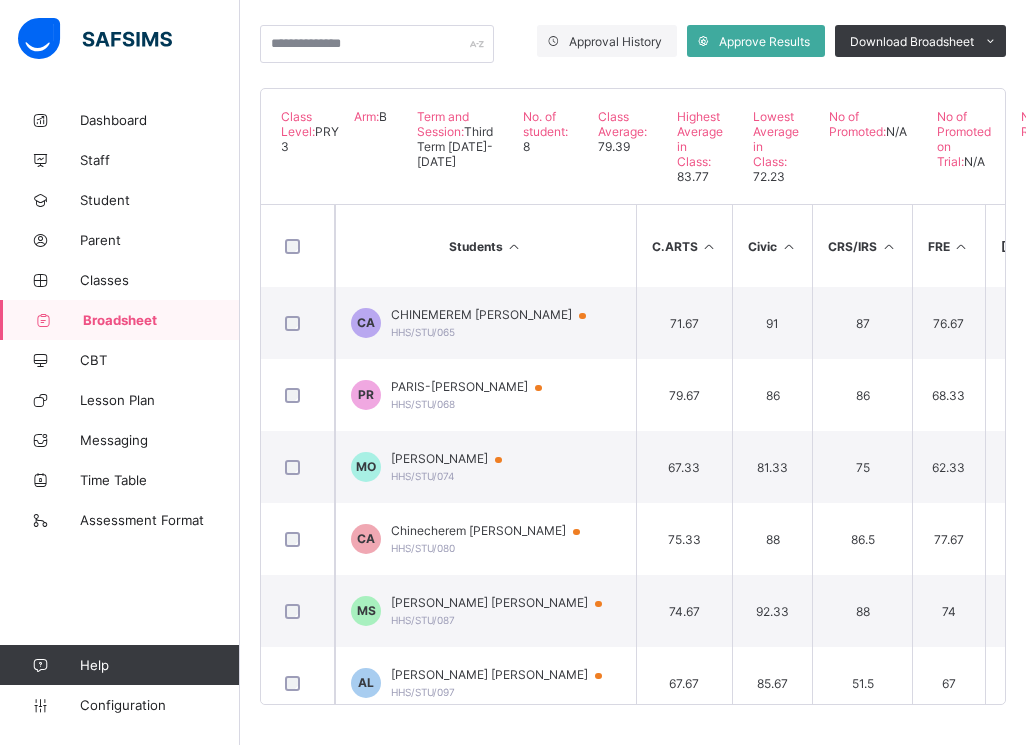 click on "Broadsheet  / PRY 3 B Class Arm Broadsheet Cumulative Third Term 2024-2025 Send Report Link Cumulative Bulk Download Cumulative Reportsheet  Approval History  Approve Results Download Broadsheet PDF Excel sheet Happy Hearts School Date: 12th Jul 2025, 5:26:20 am  Class Level:  PRY 3  Arm:  B  Term and Session:  Third Term 2024-2025  No. of student:    8    Class Average:    79.39  Highest Average in Class:    83.77    Lowest Average in Class:    72.23    No of Promoted:   N/A   No of Promoted on Trial:   N/A   No of Repeat:   N/A  S/NO Admission No. Full Name C.ARTS Civic CRS/IRS FRE G.ST. ICT IGBO LIT MUSIC NUM Q.R SCI V.R Vocation YORUBA No. of Subjects TOTAL Average Position Status Grade 1 HHS/STU/065 CHINEMEREM TERENCE AJIBO   71.67   91   87   76.67   89   69.5   69   75.33   90.5   86   76.5   87.5   77.67   89   92.5 15 2850 81.43 4th N/A B 2 HHS/STU/068 PARIS-IMANI  RAJAH   79.67   86   86   68.33   91   61.5   58   64.33   83.5   82   90.5   91   78   93.5   77 15 2757 78.77 6th N/A B 3 HHS/STU/074" at bounding box center (633, 248) 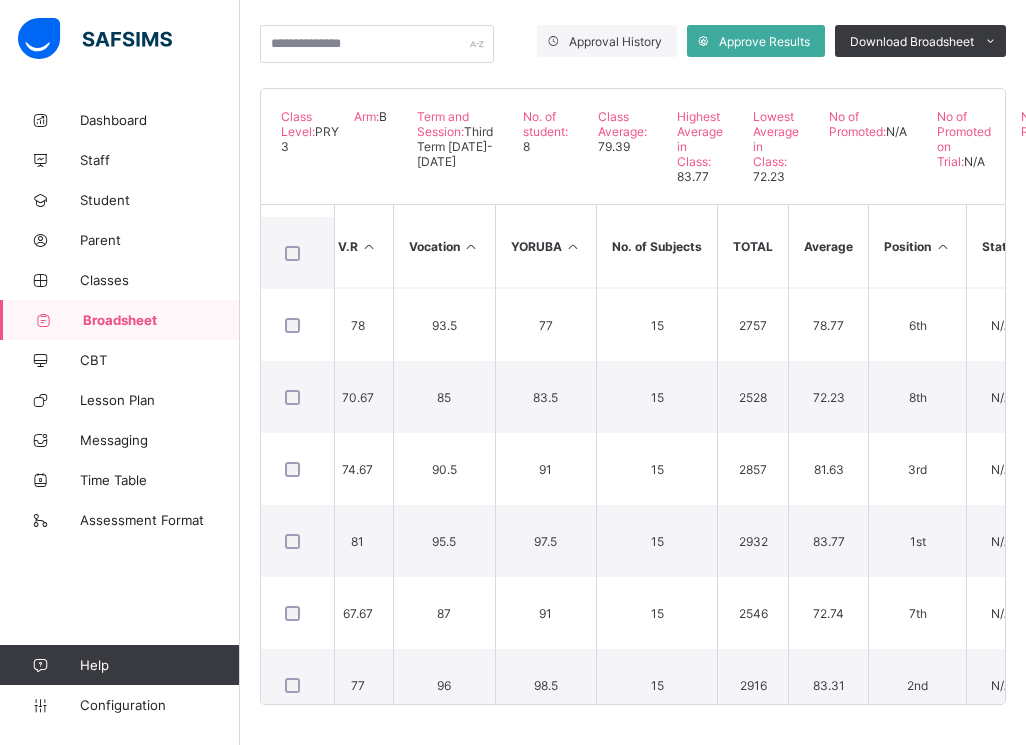 scroll, scrollTop: 1, scrollLeft: 1351, axis: both 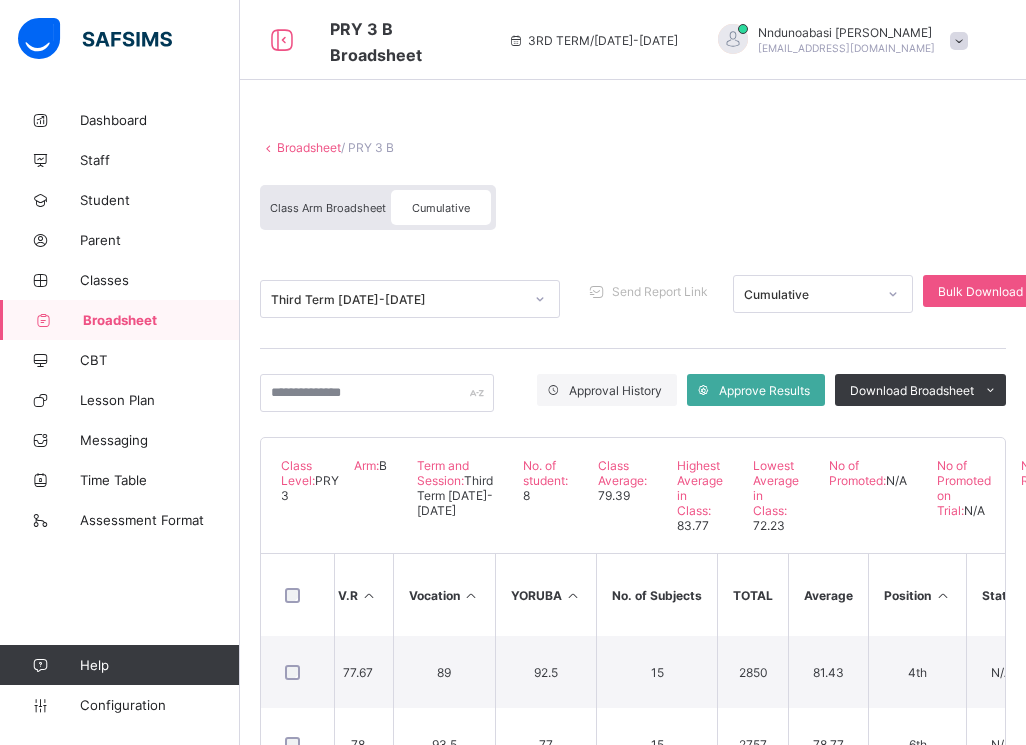 click on "Broadsheet" at bounding box center [309, 147] 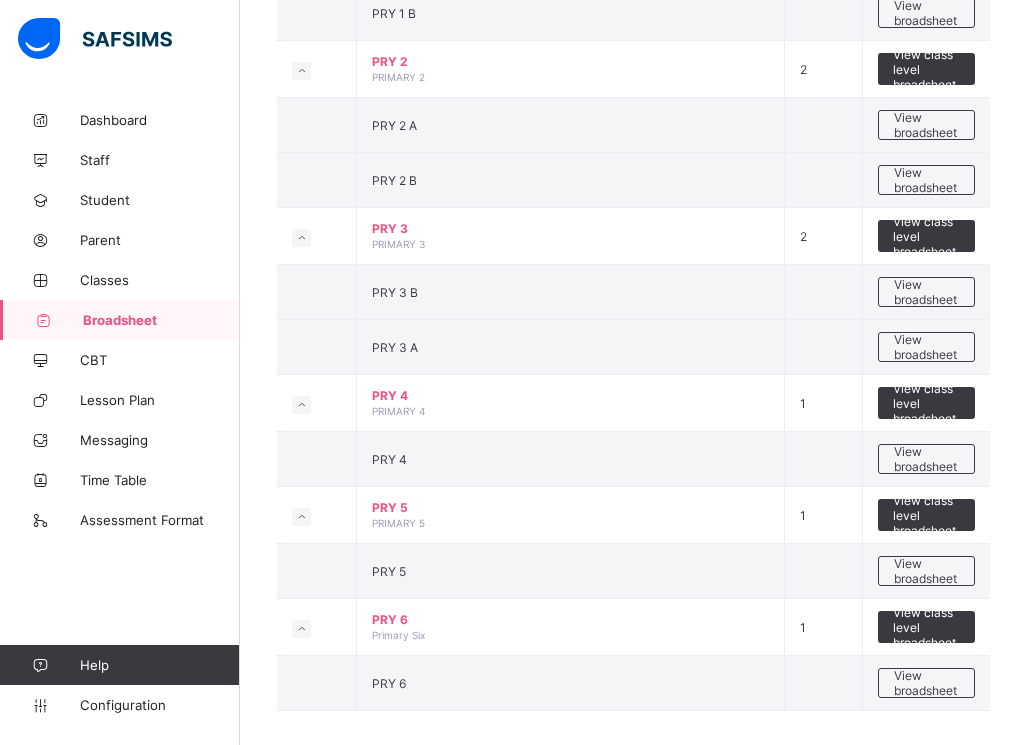 scroll, scrollTop: 946, scrollLeft: 0, axis: vertical 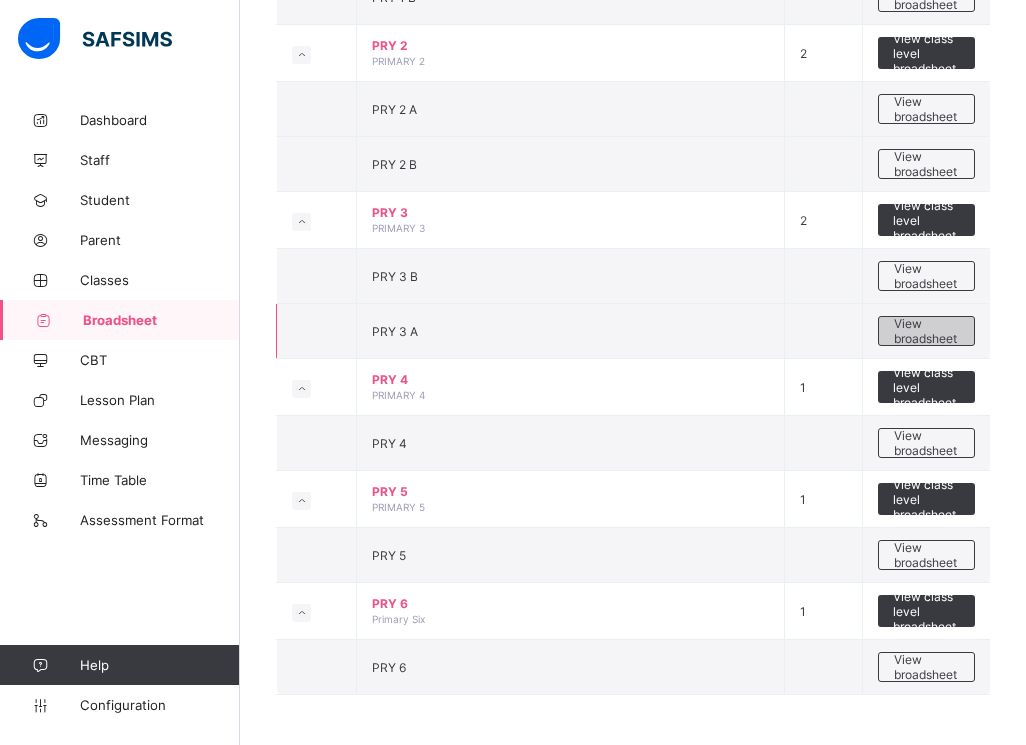 click on "View broadsheet" at bounding box center (926, 331) 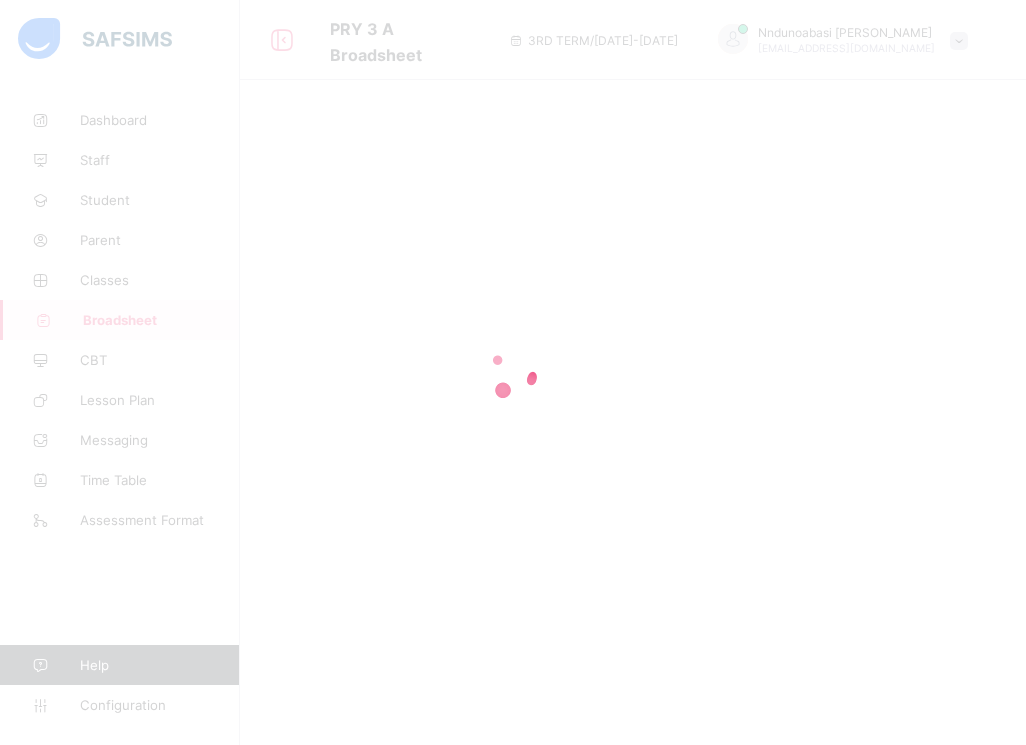 scroll, scrollTop: 0, scrollLeft: 0, axis: both 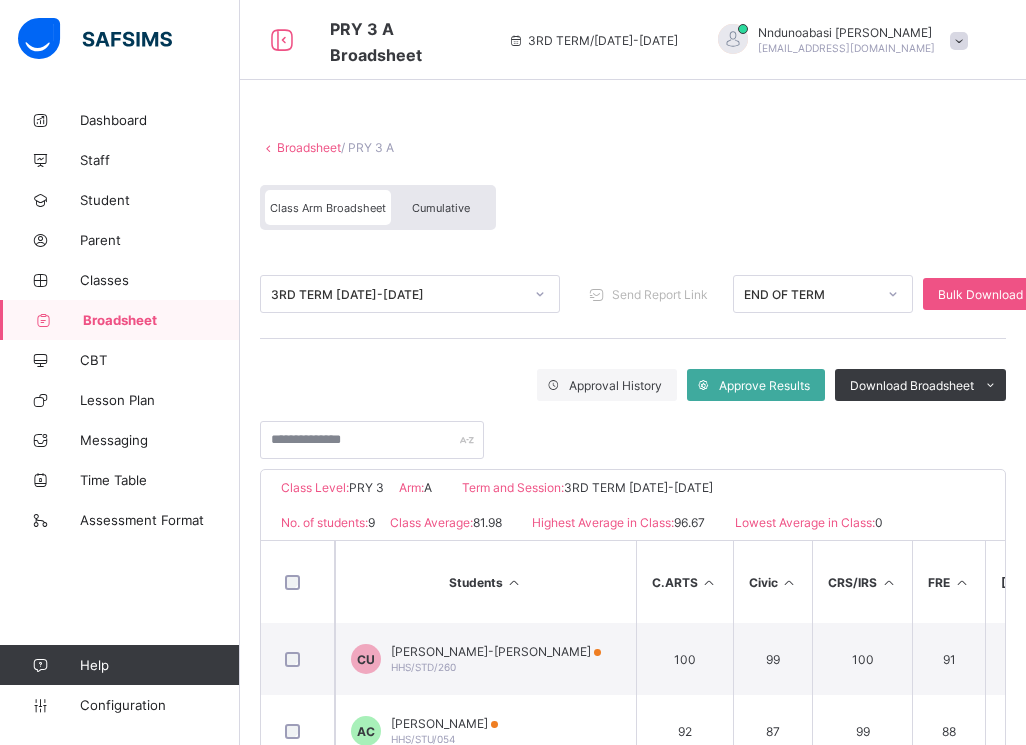 click on "Cumulative" at bounding box center (441, 207) 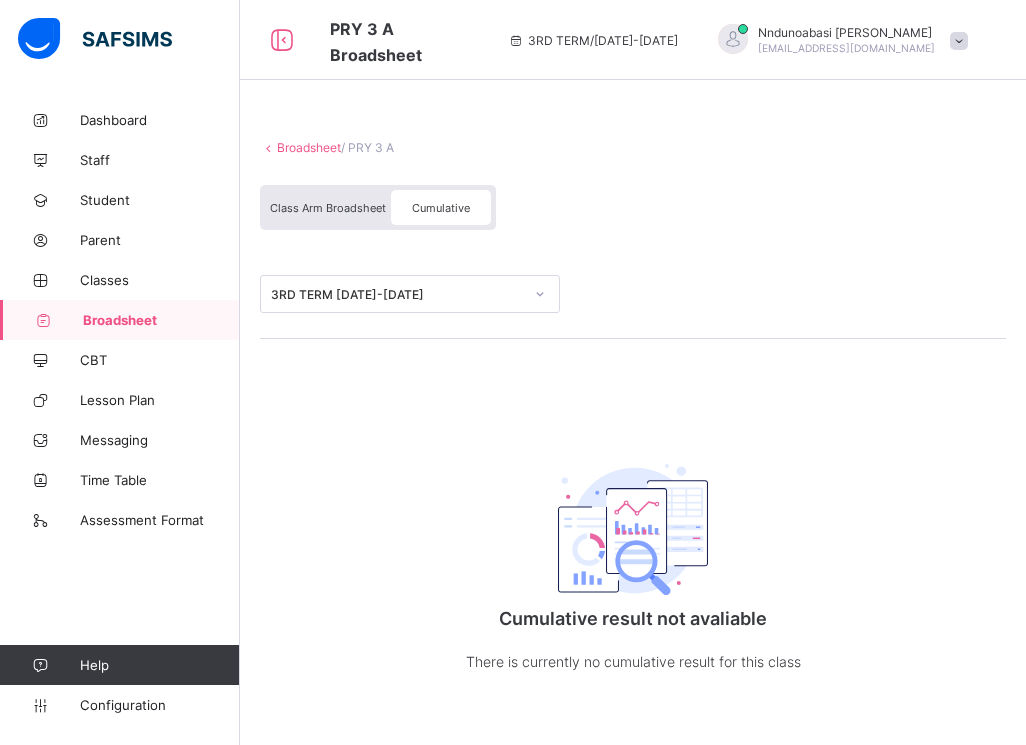 click 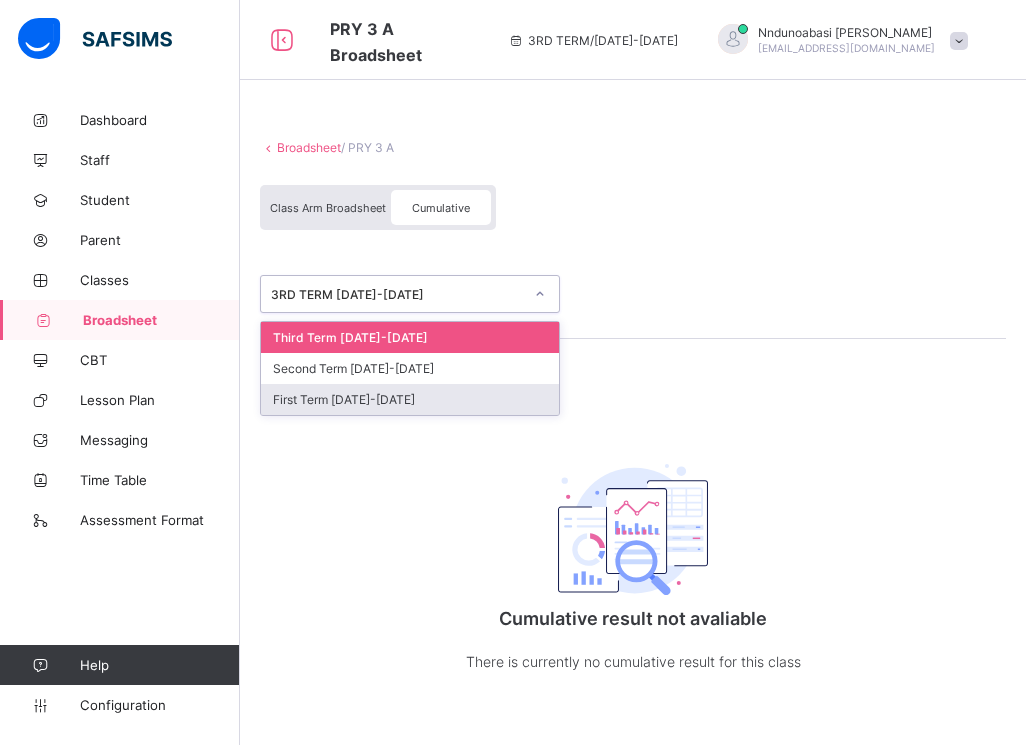 click on "First Term 2024-2025" at bounding box center [410, 399] 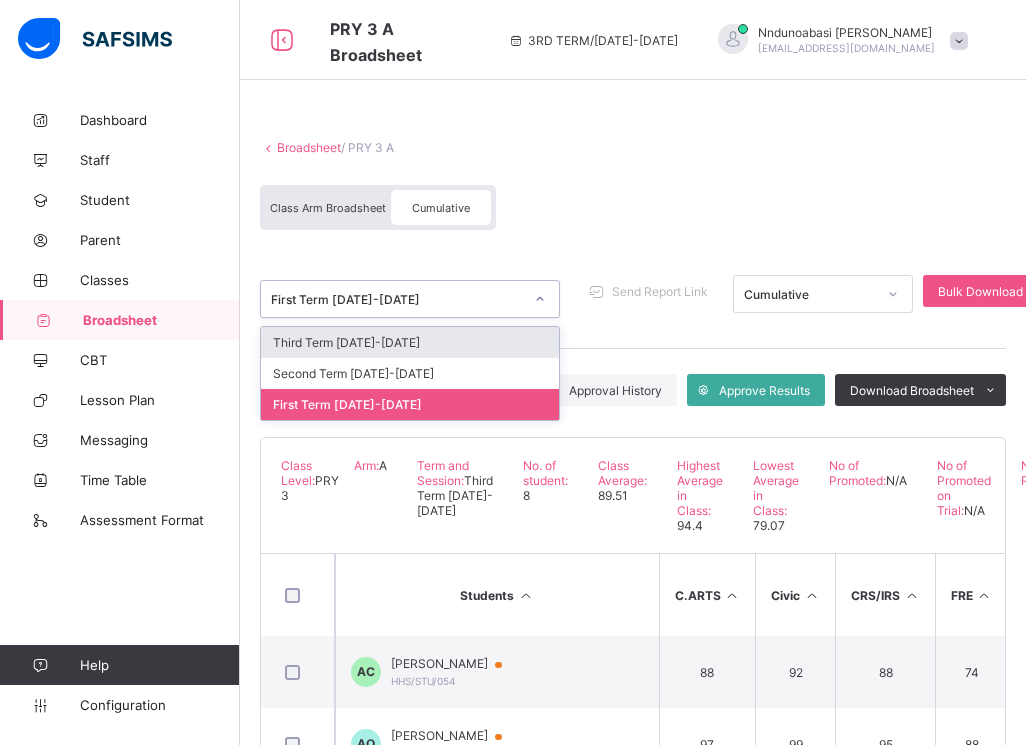 click 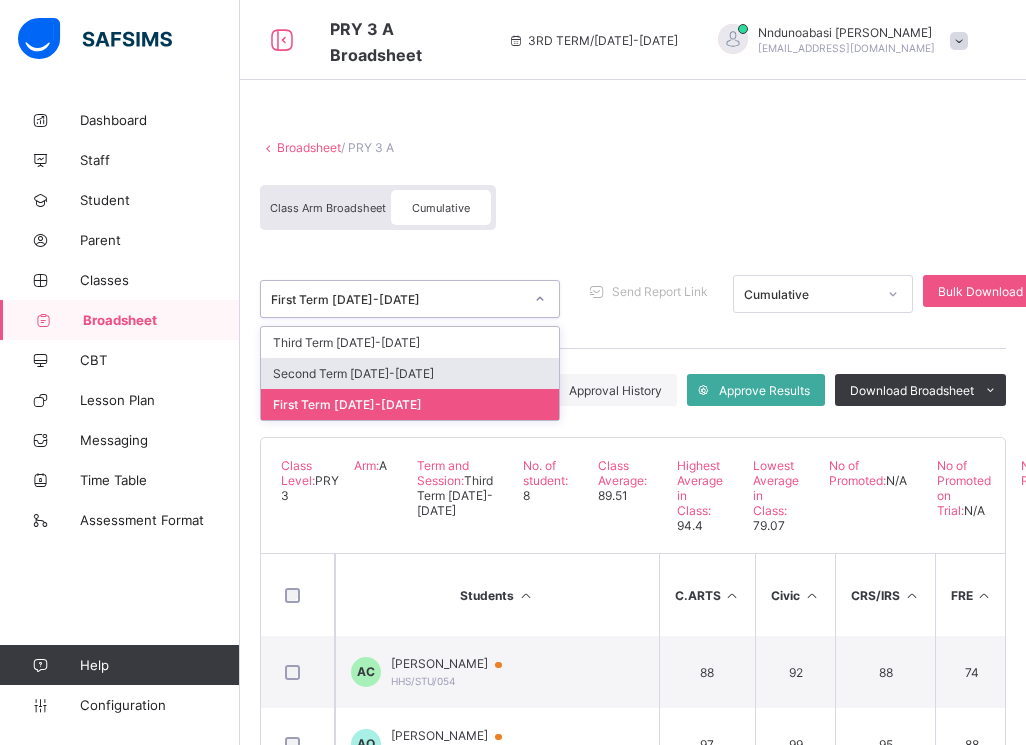 click on "Second Term 2024-2025" at bounding box center (410, 373) 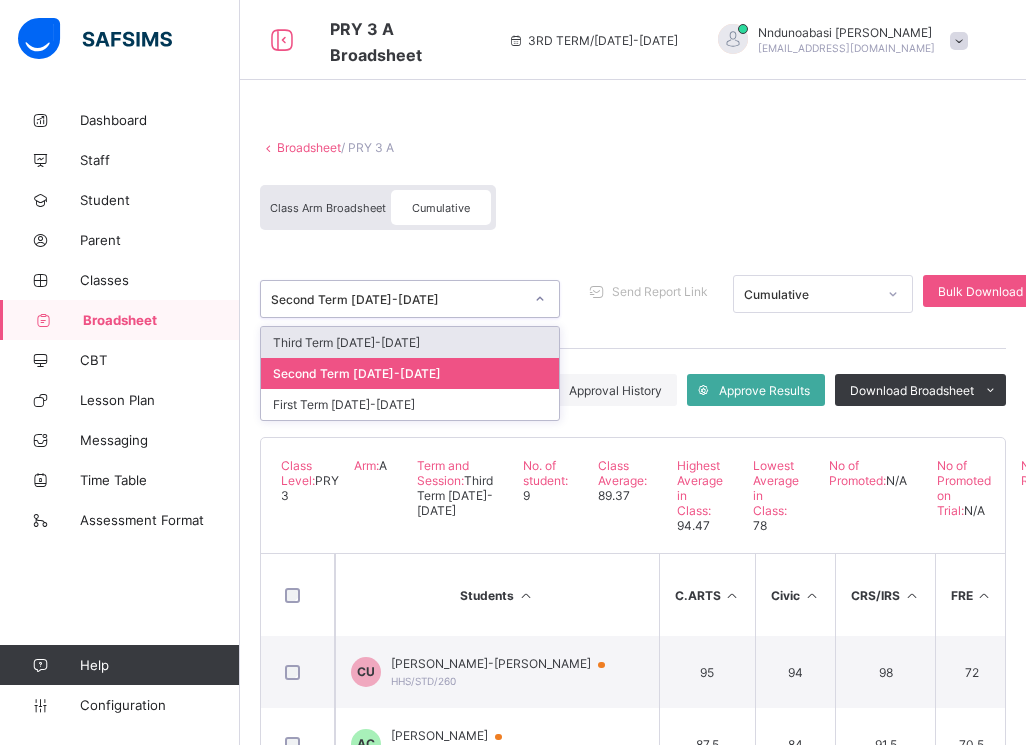 click at bounding box center (540, 299) 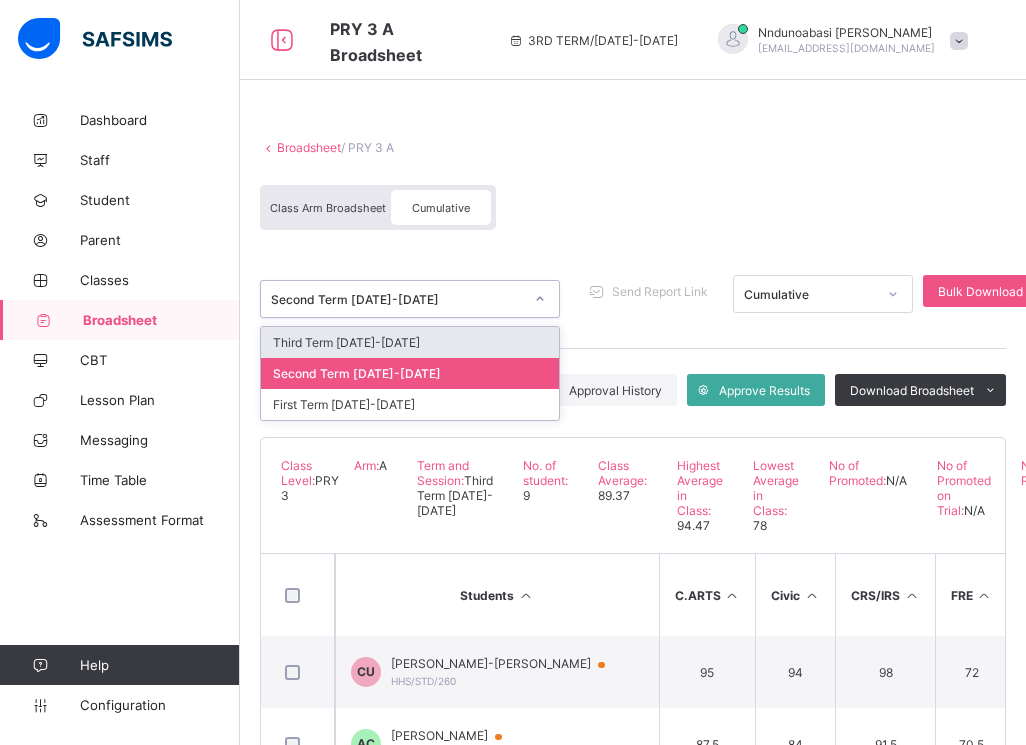 click at bounding box center (540, 299) 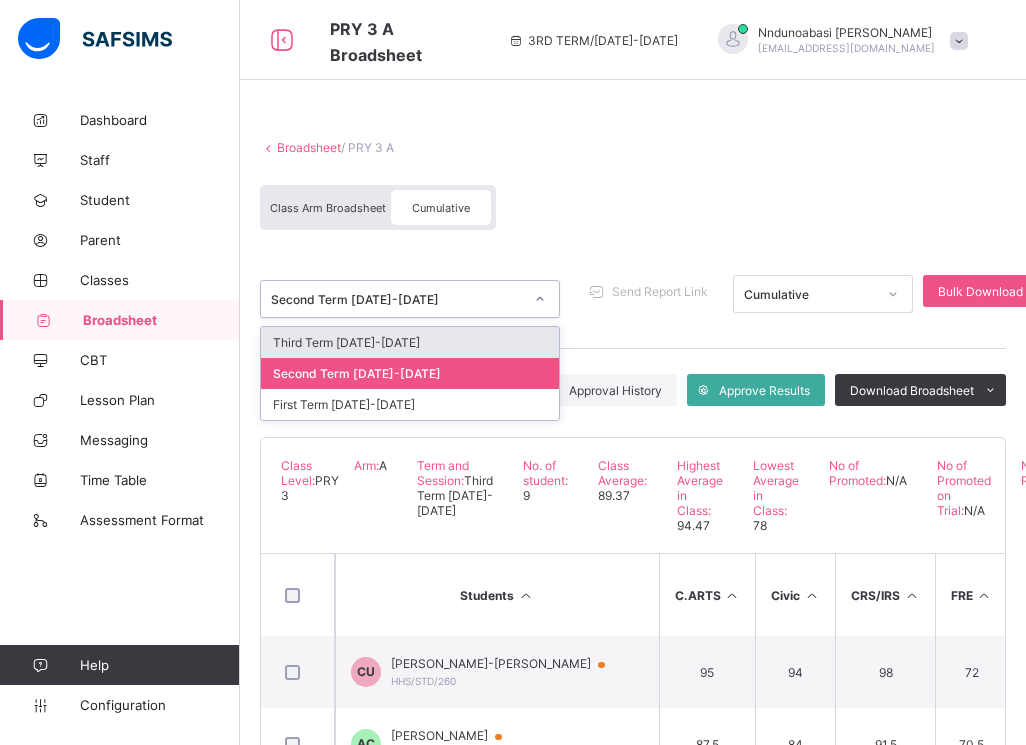 click on "Third Term 2024-2025" at bounding box center (410, 342) 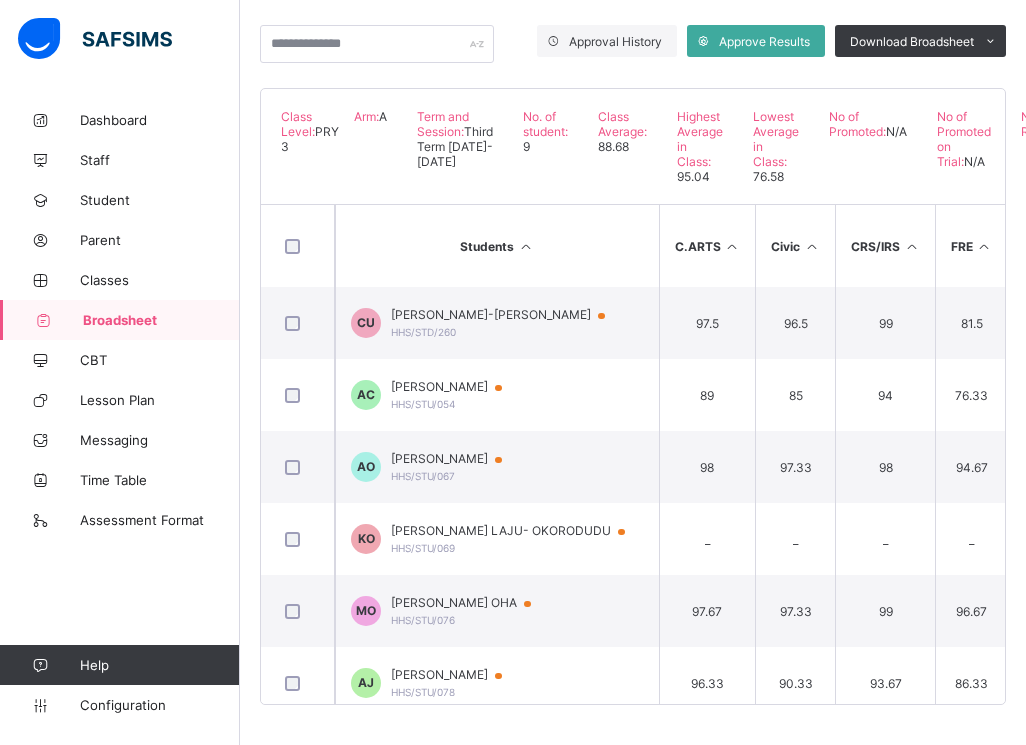 scroll, scrollTop: 379, scrollLeft: 0, axis: vertical 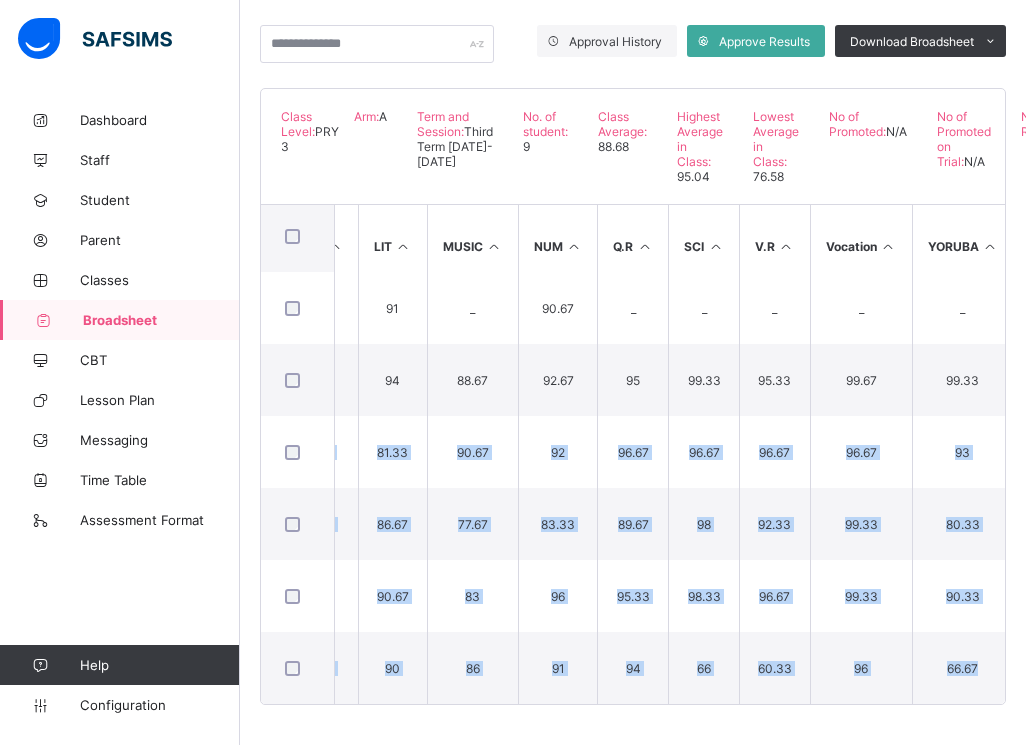 click on "Broadsheet  / PRY 3 A Class Arm Broadsheet Cumulative Third Term 2024-2025 Send Report Link Cumulative Bulk Download Cumulative Reportsheet  Approval History  Approve Results Download Broadsheet PDF Excel sheet Happy Hearts School Date: 12th Jul 2025, 5:30:57 am  Class Level:  PRY 3  Arm:  A  Term and Session:  Third Term 2024-2025  No. of student:    9    Class Average:    88.68  Highest Average in Class:    95.04    Lowest Average in Class:    76.58    No of Promoted:   N/A   No of Promoted on Trial:   N/A   No of Repeat:   N/A  S/NO Admission No. Full Name C.ARTS Civic CRS/IRS FRE G.ST. ICT IGBO LIT MUSIC NUM Q.R SCI V.R Vocation YORUBA No. of Subjects TOTAL Average Position Status Grade 1 HHS/STD/260 Christabel Oghene-ruona Unuarhe   97.5   96.5   99   81.5   99   79.5   69.5   90.5   82   90.5   99   99   94.5   98   87 15 2726 90.87 5th N/A A 2 HHS/STU/054 Alexis  Chukuigwe   89   85   94   76.33   95.33   61   59.67   74   68.33   76.67   85.67   88.67   88.67   90.67   64 15 3591 79.8 8th N/A B 3   98" at bounding box center [633, 248] 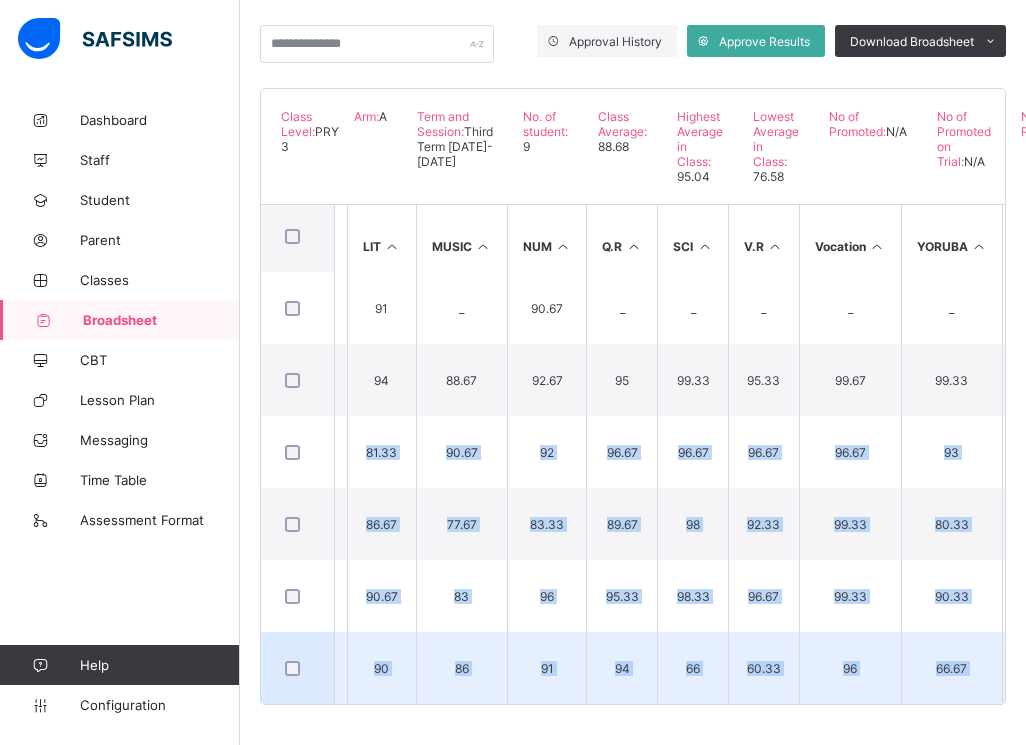 click on "15" at bounding box center [1062, 668] 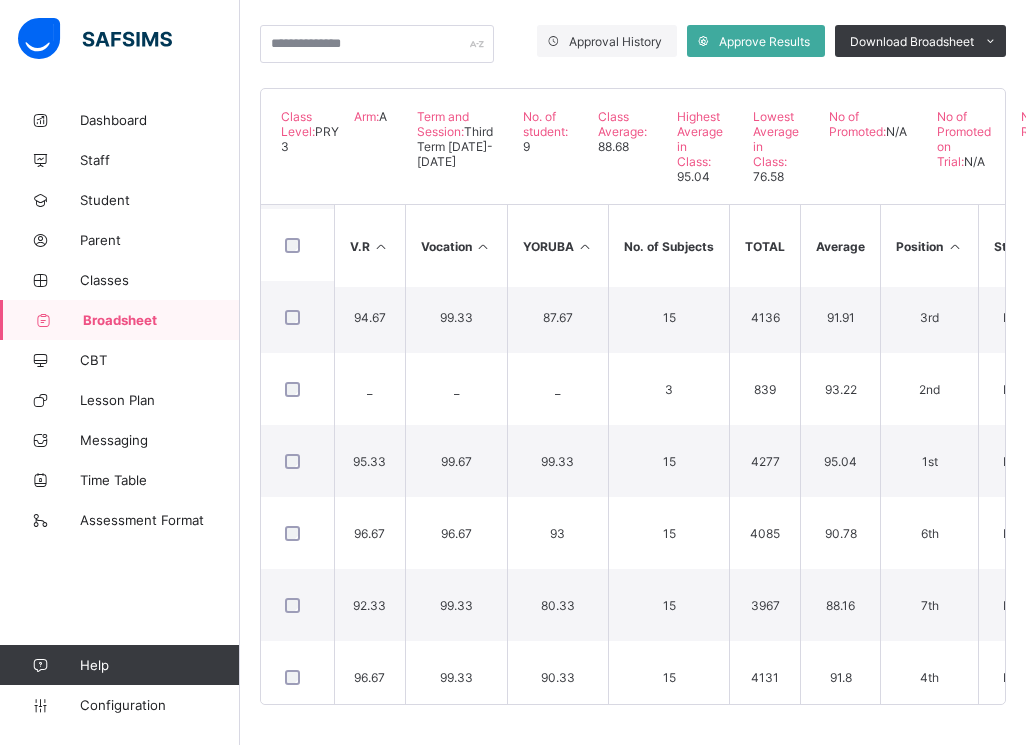 scroll, scrollTop: 38, scrollLeft: 1362, axis: both 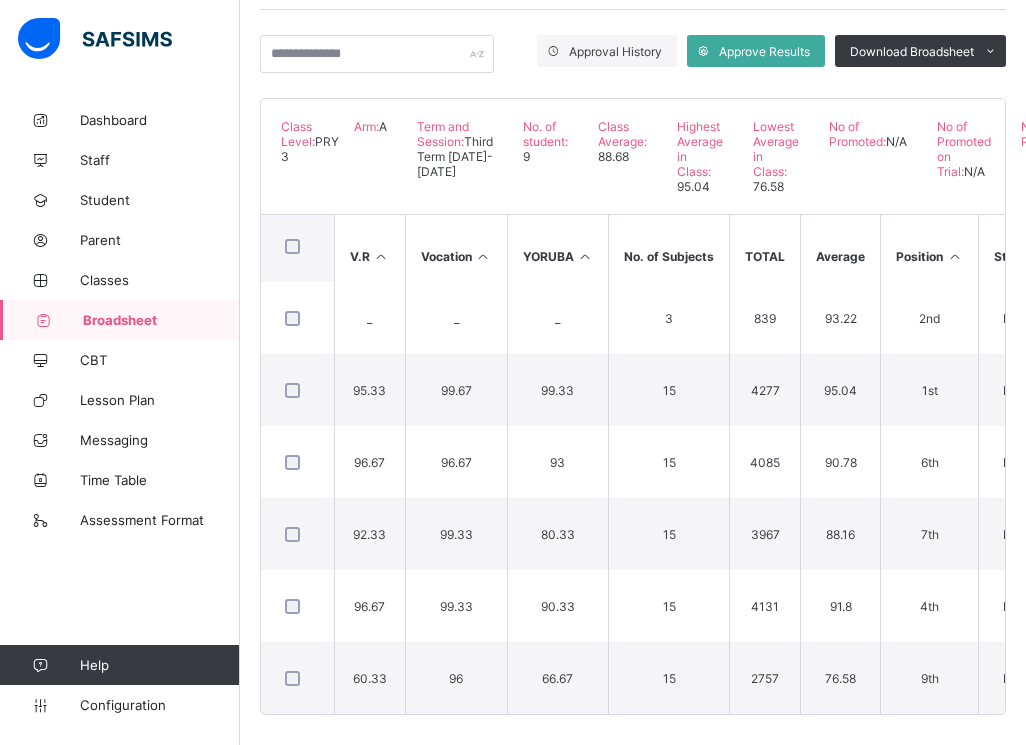 click on "Happy Hearts School Date: 12th Jul 2025, 5:30:57 am  Class Level:  PRY 3  Arm:  A  Term and Session:  Third Term 2024-2025  No. of student:    9    Class Average:    88.68  Highest Average in Class:    95.04    Lowest Average in Class:    76.58    No of Promoted:   N/A   No of Promoted on Trial:   N/A   No of Repeat:   N/A  S/NO Admission No. Full Name C.ARTS Civic CRS/IRS FRE G.ST. ICT IGBO LIT MUSIC NUM Q.R SCI V.R Vocation YORUBA No. of Subjects TOTAL Average Position Status Grade 1 HHS/STD/260 Christabel Oghene-ruona Unuarhe   97.5   96.5   99   81.5   99   79.5   69.5   90.5   82   90.5   99   99   94.5   98   87 15 2726 90.87 5th N/A A 2 HHS/STU/054 Alexis  Chukuigwe   89   85   94   76.33   95.33   61   59.67   74   68.33   76.67   85.67   88.67   88.67   90.67   64 15 3591 79.8 8th N/A B 3 HHS/STU/067 AYOMIKUN  OMOTAYO   98   97.33   98   94.67   99.33   77.67   69   90.33   85   92.67   96.67   98.33   94.67   99.33   87.67 15 4136 91.91 3rd N/A A 4 HHS/STU/069 KEDRICK  LAJU- OKORODUDU   _   _   _" at bounding box center (633, 406) 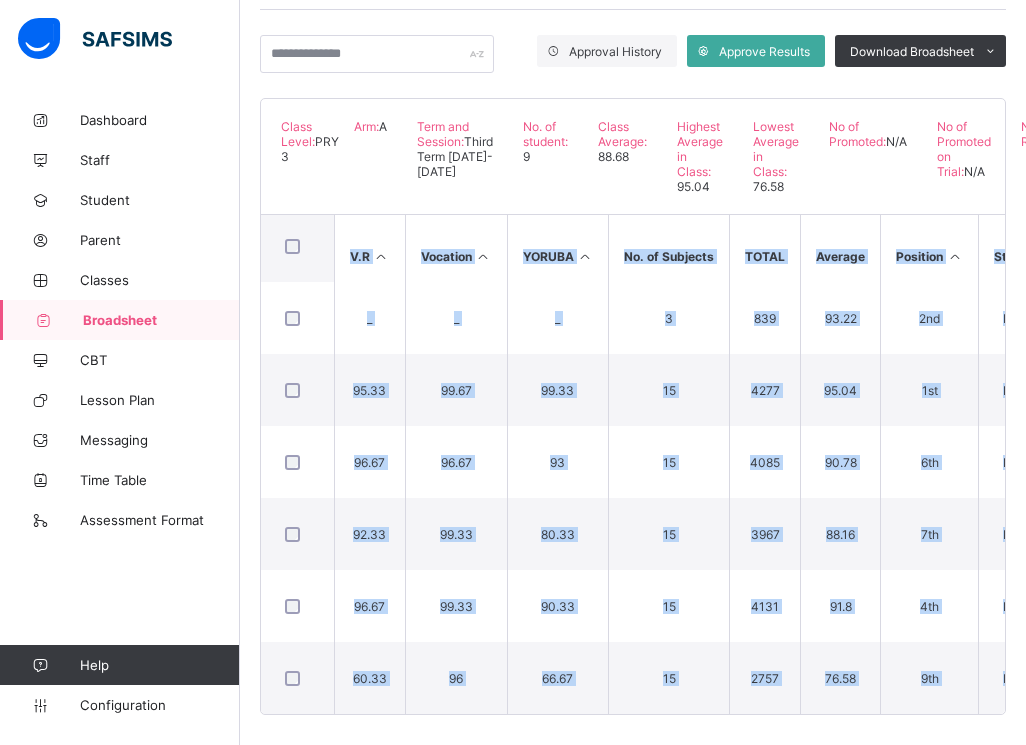 click on "Broadsheet  / PRY 3 A Class Arm Broadsheet Cumulative Third Term 2024-2025 Send Report Link Cumulative Bulk Download Cumulative Reportsheet  Approval History  Approve Results Download Broadsheet PDF Excel sheet Happy Hearts School Date: 12th Jul 2025, 5:30:57 am  Class Level:  PRY 3  Arm:  A  Term and Session:  Third Term 2024-2025  No. of student:    9    Class Average:    88.68  Highest Average in Class:    95.04    Lowest Average in Class:    76.58    No of Promoted:   N/A   No of Promoted on Trial:   N/A   No of Repeat:   N/A  S/NO Admission No. Full Name C.ARTS Civic CRS/IRS FRE G.ST. ICT IGBO LIT MUSIC NUM Q.R SCI V.R Vocation YORUBA No. of Subjects TOTAL Average Position Status Grade 1 HHS/STD/260 Christabel Oghene-ruona Unuarhe   97.5   96.5   99   81.5   99   79.5   69.5   90.5   82   90.5   99   99   94.5   98   87 15 2726 90.87 5th N/A A 2 HHS/STU/054 Alexis  Chukuigwe   89   85   94   76.33   95.33   61   59.67   74   68.33   76.67   85.67   88.67   88.67   90.67   64 15 3591 79.8 8th N/A B 3   98" at bounding box center [633, 258] 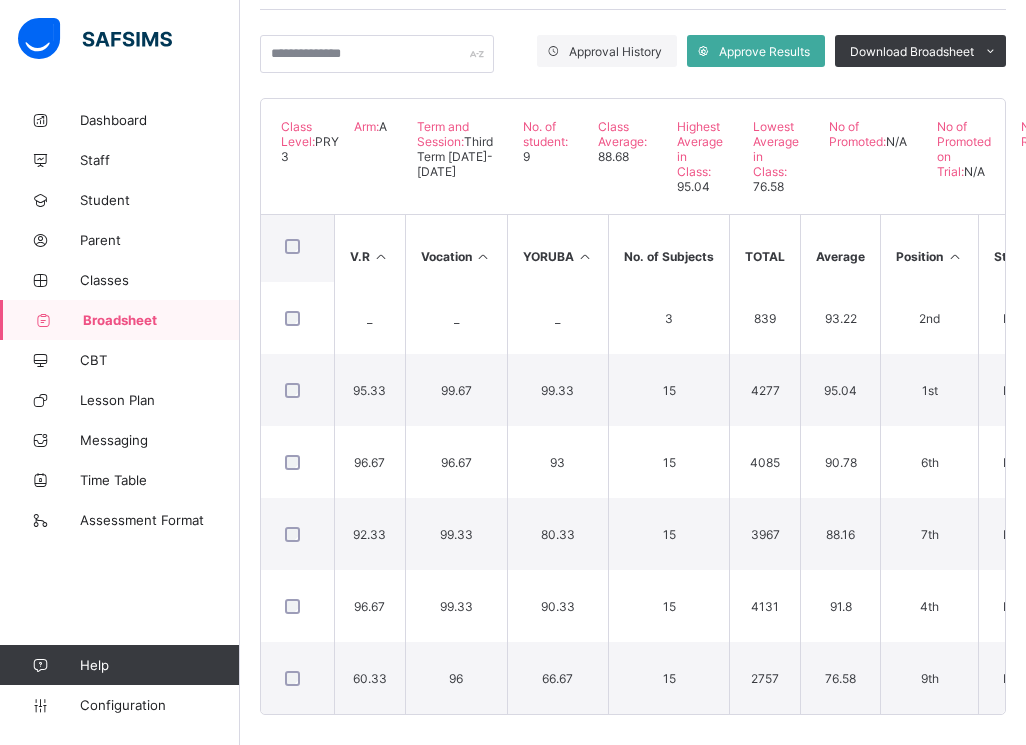 click on "Broadsheet  / PRY 3 A Class Arm Broadsheet Cumulative Third Term 2024-2025 Send Report Link Cumulative Bulk Download Cumulative Reportsheet  Approval History  Approve Results Download Broadsheet PDF Excel sheet Happy Hearts School Date: 12th Jul 2025, 5:30:57 am  Class Level:  PRY 3  Arm:  A  Term and Session:  Third Term 2024-2025  No. of student:    9    Class Average:    88.68  Highest Average in Class:    95.04    Lowest Average in Class:    76.58    No of Promoted:   N/A   No of Promoted on Trial:   N/A   No of Repeat:   N/A  S/NO Admission No. Full Name C.ARTS Civic CRS/IRS FRE G.ST. ICT IGBO LIT MUSIC NUM Q.R SCI V.R Vocation YORUBA No. of Subjects TOTAL Average Position Status Grade 1 HHS/STD/260 Christabel Oghene-ruona Unuarhe   97.5   96.5   99   81.5   99   79.5   69.5   90.5   82   90.5   99   99   94.5   98   87 15 2726 90.87 5th N/A A 2 HHS/STU/054 Alexis  Chukuigwe   89   85   94   76.33   95.33   61   59.67   74   68.33   76.67   85.67   88.67   88.67   90.67   64 15 3591 79.8 8th N/A B 3   98" at bounding box center (633, 258) 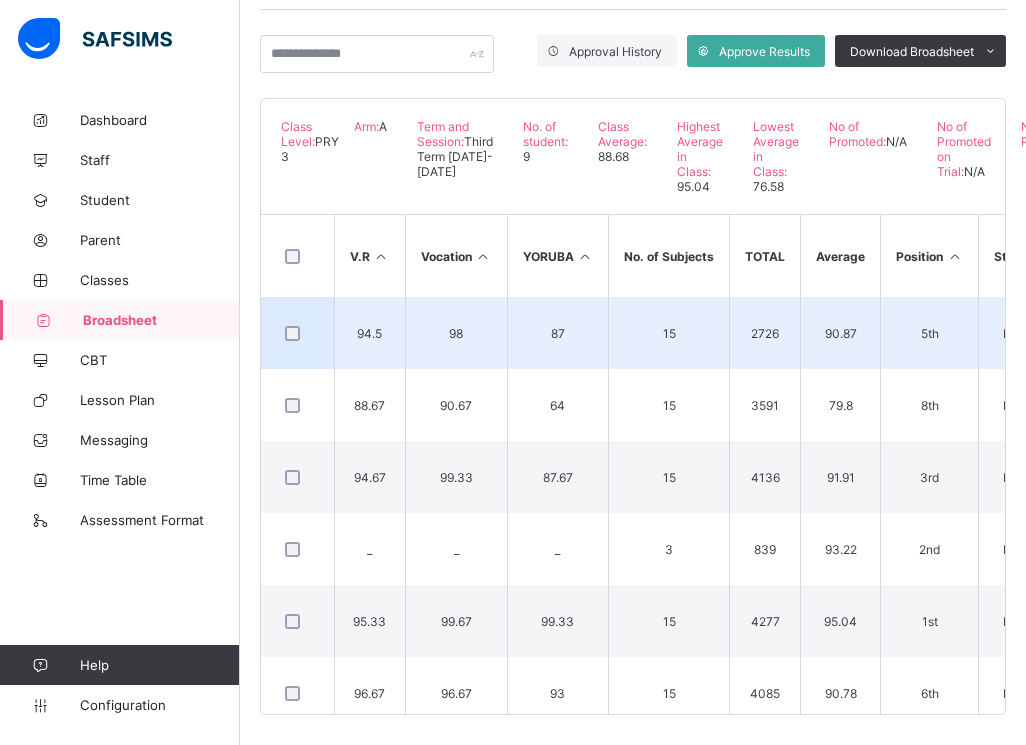 click on "N/A" at bounding box center [1013, 333] 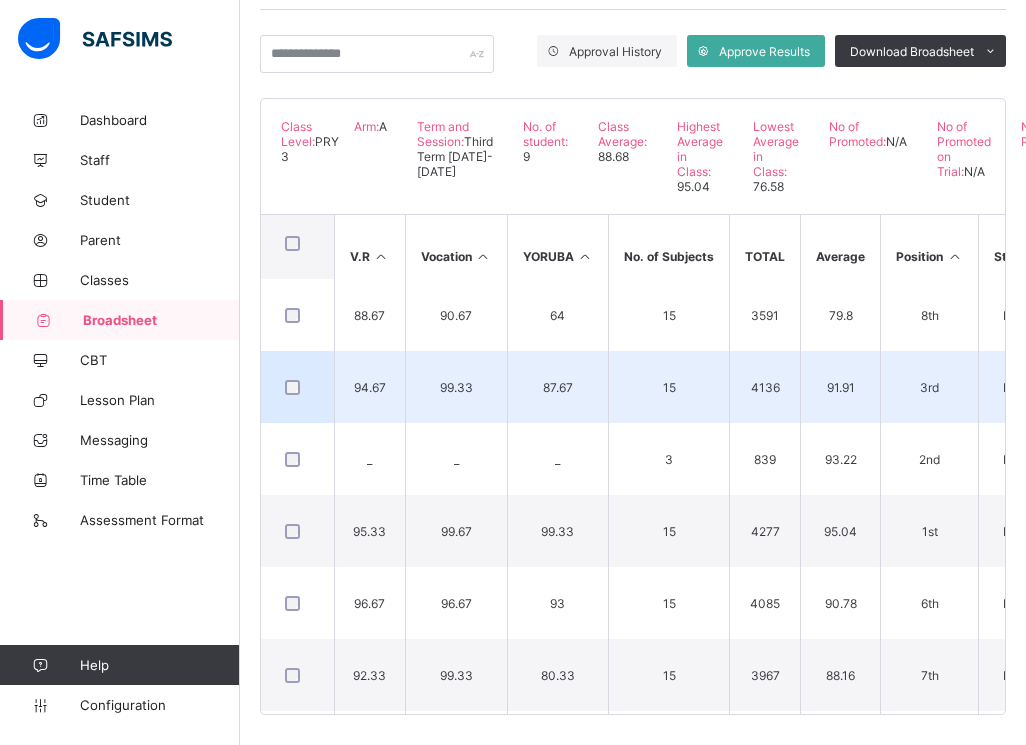 scroll, scrollTop: 218, scrollLeft: 1362, axis: both 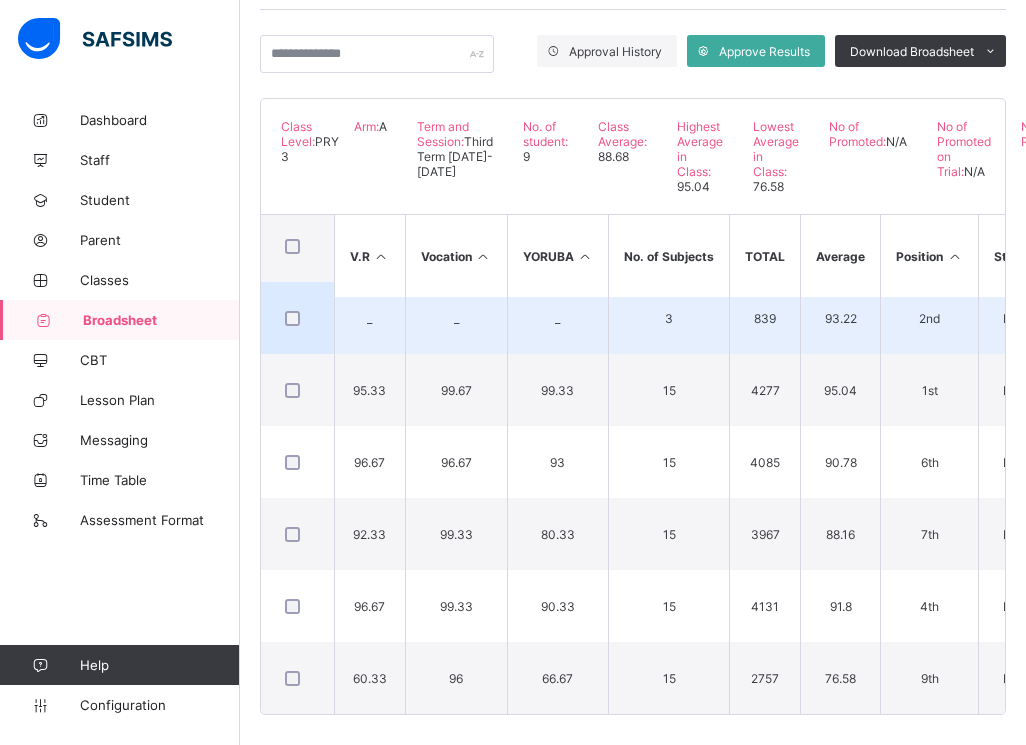 click on "2nd" at bounding box center [929, 318] 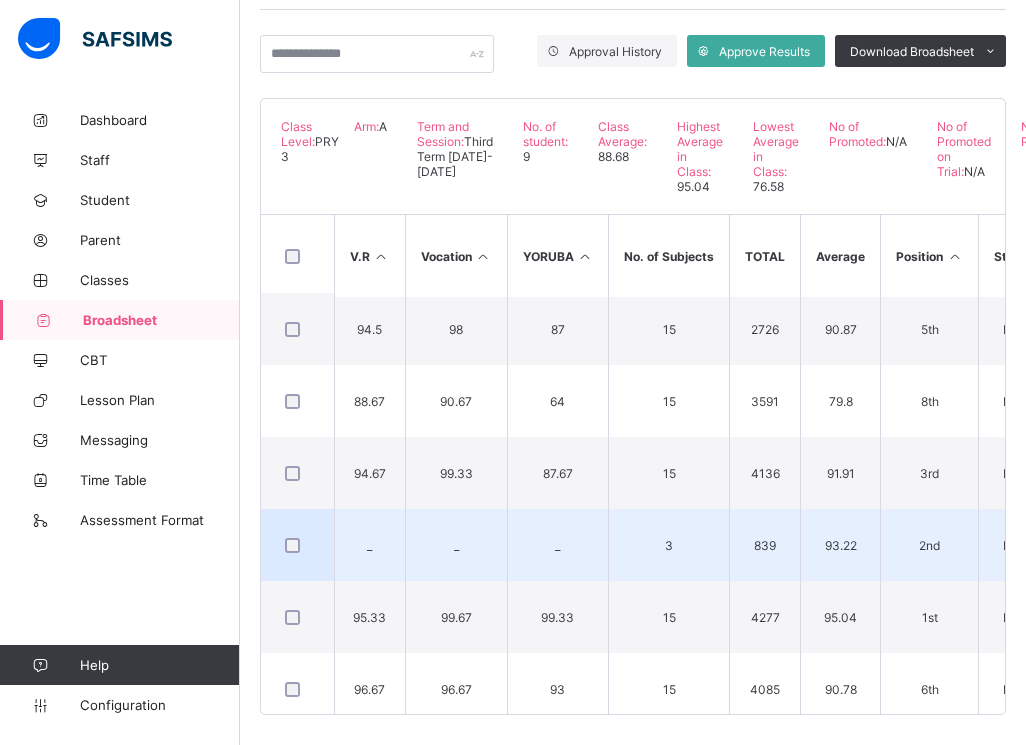 scroll, scrollTop: 0, scrollLeft: 1362, axis: horizontal 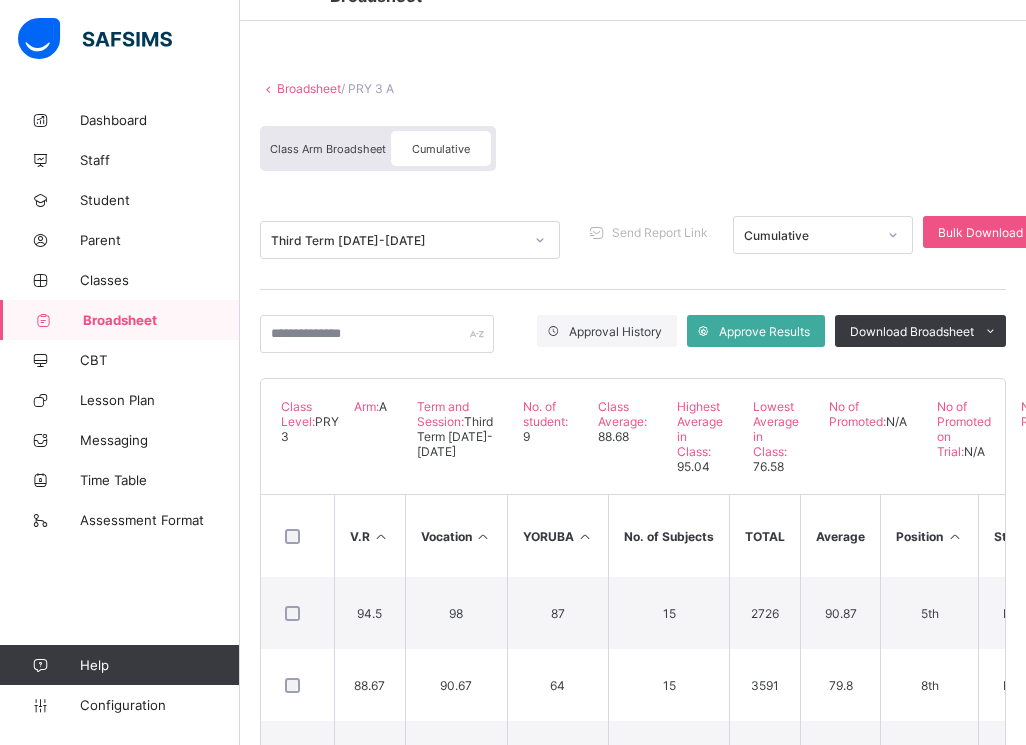 click on "Broadsheet" at bounding box center (309, 88) 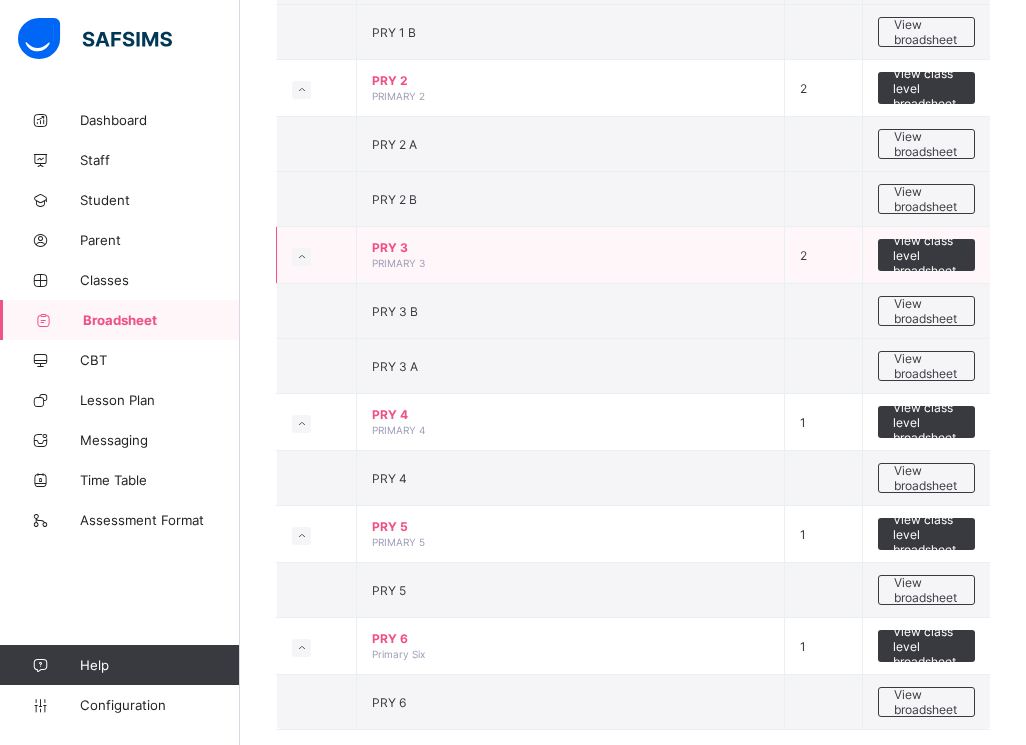 scroll, scrollTop: 946, scrollLeft: 0, axis: vertical 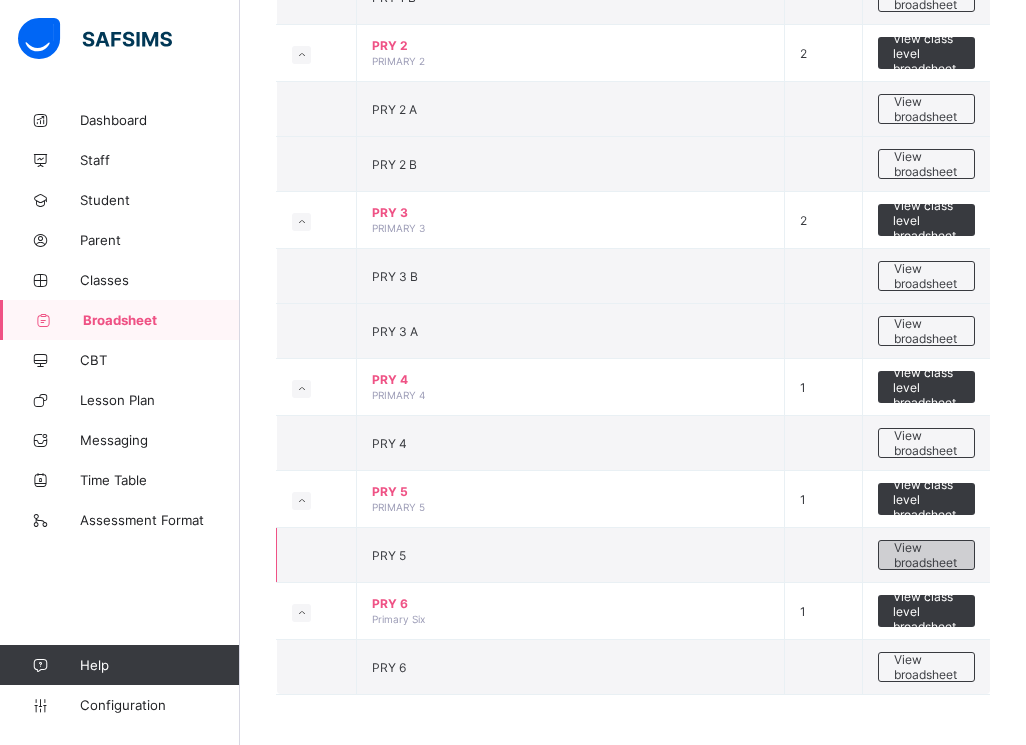 click on "View broadsheet" at bounding box center [926, 555] 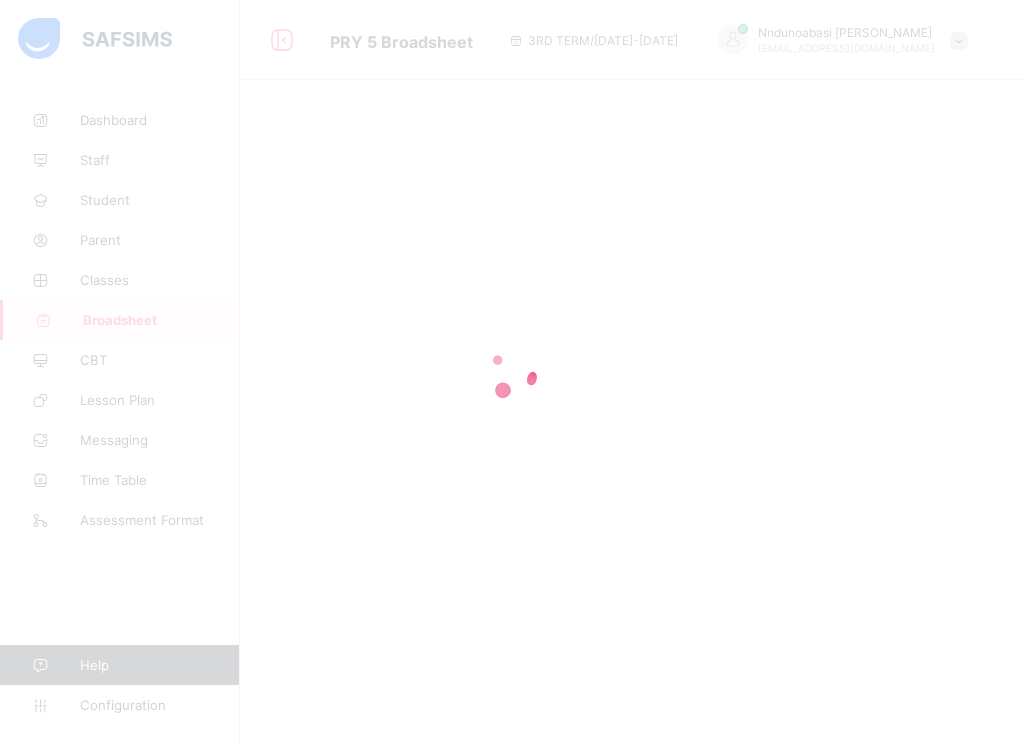 scroll, scrollTop: 0, scrollLeft: 0, axis: both 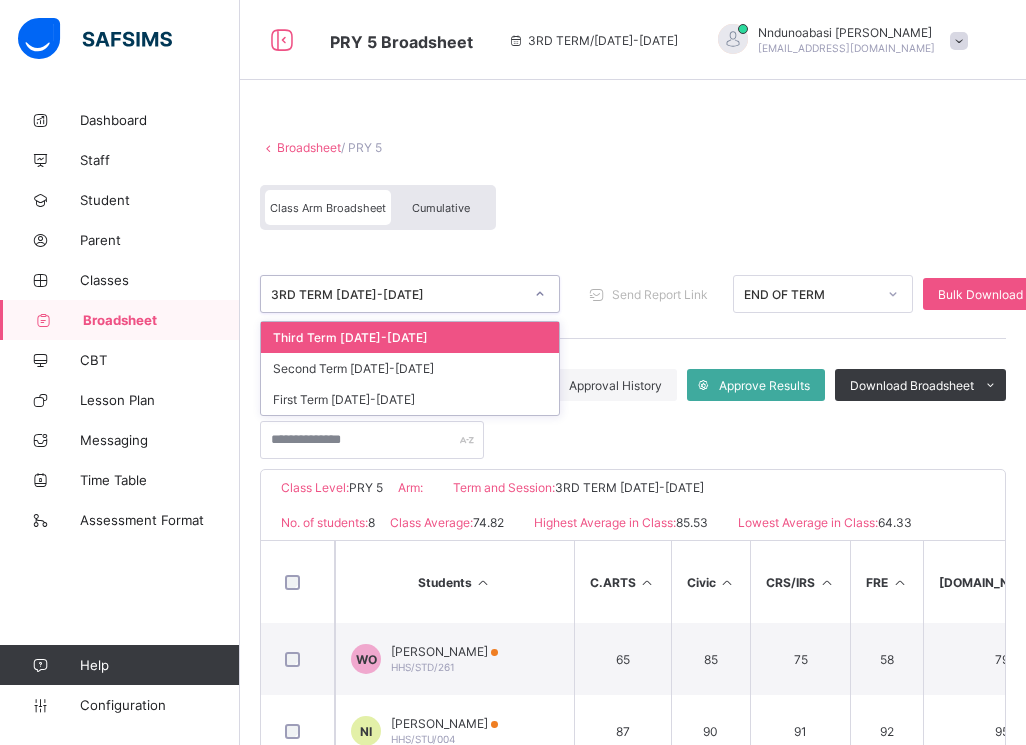 click 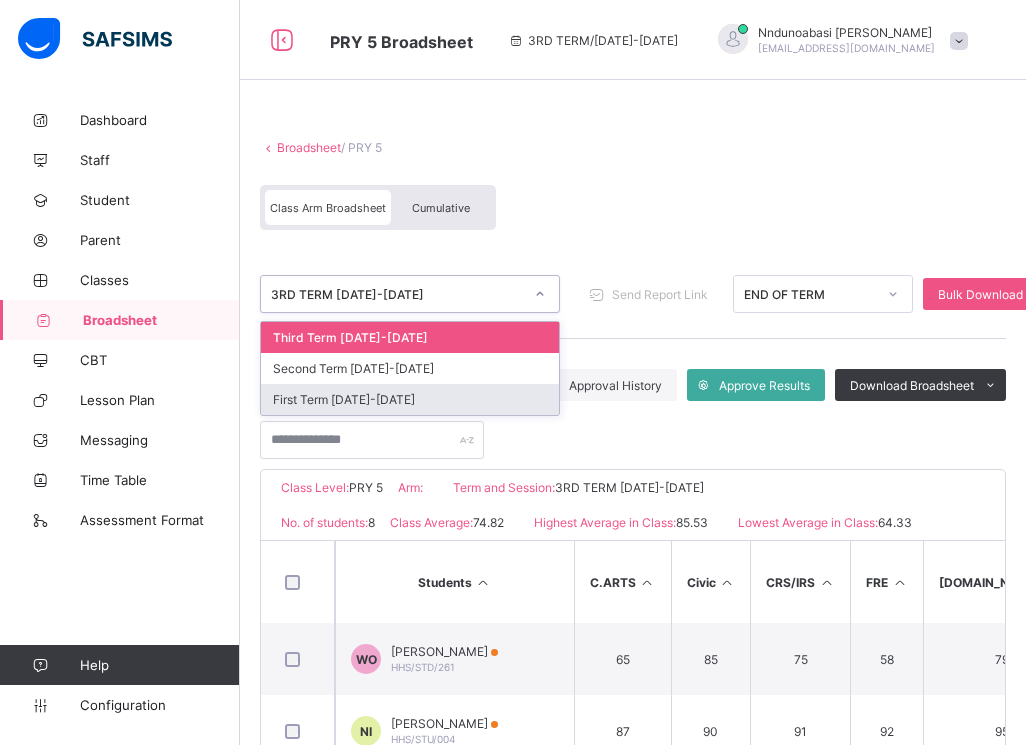 click on "First Term 2024-2025" at bounding box center (410, 399) 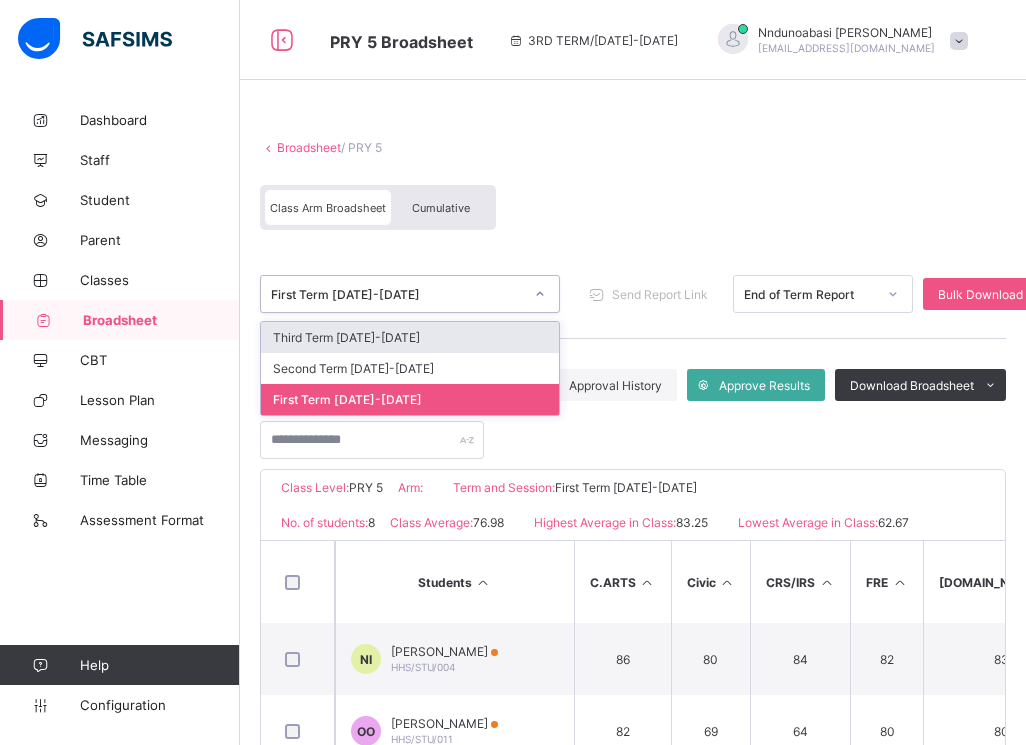 click 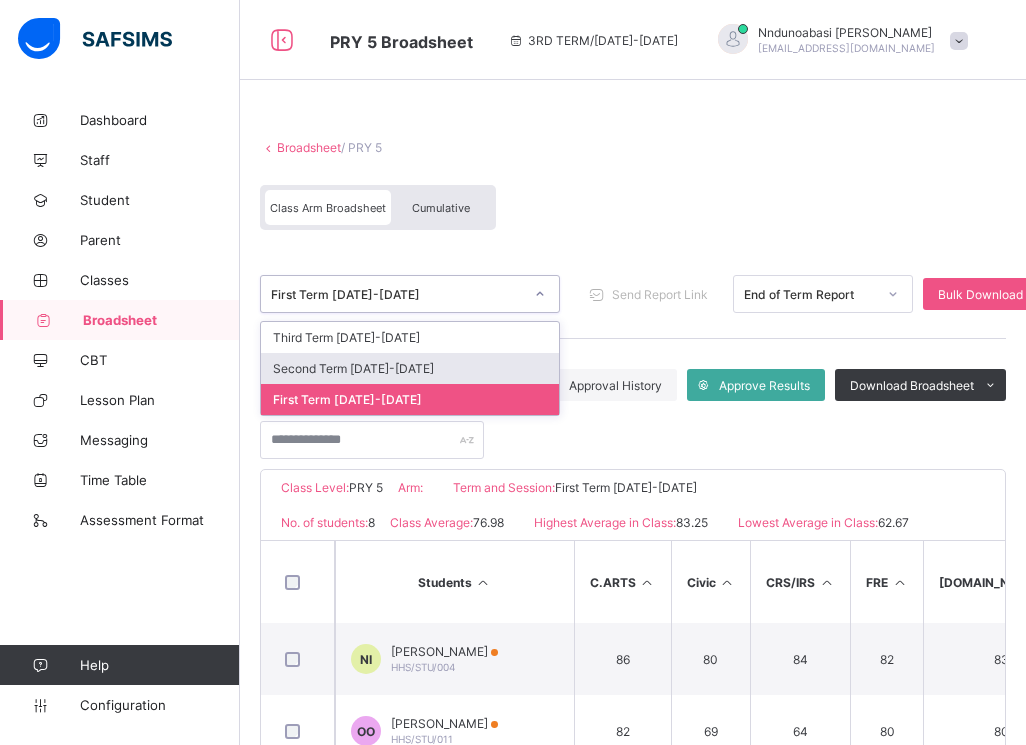 click on "Second Term 2024-2025" at bounding box center (410, 368) 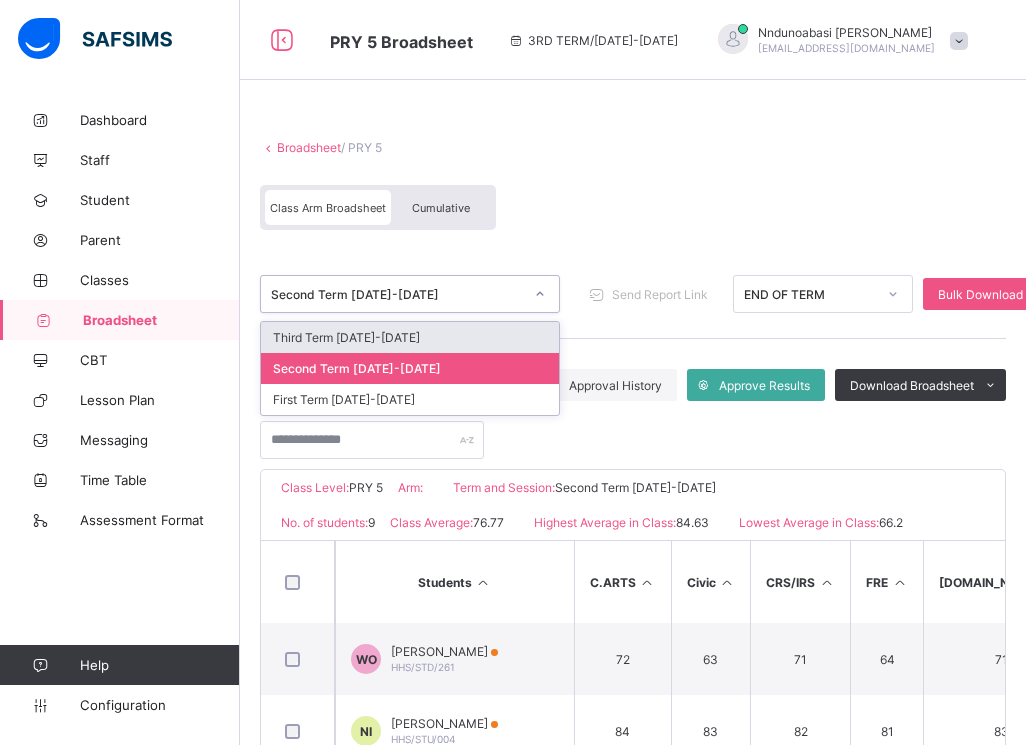 click 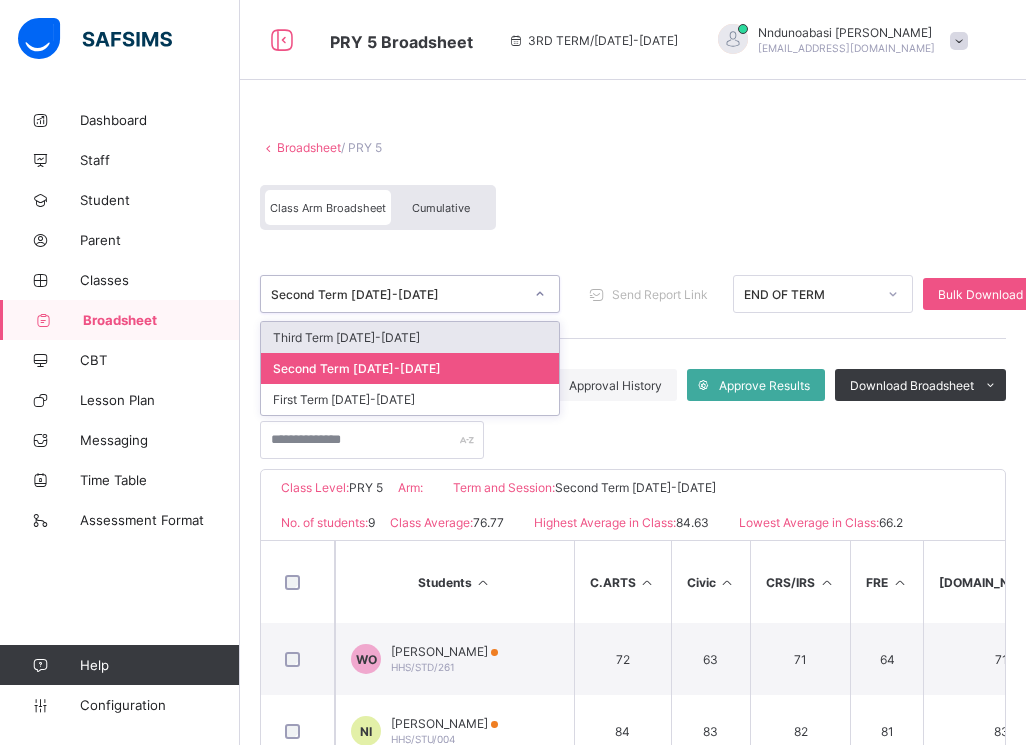 click on "Third Term 2024-2025" at bounding box center [410, 337] 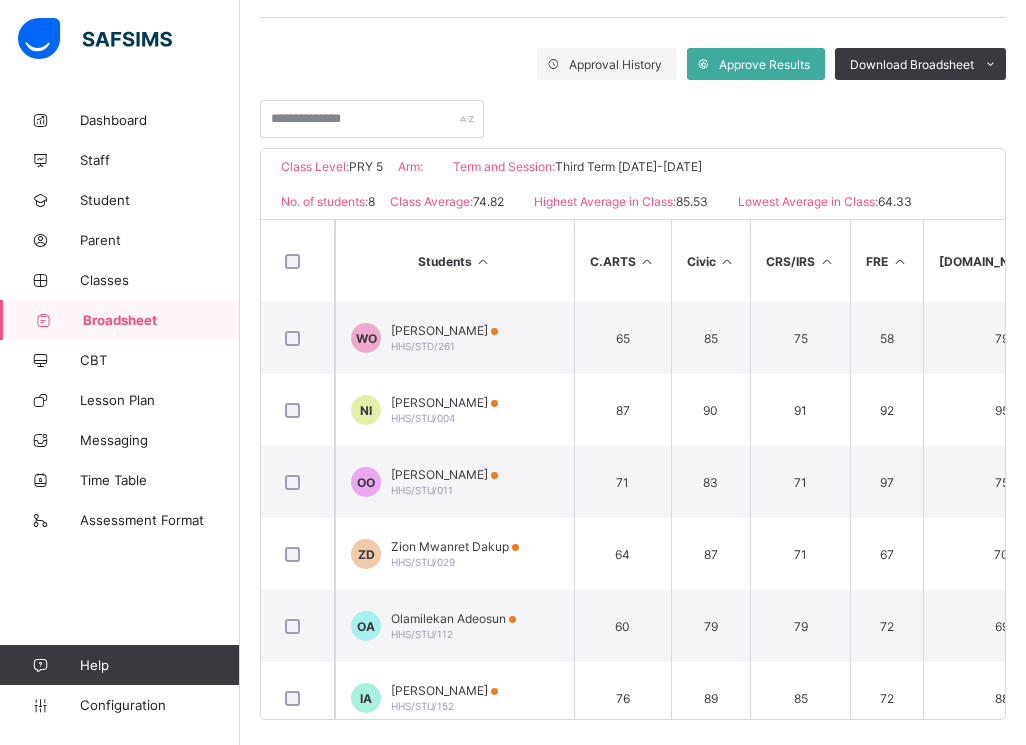 scroll, scrollTop: 336, scrollLeft: 0, axis: vertical 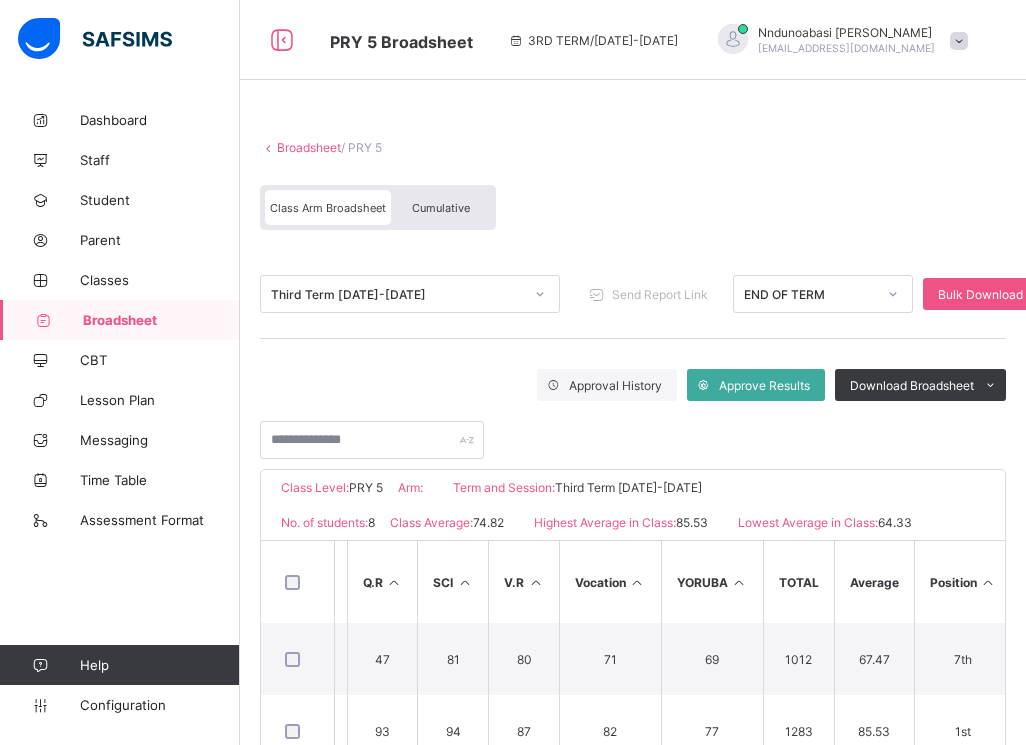 click on "Broadsheet" at bounding box center (309, 147) 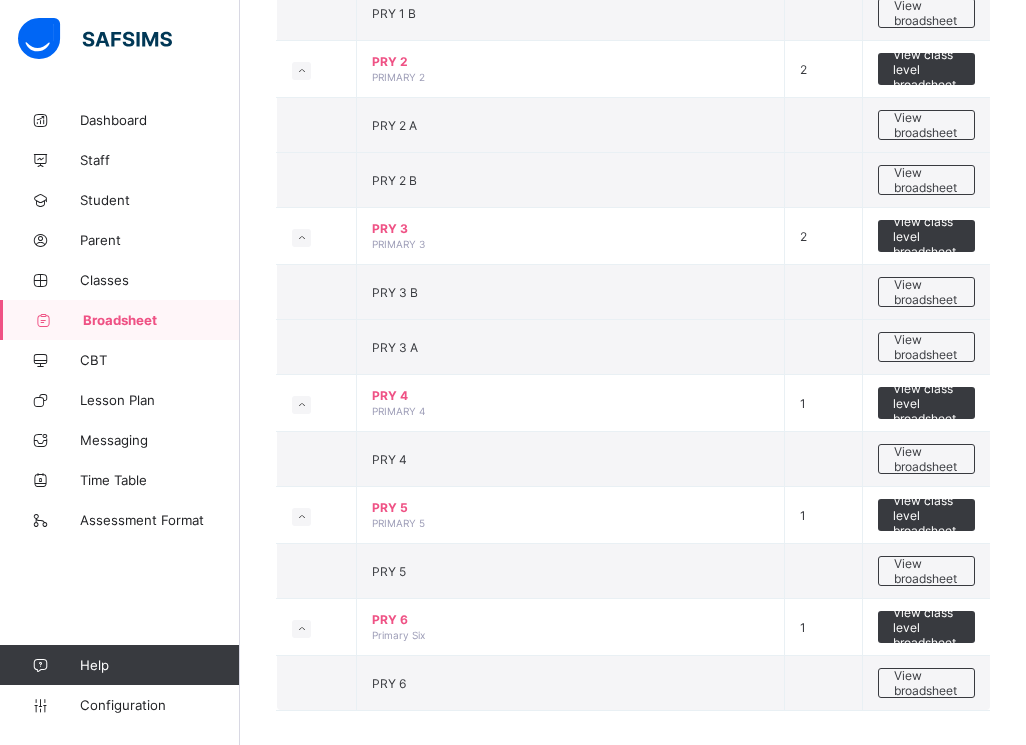 scroll, scrollTop: 946, scrollLeft: 0, axis: vertical 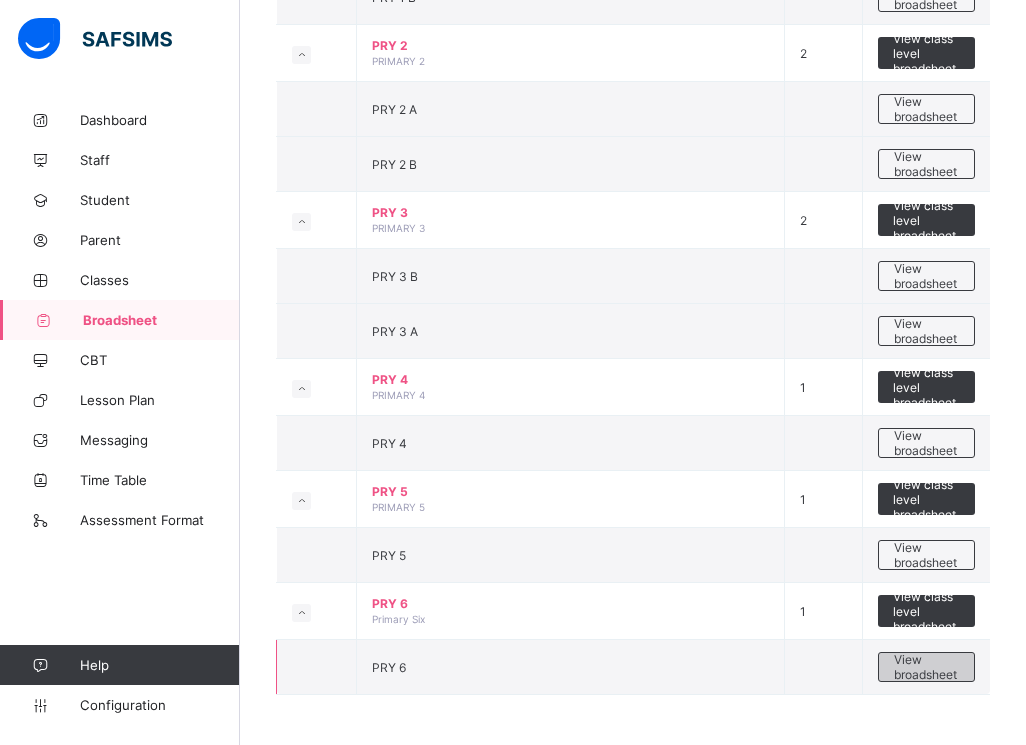 click on "View broadsheet" at bounding box center (926, 667) 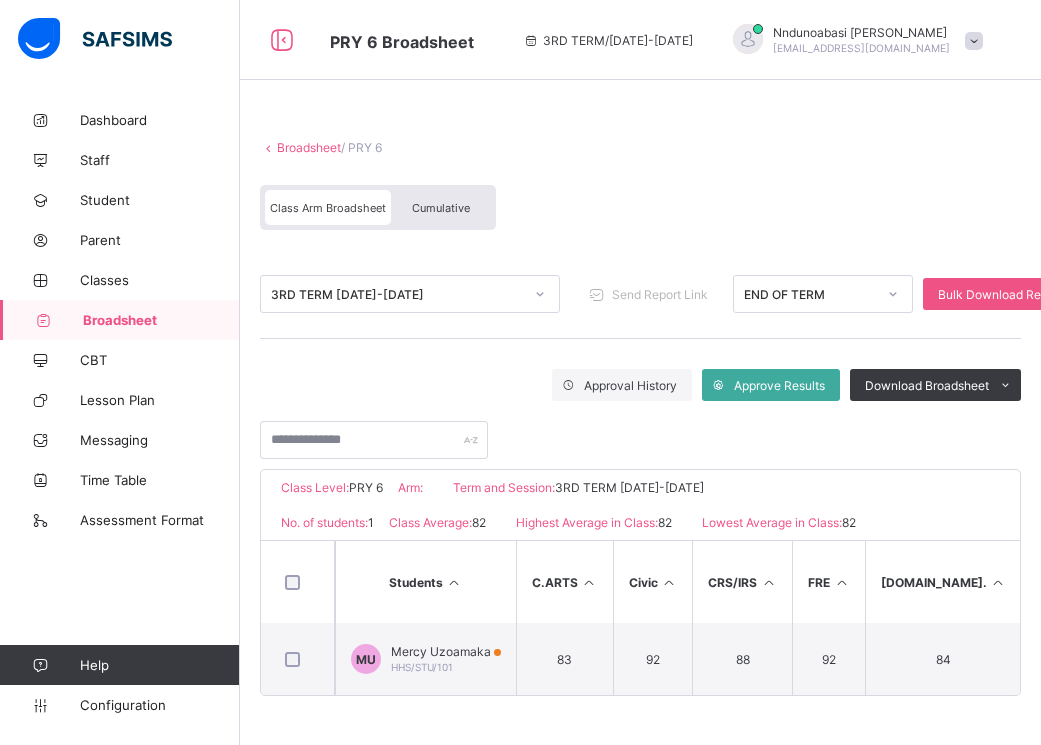 click on "Cumulative" at bounding box center (441, 207) 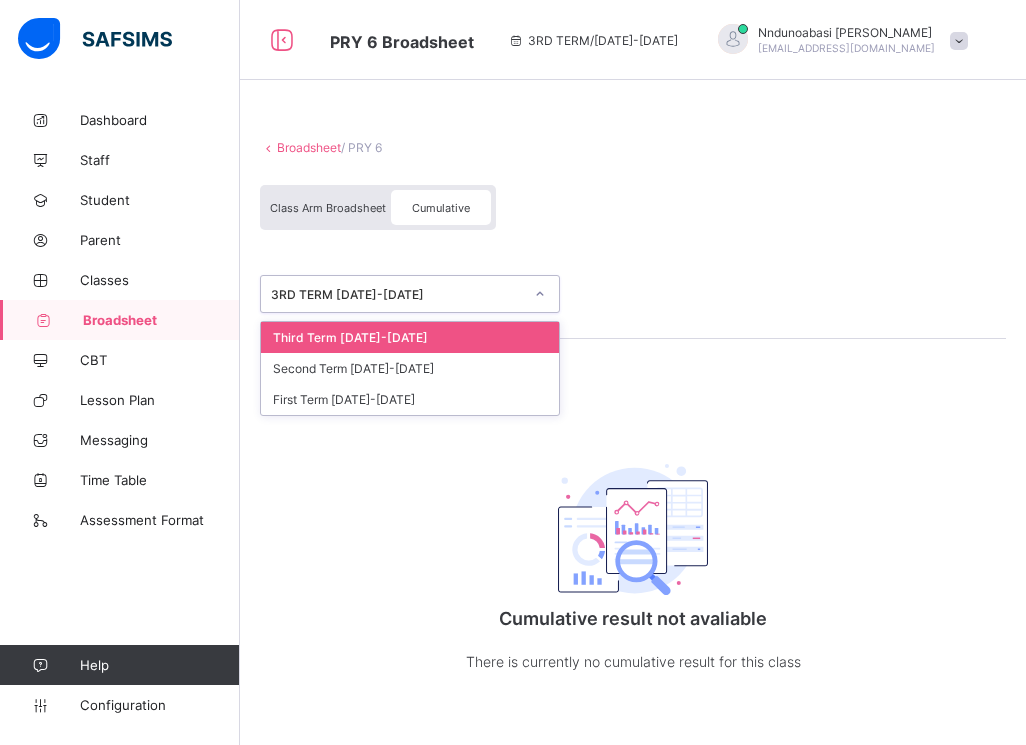 click at bounding box center [540, 294] 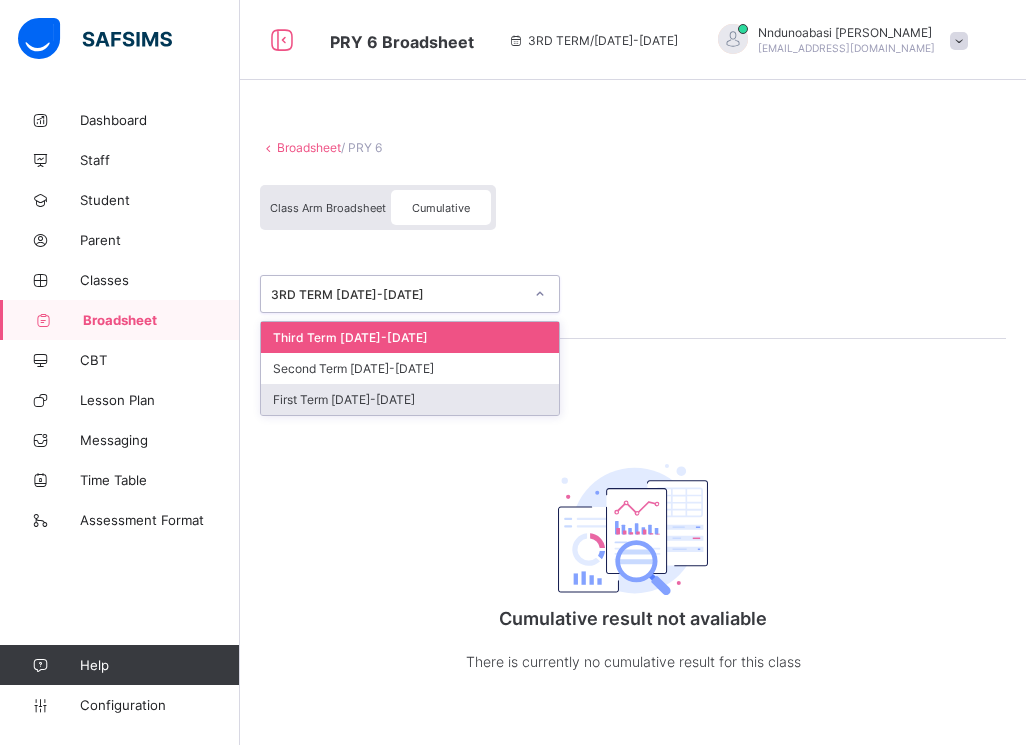 click on "First Term 2024-2025" at bounding box center (410, 399) 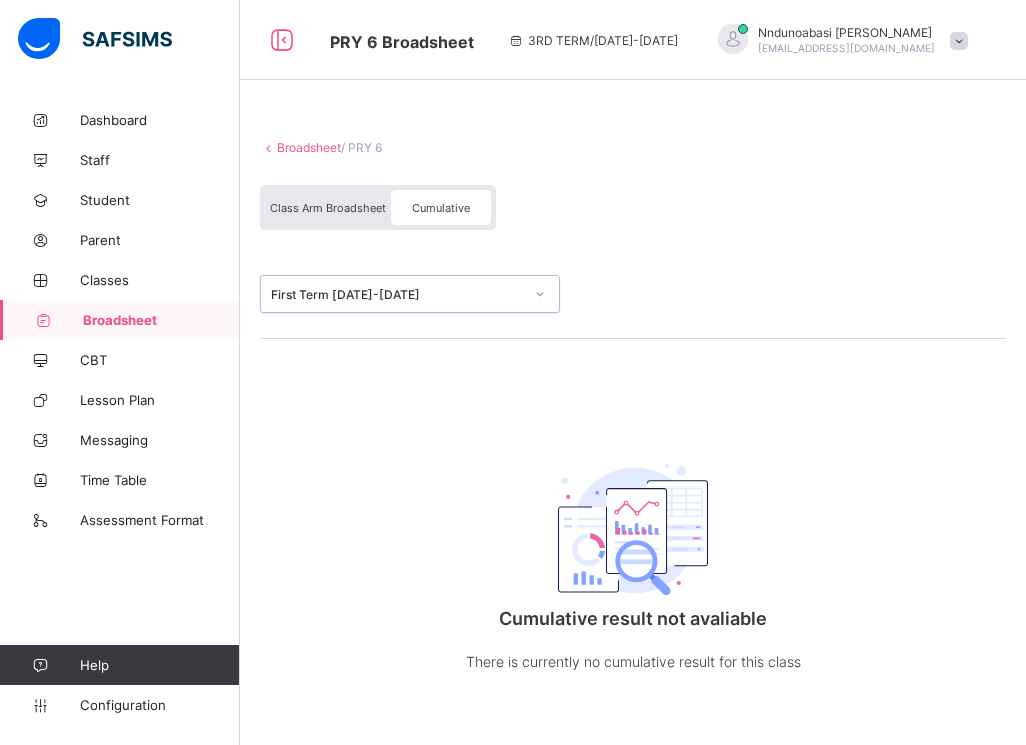 click 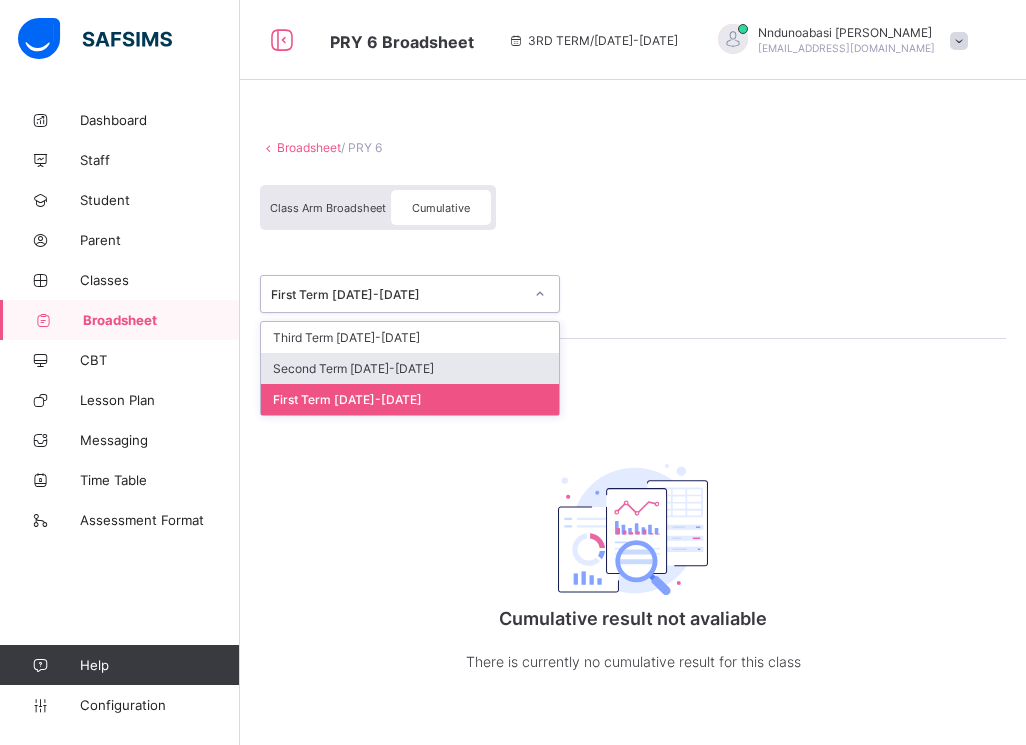 click on "Second Term 2024-2025" at bounding box center [410, 368] 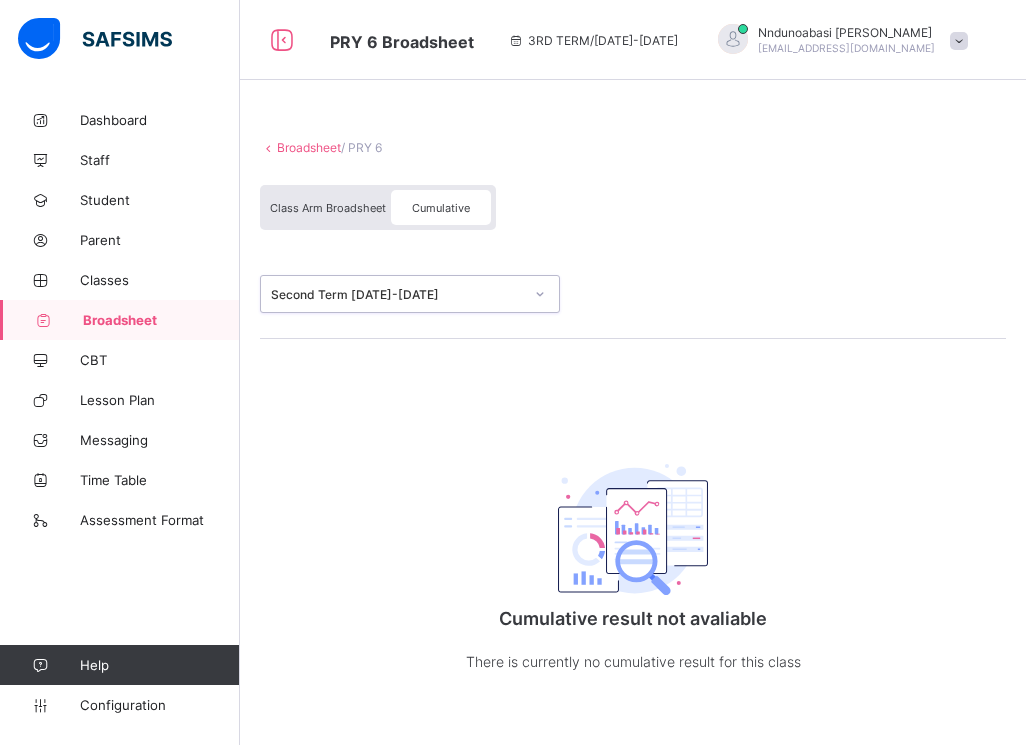click at bounding box center [540, 294] 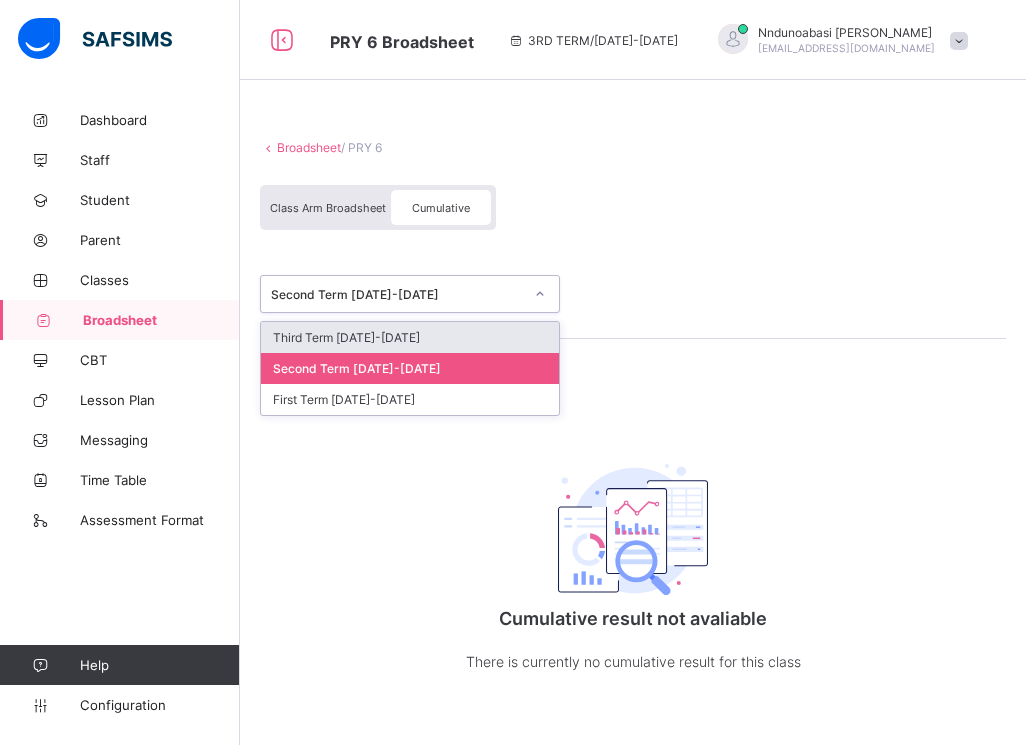click on "Third Term 2024-2025" at bounding box center (410, 337) 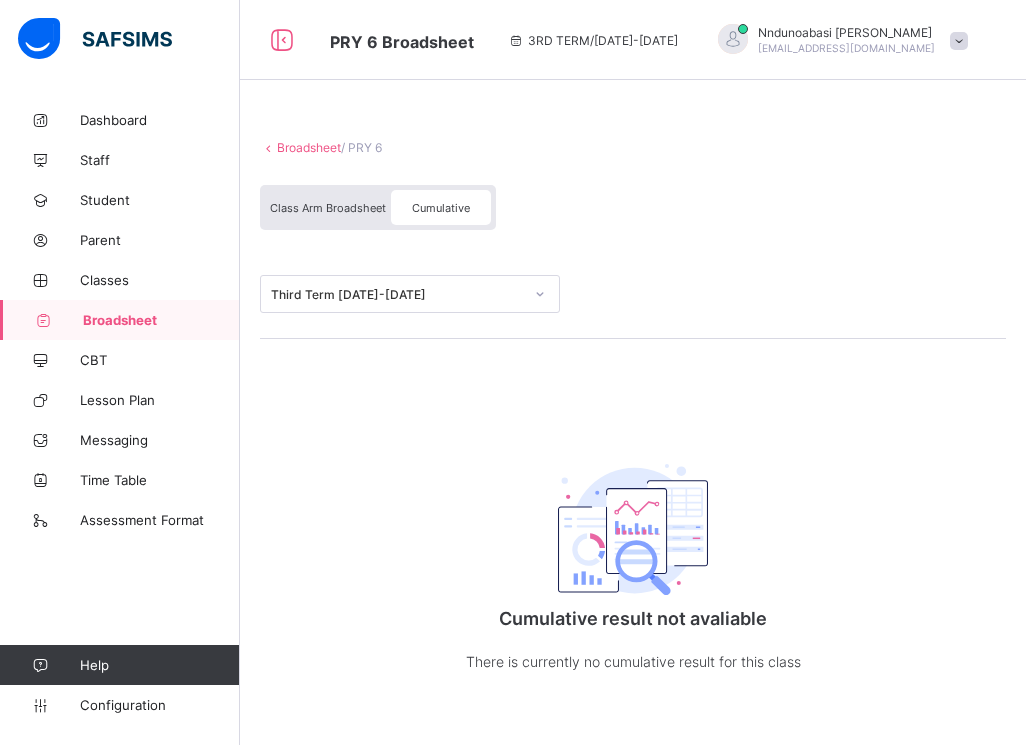 click on "Broadsheet" at bounding box center [309, 147] 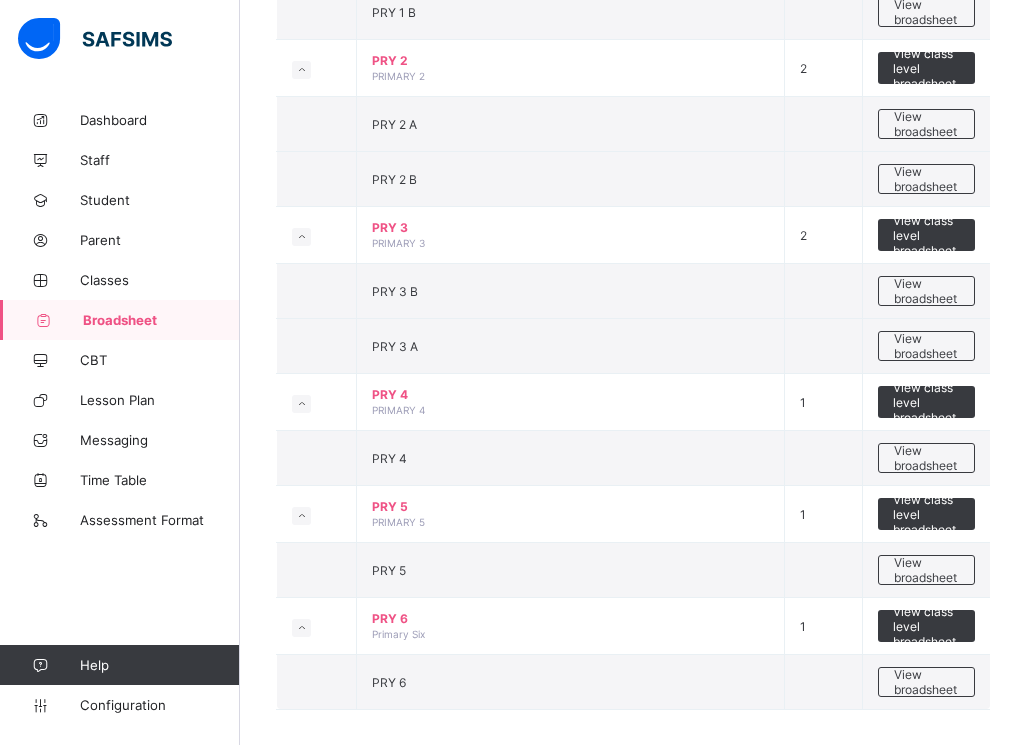 scroll, scrollTop: 946, scrollLeft: 0, axis: vertical 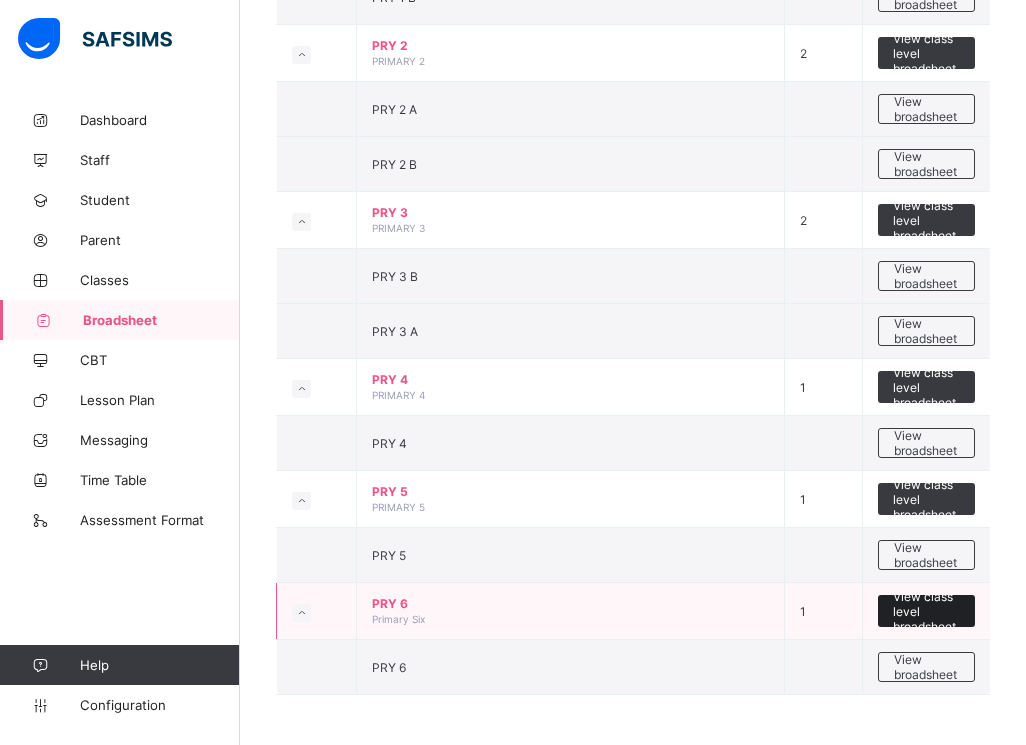click on "View class level broadsheet" at bounding box center (926, 611) 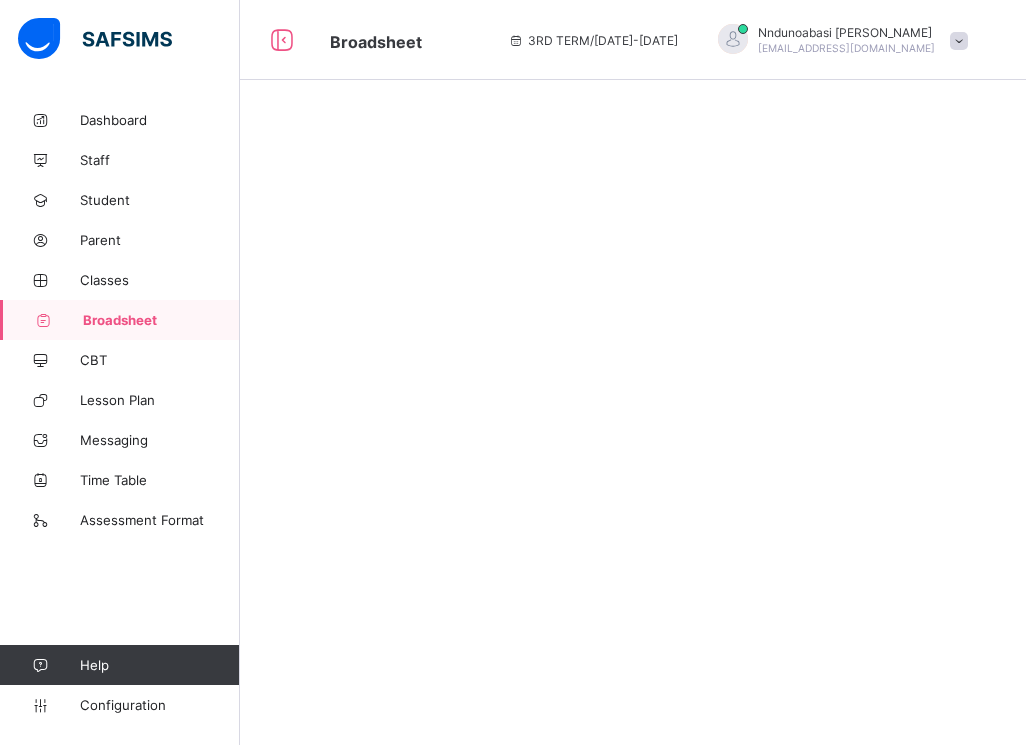 scroll, scrollTop: 0, scrollLeft: 0, axis: both 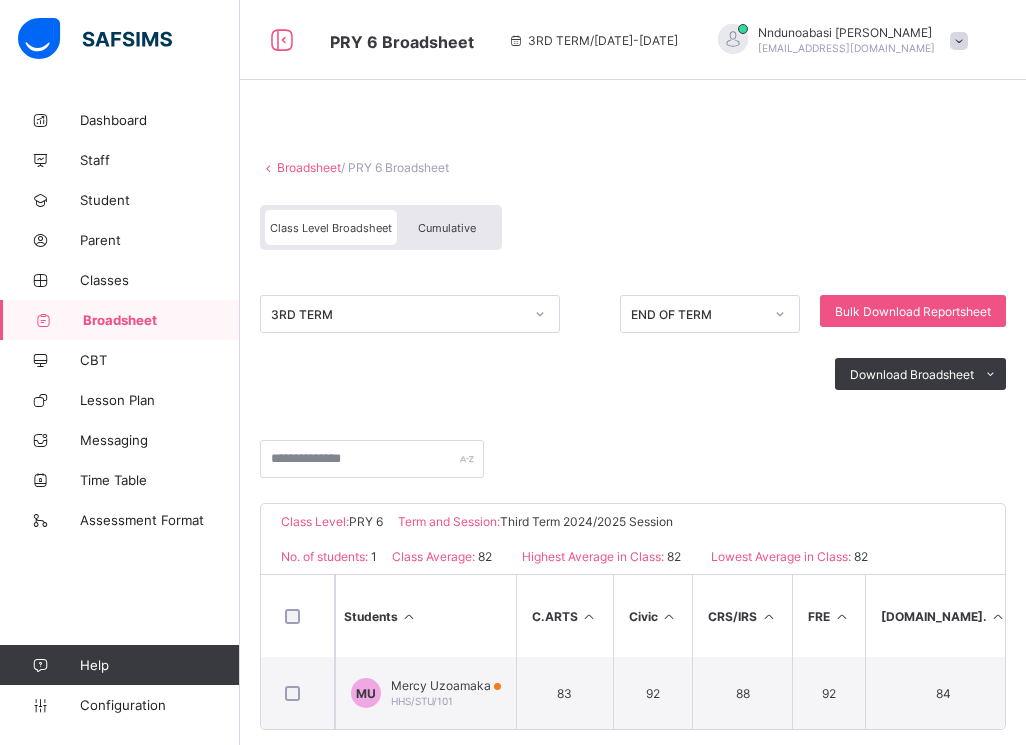 click on "Cumulative" at bounding box center (447, 227) 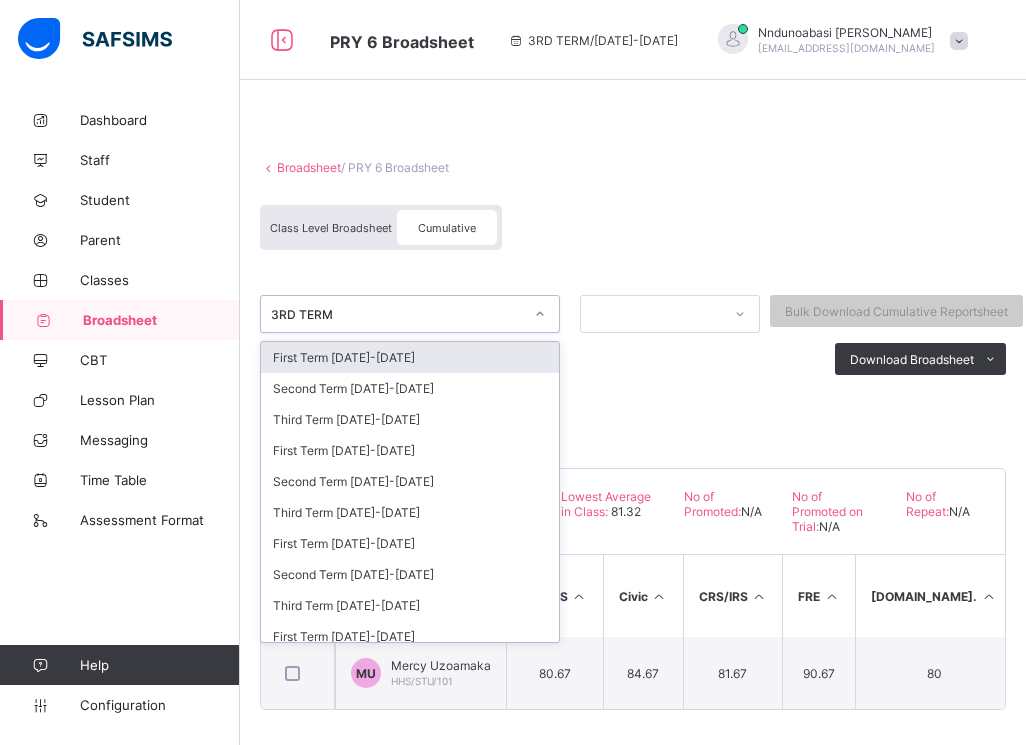 click 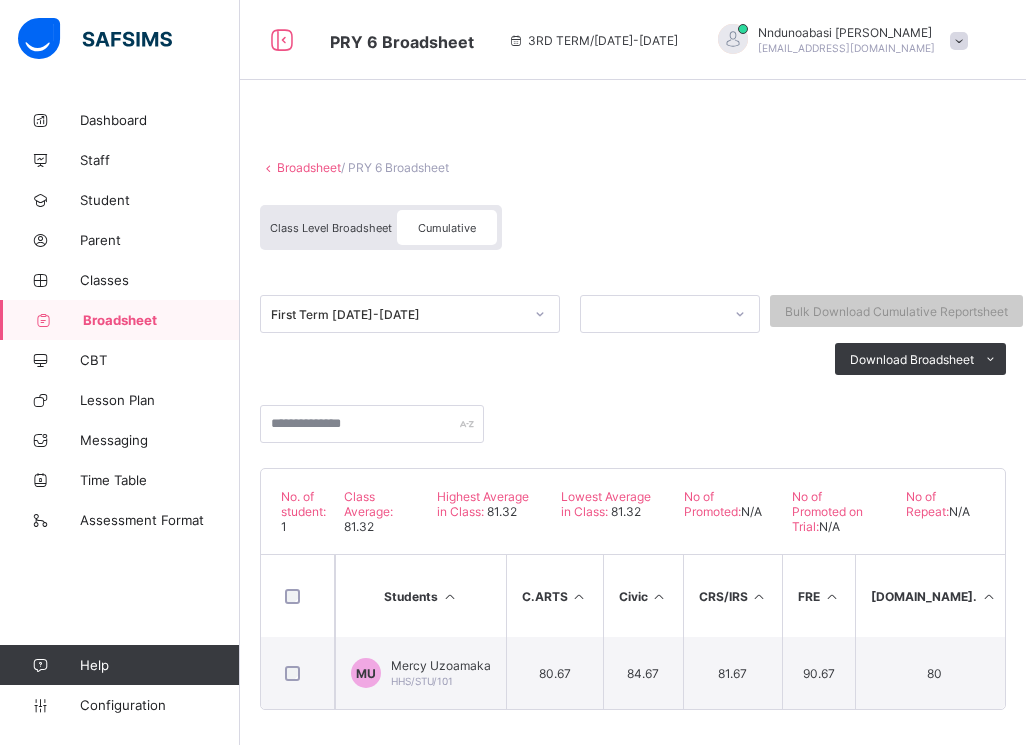 click 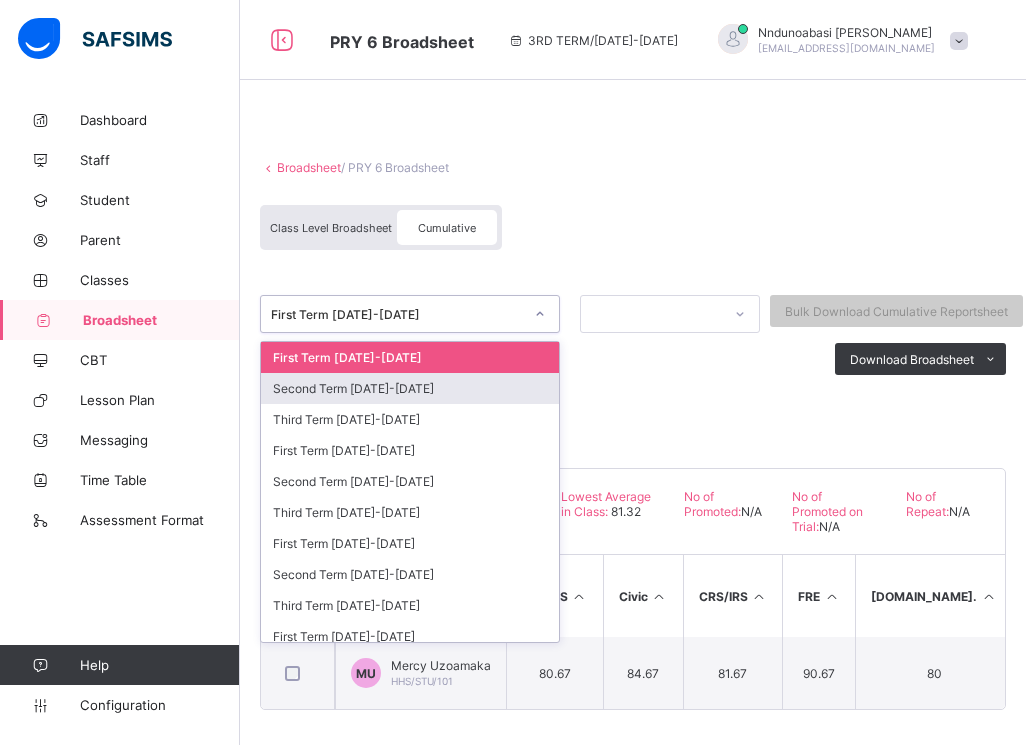 click on "Second Term 2024-2025" at bounding box center (410, 388) 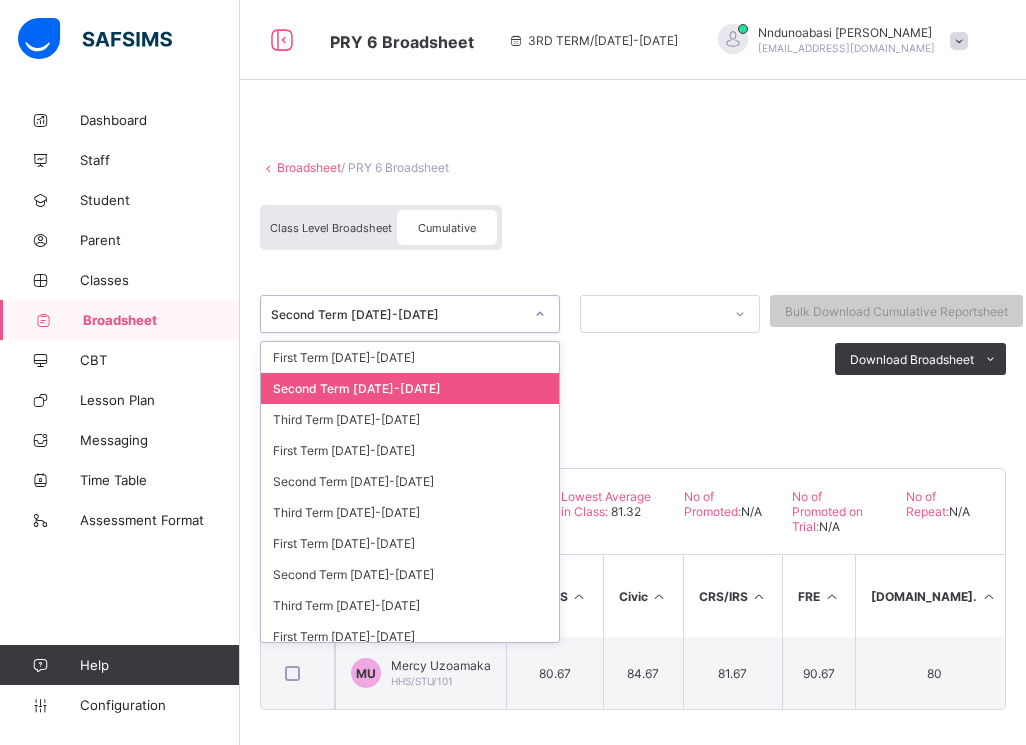 click 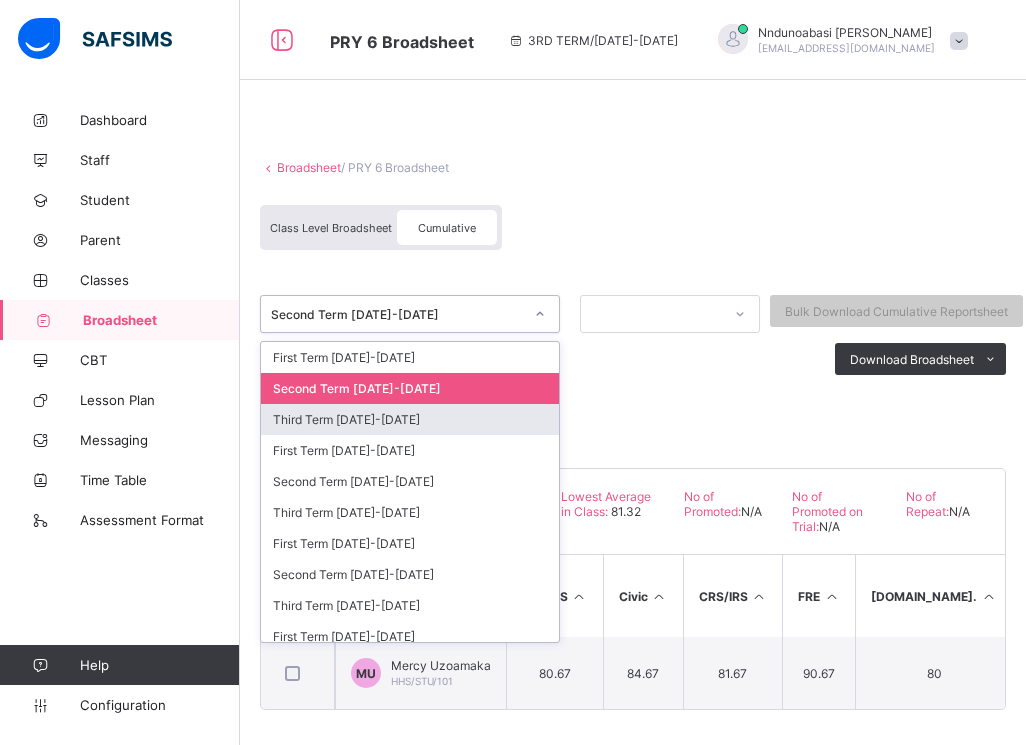 click on "Third Term 2024-2025" at bounding box center (410, 419) 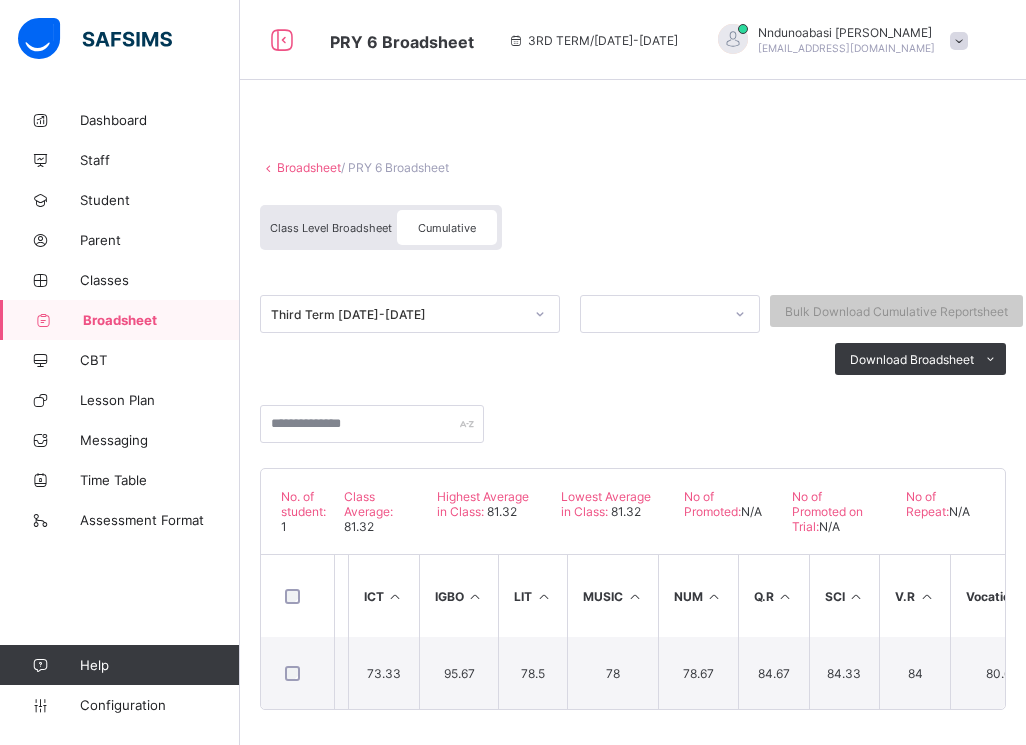 scroll, scrollTop: 0, scrollLeft: 1224, axis: horizontal 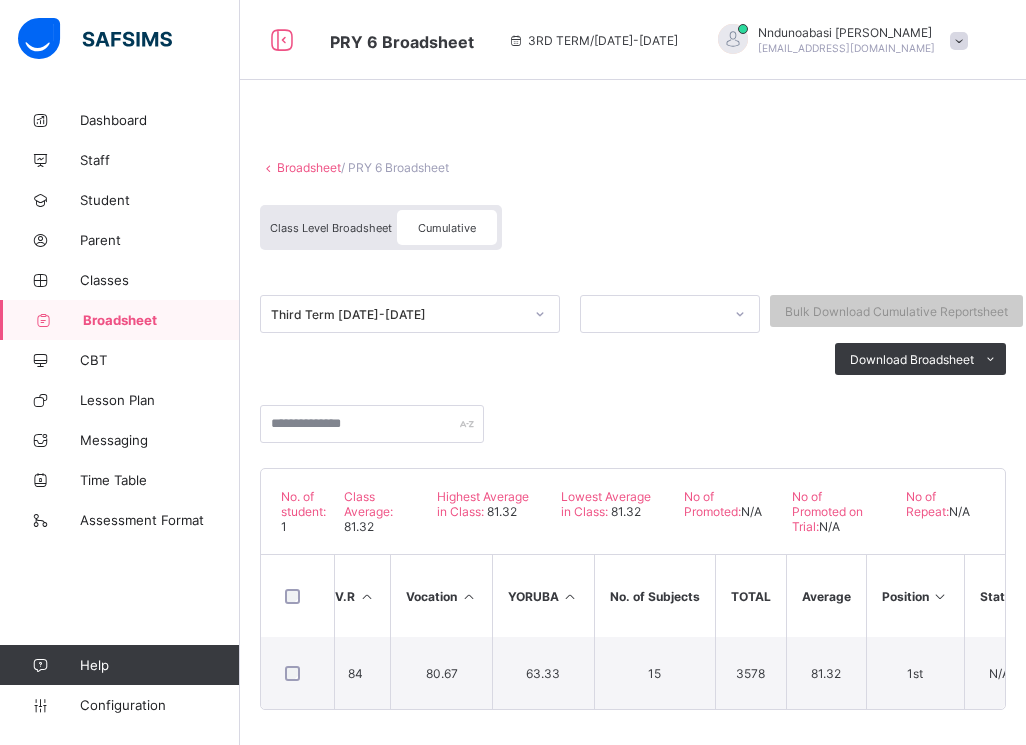 click on "Broadsheet" at bounding box center (309, 167) 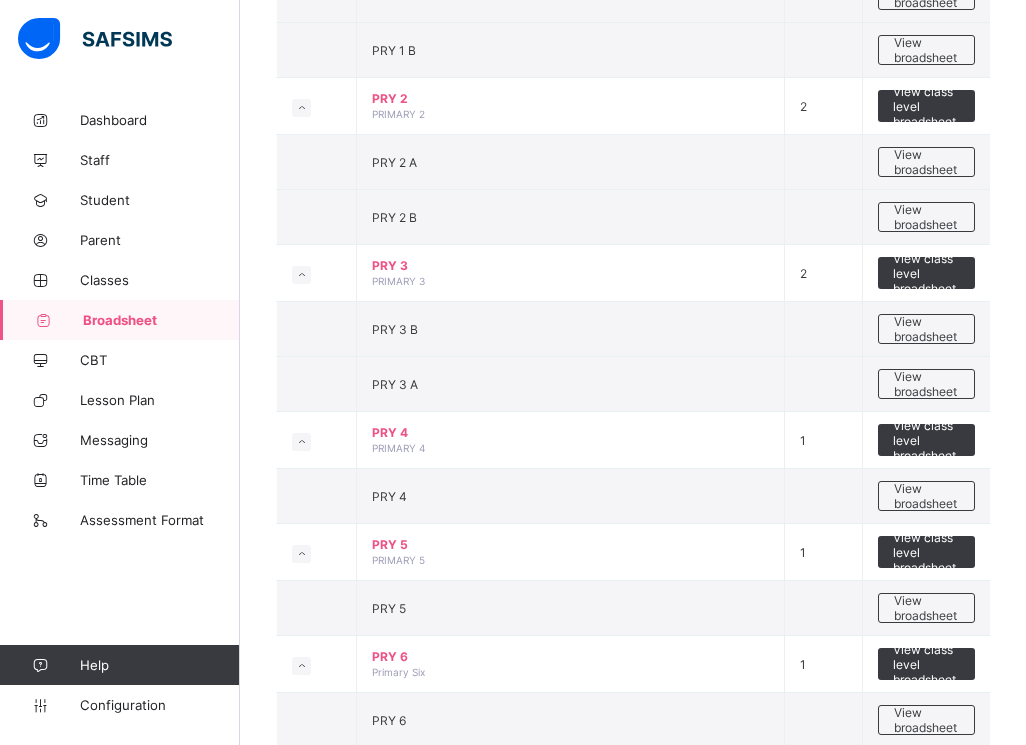 scroll, scrollTop: 946, scrollLeft: 0, axis: vertical 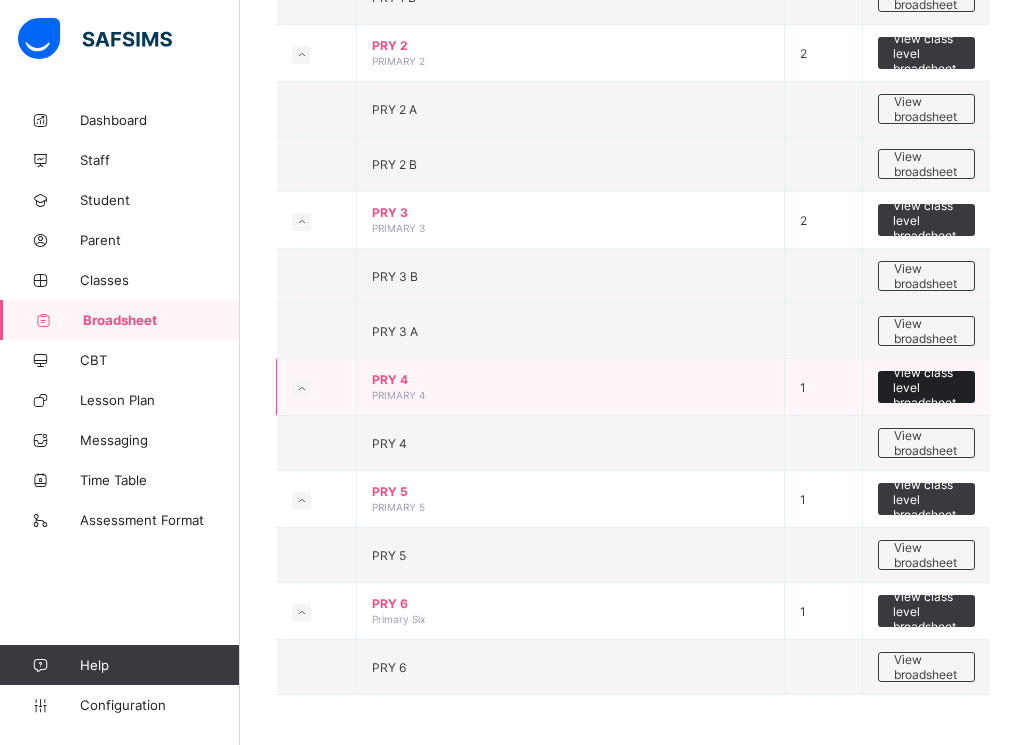 click on "View class level broadsheet" at bounding box center [926, 387] 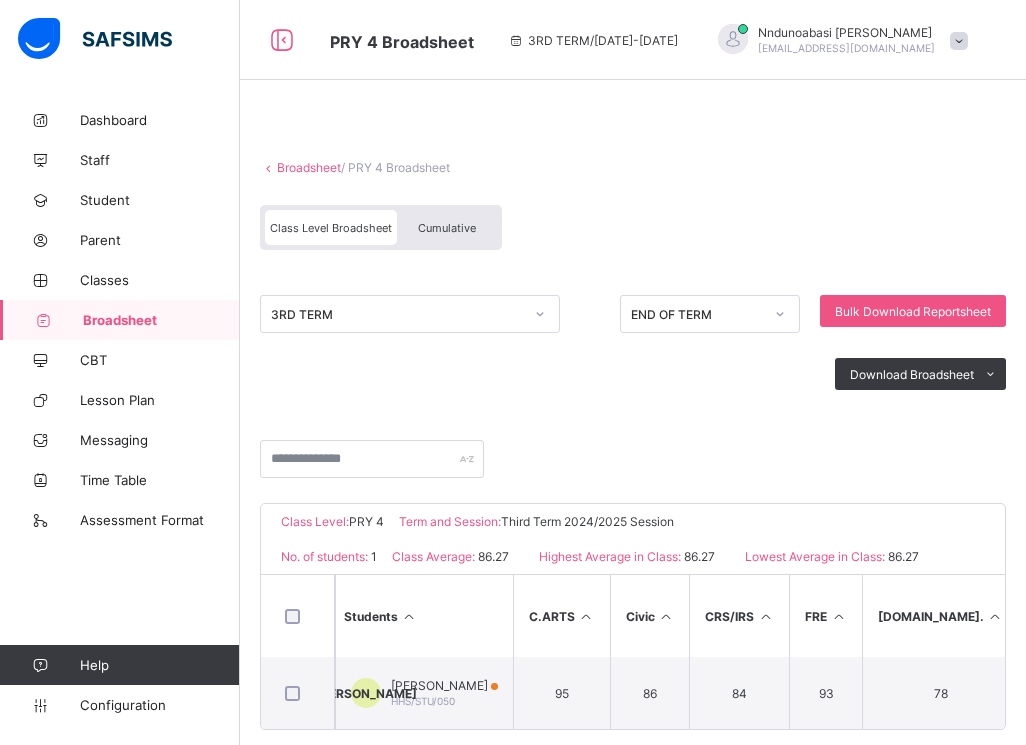 click on "Cumulative" at bounding box center [447, 228] 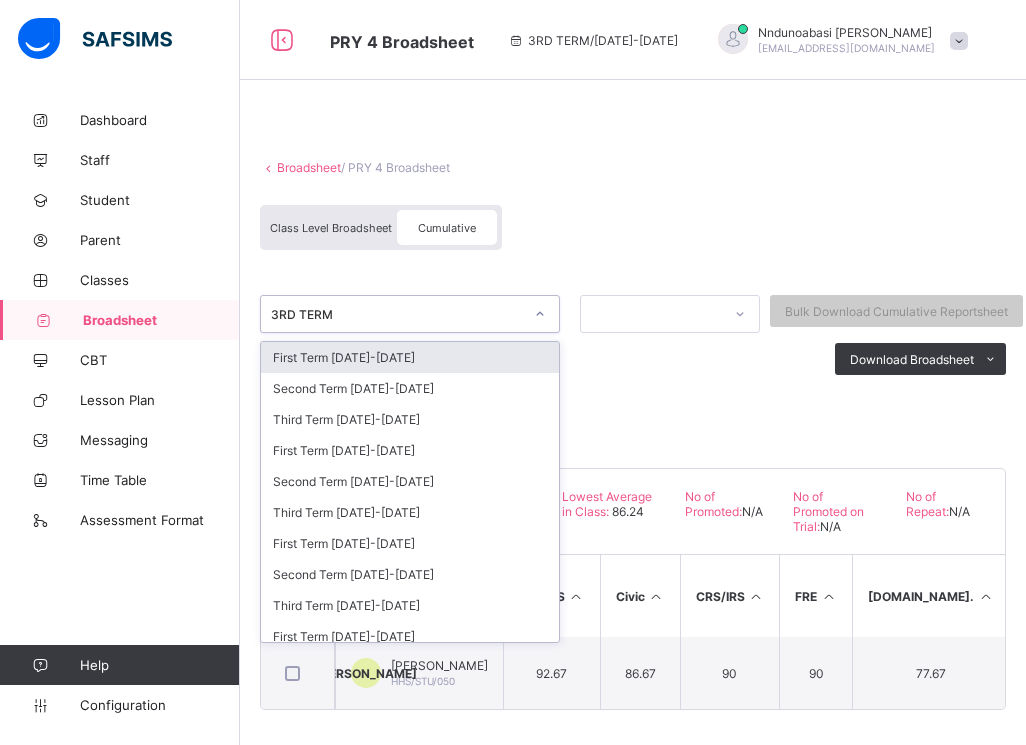 click at bounding box center [540, 314] 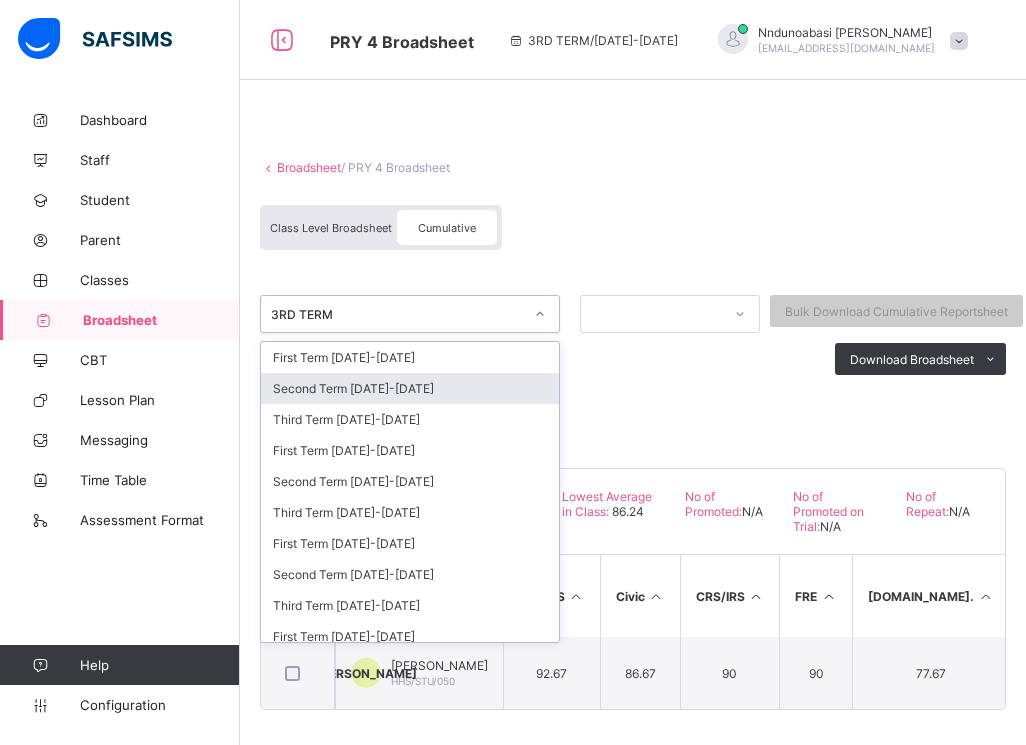 click on "Second Term 2024-2025" at bounding box center (410, 388) 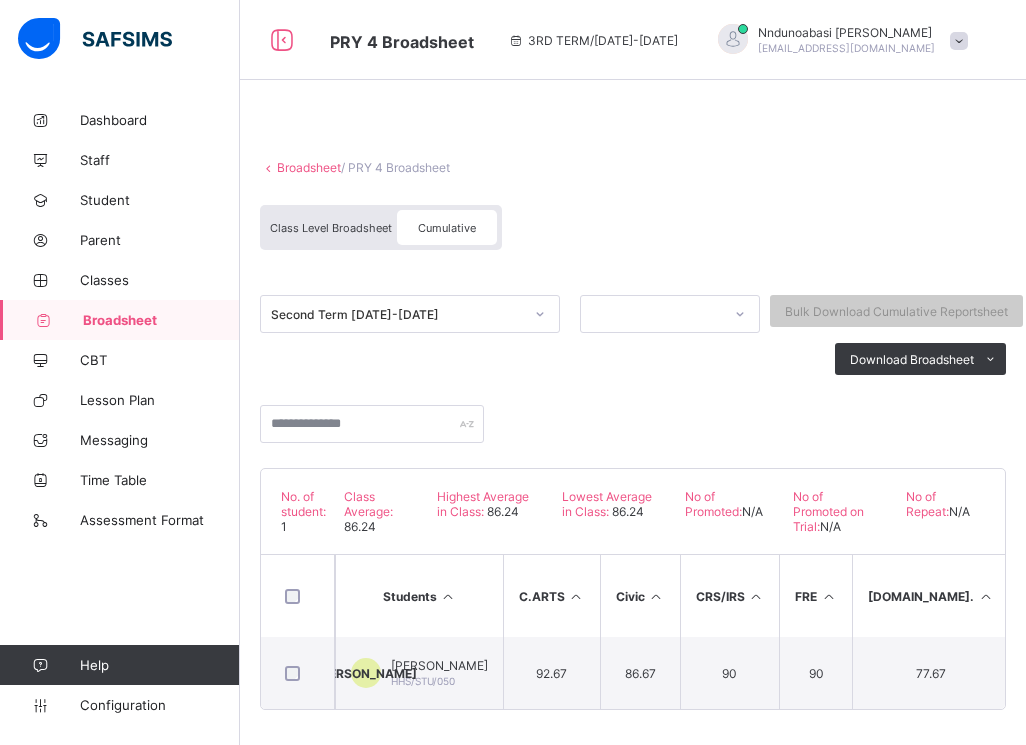 click on "Download Broadsheet PDF Excel sheet" at bounding box center [633, 359] 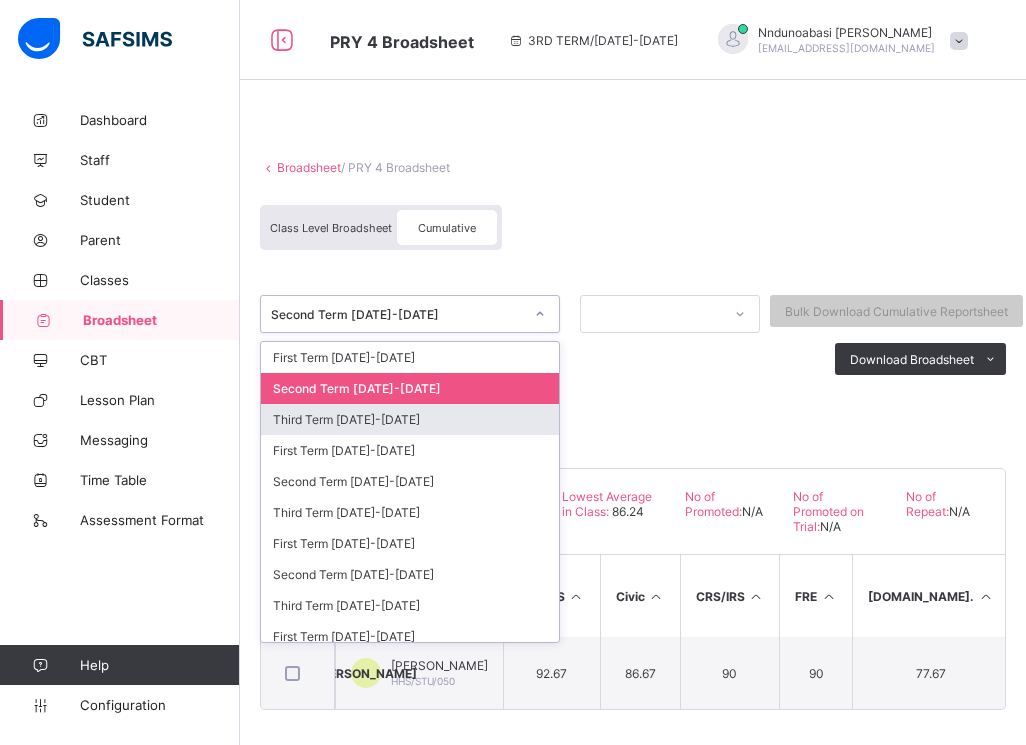 click on "Third Term 2024-2025" at bounding box center [410, 419] 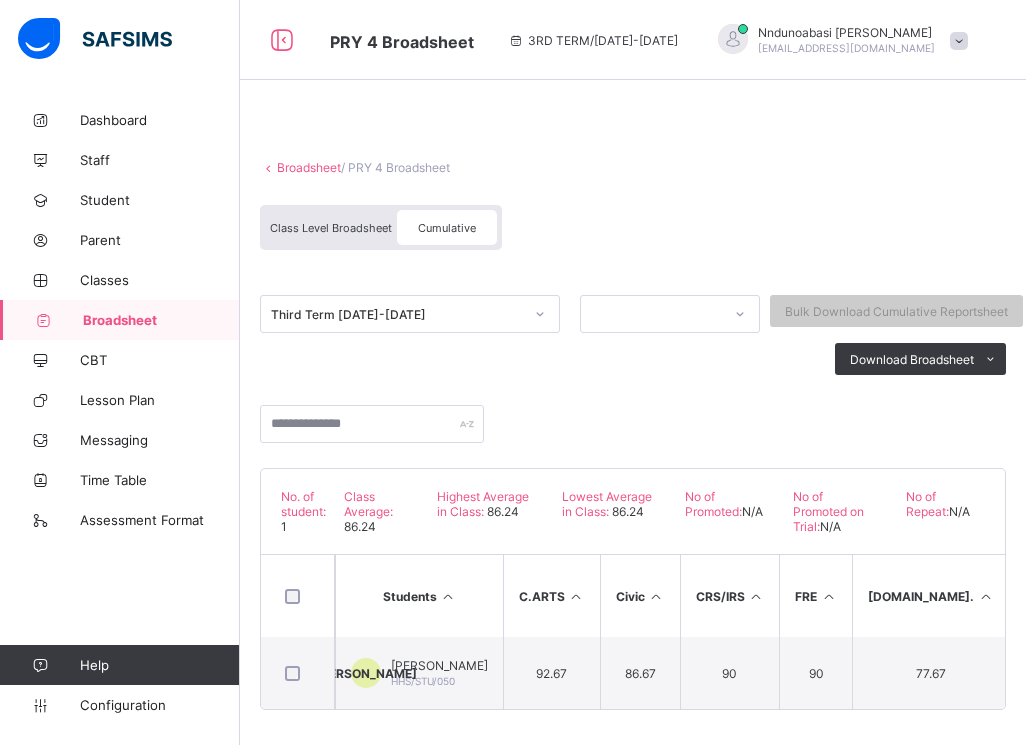 click on "Broadsheet" at bounding box center (309, 167) 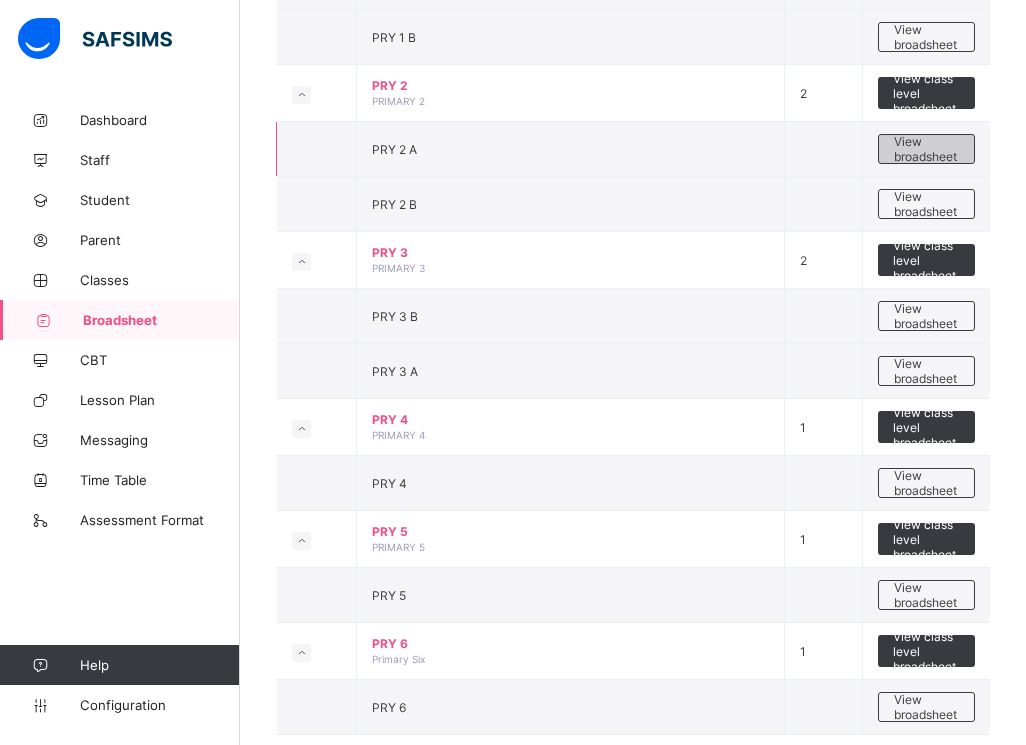 scroll, scrollTop: 866, scrollLeft: 0, axis: vertical 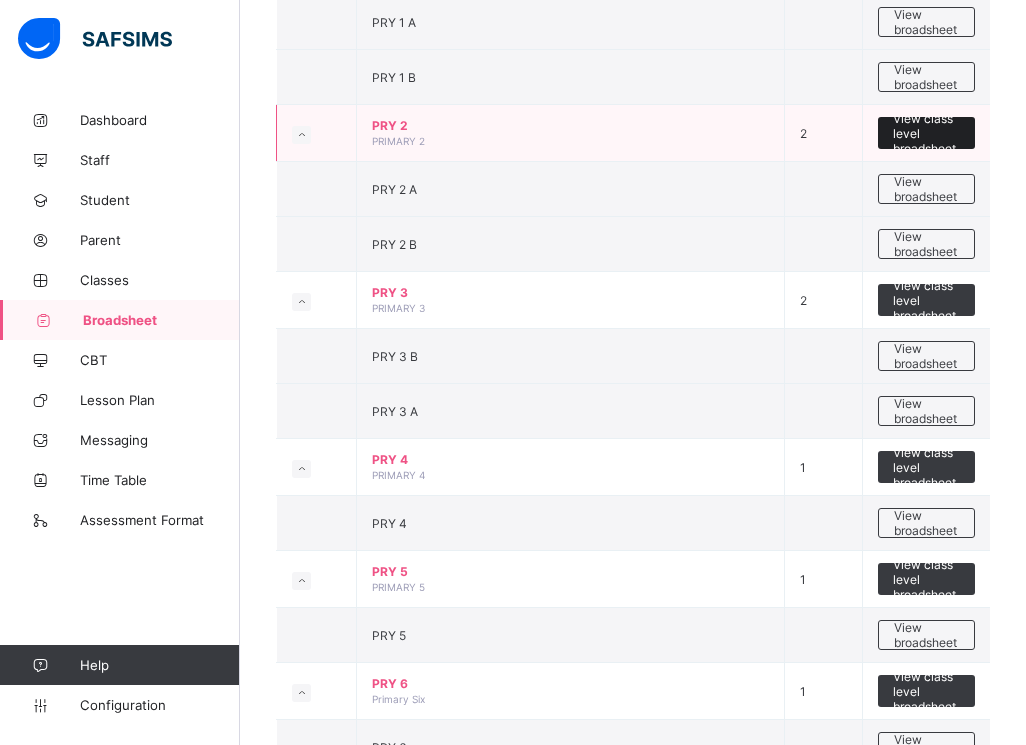 click on "View class level broadsheet" at bounding box center (926, 133) 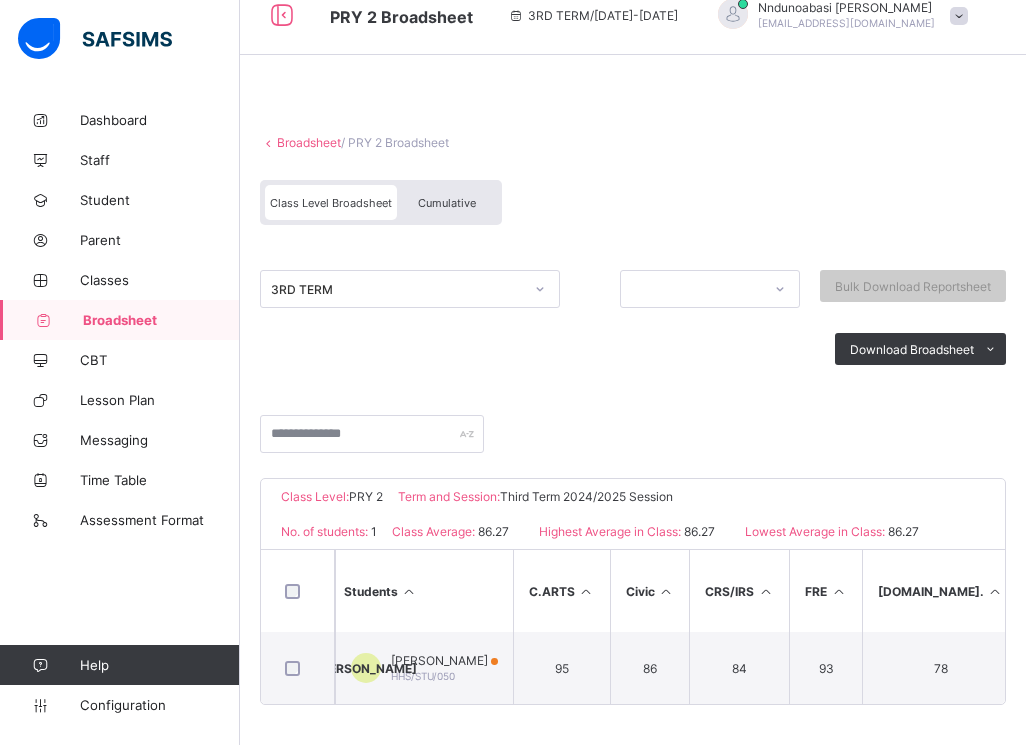 scroll, scrollTop: 0, scrollLeft: 0, axis: both 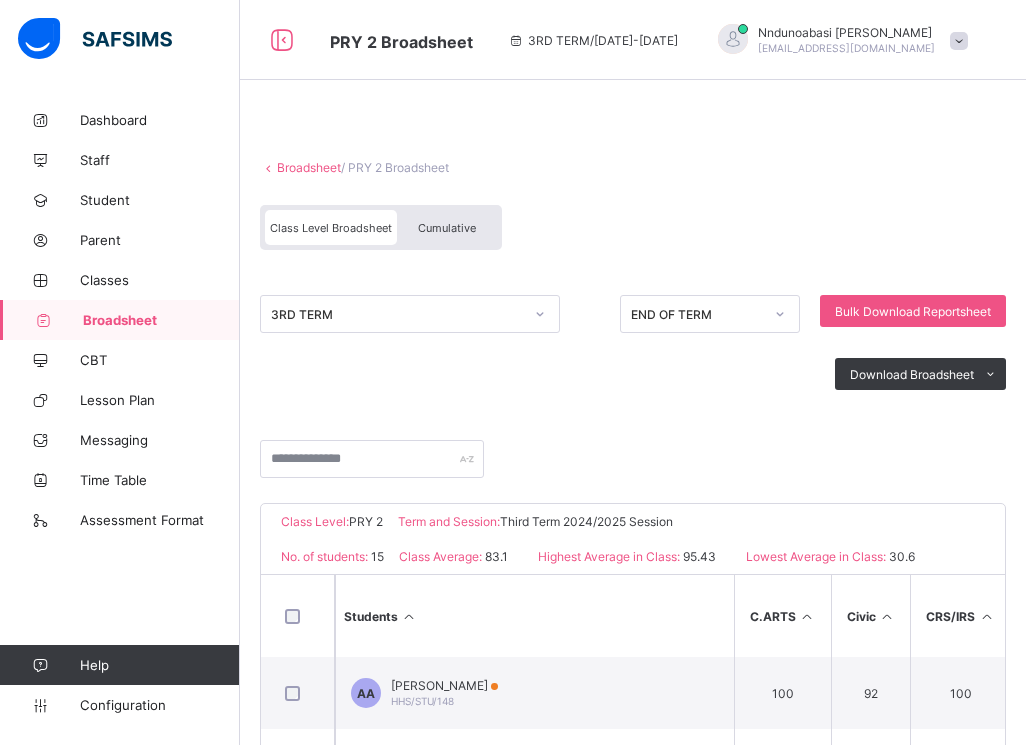 click on "Class Level Broadsheet Cumulative" at bounding box center (633, 232) 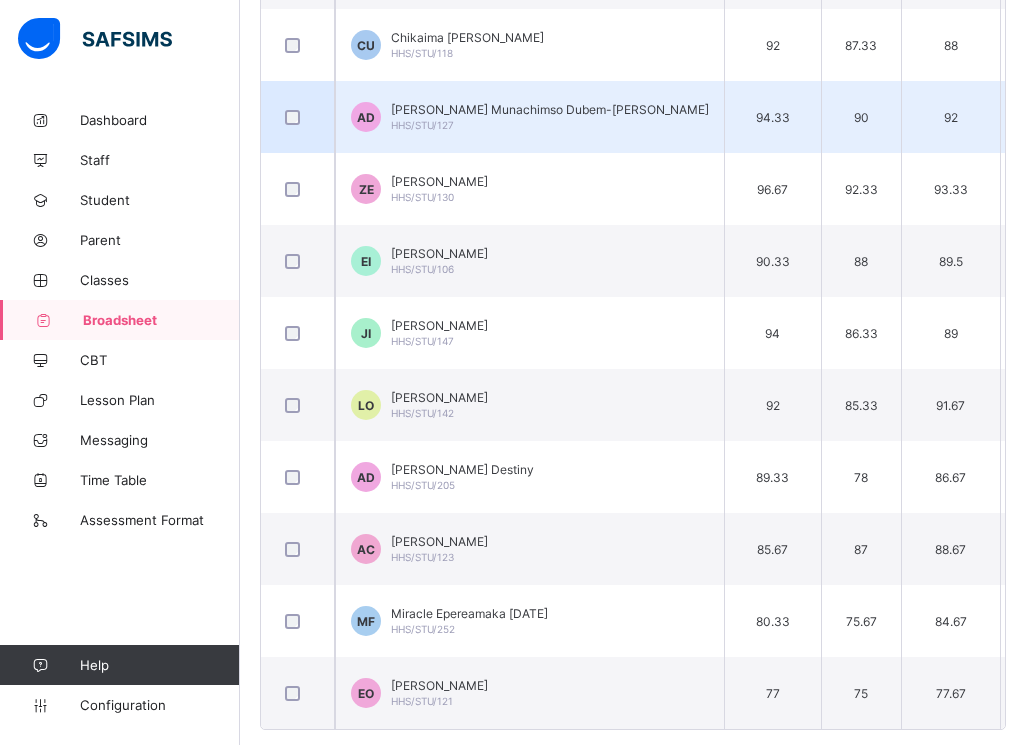 scroll, scrollTop: 1021, scrollLeft: 0, axis: vertical 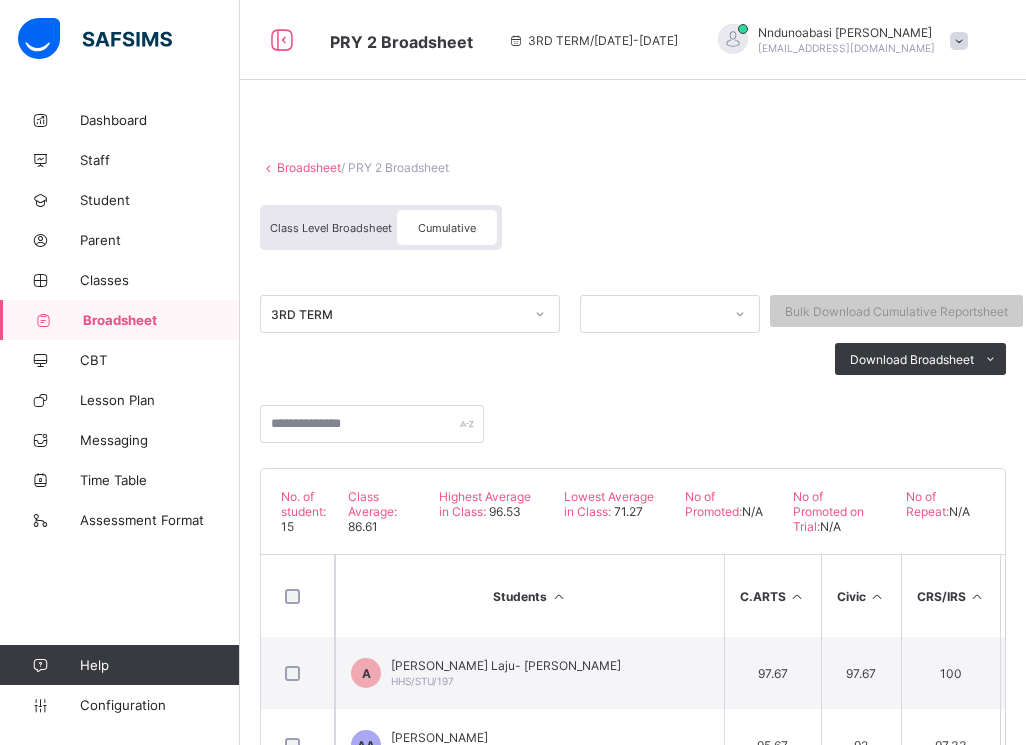 drag, startPoint x: 380, startPoint y: 453, endPoint x: 398, endPoint y: 419, distance: 38.470768 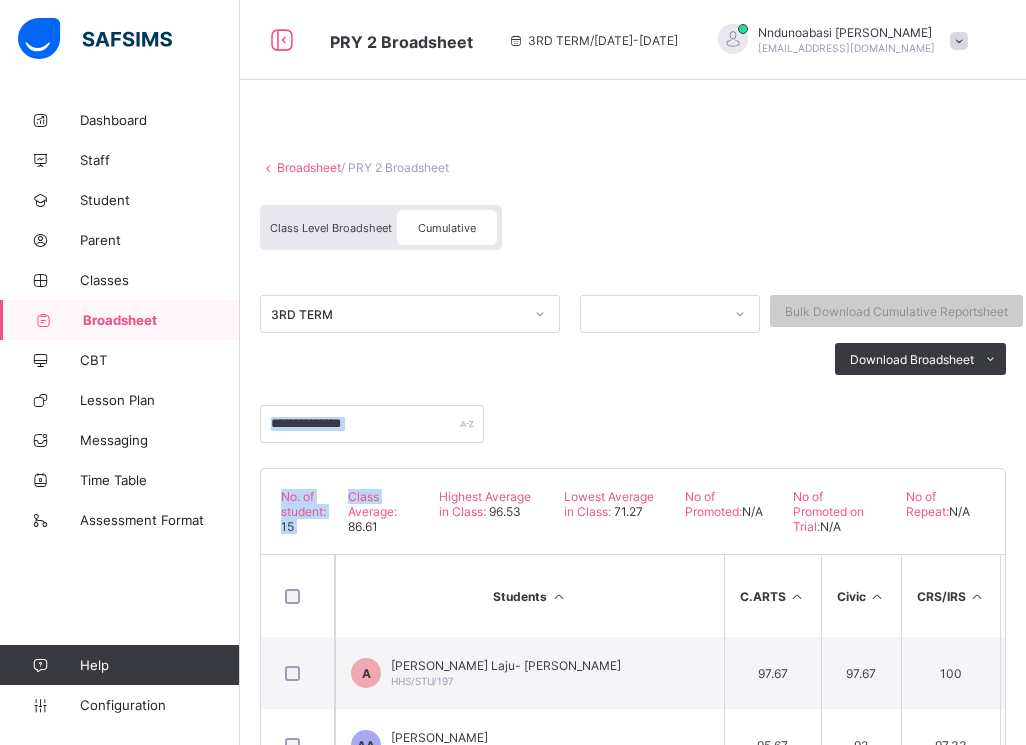 click on "Broadsheet" at bounding box center [309, 167] 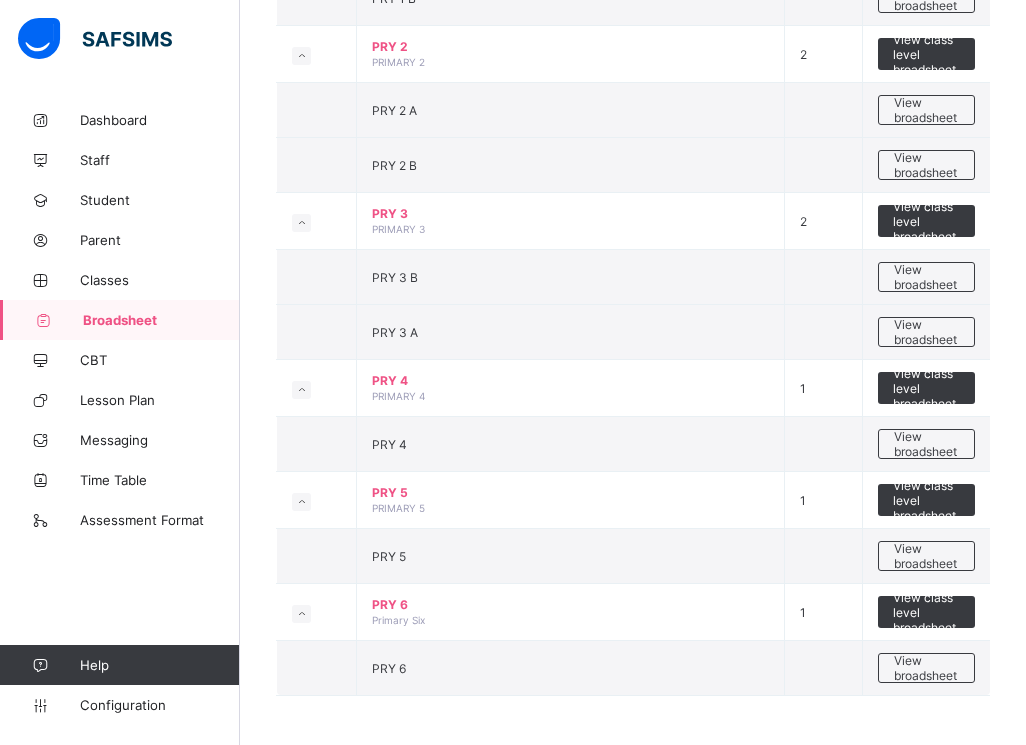 scroll, scrollTop: 946, scrollLeft: 0, axis: vertical 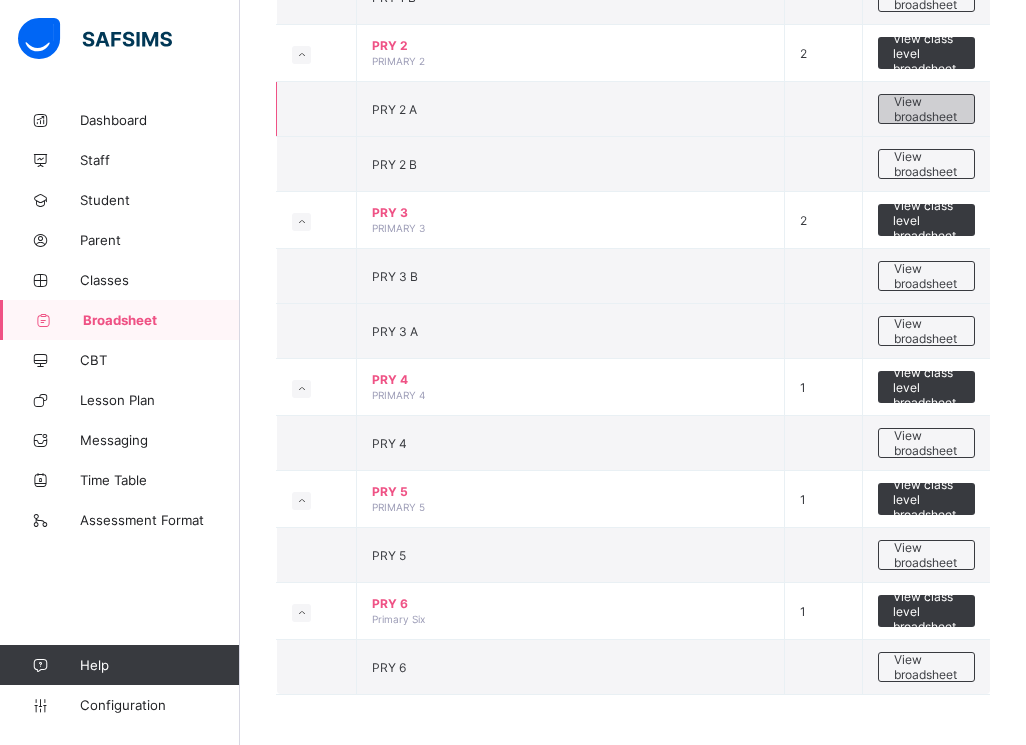 click on "View broadsheet" at bounding box center [926, 109] 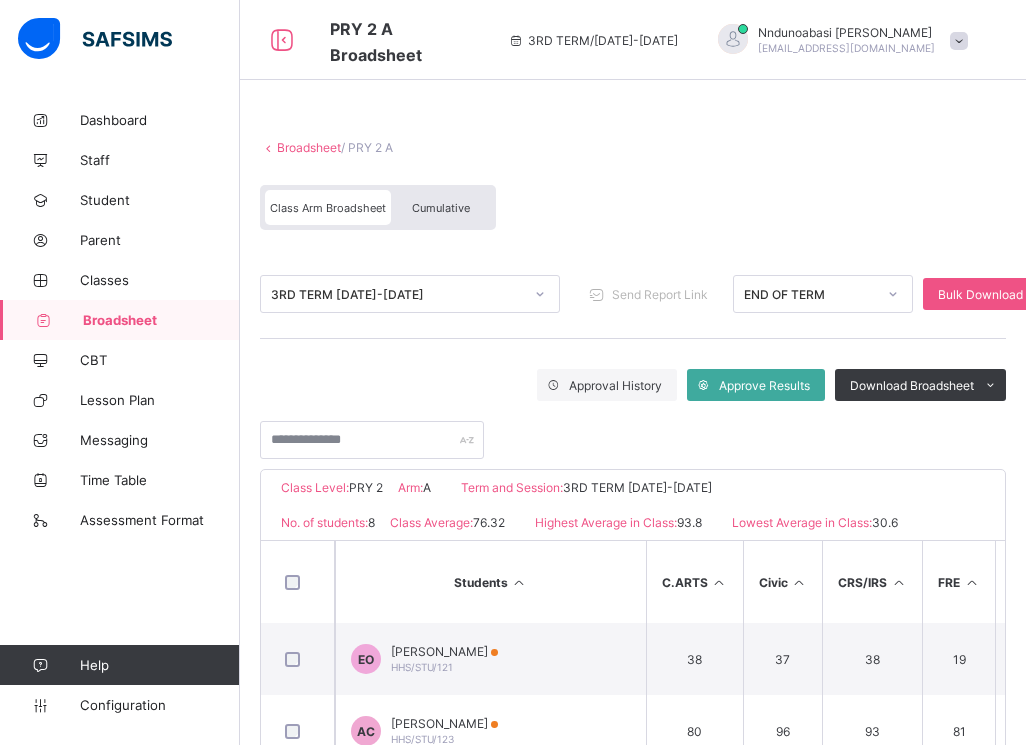 click on "Broadsheet  / PRY 2 A Class Arm Broadsheet Cumulative 3RD TERM 2024-2025 Send Report Link END OF TERM Bulk Download Reportsheet  Approval History  Approve Results Download Broadsheet PDF Excel sheet Happy Hearts School Date: 12th Jul 2025, 5:43:41 am  Class Level:  PRY 2  Arm:  A  Term and Session:  3RD TERM 2024-2025  No. of students:  8  Class Average:  76.32  Highest Average in Class:  93.8  Lowest Average in Class:  30.6 S/NO Admission No. Full Name C.ARTS Civic CRS/IRS FRE G.ST. ICT IGBO LIT MUSIC NUM Q.R SCI V.R Vocation YORUBA TOTAL Average Position  Grade 1 HHS/STU/121 Eva  Orbih   38   37   38   19   38   10   17   35   15   36   30   39   37   33   37 459 30.6 8th D 2 HHS/STU/123 Andrew Amadike Chukuigwe   80   96   93   81   95   67   66   81   66   33   71   93   92   69   61 1144 76.27 5th B 3 HHS/STU/130 Zoe Iwinosa Egharevba   96   94   92   94   94   71   69   92   75   32   77   100   95   90   78 1249 83.27 4th B 4 HHS/STU/142 Lauretta  Orakwue   89   92   92   96   87   69   78   86   96" at bounding box center [633, 590] 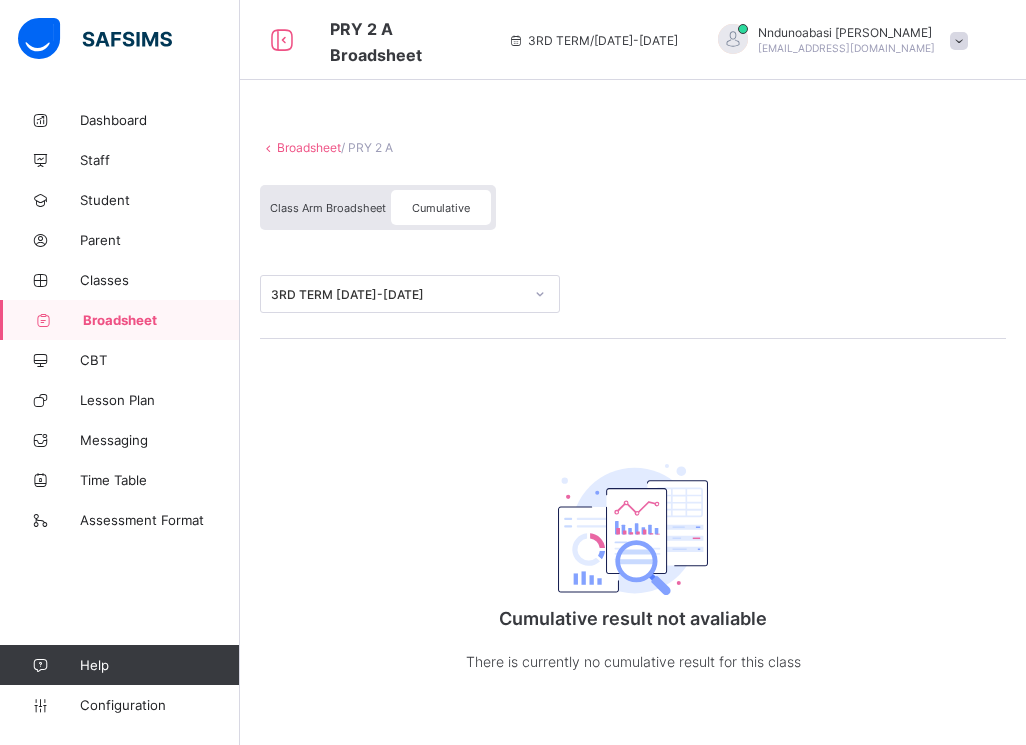 click 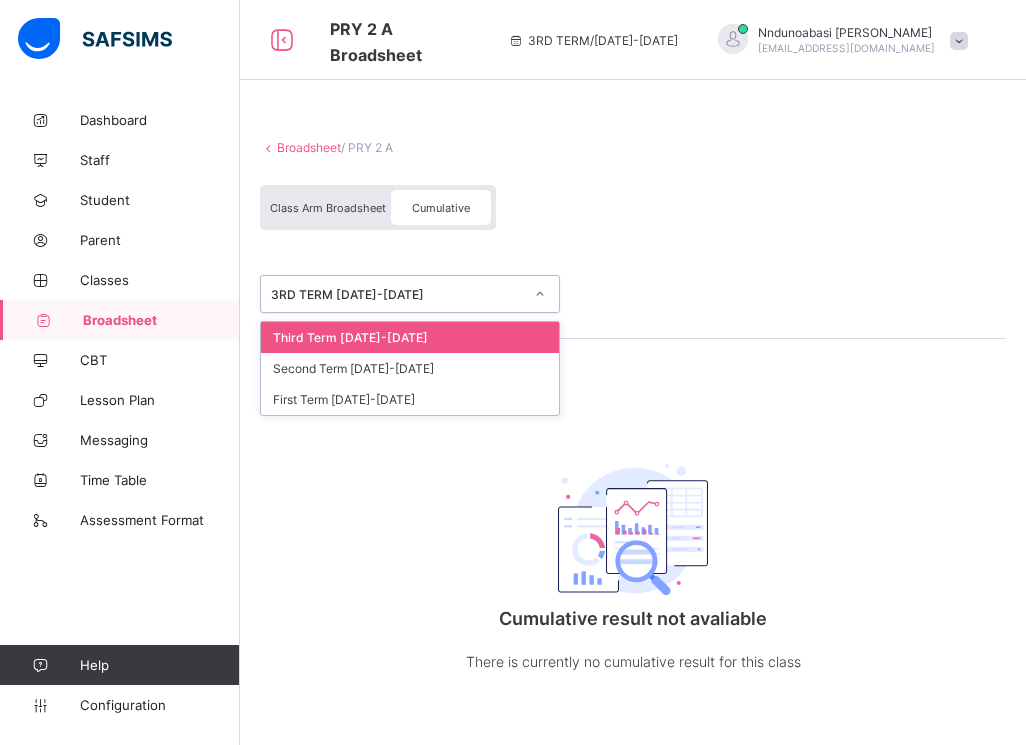click 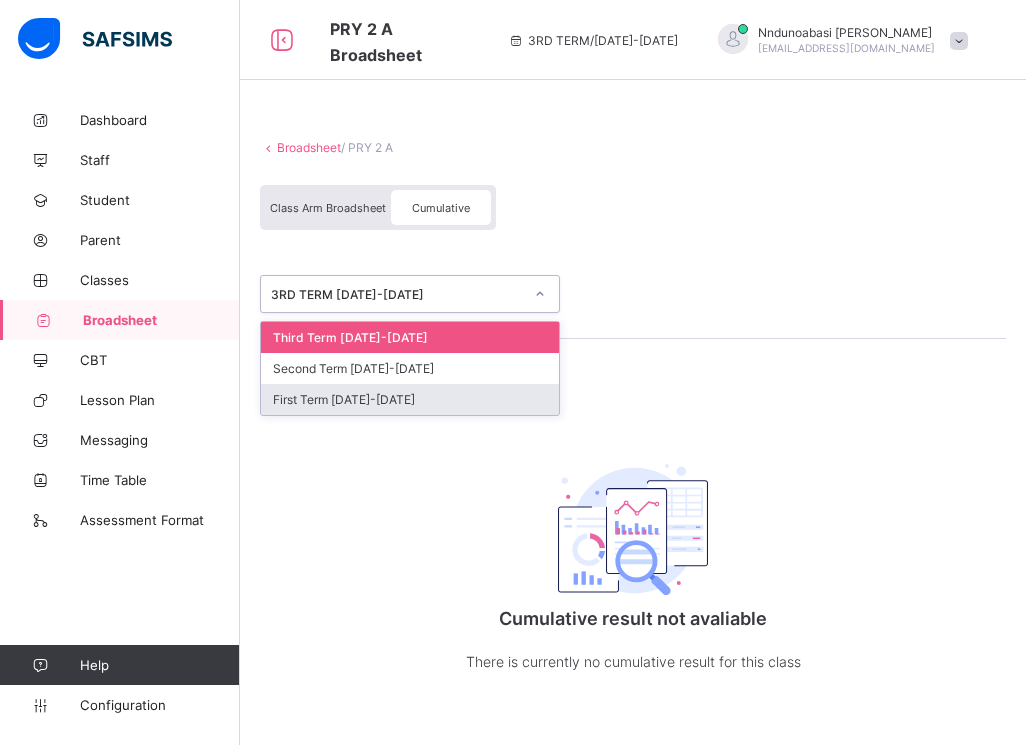 click on "First Term 2024-2025" at bounding box center (410, 399) 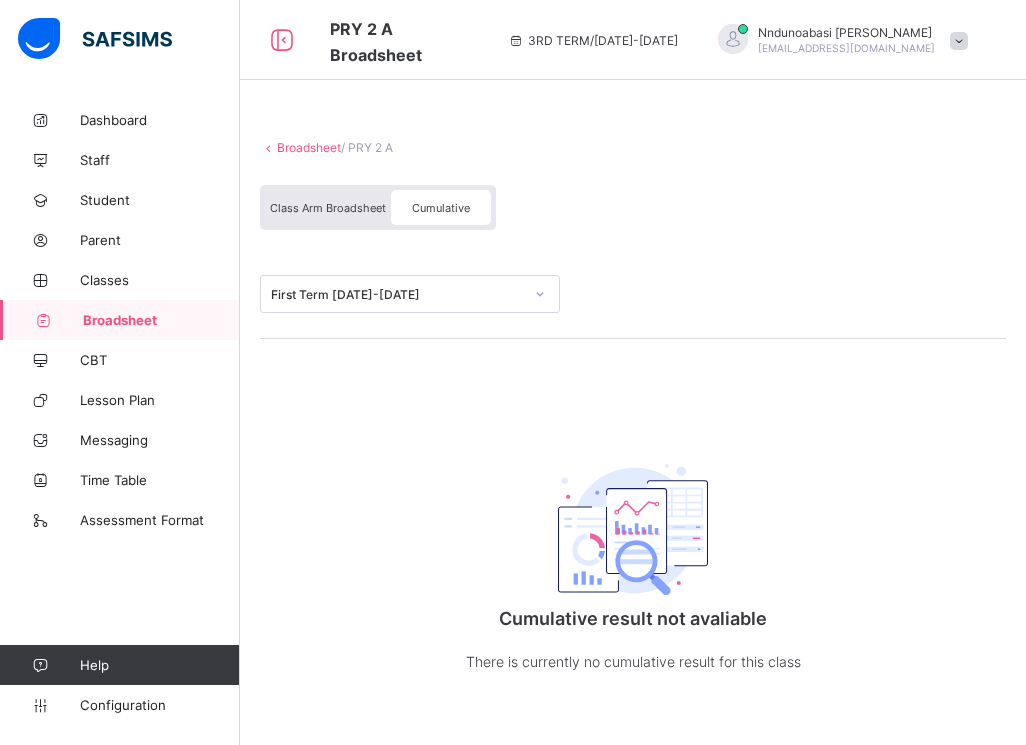 click 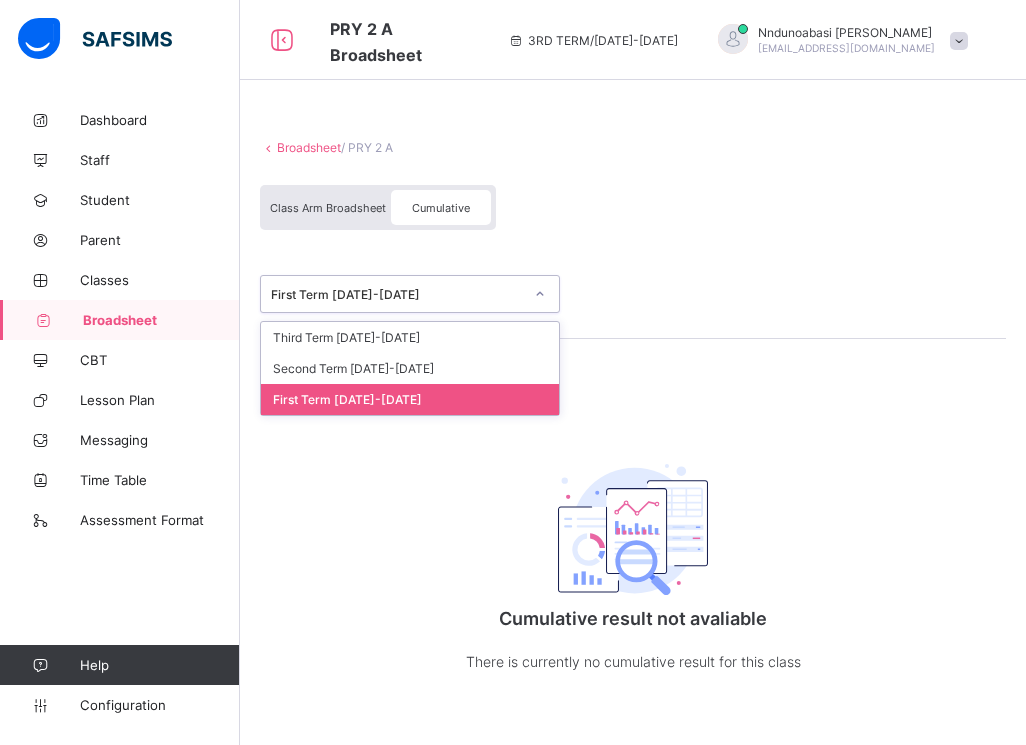 click on "First Term 2024-2025" at bounding box center [410, 399] 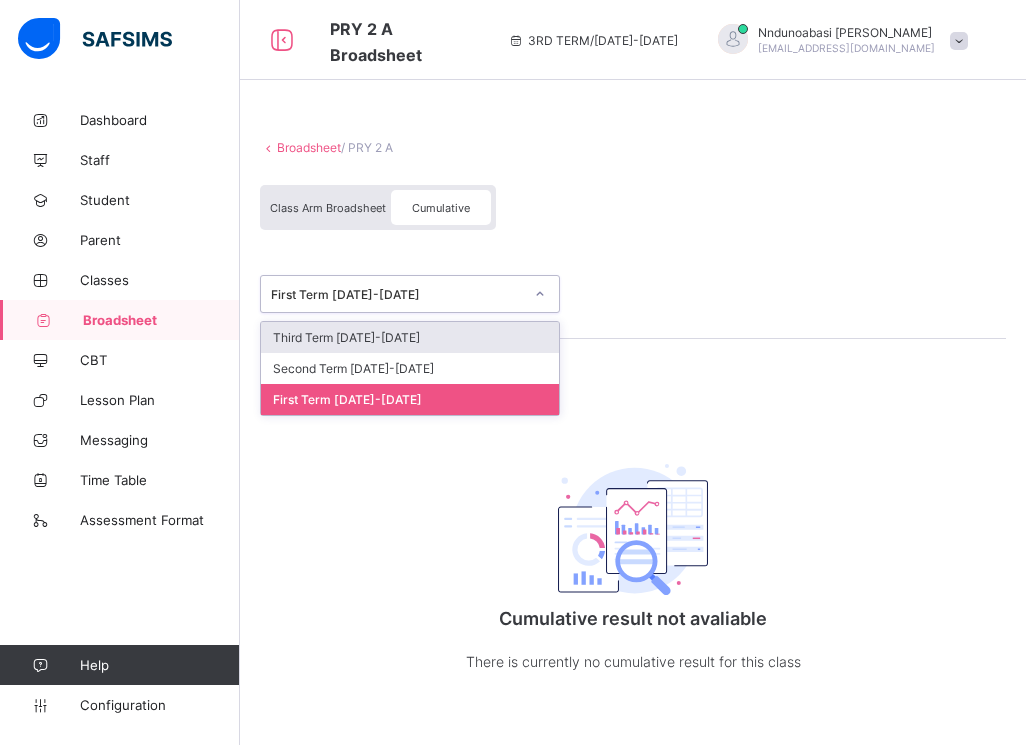 click 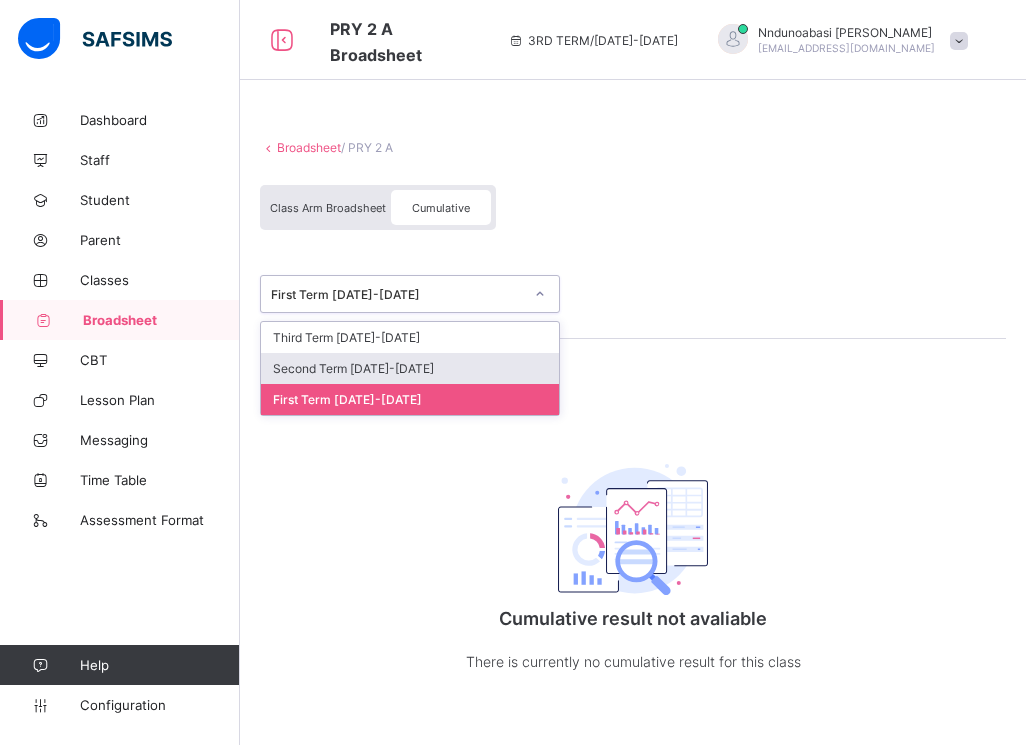 click on "Second Term 2024-2025" at bounding box center [410, 368] 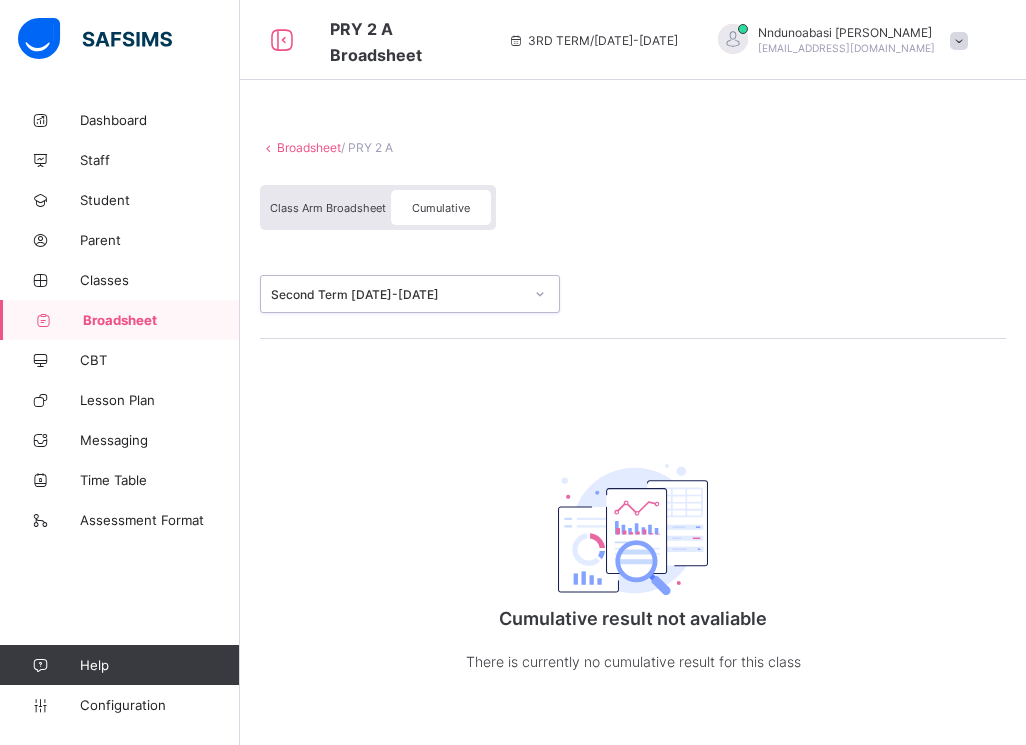 click 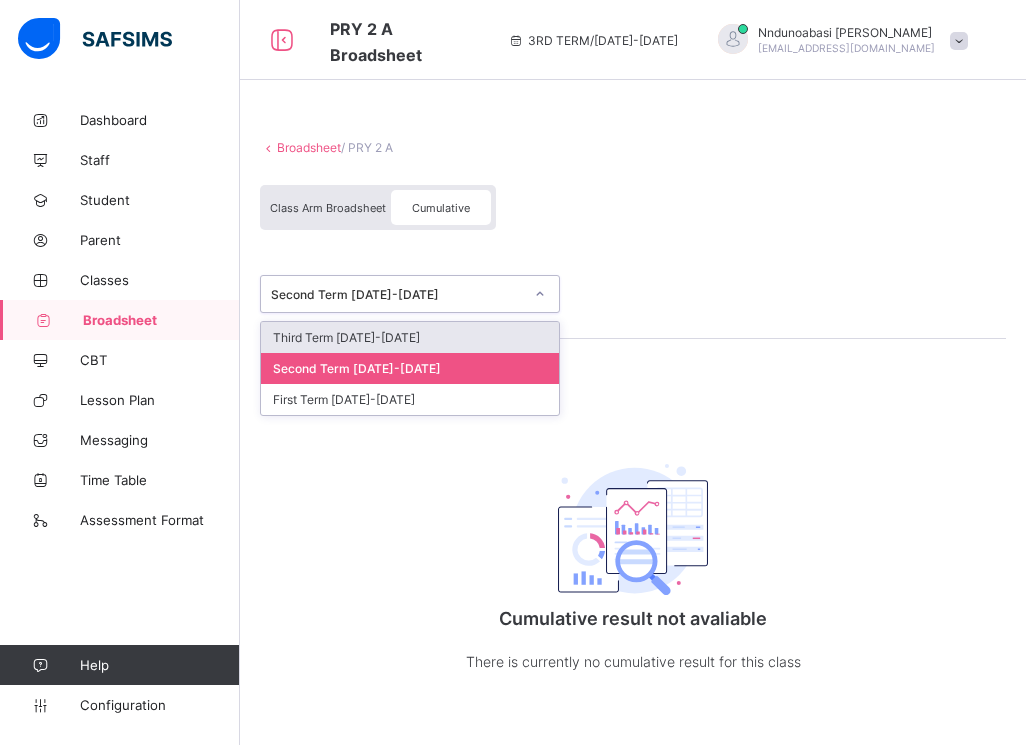 click on "Third Term 2024-2025" at bounding box center (410, 337) 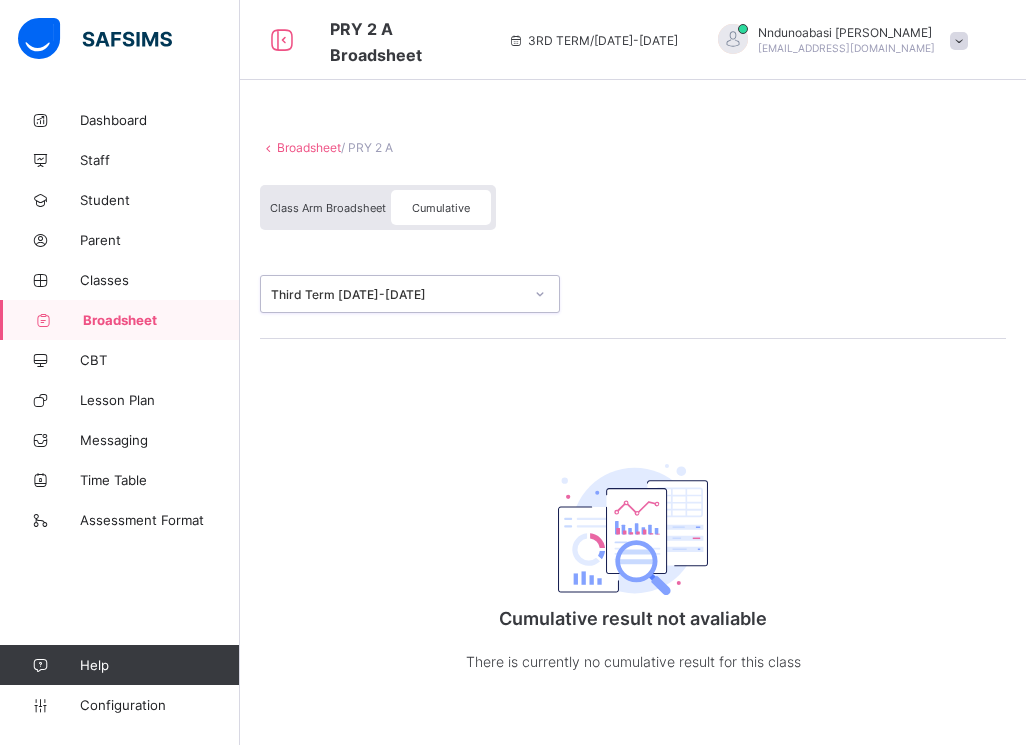 click on "Broadsheet" at bounding box center [309, 147] 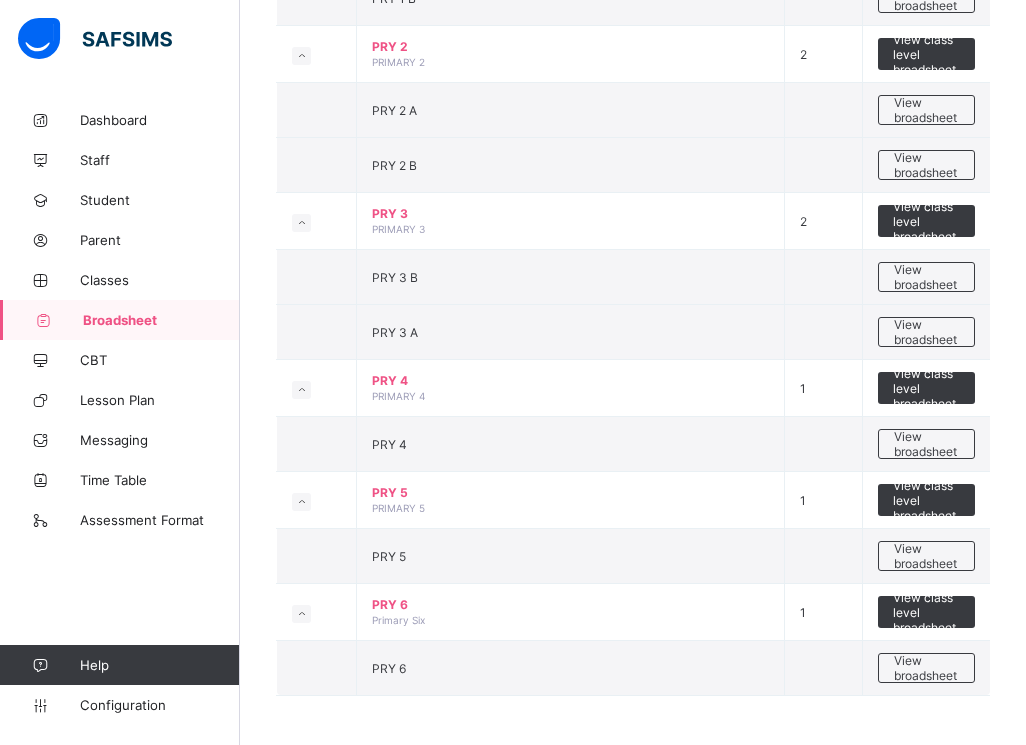 scroll, scrollTop: 946, scrollLeft: 0, axis: vertical 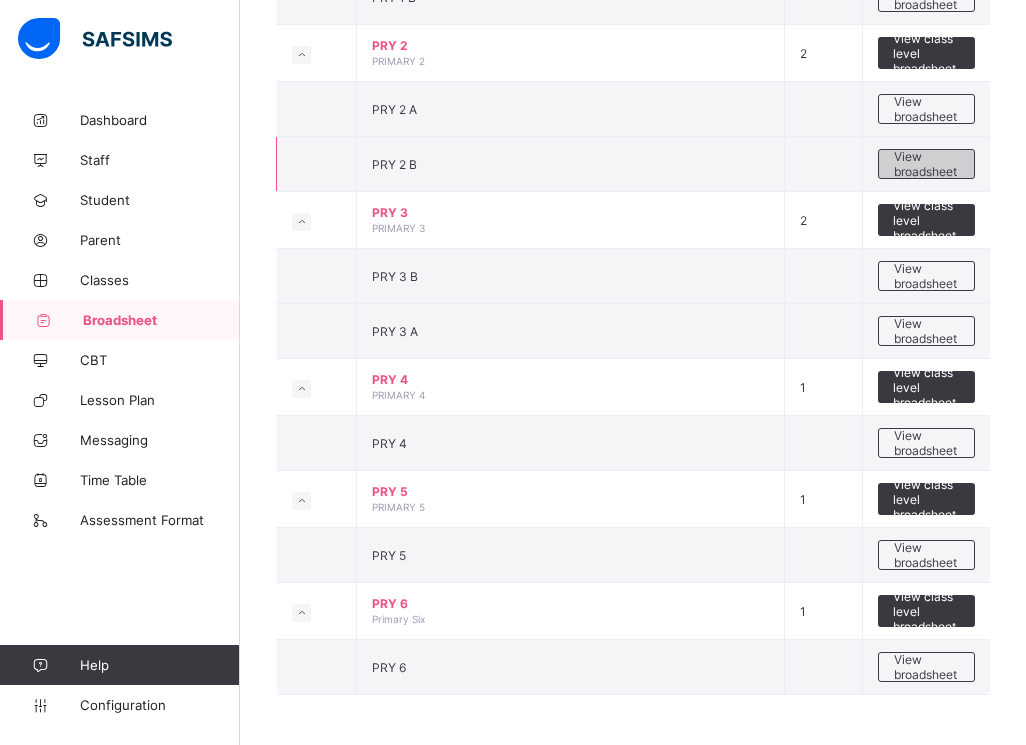 click on "View broadsheet" at bounding box center [926, 164] 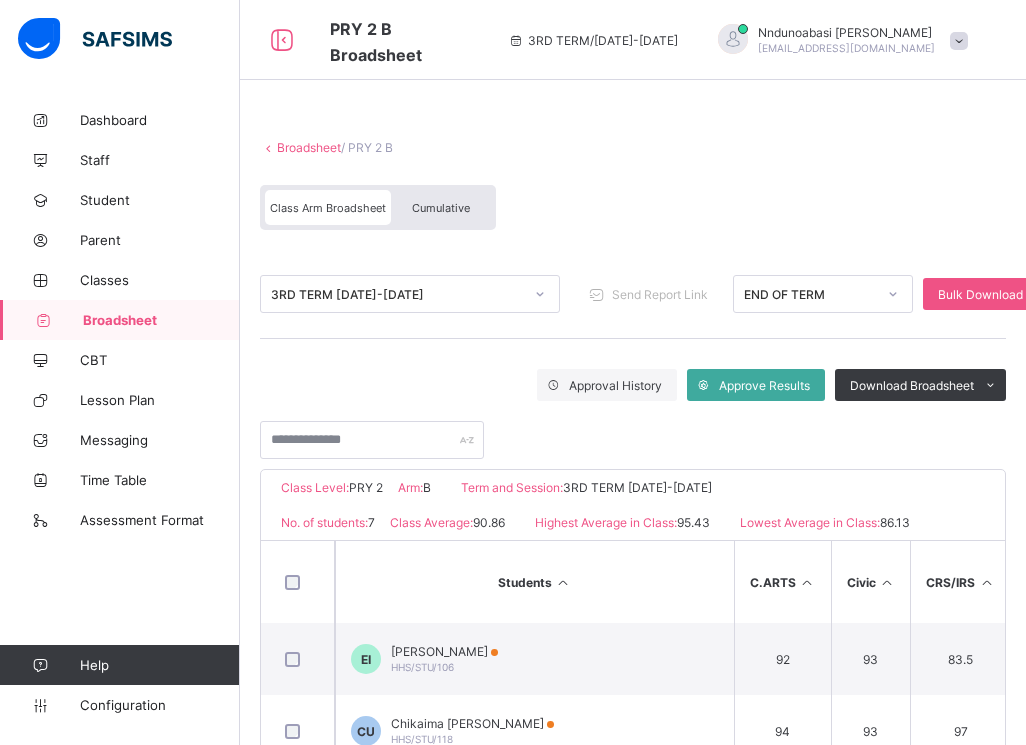 click on "Cumulative" at bounding box center [441, 208] 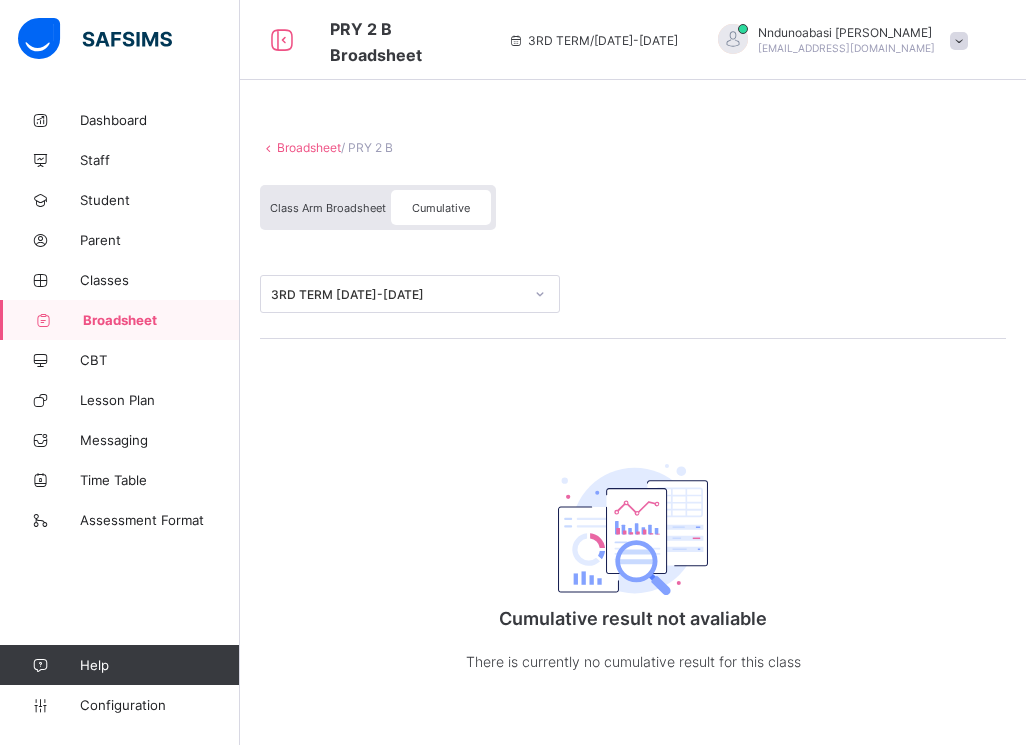 click 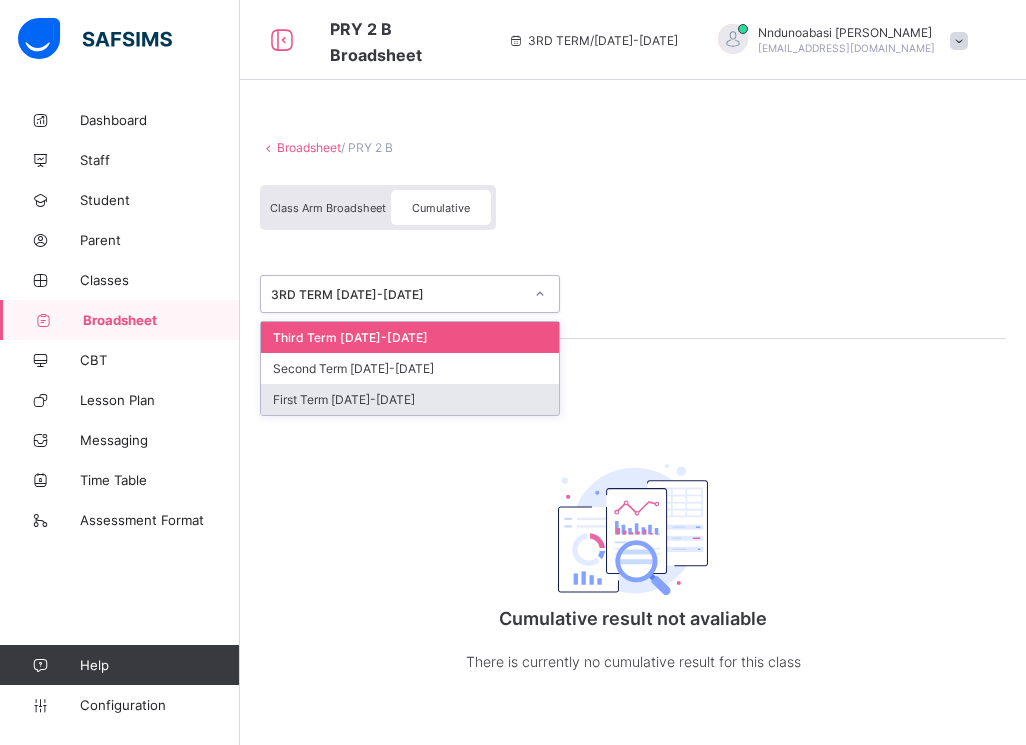 click on "First Term 2024-2025" at bounding box center (410, 399) 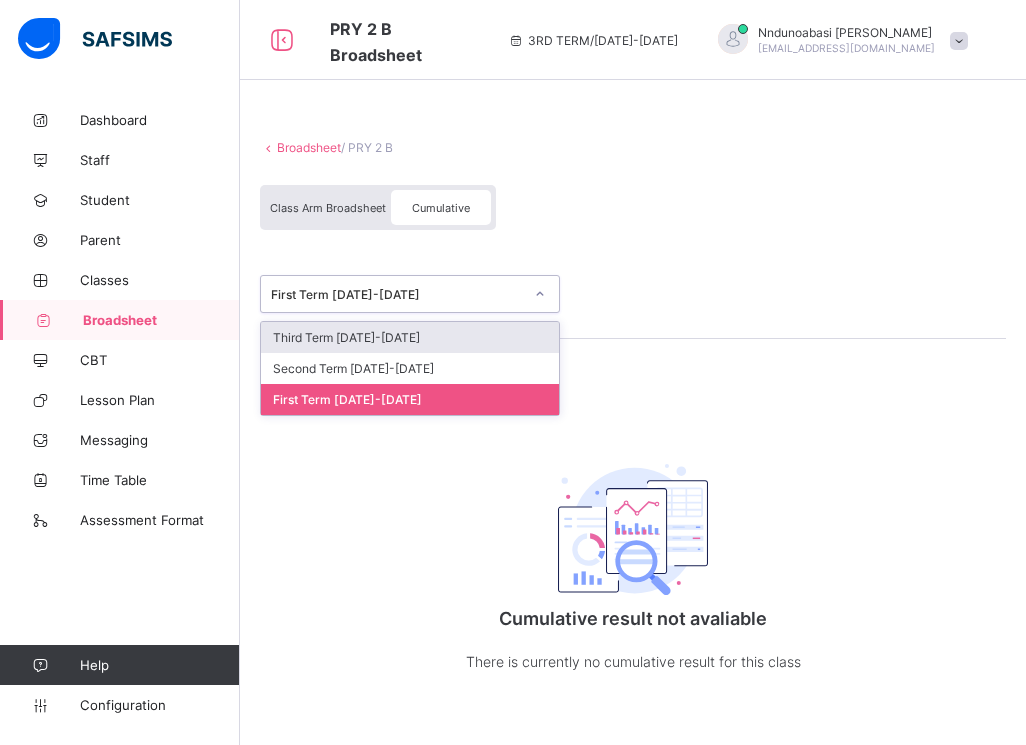 click at bounding box center [540, 294] 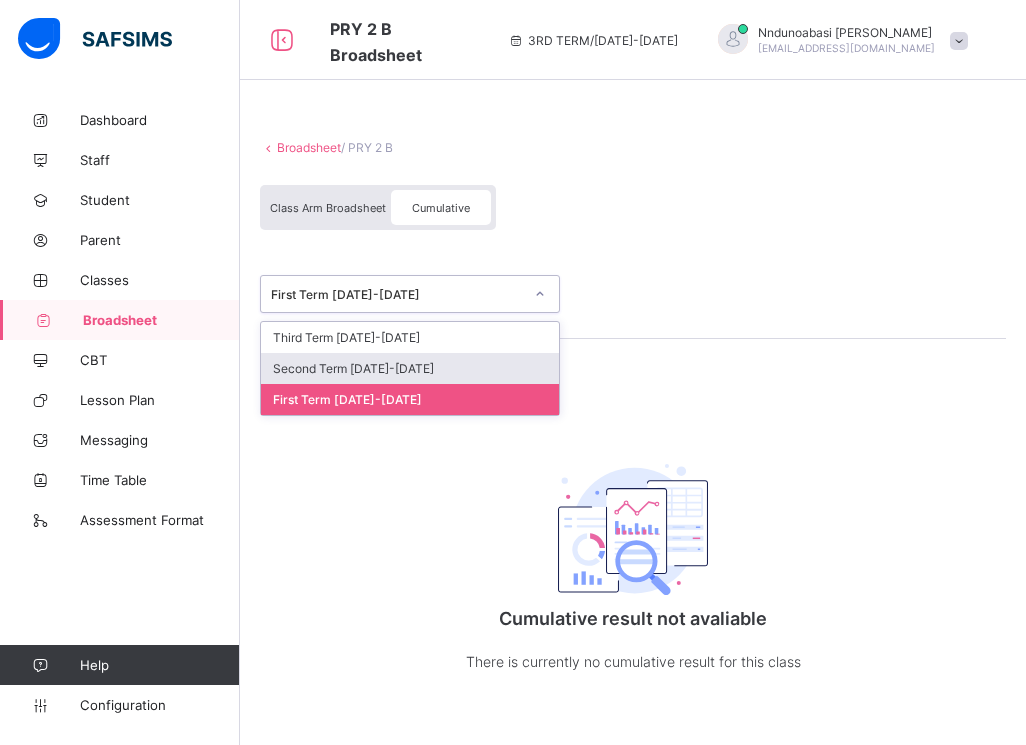 click on "Second Term 2024-2025" at bounding box center [410, 368] 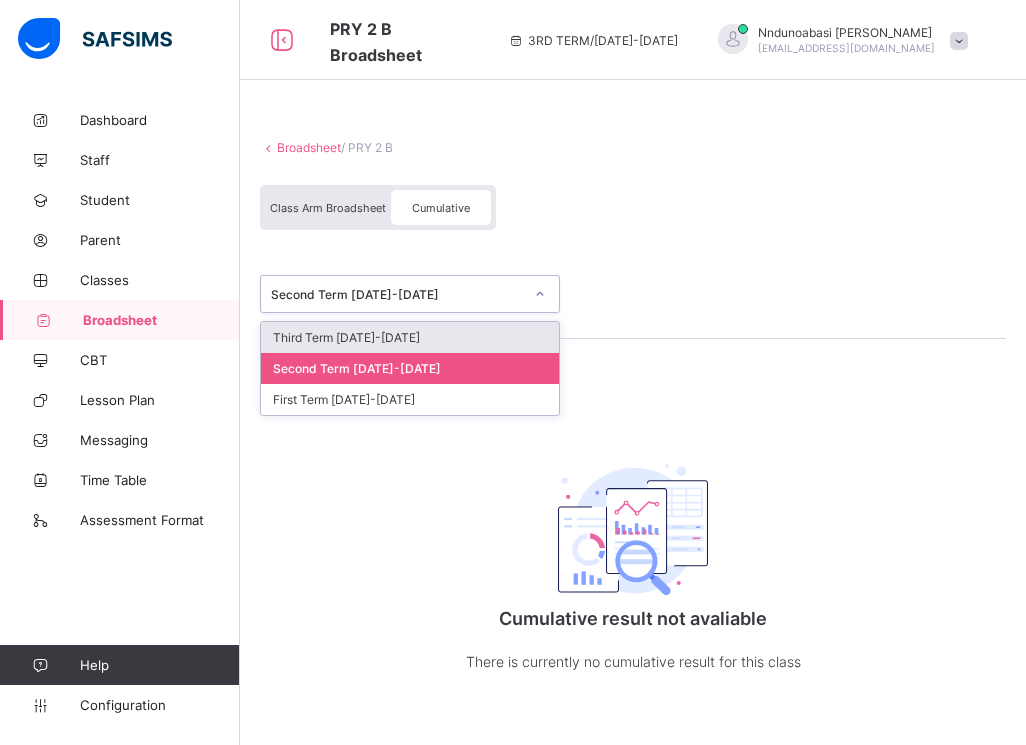 click 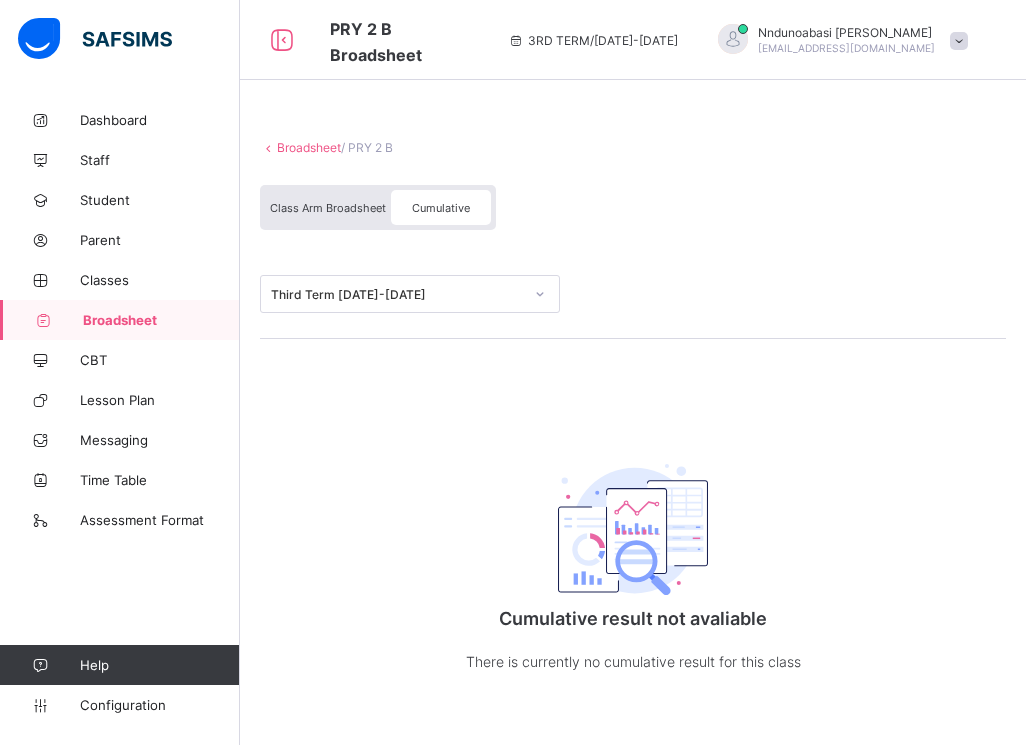 click on "Cumulative" at bounding box center (441, 208) 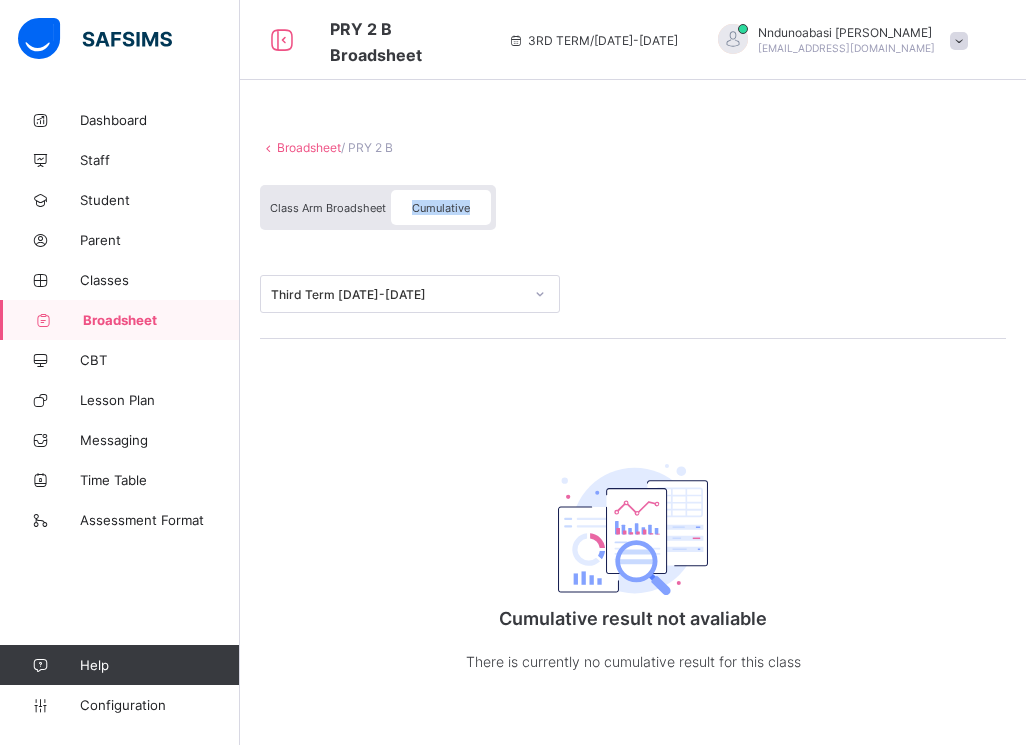 click on "Cumulative" at bounding box center [441, 208] 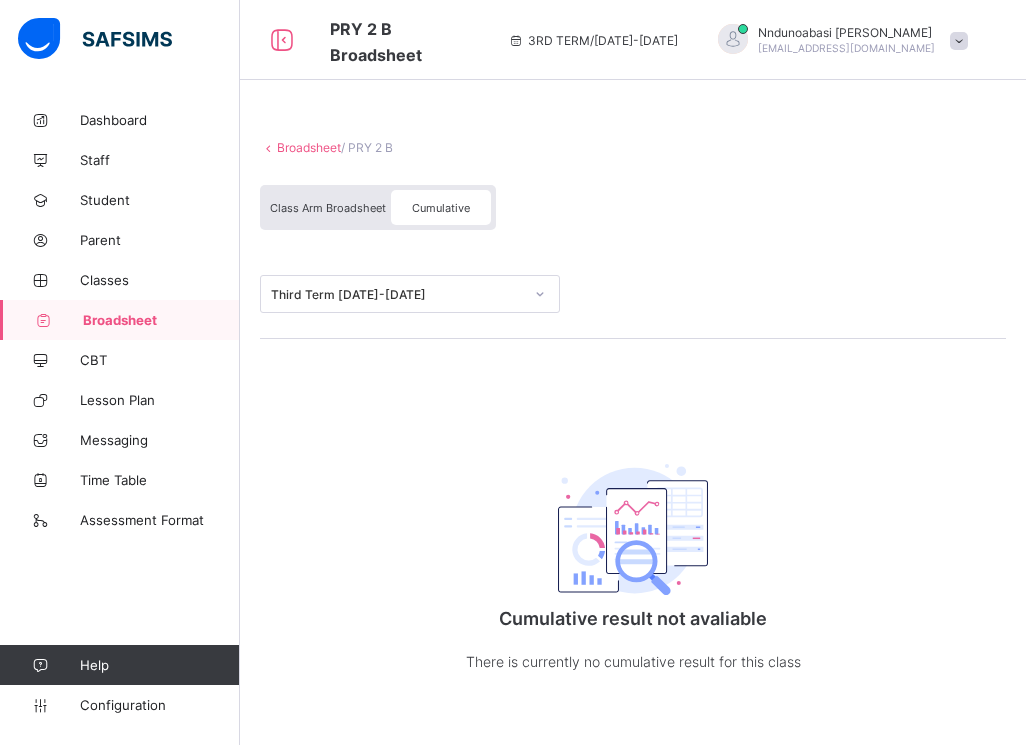 click on "Class Arm Broadsheet" at bounding box center [328, 207] 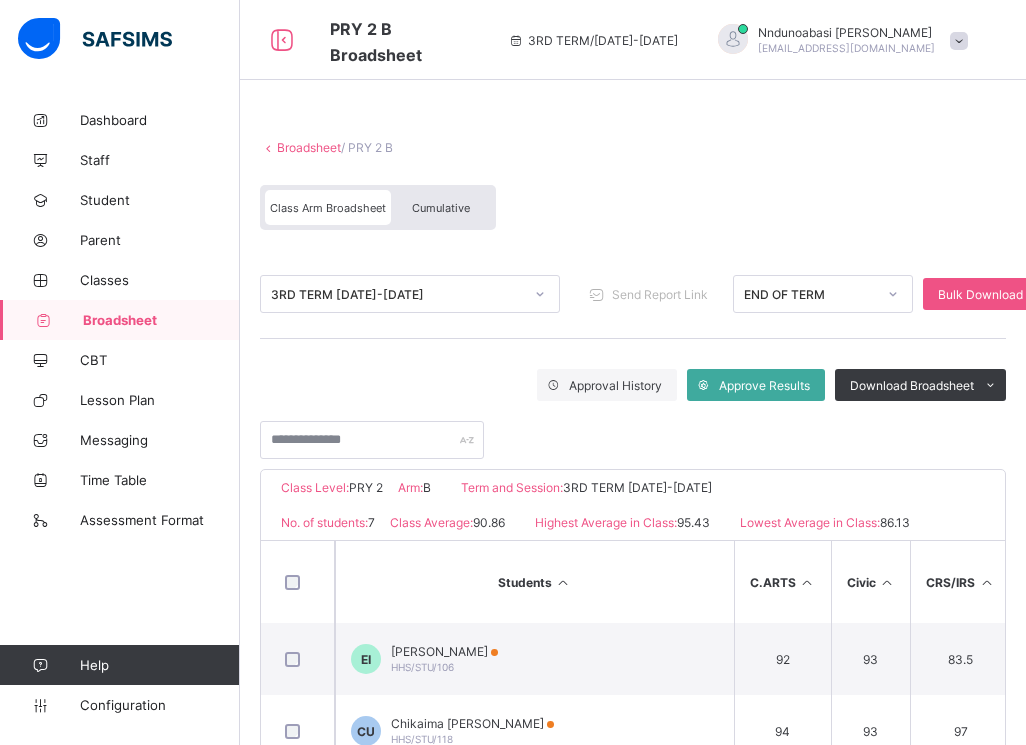 click on "Cumulative" at bounding box center (441, 208) 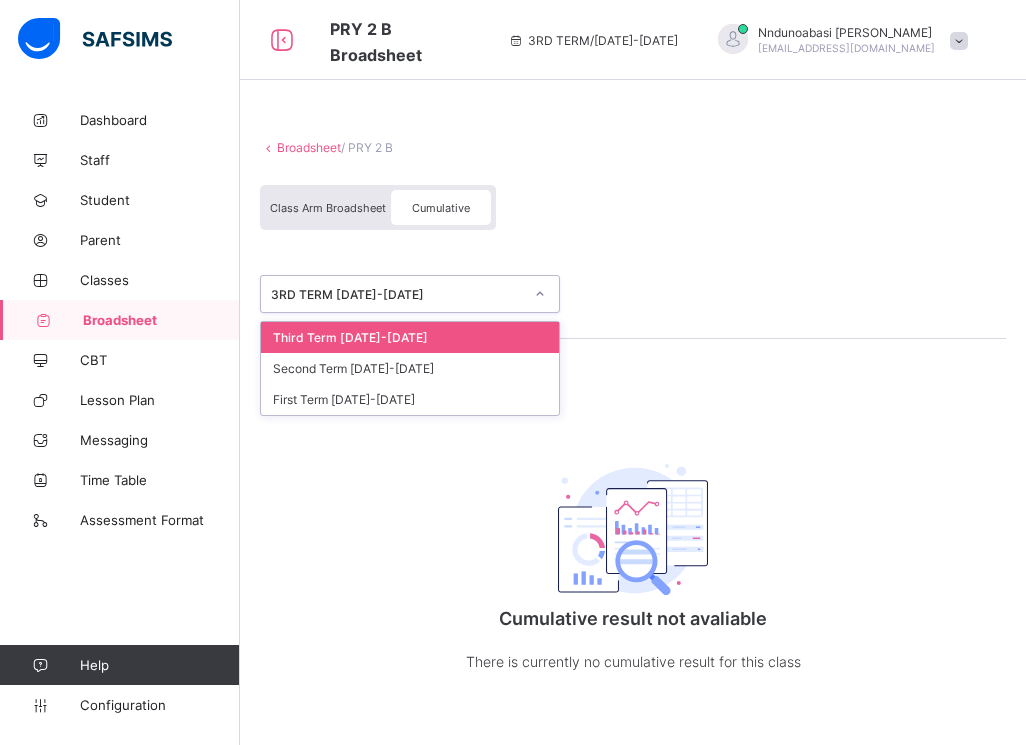 click at bounding box center [540, 294] 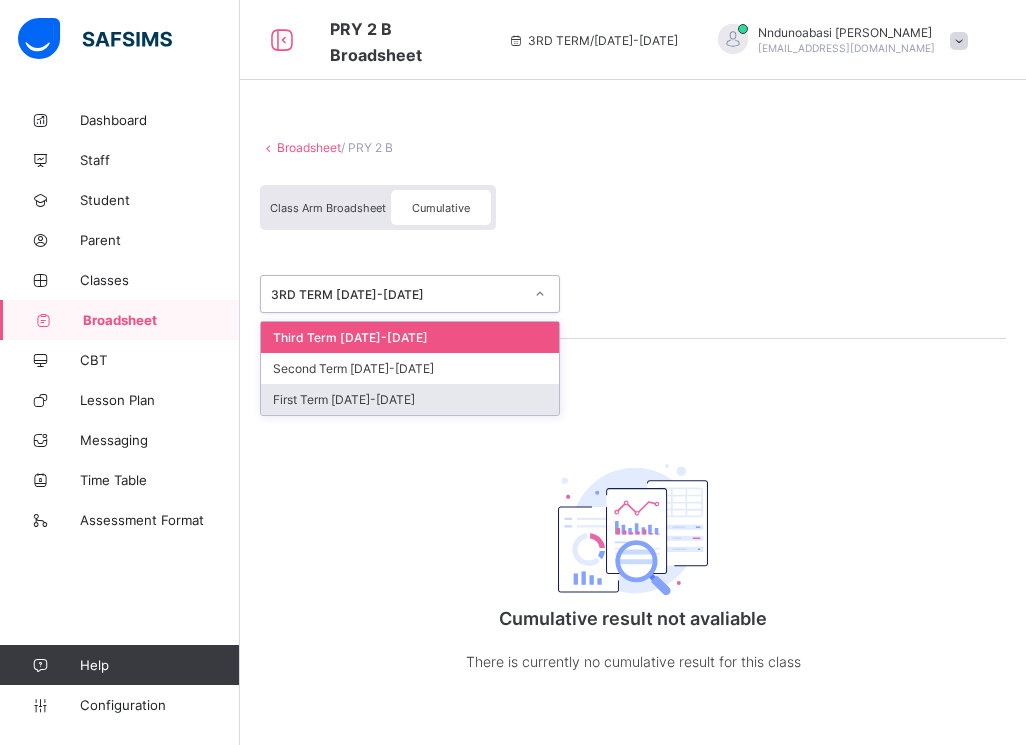 click on "First Term 2024-2025" at bounding box center [410, 399] 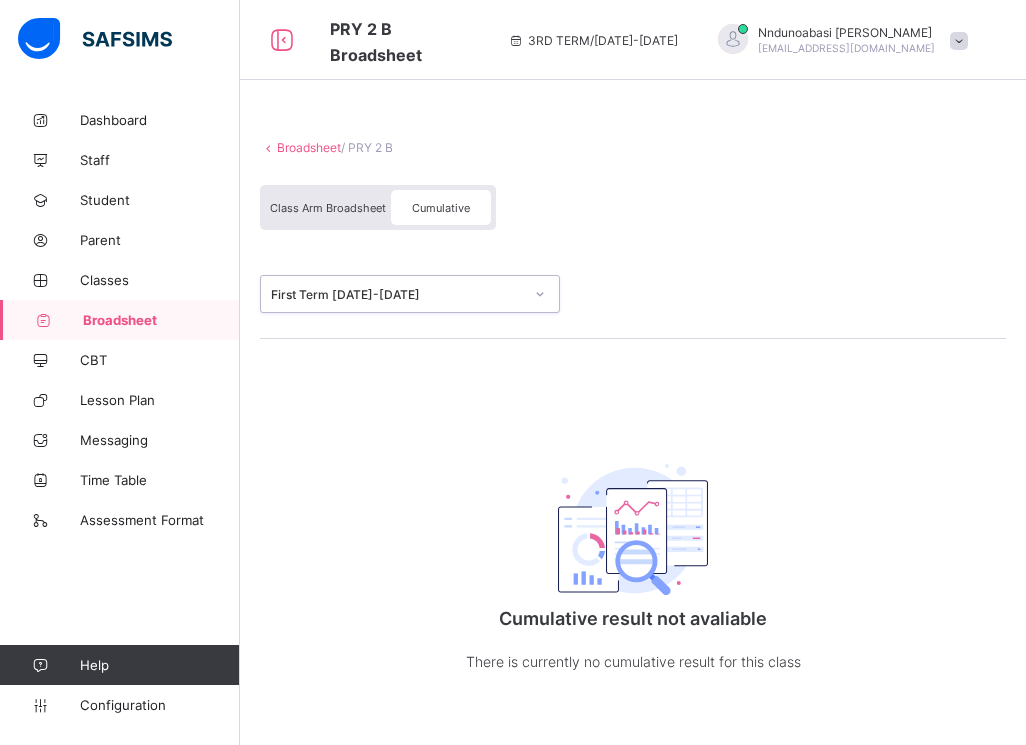 click 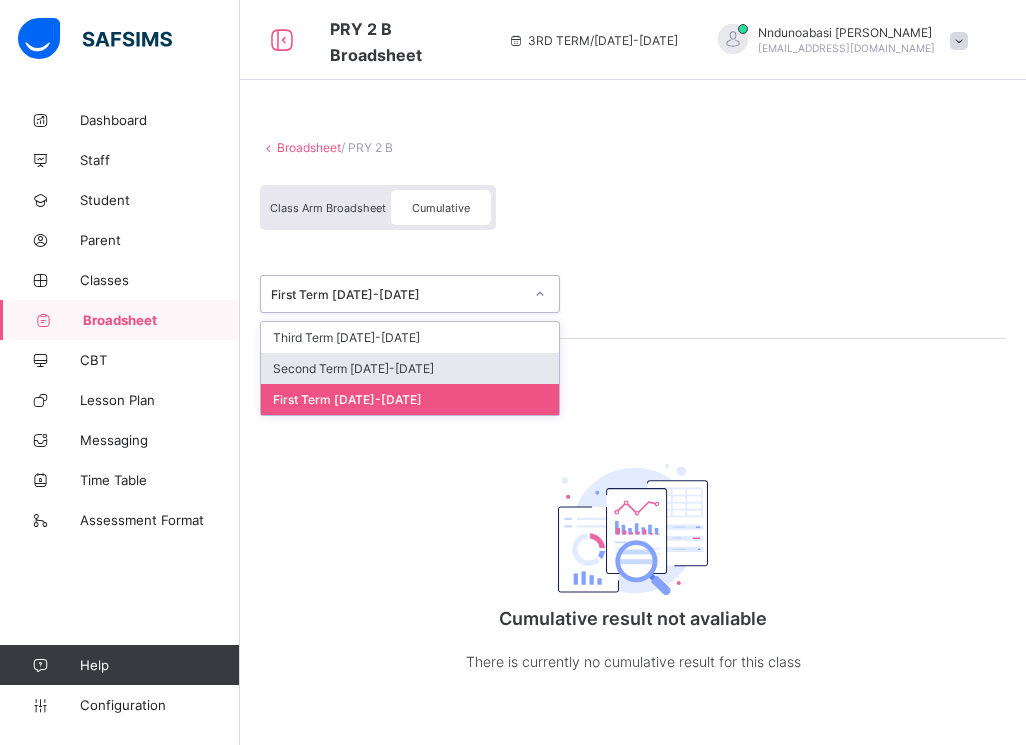click on "Second Term 2024-2025" at bounding box center [410, 368] 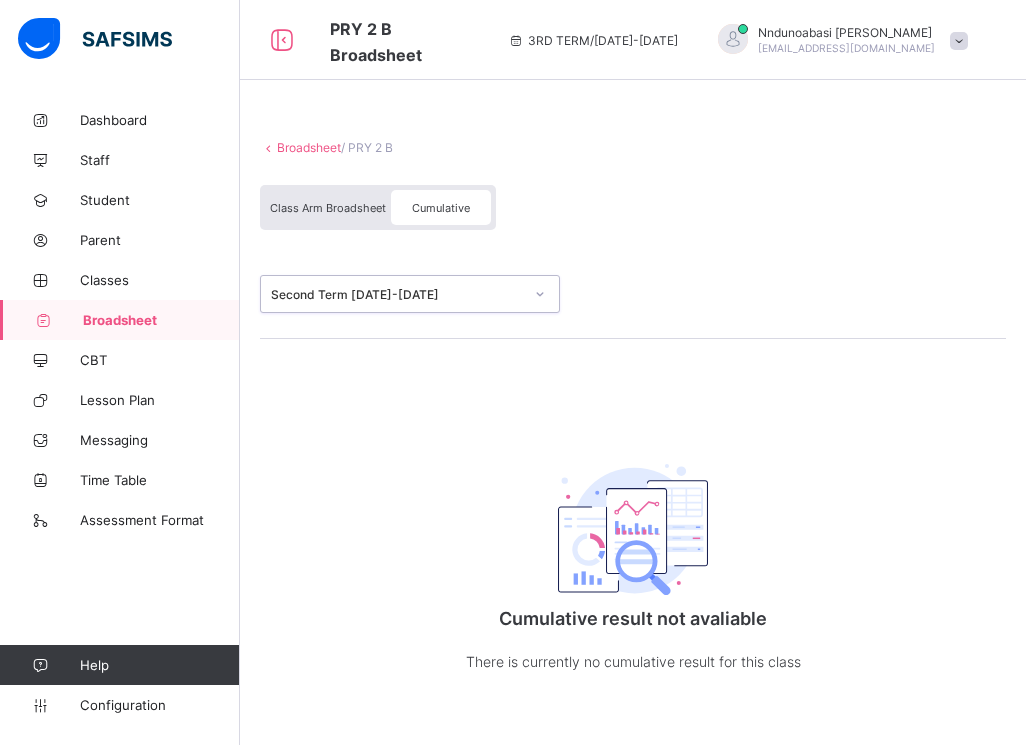click 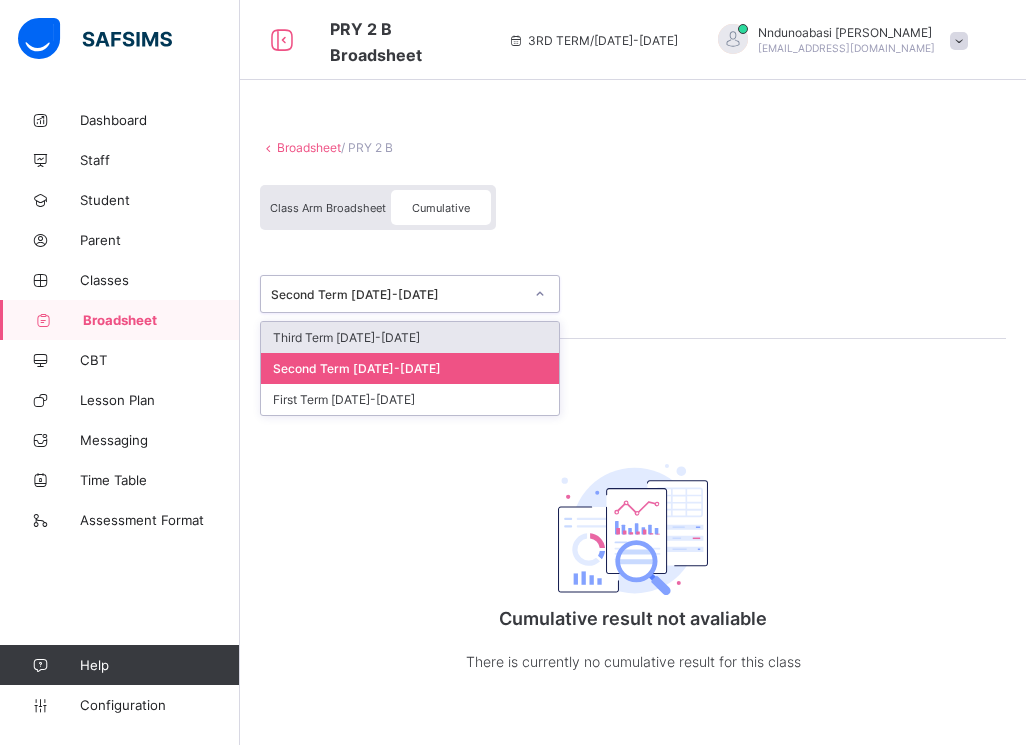 click on "Third Term 2024-2025" at bounding box center (410, 337) 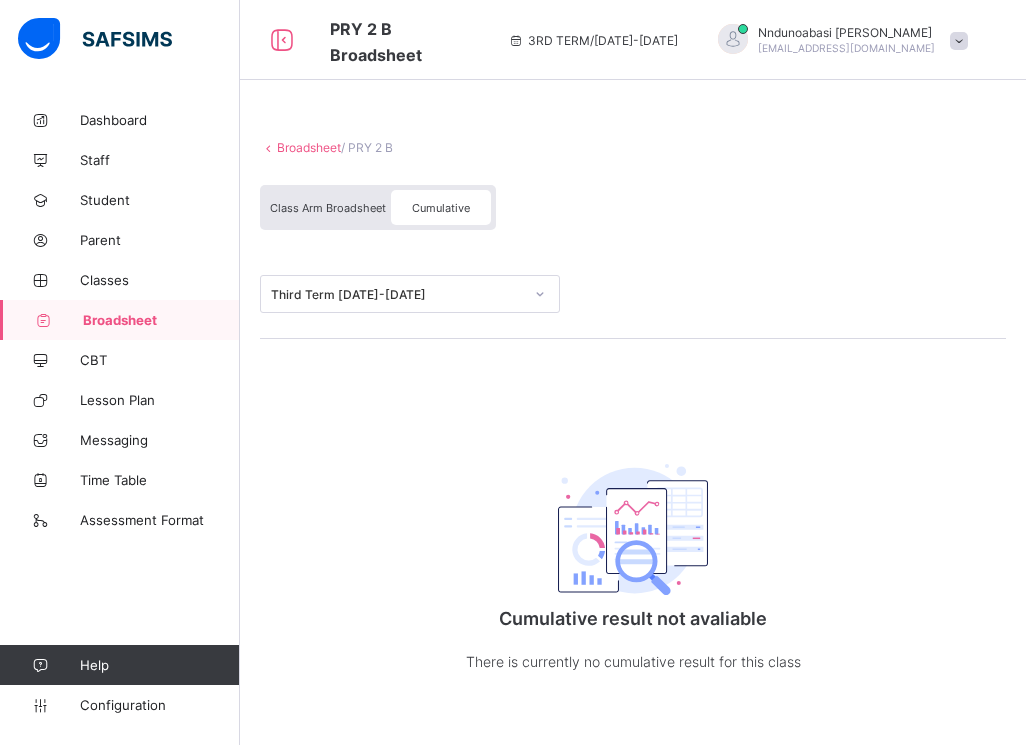 click on "Broadsheet" at bounding box center [309, 147] 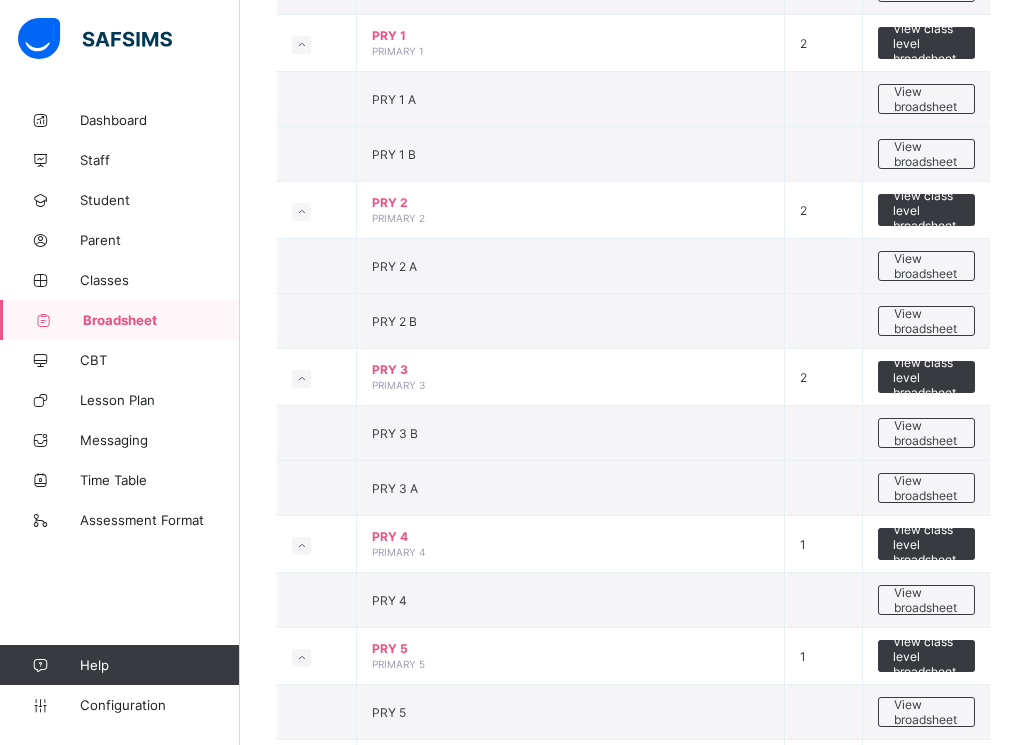scroll, scrollTop: 840, scrollLeft: 0, axis: vertical 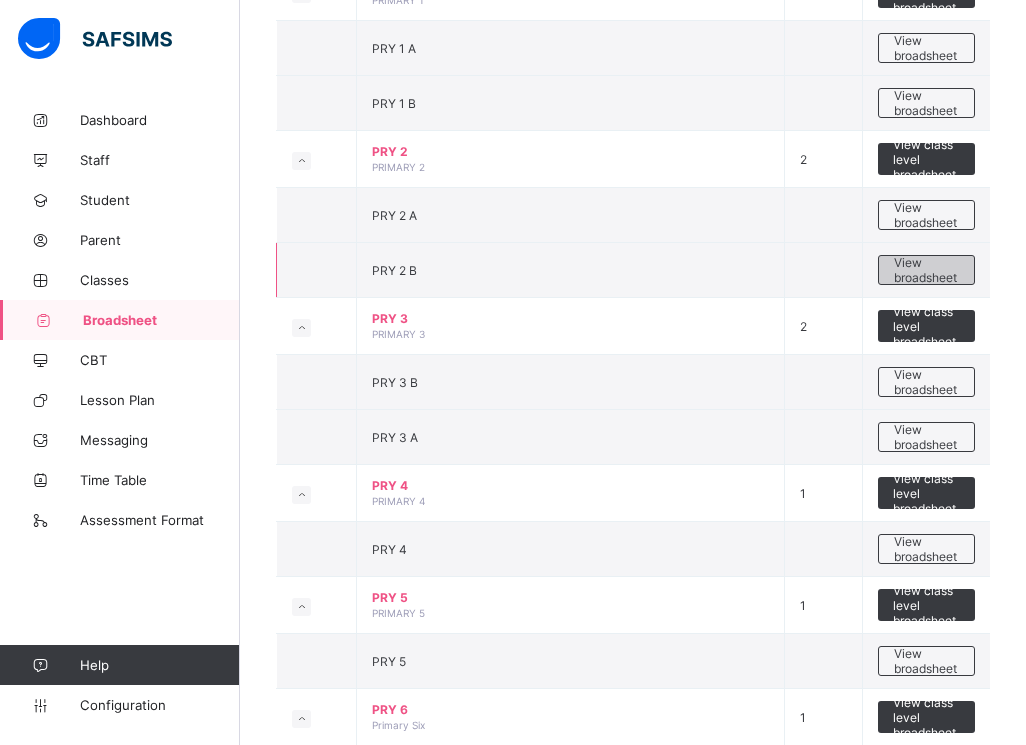 click on "View broadsheet" at bounding box center [926, 270] 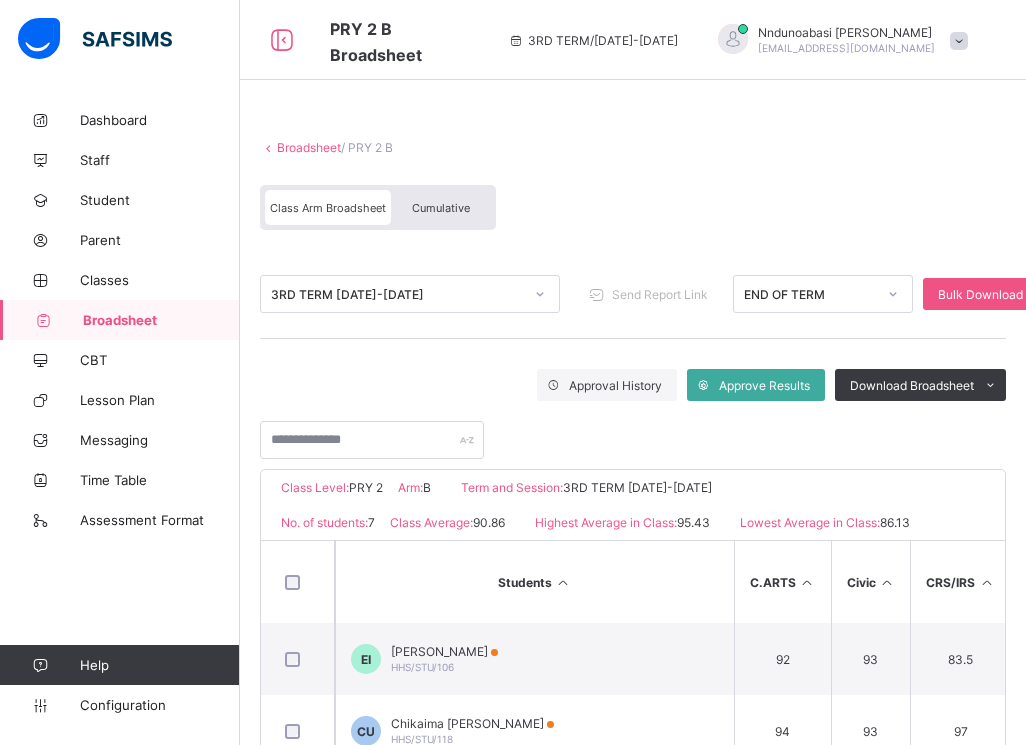 click on "Cumulative" at bounding box center (441, 208) 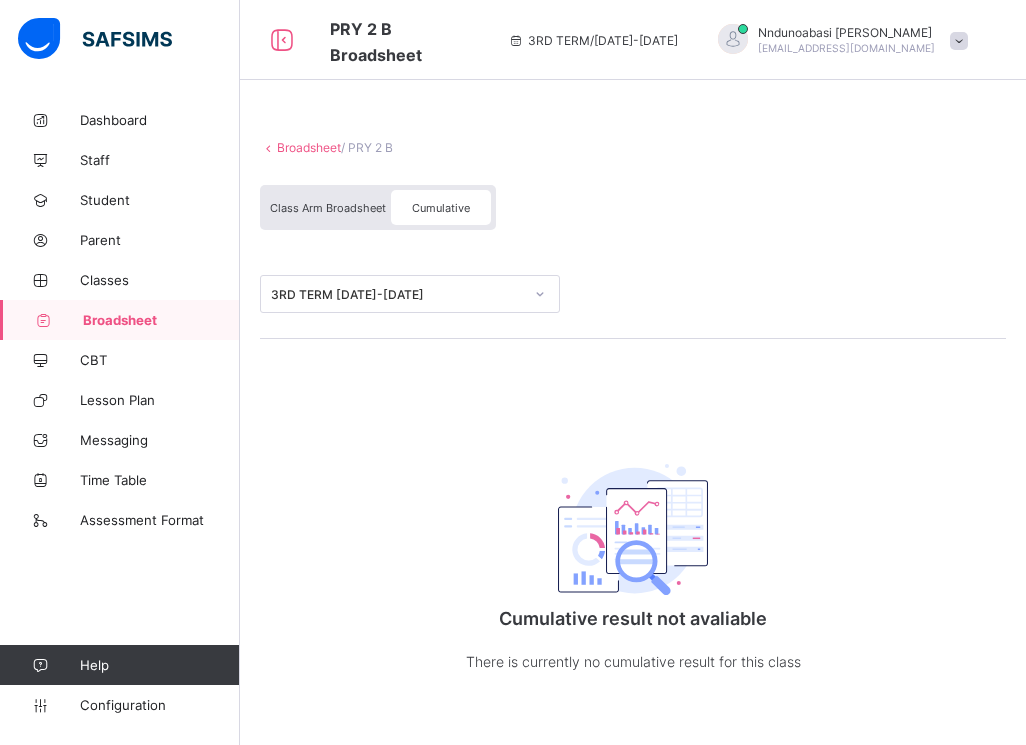 click 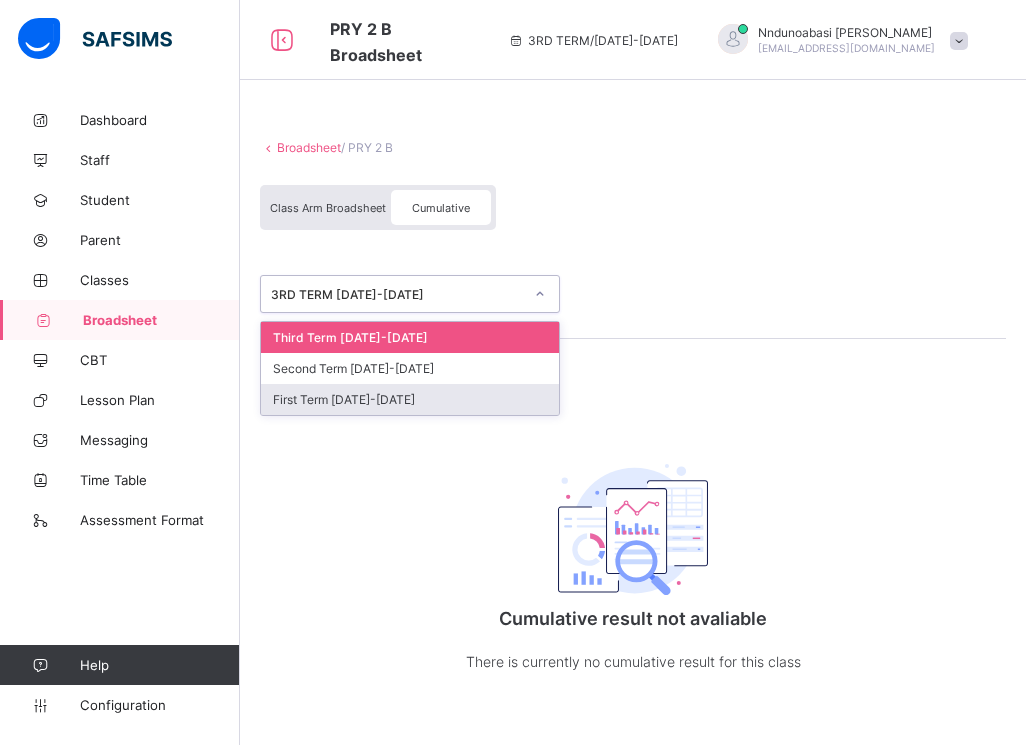 click on "First Term 2024-2025" at bounding box center (410, 399) 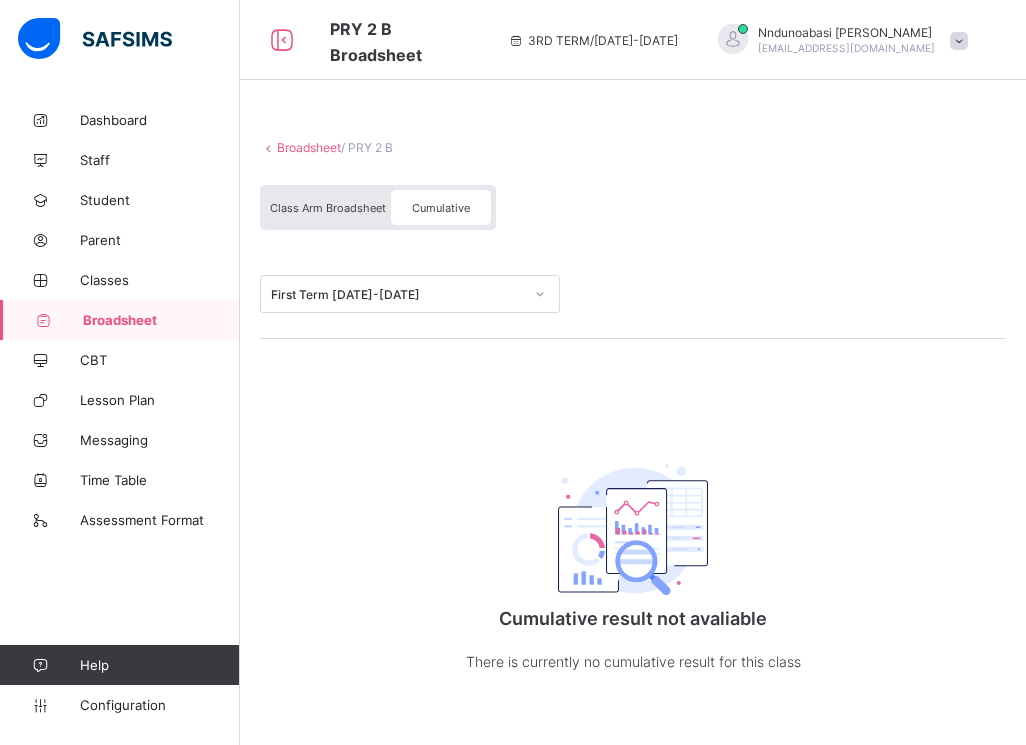 click on "Broadsheet" at bounding box center [309, 147] 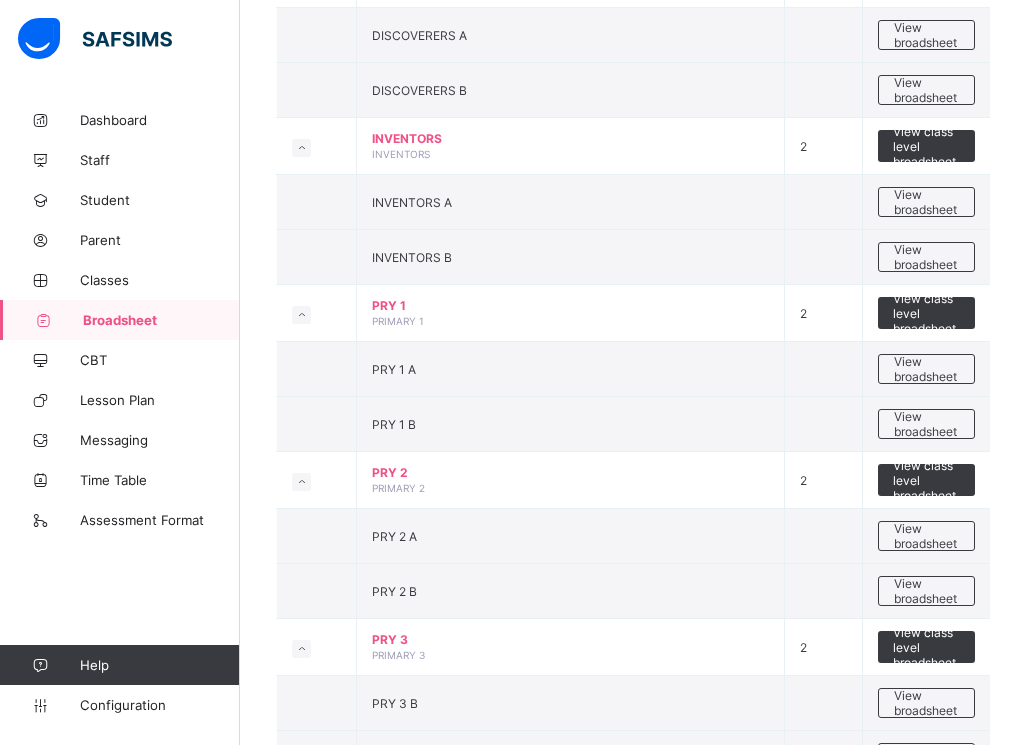 scroll, scrollTop: 520, scrollLeft: 0, axis: vertical 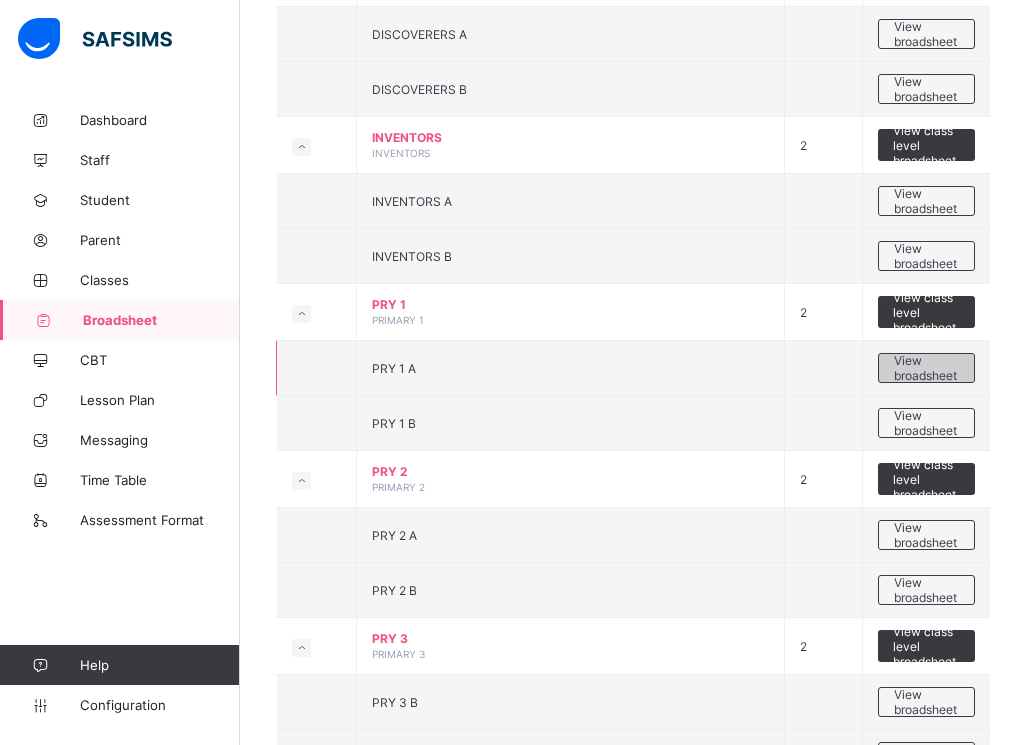 click on "View broadsheet" at bounding box center (926, 368) 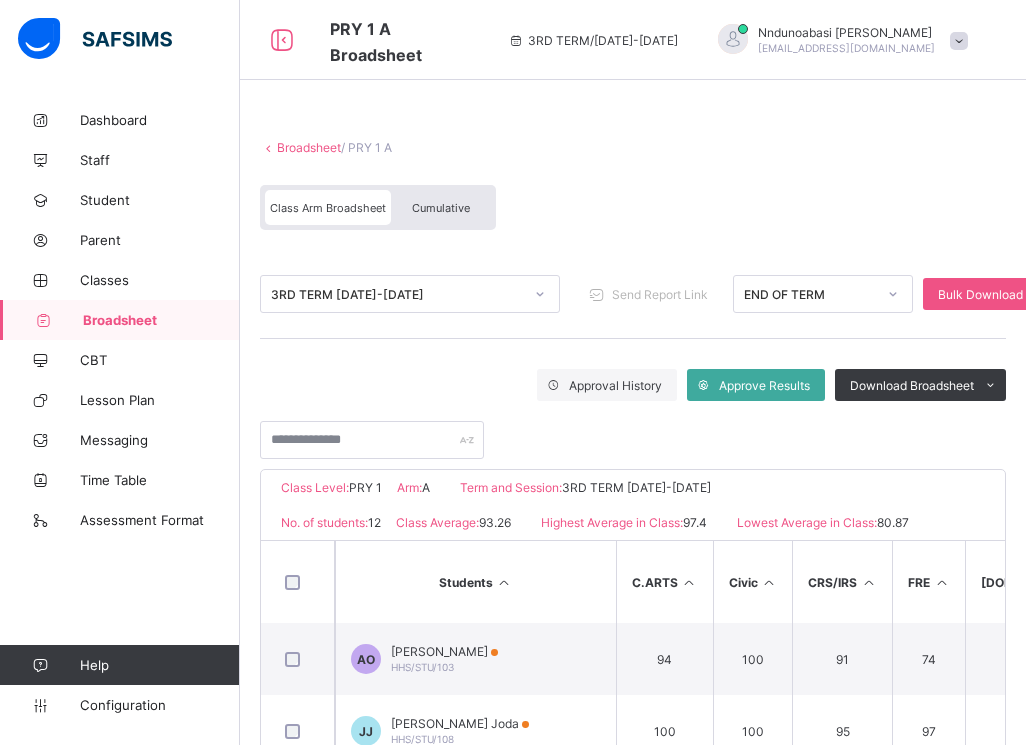 click on "Cumulative" at bounding box center [441, 208] 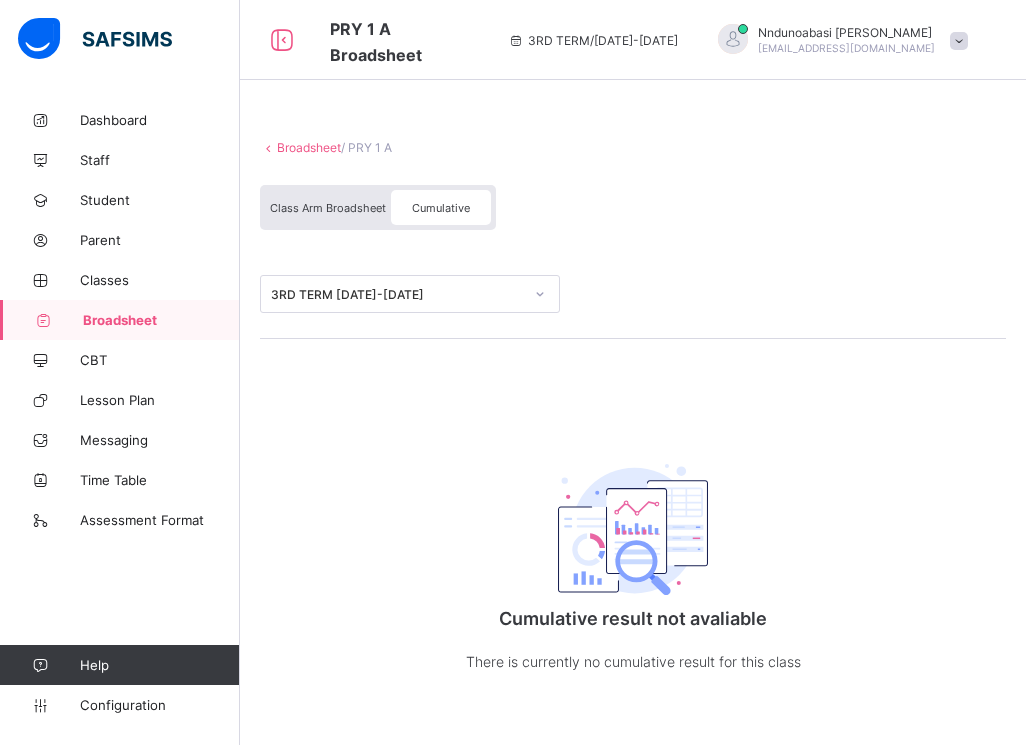 click 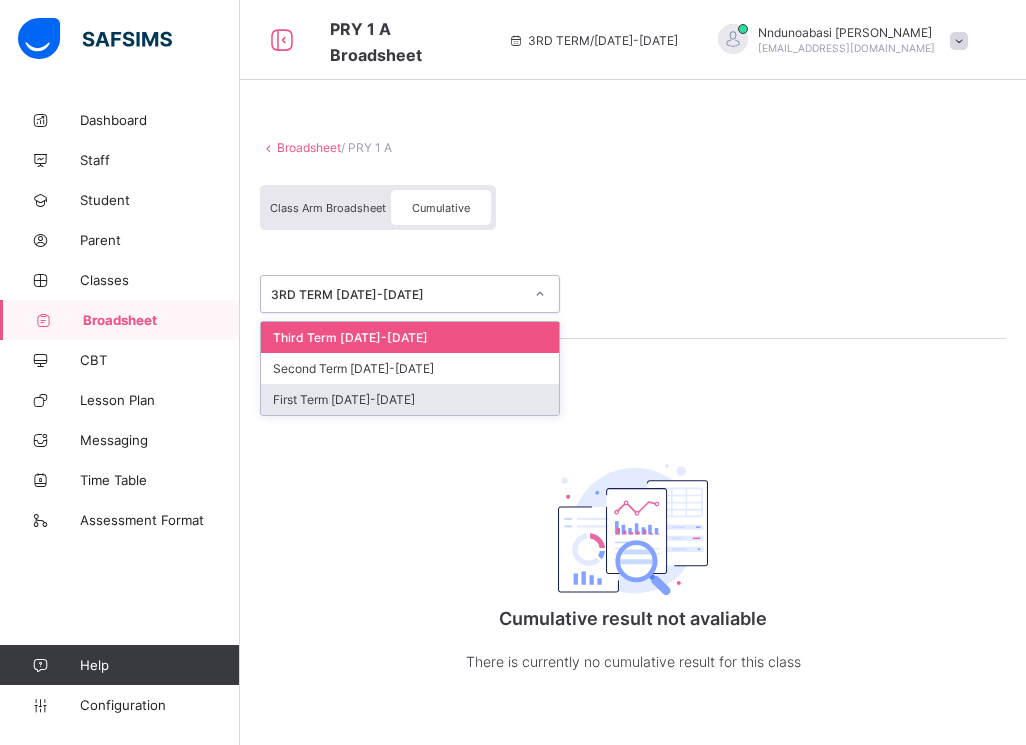 click on "First Term 2024-2025" at bounding box center (410, 399) 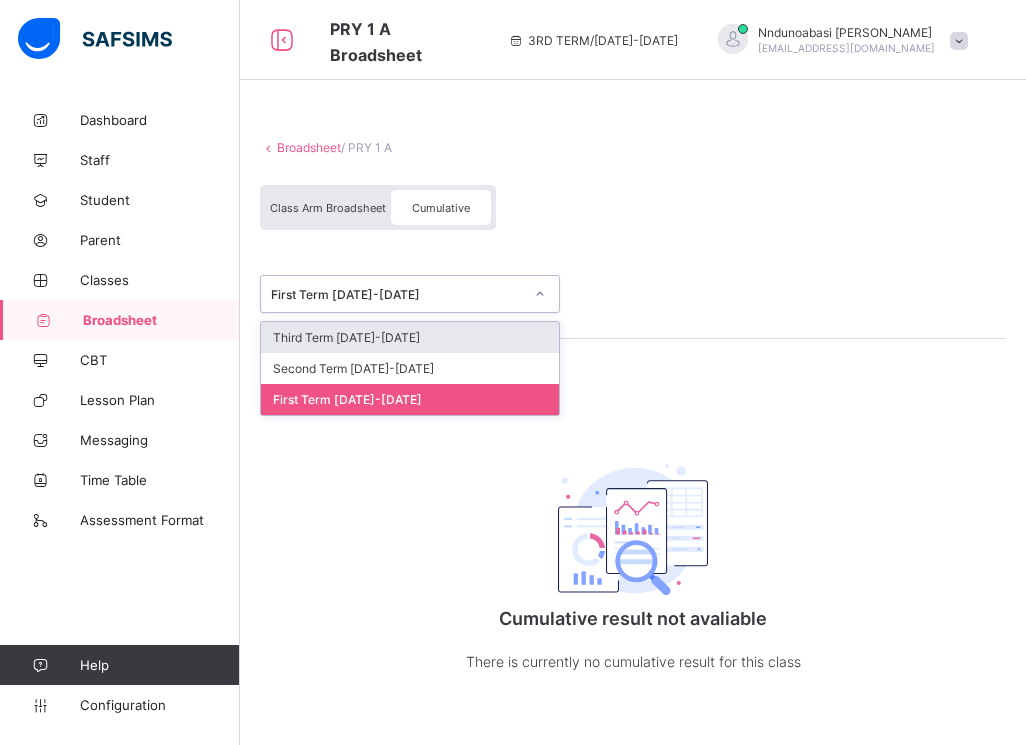 click at bounding box center [540, 294] 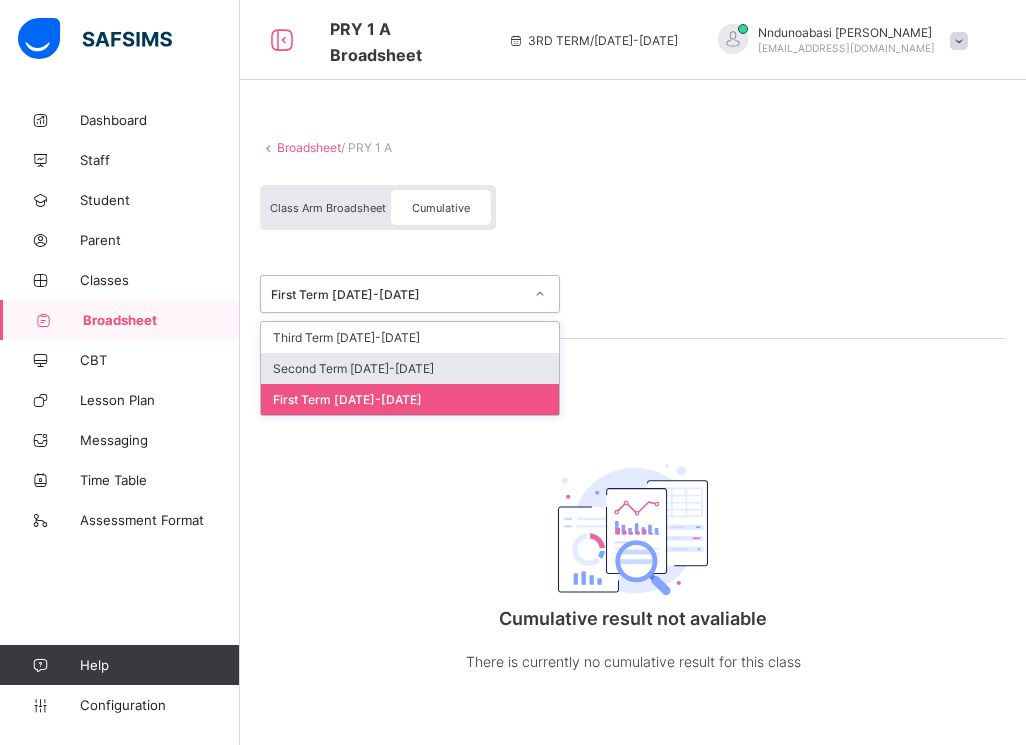 click on "Second Term 2024-2025" at bounding box center [410, 368] 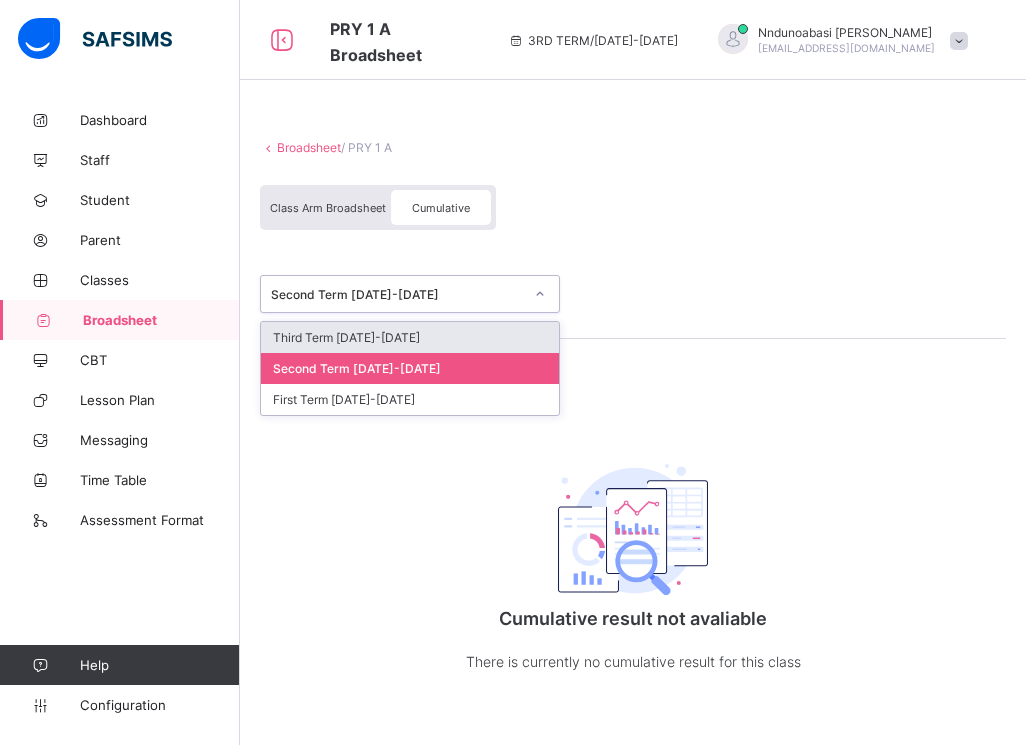 click 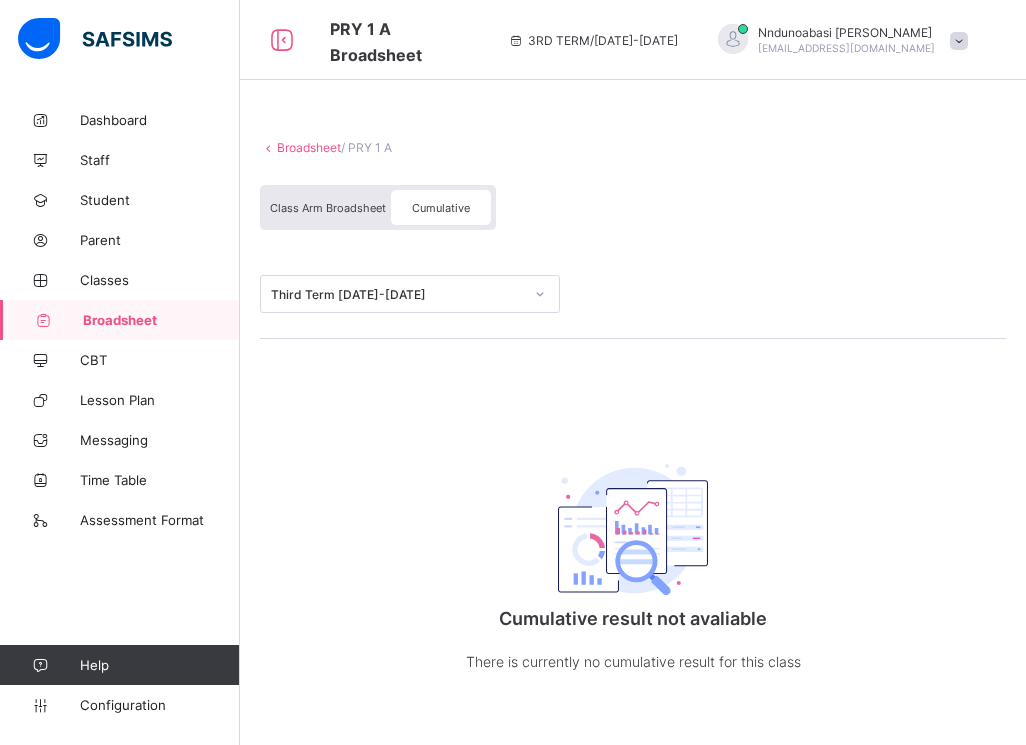 click on "Broadsheet" at bounding box center [309, 147] 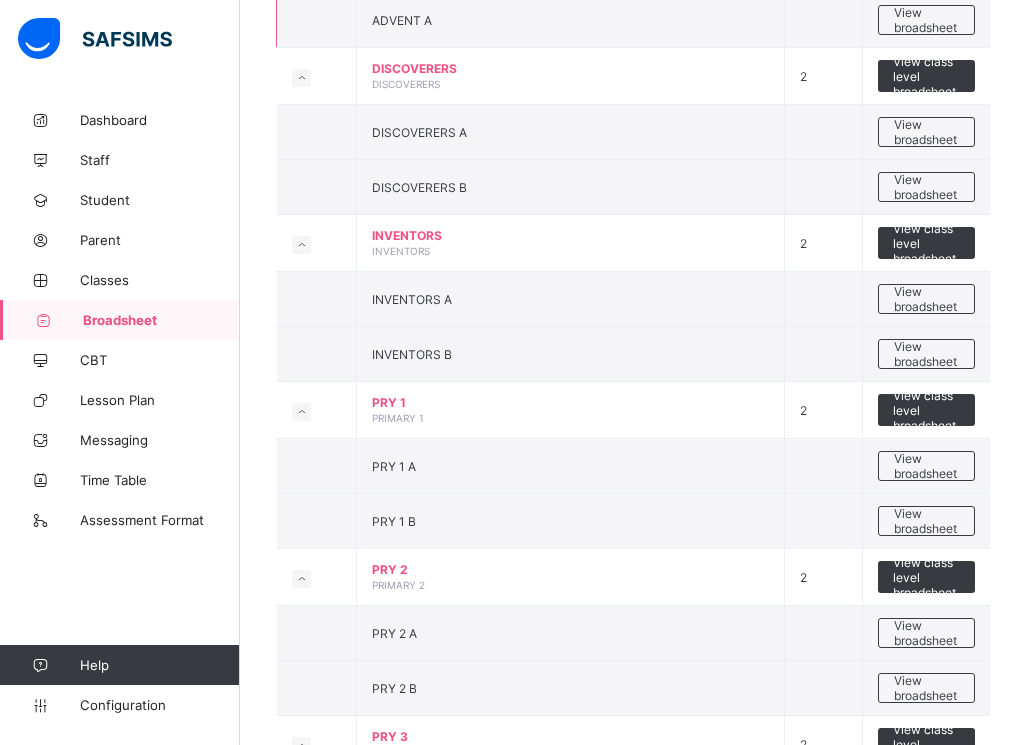 scroll, scrollTop: 520, scrollLeft: 0, axis: vertical 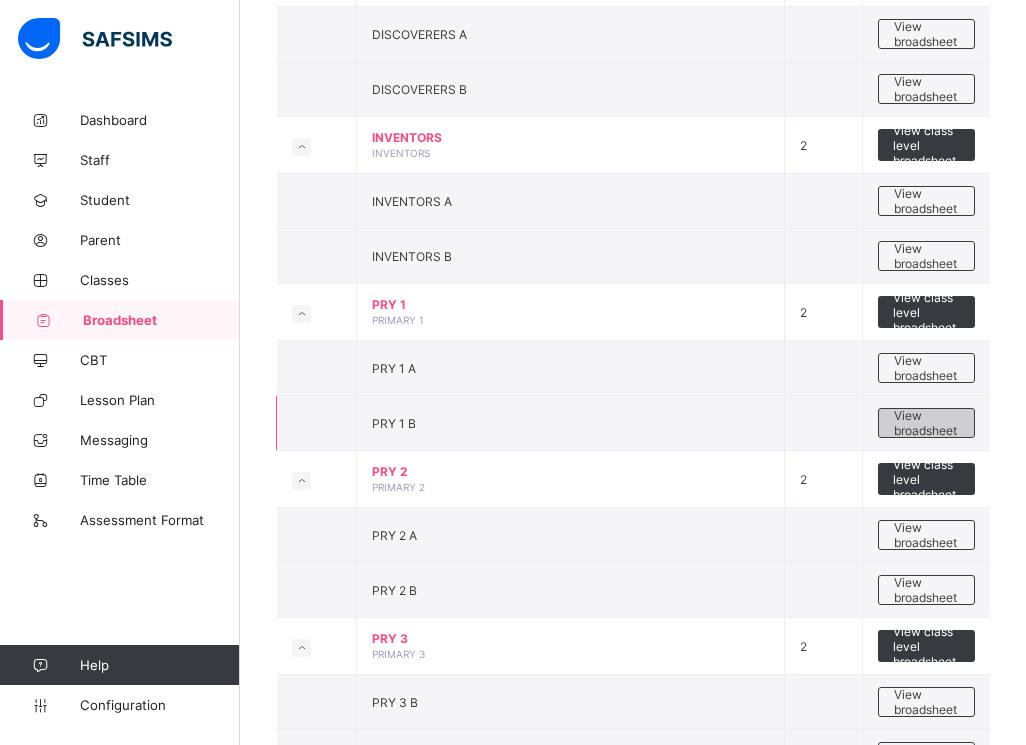 click on "View broadsheet" at bounding box center (926, 423) 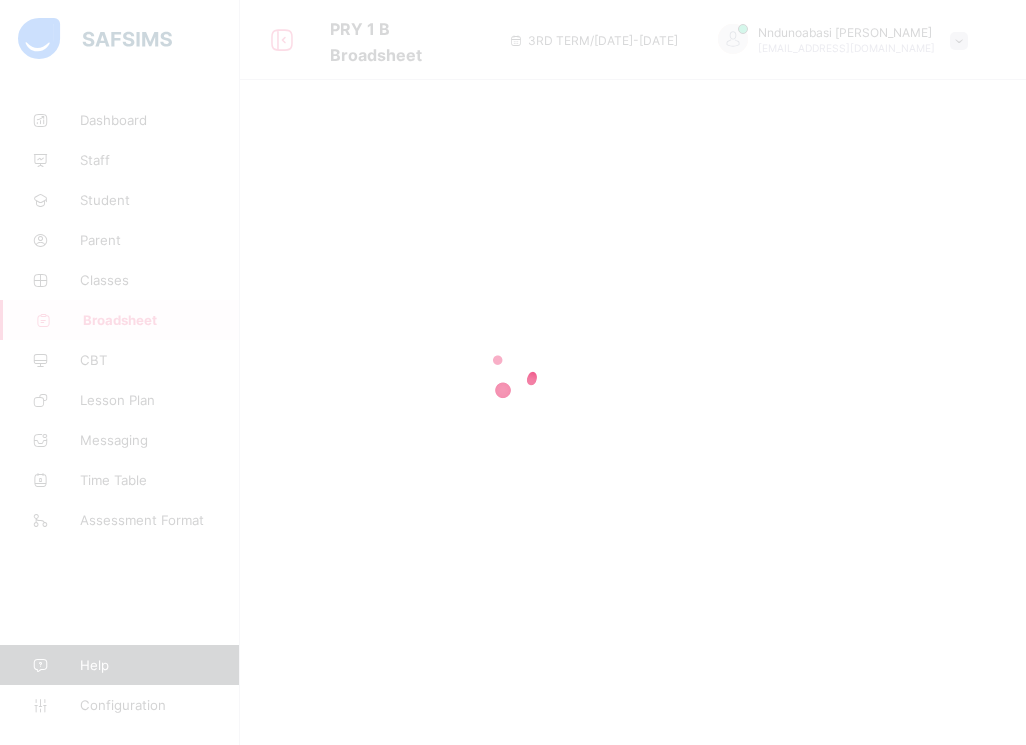 scroll, scrollTop: 0, scrollLeft: 0, axis: both 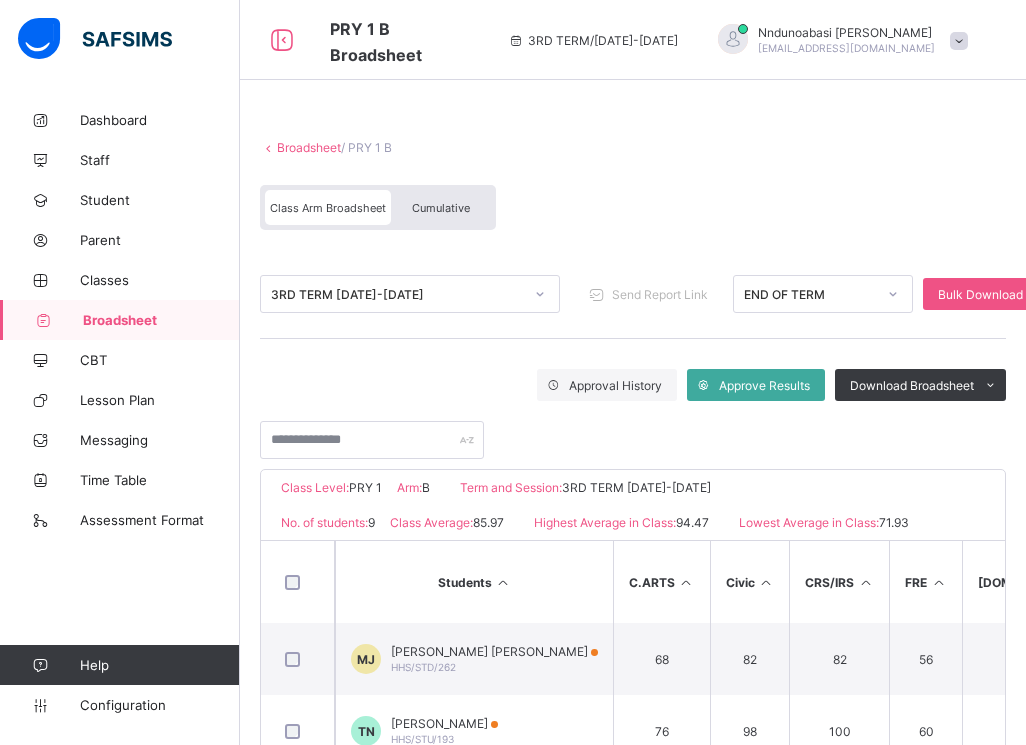 click on "Cumulative" at bounding box center (441, 208) 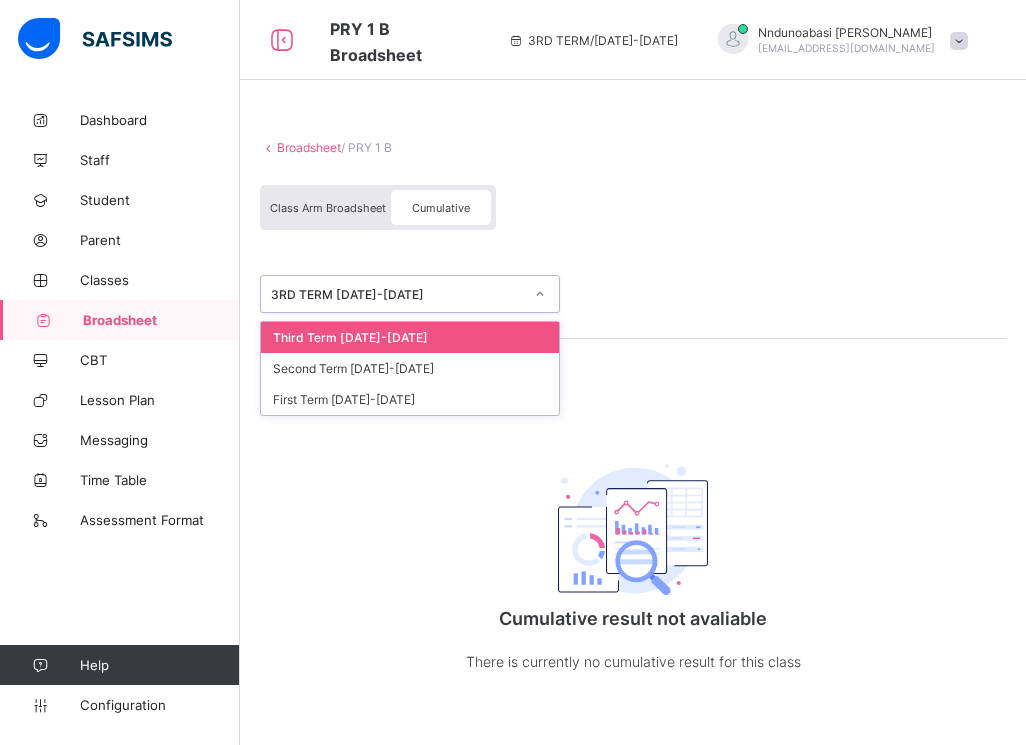 click 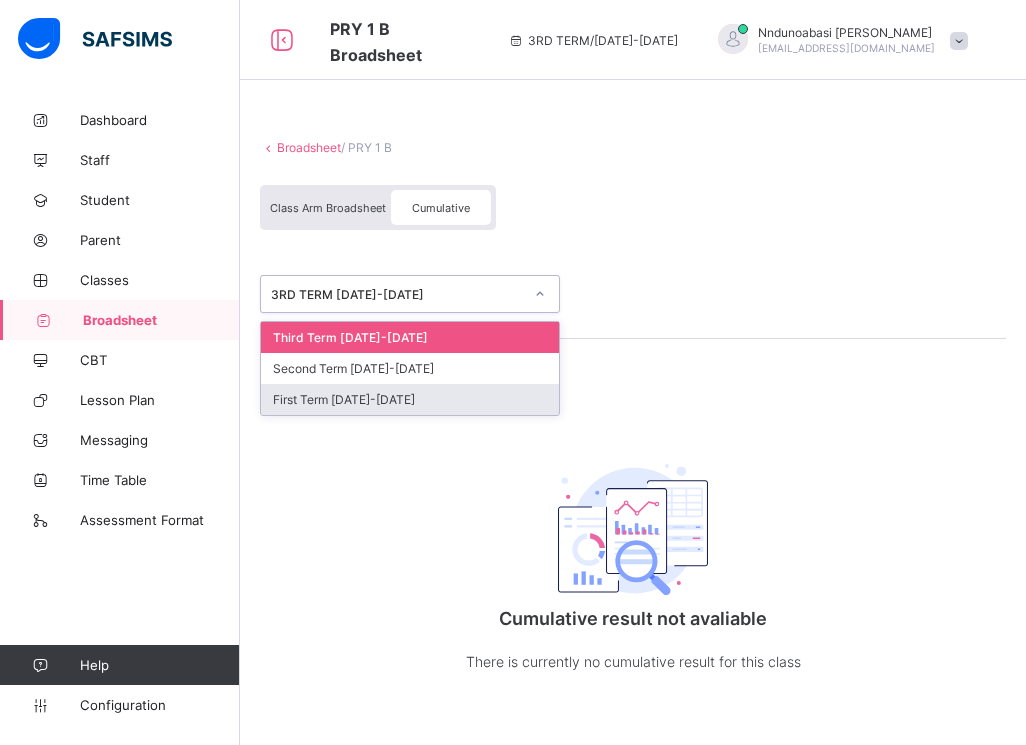 click on "First Term 2024-2025" at bounding box center [410, 399] 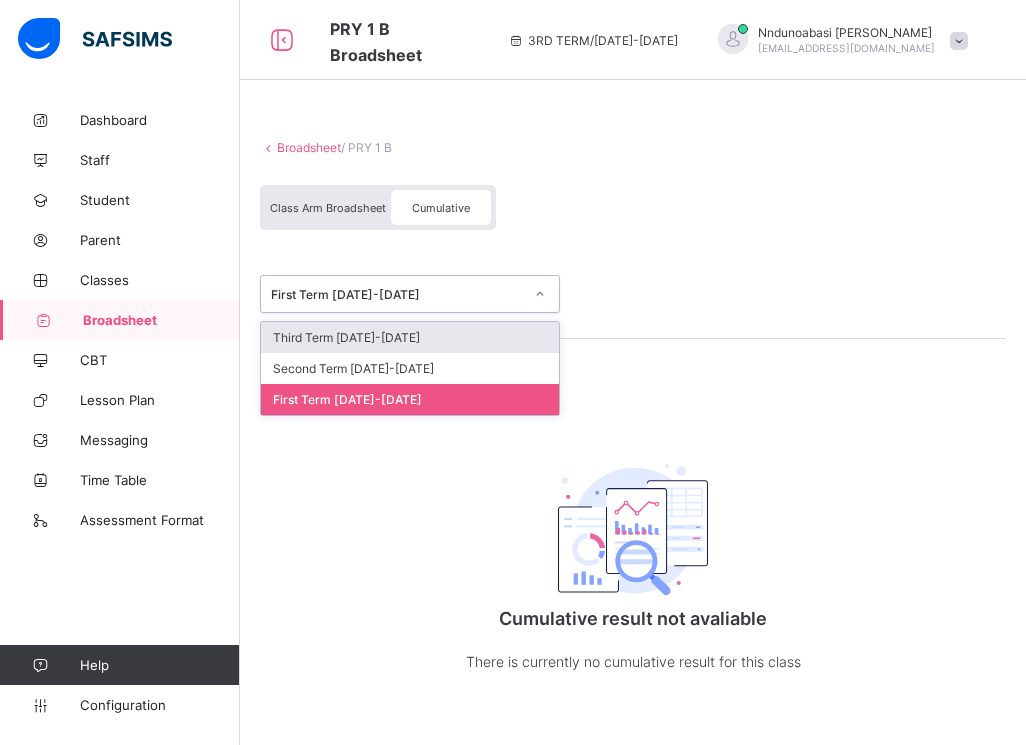 click at bounding box center (540, 294) 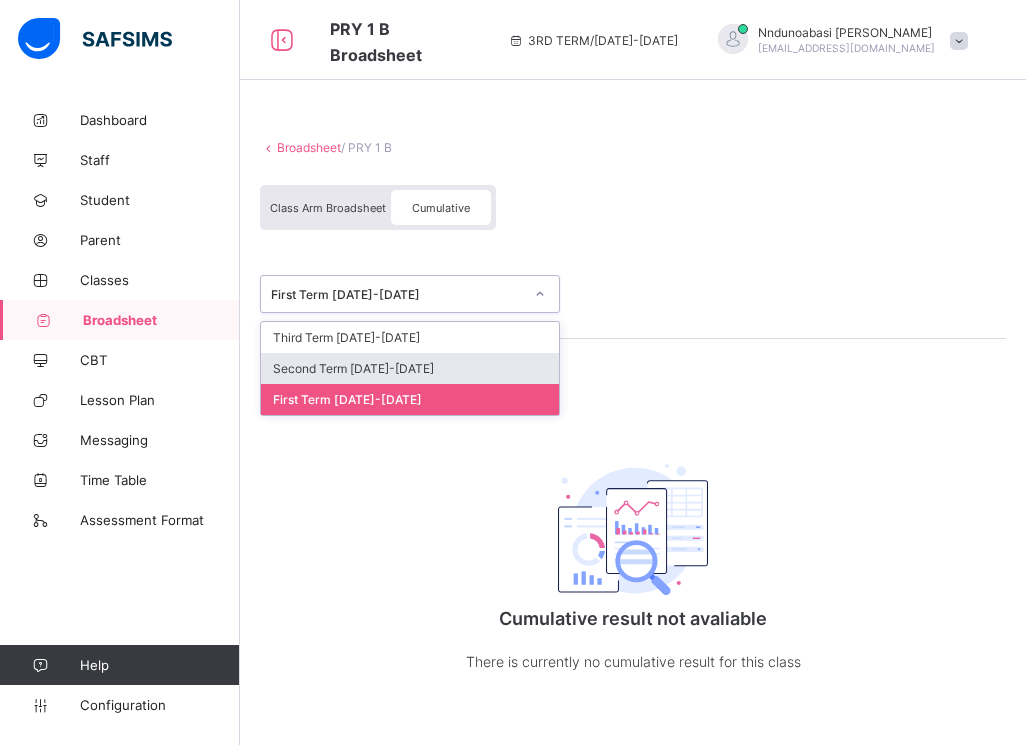 click on "Second Term 2024-2025" at bounding box center [410, 368] 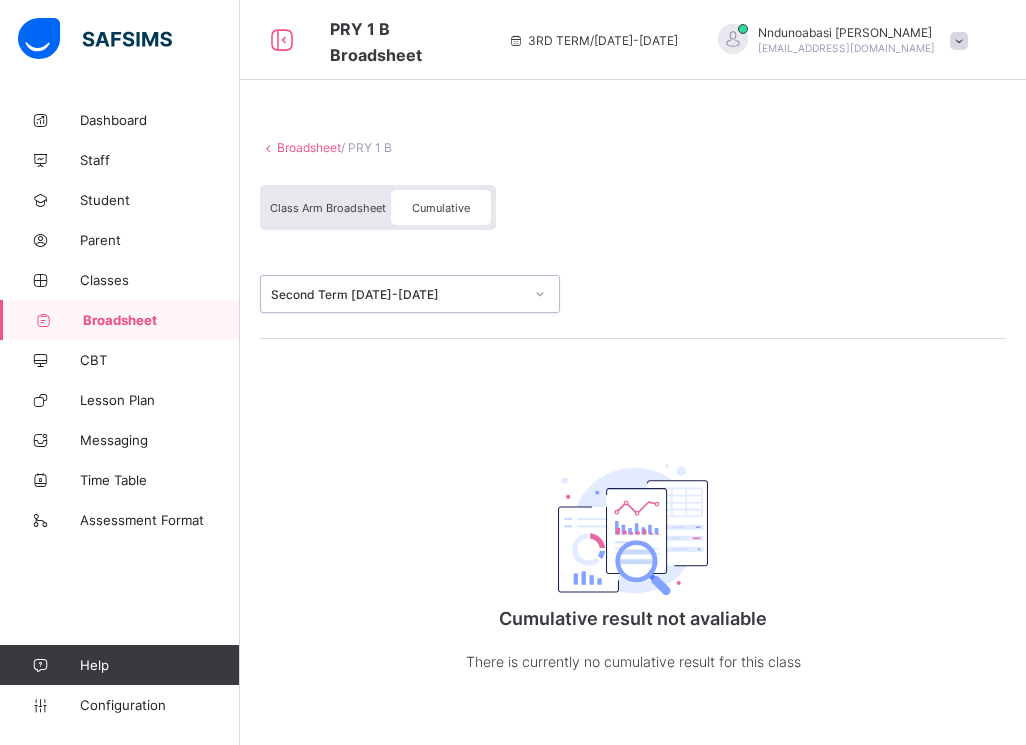 click 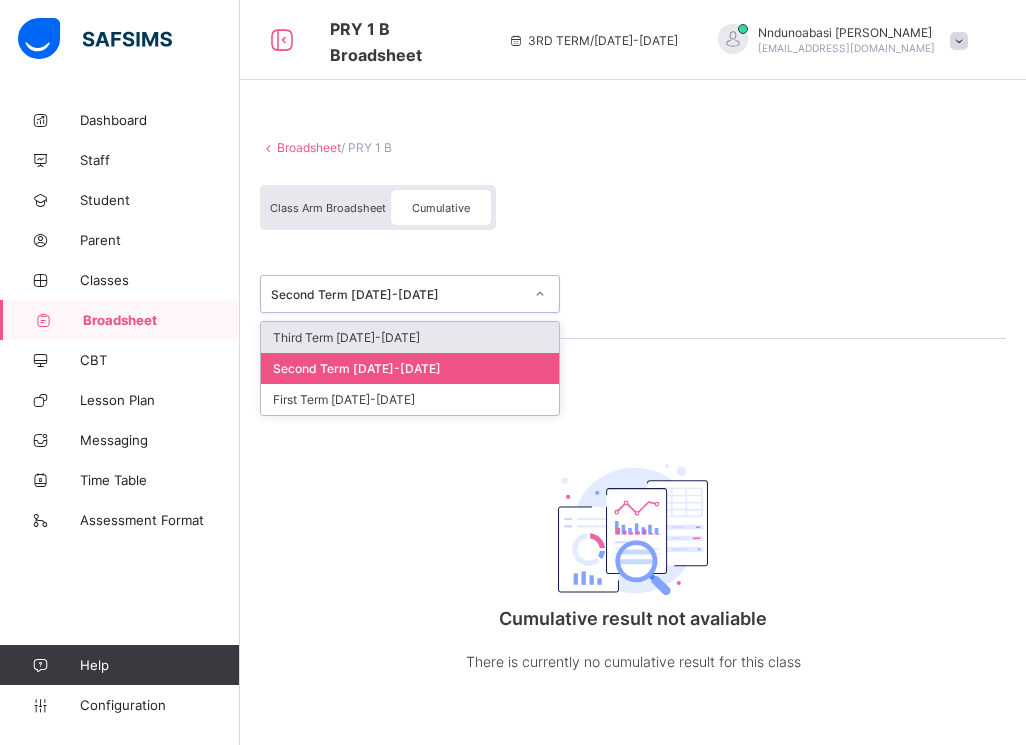 click on "Third Term 2024-2025" at bounding box center [410, 337] 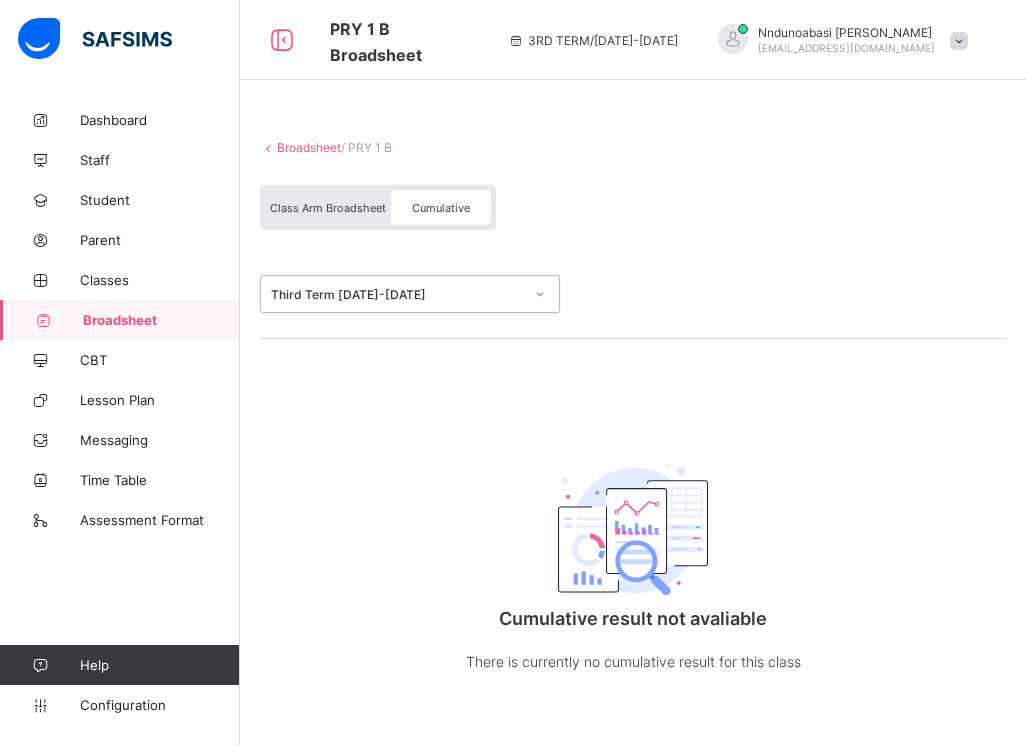 click on "option Third Term 2024-2025, selected.     0 results available. Select is focused ,type to refine list, press Down to open the menu,  Third Term 2024-2025" at bounding box center (633, 294) 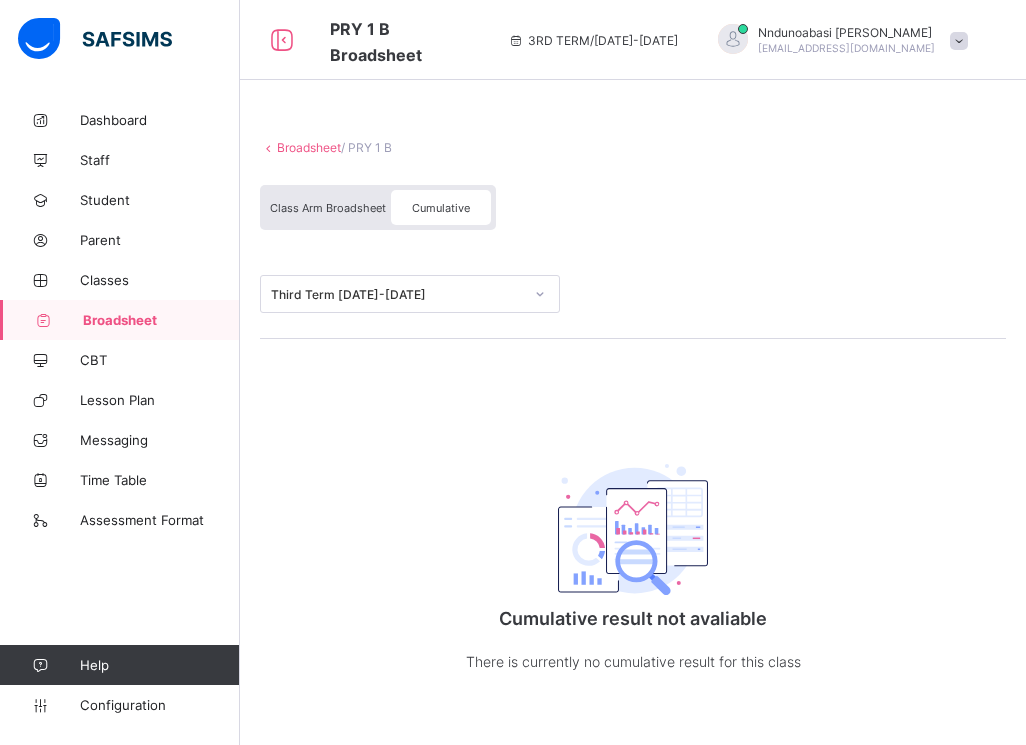click on "Broadsheet" at bounding box center [309, 147] 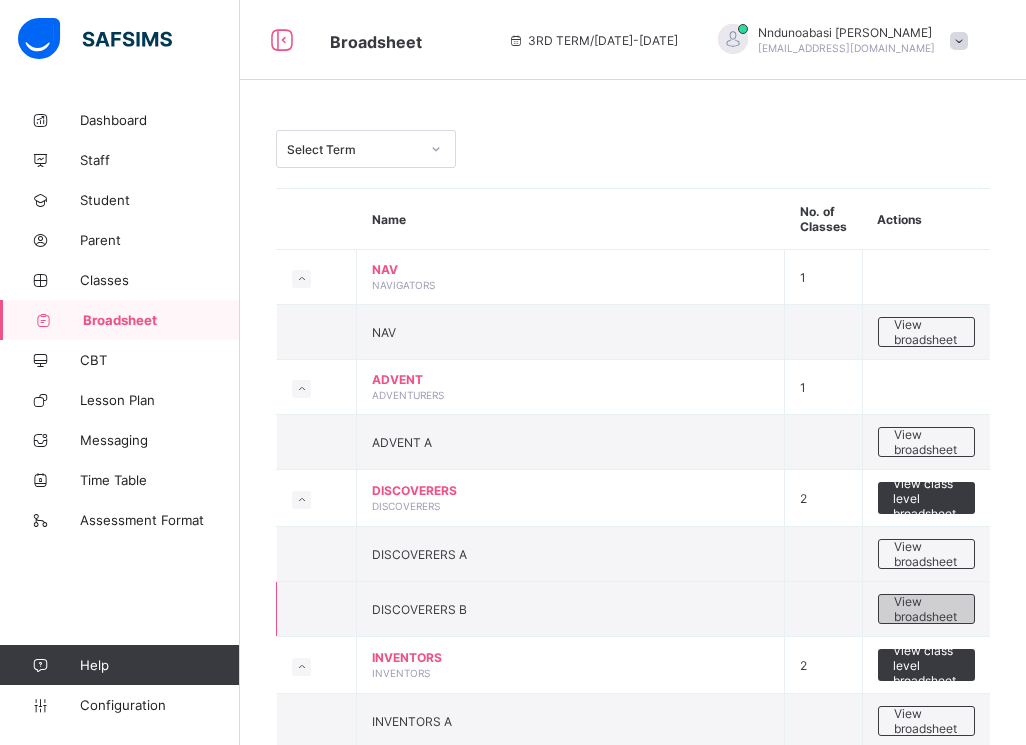 click on "View broadsheet" at bounding box center (926, 609) 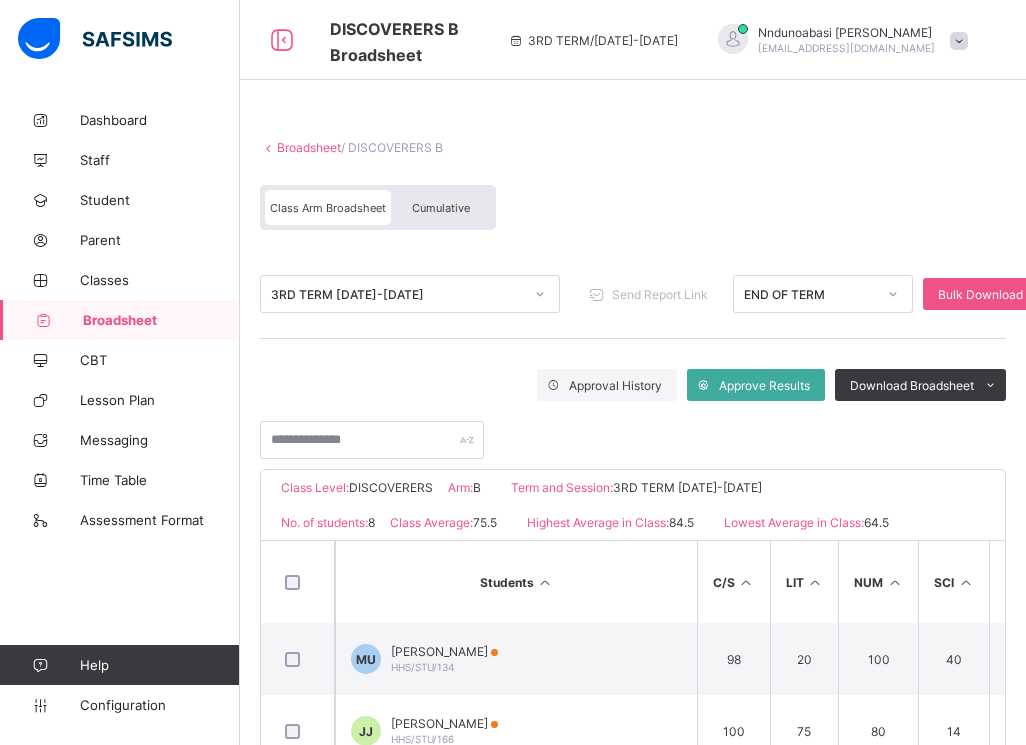 drag, startPoint x: 929, startPoint y: 596, endPoint x: 679, endPoint y: 438, distance: 295.74313 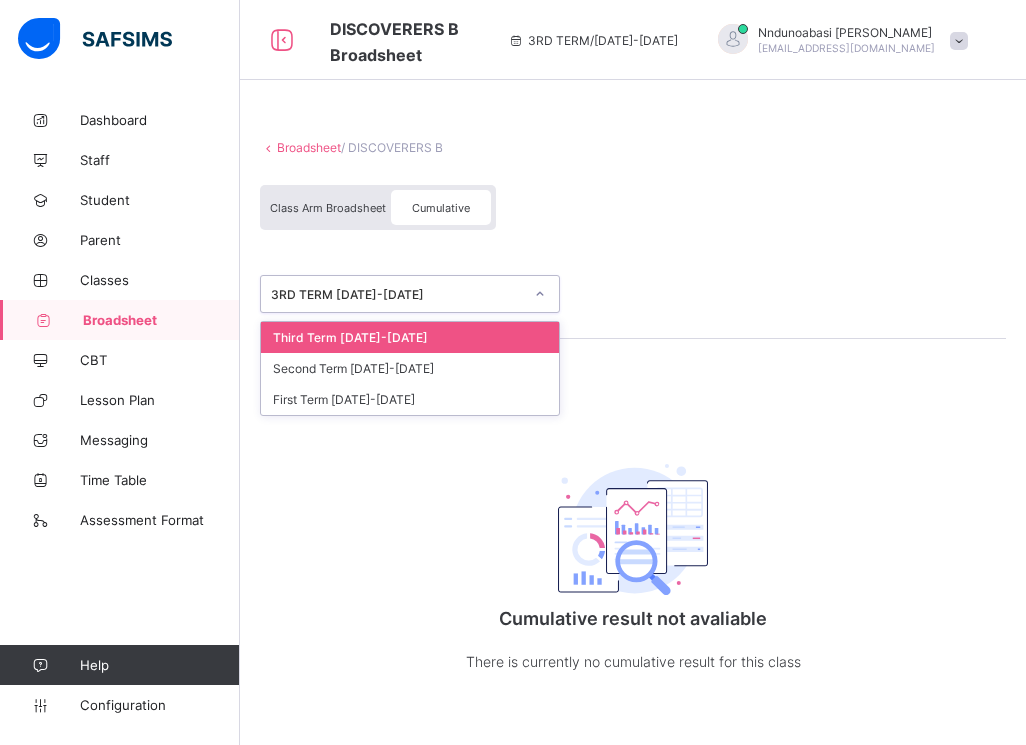 click 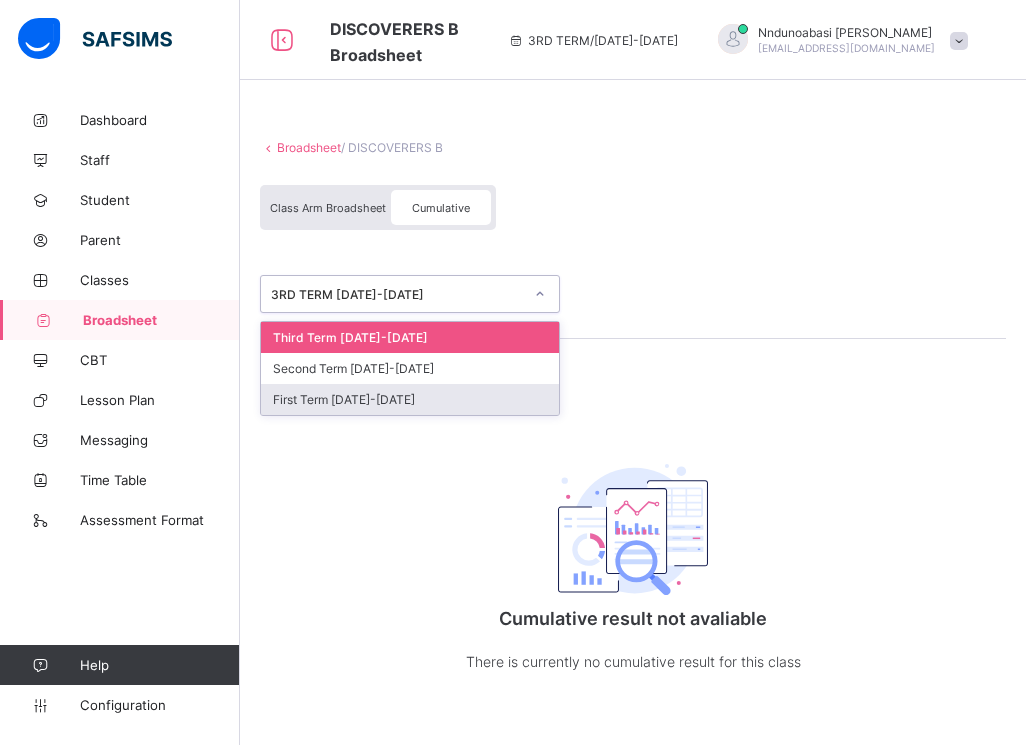 click on "First Term 2024-2025" at bounding box center [410, 399] 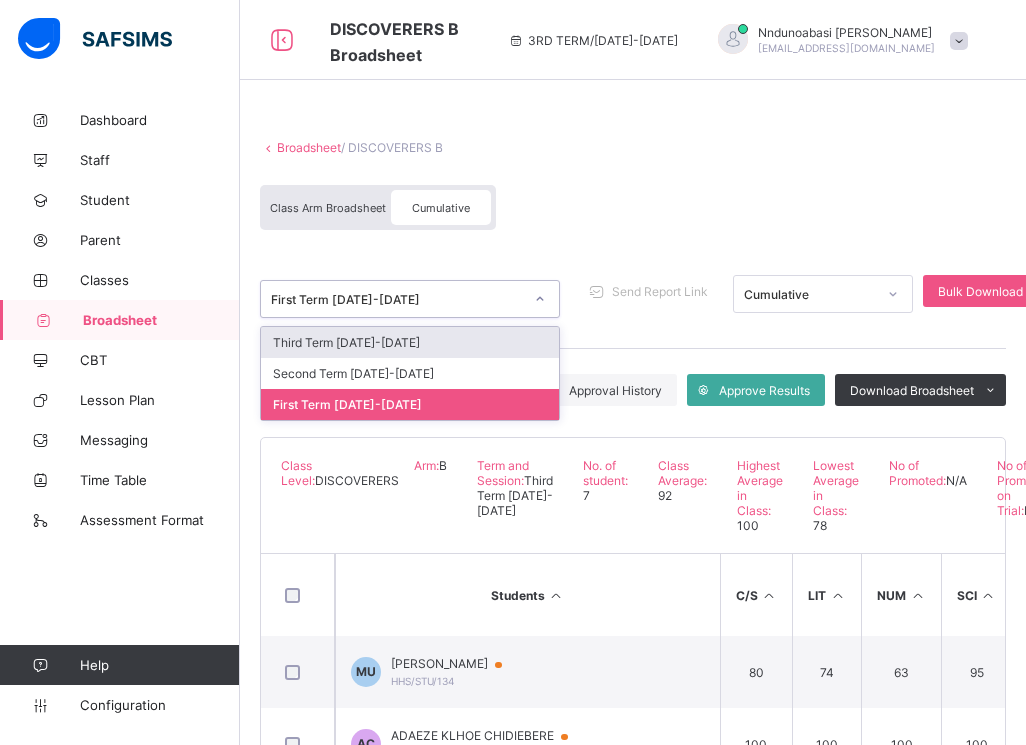 click at bounding box center (540, 299) 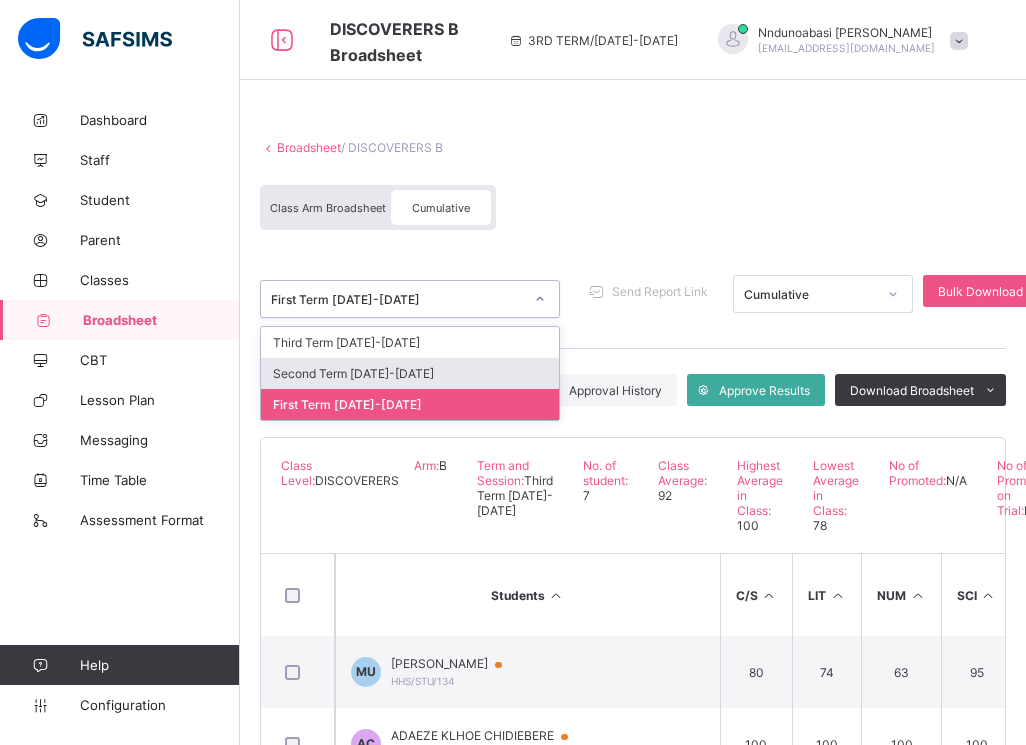 click on "Second Term 2024-2025" at bounding box center (410, 373) 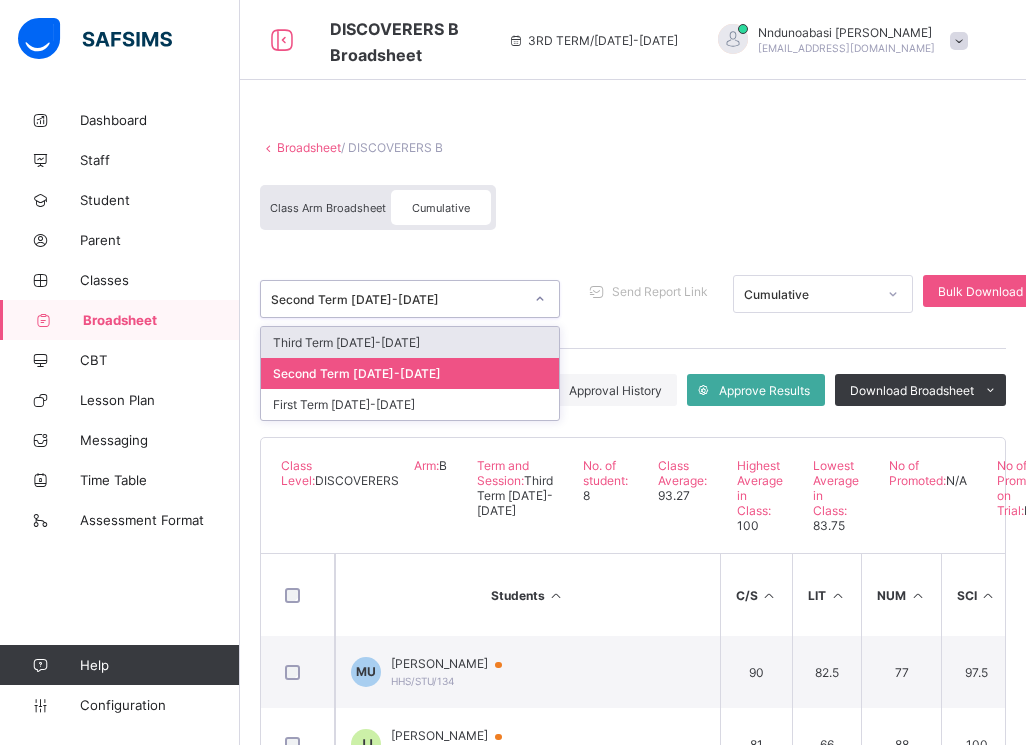 click 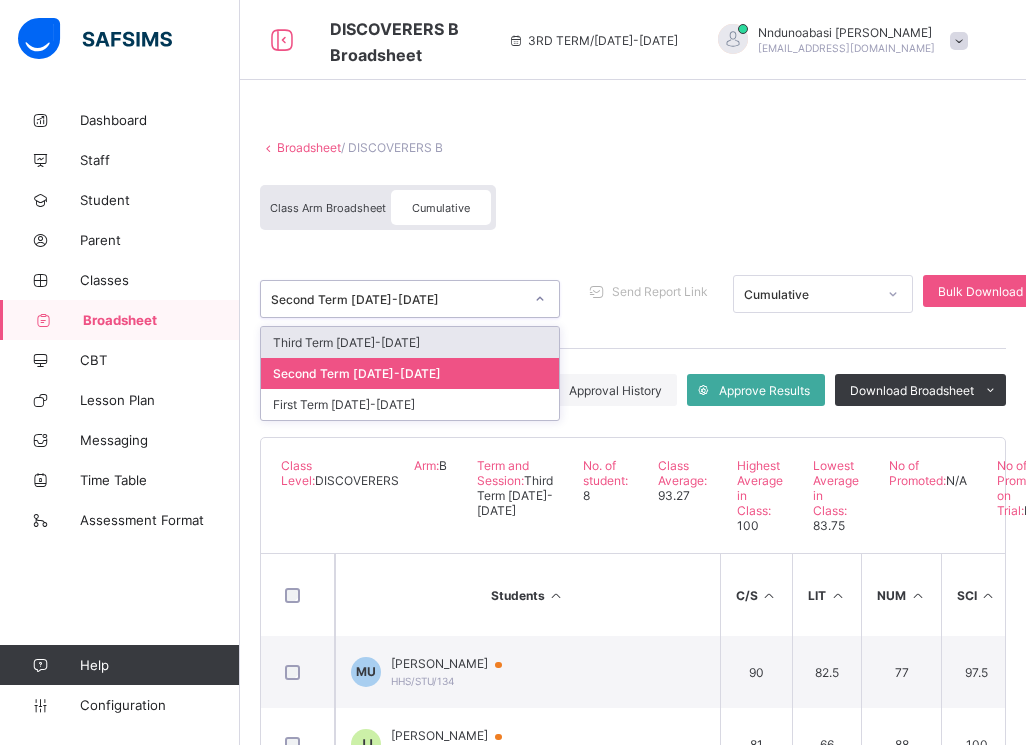 click on "Third Term 2024-2025" at bounding box center (410, 342) 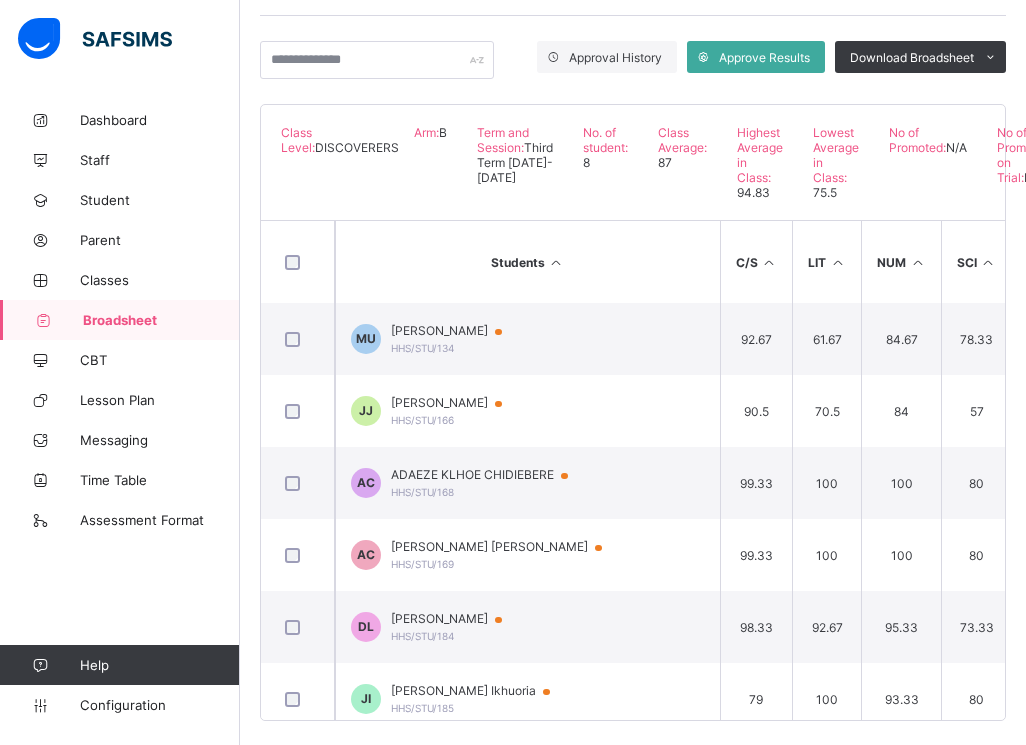 scroll, scrollTop: 379, scrollLeft: 0, axis: vertical 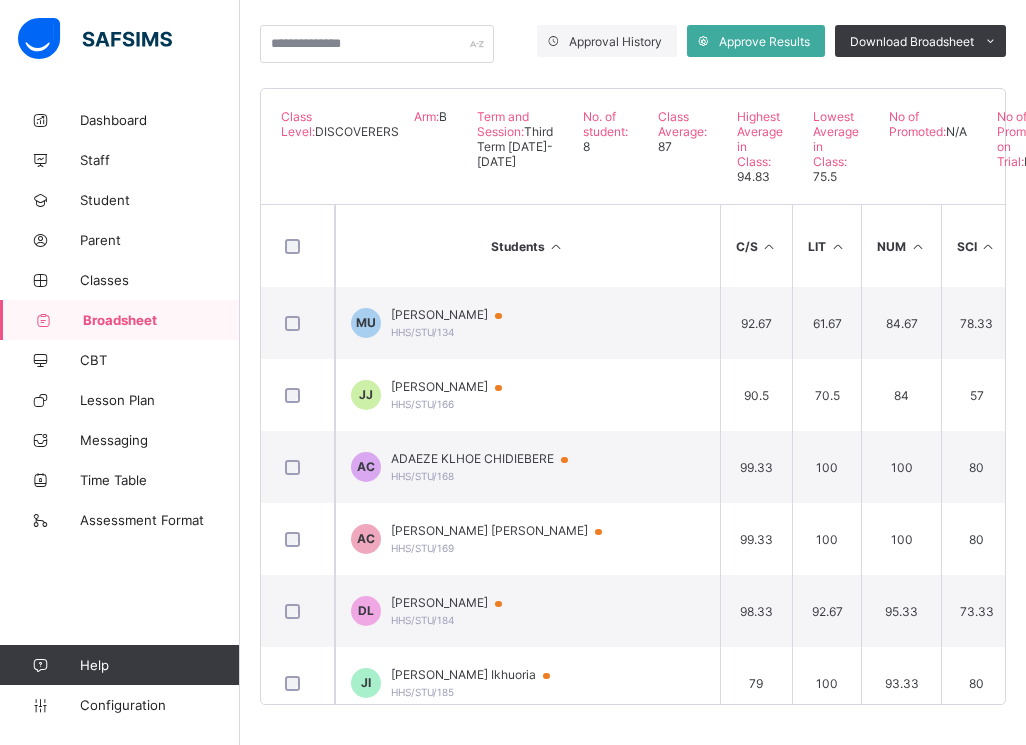 click on "Broadsheet  / DISCOVERERS B Class Arm Broadsheet Cumulative Third Term 2024-2025 Send Report Link Cumulative Bulk Download Cumulative Reportsheet  Approval History  Approve Results Download Broadsheet PDF Excel sheet Happy Hearts School Date: 12th Jul 2025, 5:52:54 am  Class Level:  DISCOVERERS  Arm:  B  Term and Session:  Third Term 2024-2025  No. of student:    8    Class Average:    87  Highest Average in Class:    94.83    Lowest Average in Class:    75.5    No of Promoted:   N/A   No of Promoted on Trial:   N/A   No of Repeat:   N/A  S/NO Admission No. Full Name C/S LIT NUM SCI No. of Subjects TOTAL Average Position Status Grade 1 HHS/STU/134 Munachimso Chantel Ufondu   92.67   61.67   84.67   78.33 4 952 79.33 7th N/A B 2 HHS/STU/166 JAMAL ADEMIDE JAIYEADE   90.5   70.5   84   57 4 604 75.5 8th N/A B 3 HHS/STU/168 ADAEZE KLHOE CHIDIEBERE   99.33   100   100   80 4 1138 94.83 1st N/A A 4 HHS/STU/169 ADAORA KAYLA CHIDIEBERE   99.33   100   100   80 4 1138 94.83 1st N/A A 5 HHS/STU/184 Diane  Laju   98.33" at bounding box center (633, 248) 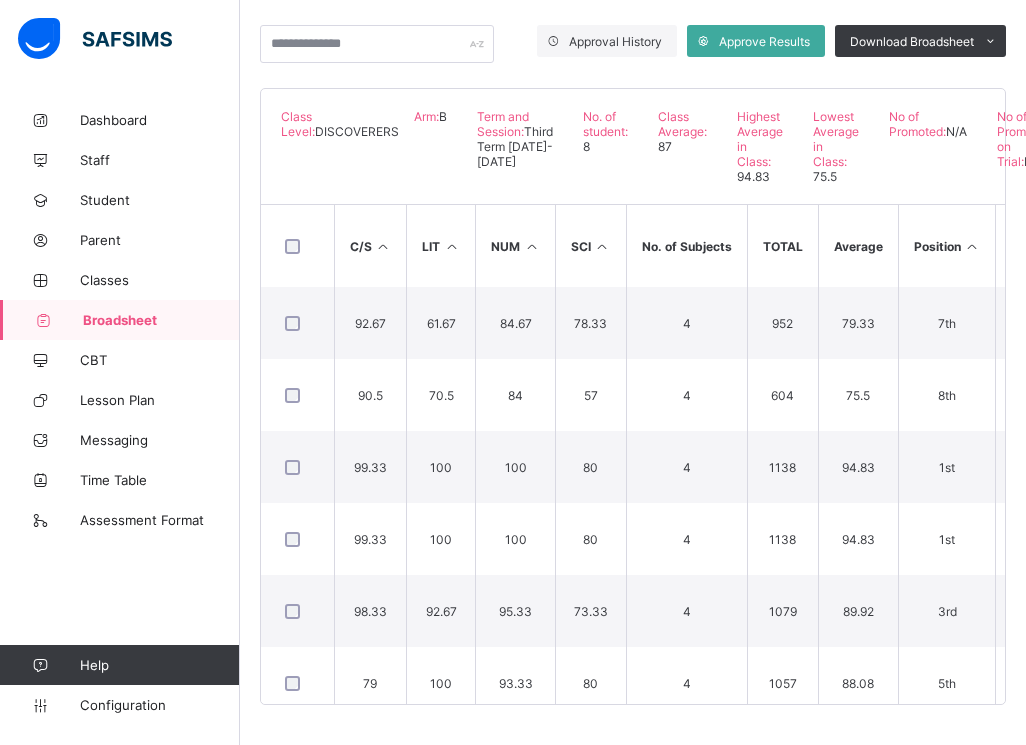 click on "Students   C/S   LIT   NUM   SCI   No. of Subjects TOTAL Average Position   Status Grade MU Munachimso Chantel Ufondu     HHS/STU/134   92.67 61.67 84.67 78.33   4     952     79.33     7th     N/A     B   JJ JAMAL ADEMIDE JAIYEADE     HHS/STU/166   90.5 70.5 84 57   4     604     75.5     8th     N/A     B   AC ADAEZE KLHOE CHIDIEBERE     HHS/STU/168   99.33 100 100 80   4     1138     94.83     1st     N/A     A   AC ADAORA KAYLA CHIDIEBERE     HHS/STU/169   99.33 100 100 80   4     1138     94.83     1st     N/A     A   DL Diane  Laju     HHS/STU/184   98.33 92.67 95.33 73.33   4     1079     89.92     3rd     N/A     B   JI Jayden Ikhuoria Ikhuoria     HHS/STU/185   79 100 93.33 80   4     1057     88.08     5th     N/A     B   AO Arin Ose Ose     HHS/STU/186   90.33 84.33 93.33 69   4     1011     84.25     6th     N/A     B   VA Vivian Oluwayanmife Ajayi     HHS/STU/222   98.67 89 90.33 79   4     1071     89.25     4th     N/A     B" at bounding box center (633, 454) 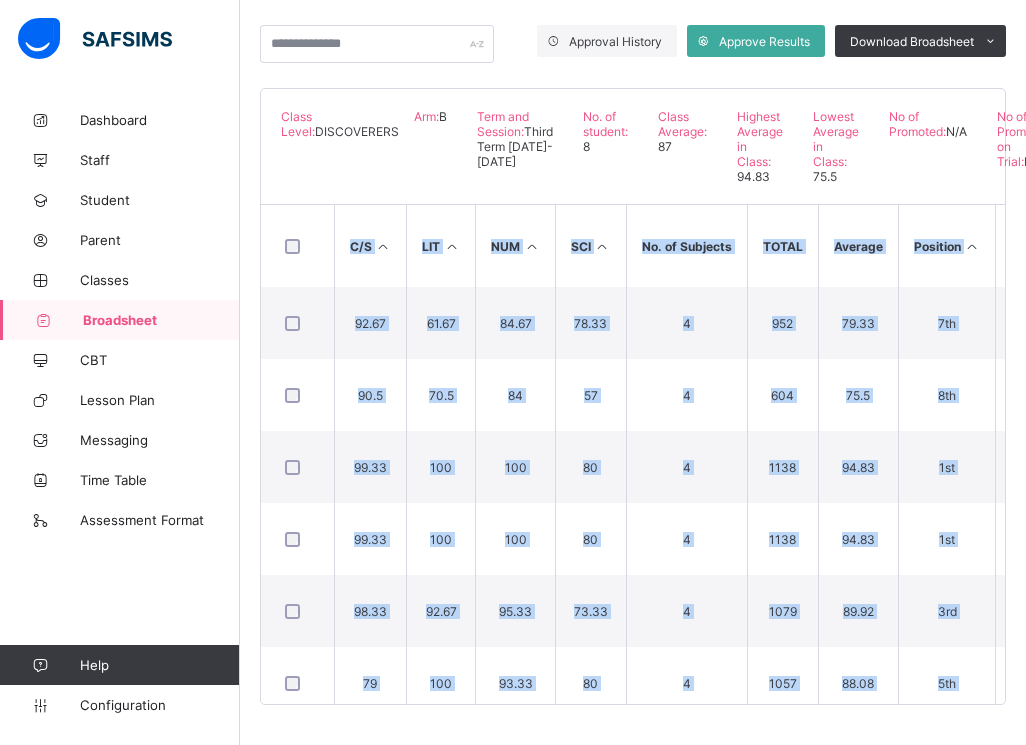click on "Students   C/S   LIT   NUM   SCI   No. of Subjects TOTAL Average Position   Status Grade MU Munachimso Chantel Ufondu     HHS/STU/134   92.67 61.67 84.67 78.33   4     952     79.33     7th     N/A     B   JJ JAMAL ADEMIDE JAIYEADE     HHS/STU/166   90.5 70.5 84 57   4     604     75.5     8th     N/A     B   AC ADAEZE KLHOE CHIDIEBERE     HHS/STU/168   99.33 100 100 80   4     1138     94.83     1st     N/A     A   AC ADAORA KAYLA CHIDIEBERE     HHS/STU/169   99.33 100 100 80   4     1138     94.83     1st     N/A     A   DL Diane  Laju     HHS/STU/184   98.33 92.67 95.33 73.33   4     1079     89.92     3rd     N/A     B   JI Jayden Ikhuoria Ikhuoria     HHS/STU/185   79 100 93.33 80   4     1057     88.08     5th     N/A     B   AO Arin Ose Ose     HHS/STU/186   90.33 84.33 93.33 69   4     1011     84.25     6th     N/A     B   VA Vivian Oluwayanmife Ajayi     HHS/STU/222   98.67 89 90.33 79   4     1071     89.25     4th     N/A     B" at bounding box center [633, 454] 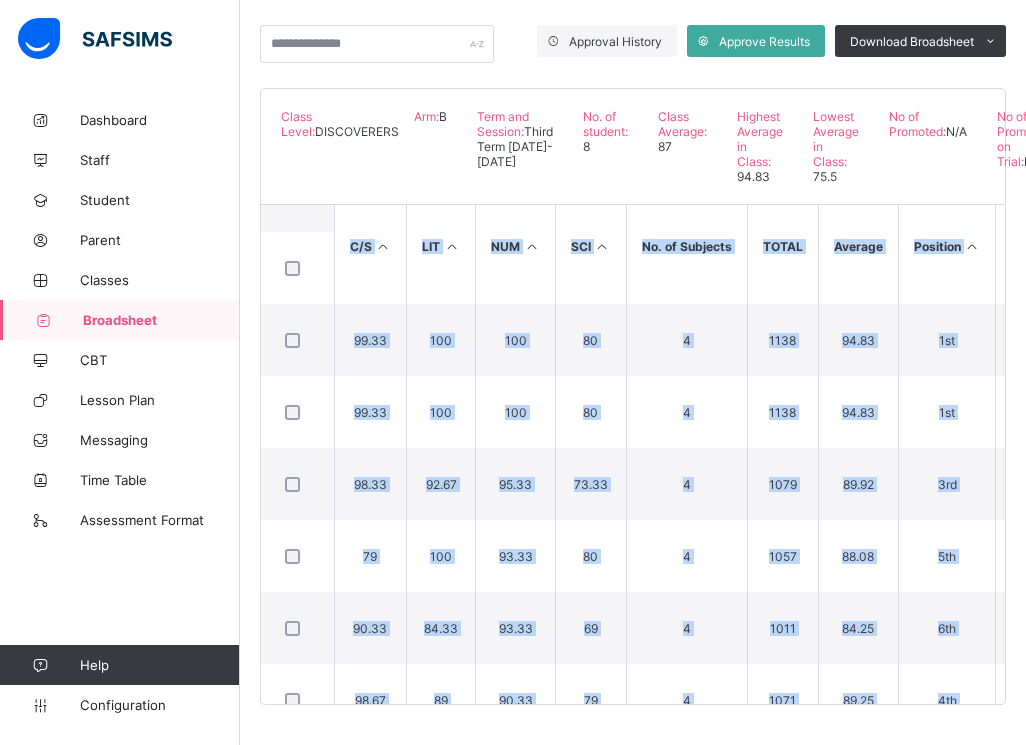 scroll, scrollTop: 12, scrollLeft: 386, axis: both 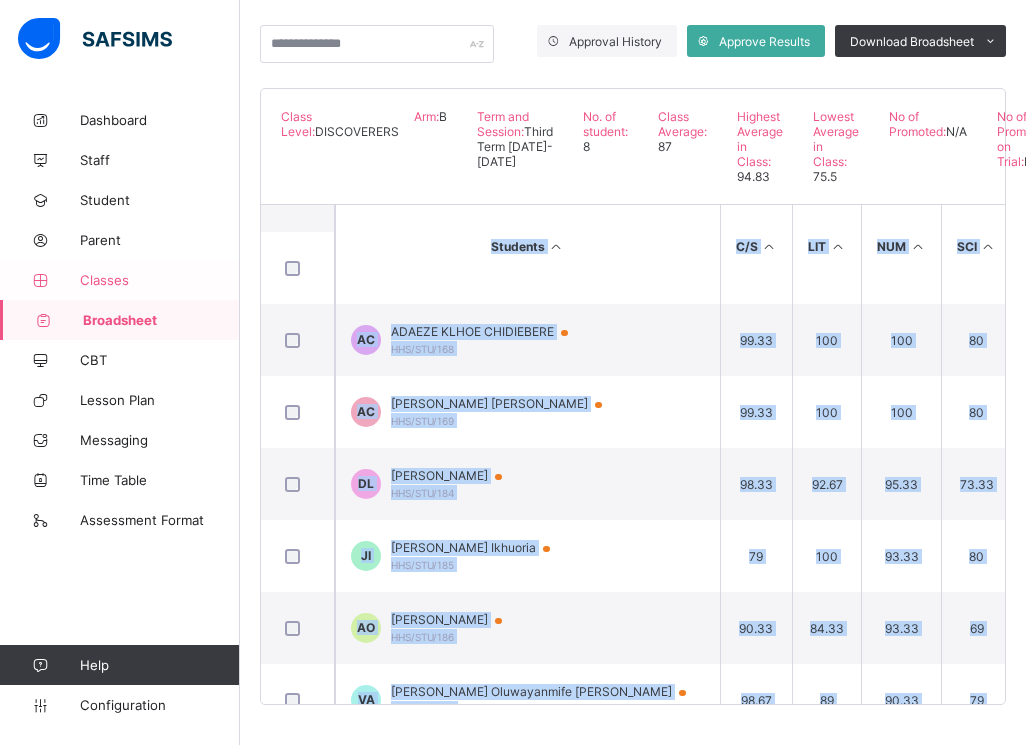click on "Classes" at bounding box center [160, 280] 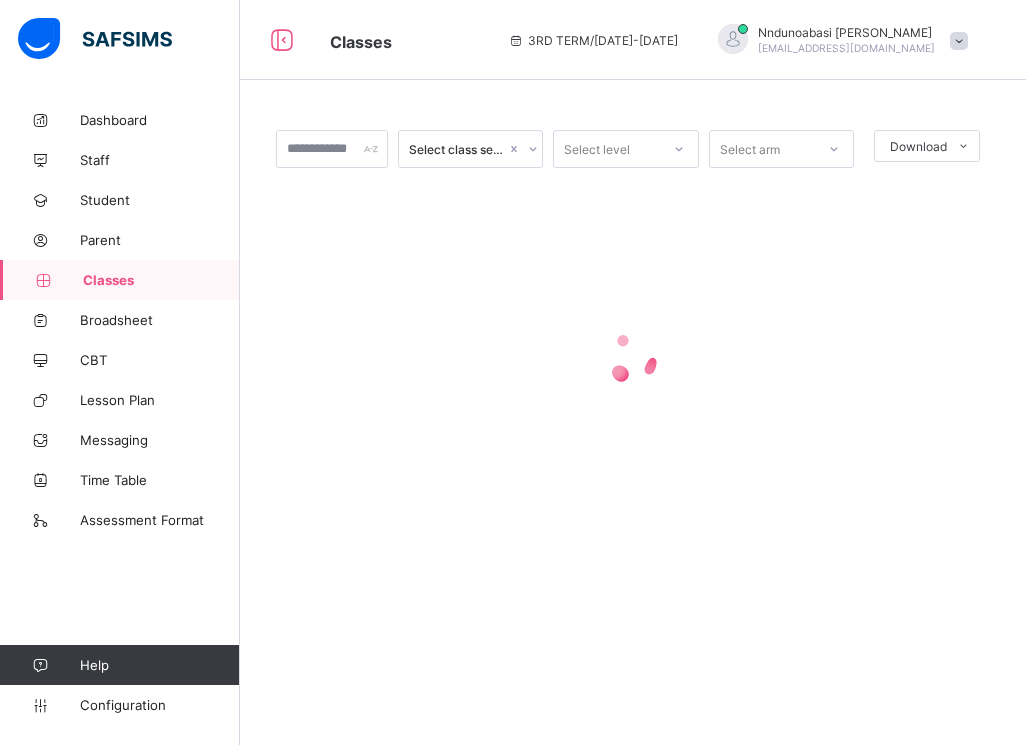 scroll, scrollTop: 0, scrollLeft: 0, axis: both 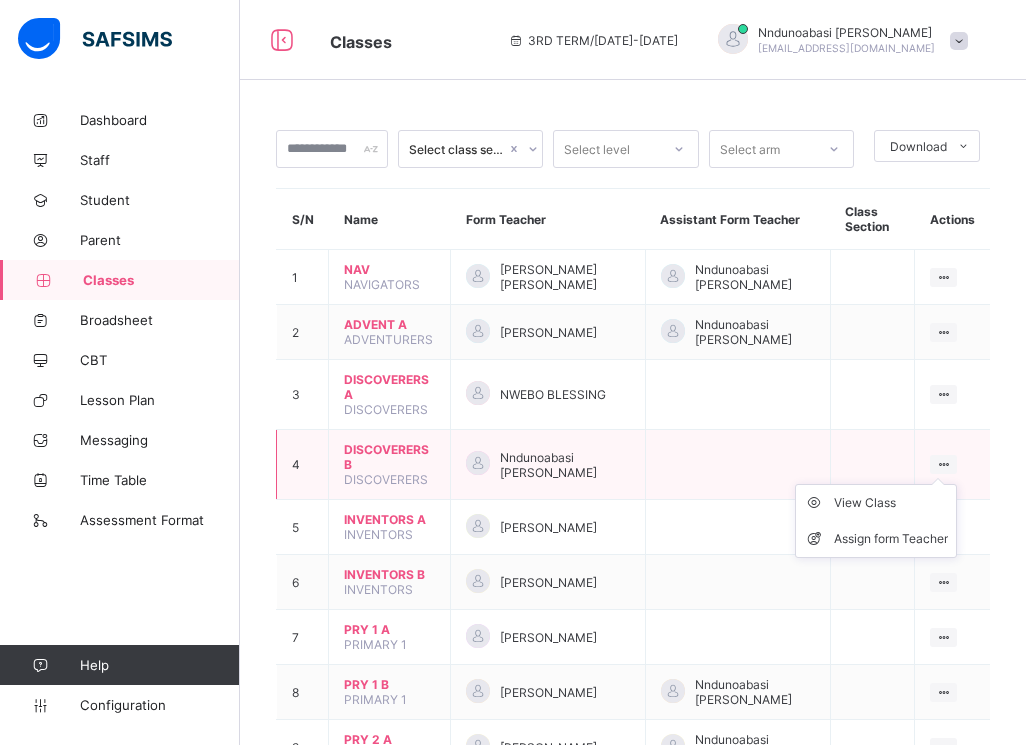 click on "View Class Assign form Teacher" at bounding box center [876, 521] 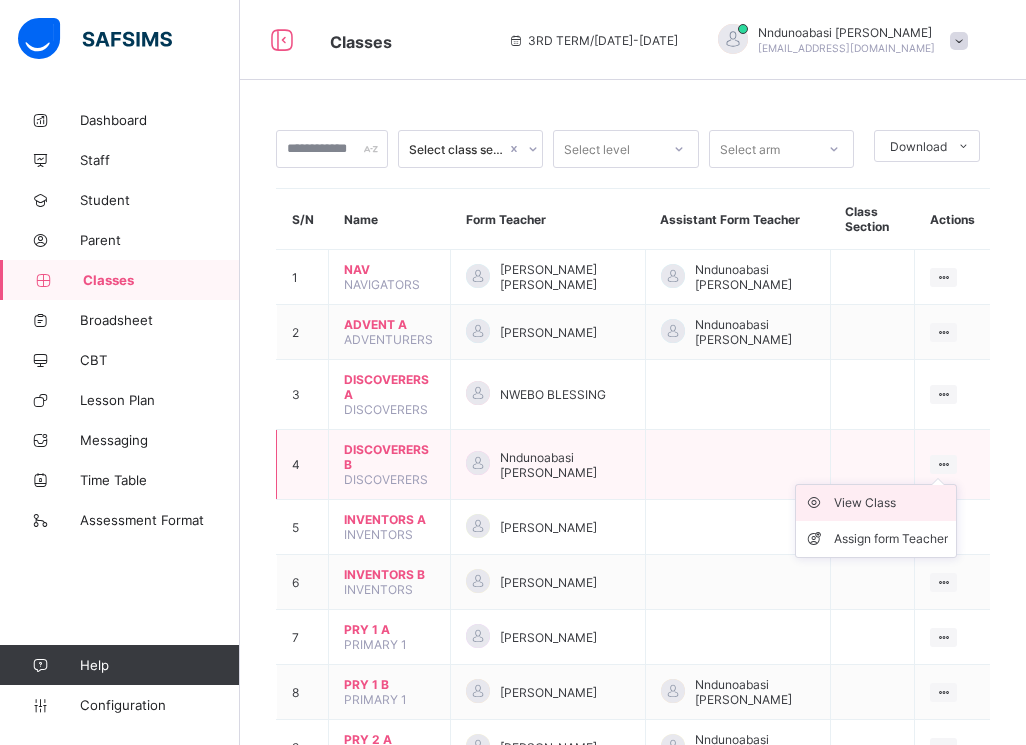 click on "View Class" at bounding box center (891, 503) 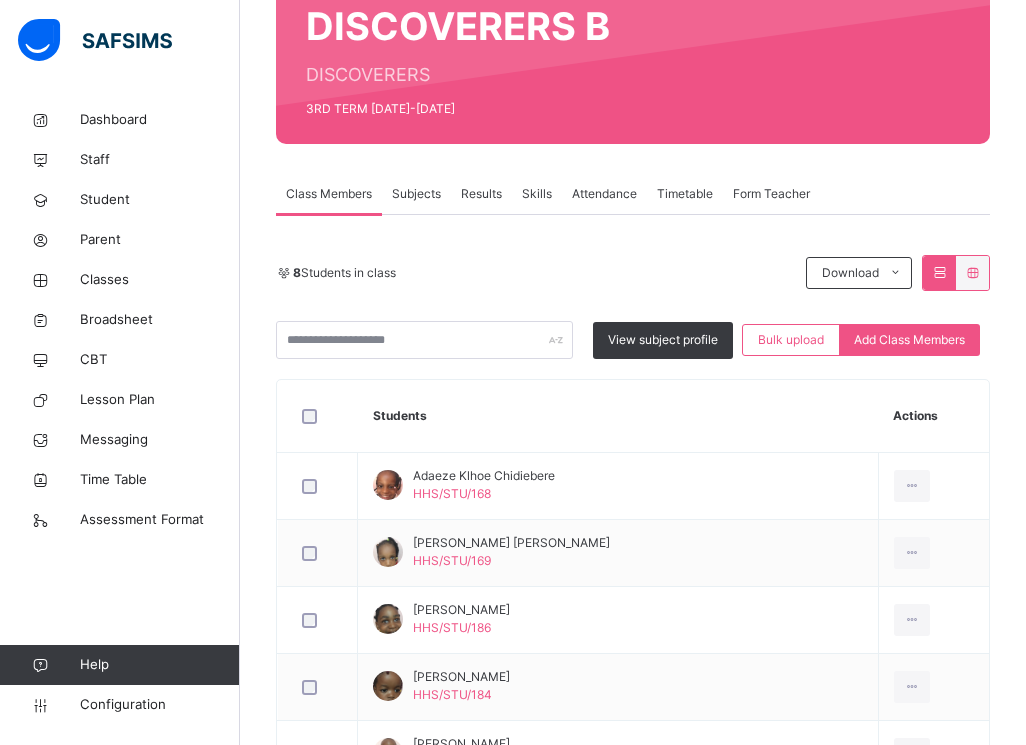 scroll, scrollTop: 200, scrollLeft: 0, axis: vertical 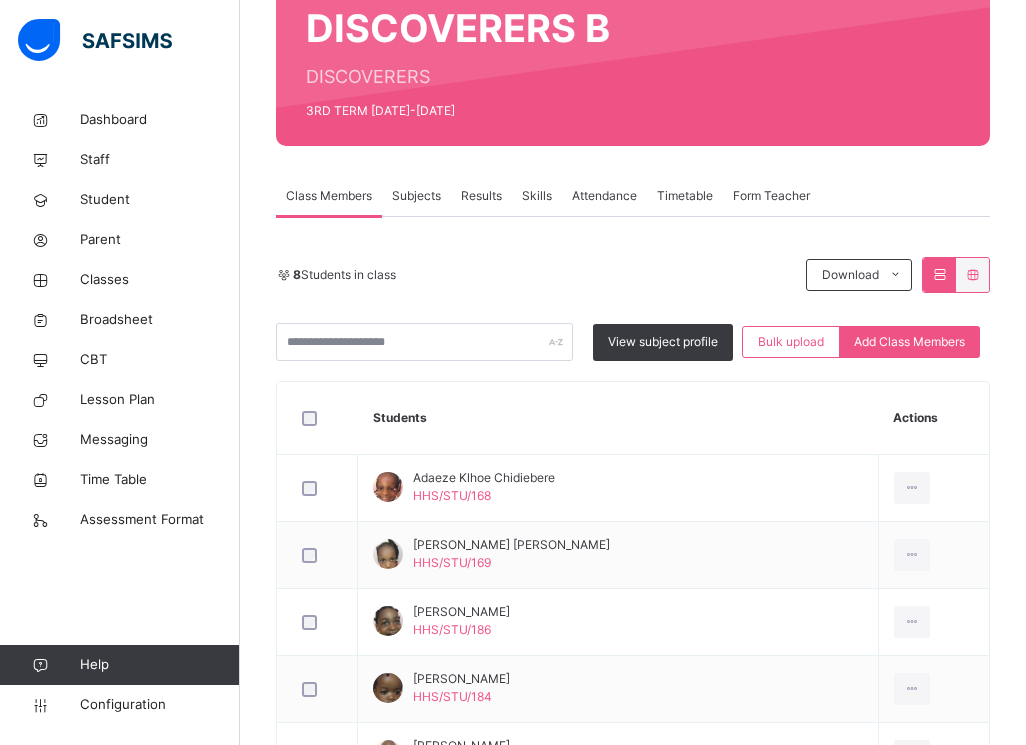 click on "Subjects" at bounding box center (416, 196) 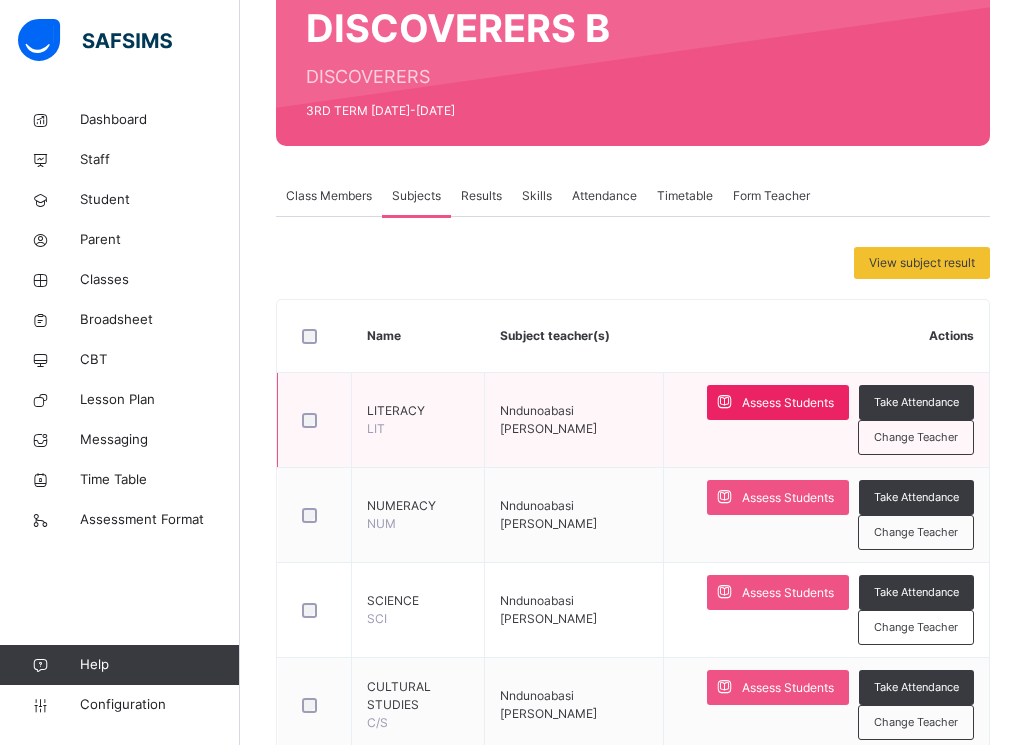 click on "Assess Students" at bounding box center [788, 403] 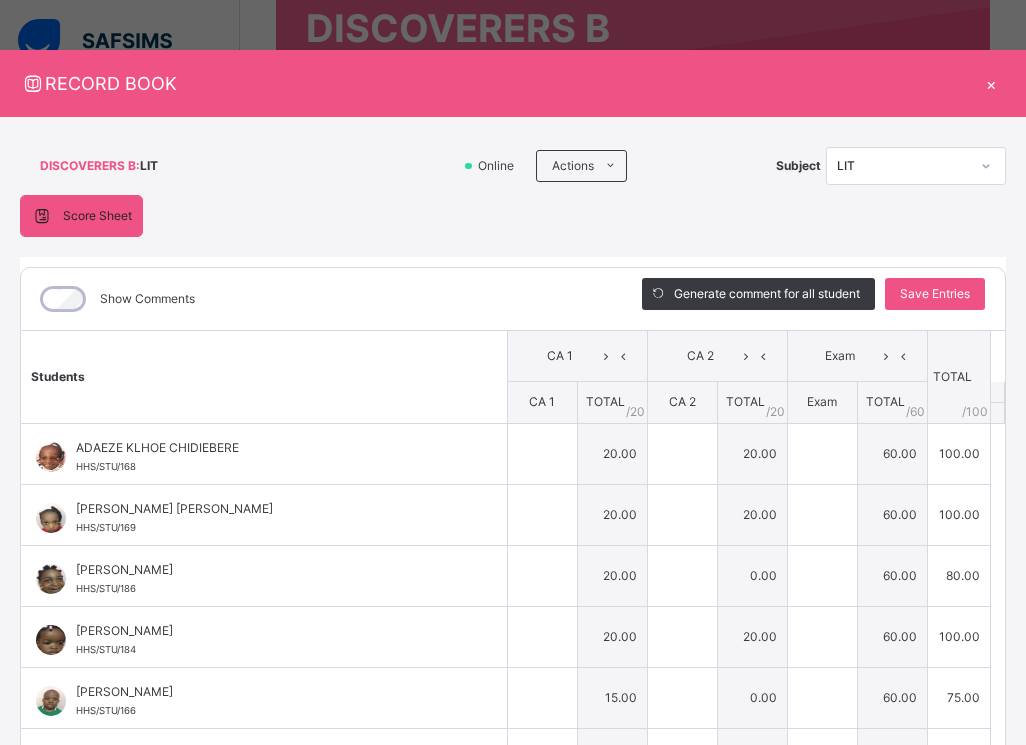 type on "**" 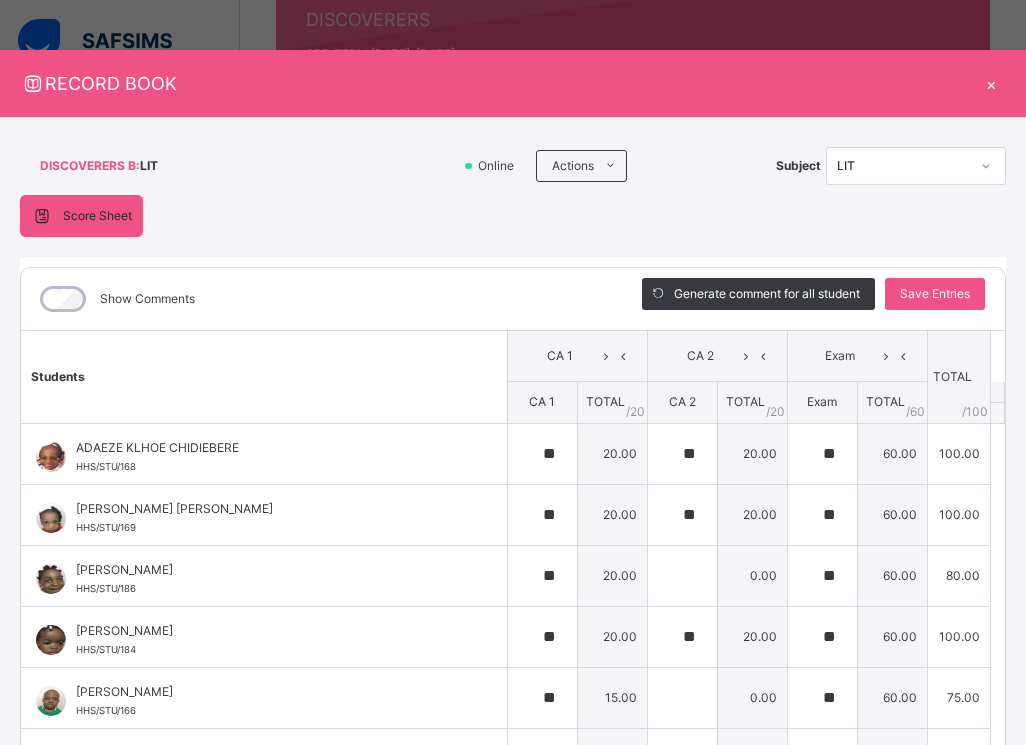 scroll, scrollTop: 258, scrollLeft: 0, axis: vertical 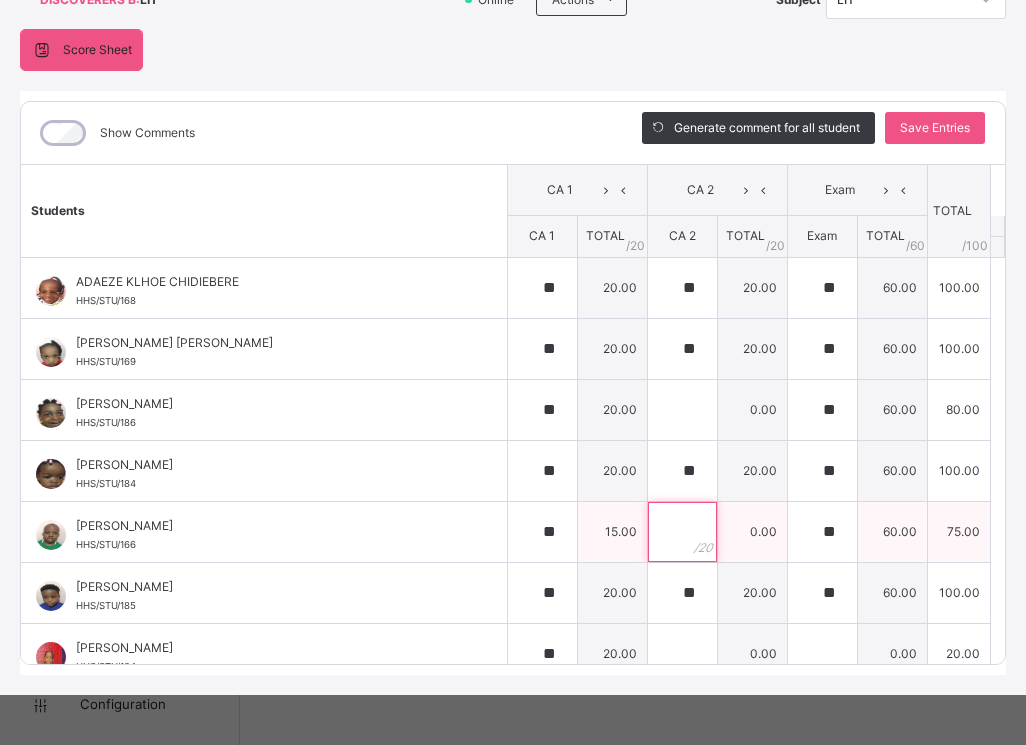 click at bounding box center [682, 532] 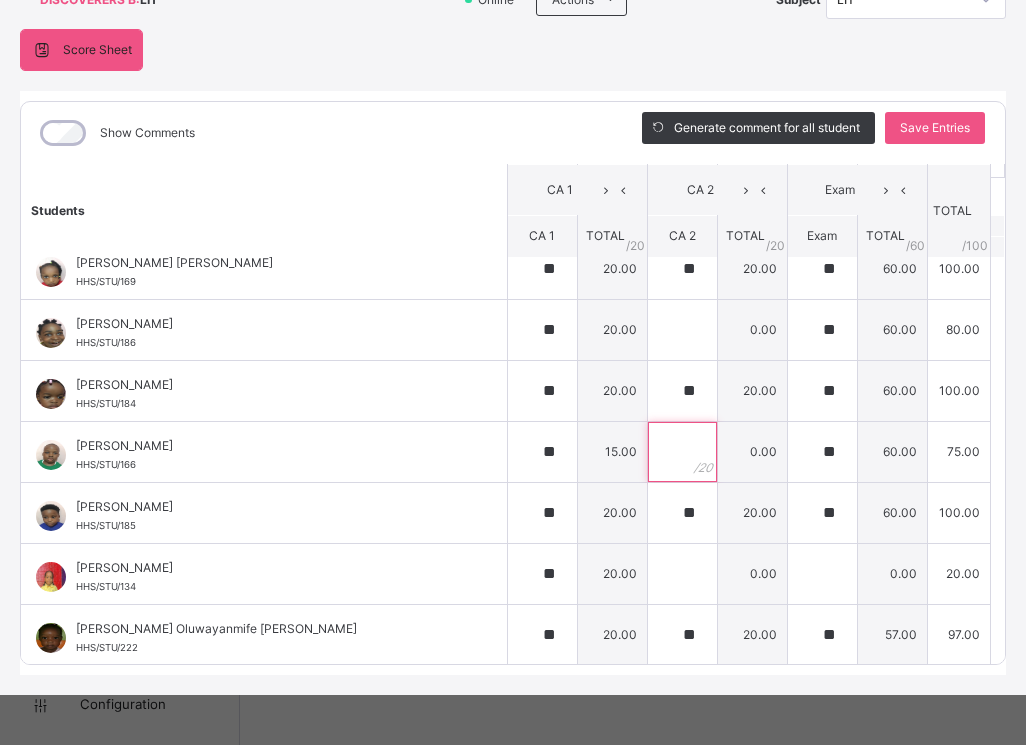 scroll, scrollTop: 82, scrollLeft: 0, axis: vertical 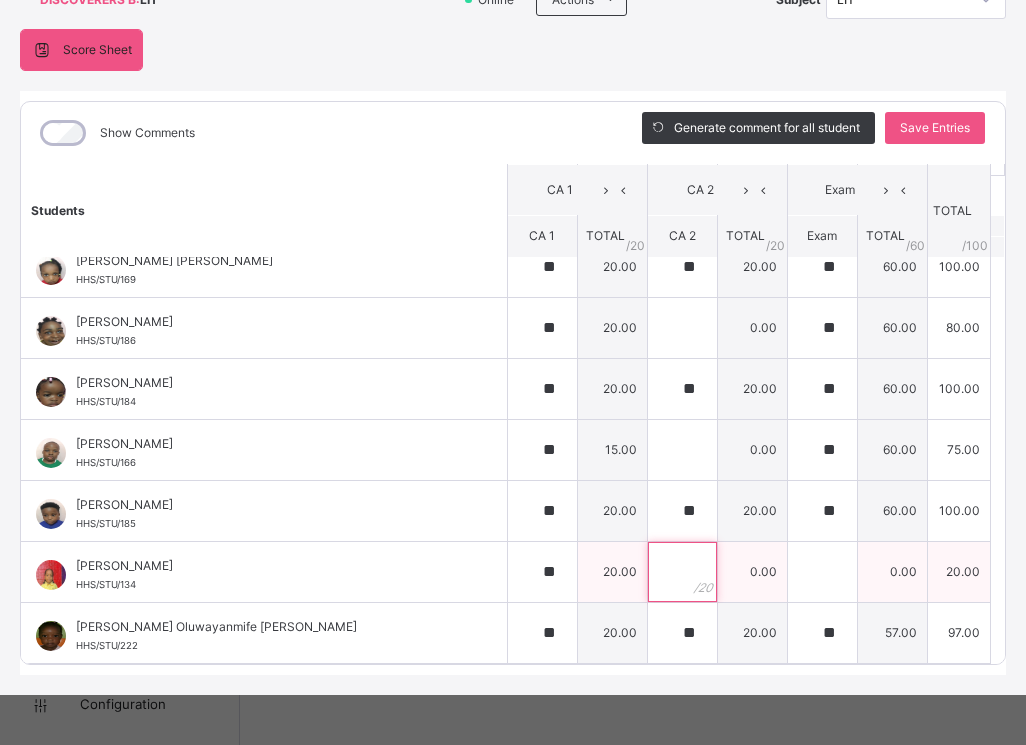 click at bounding box center [682, 572] 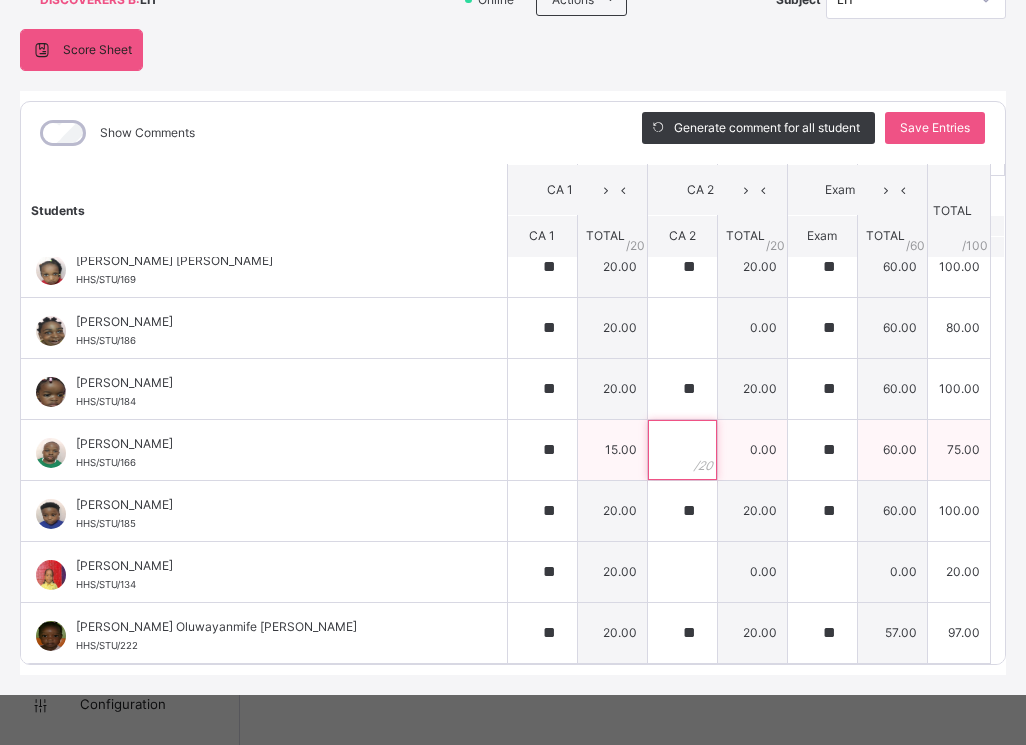 click at bounding box center [682, 450] 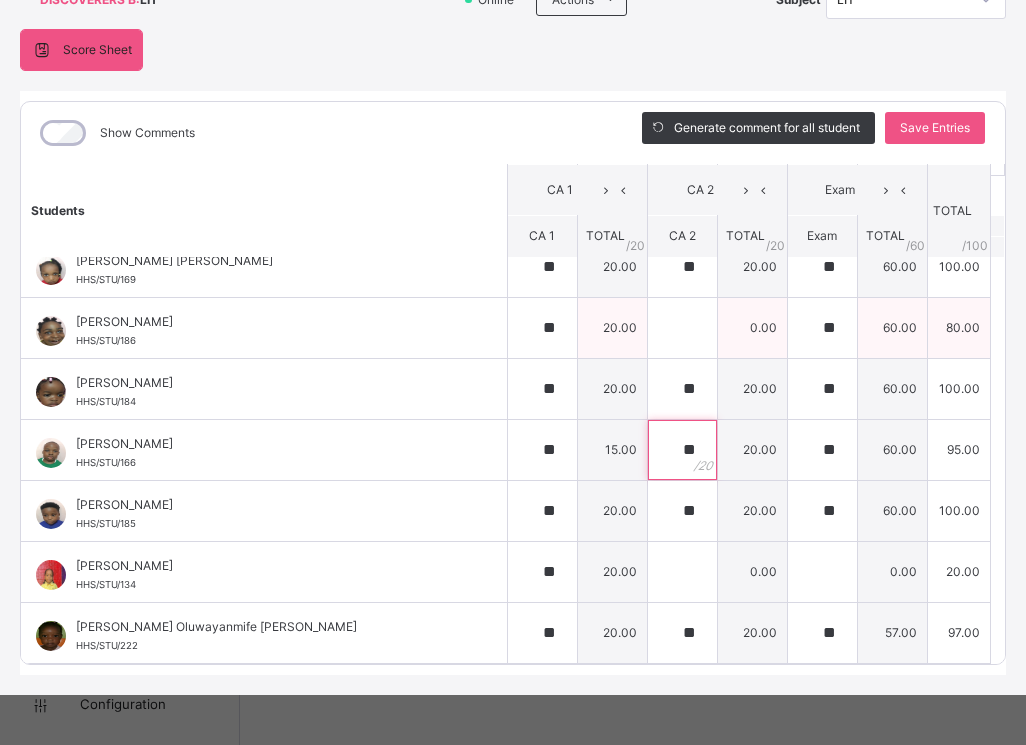 type on "**" 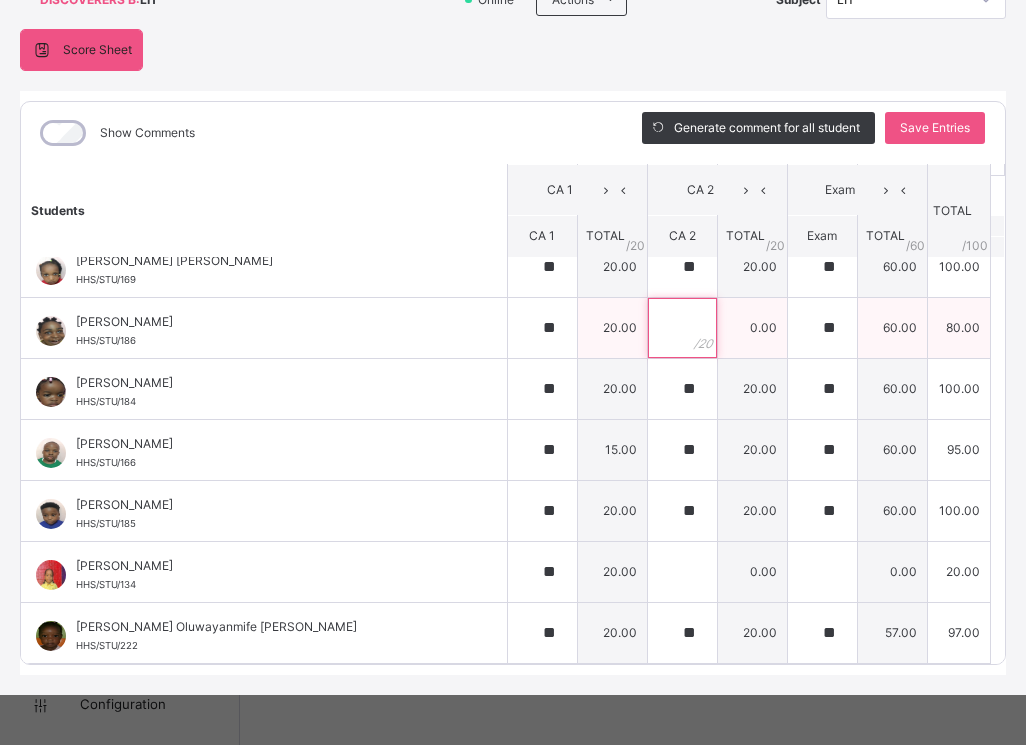 click at bounding box center [682, 328] 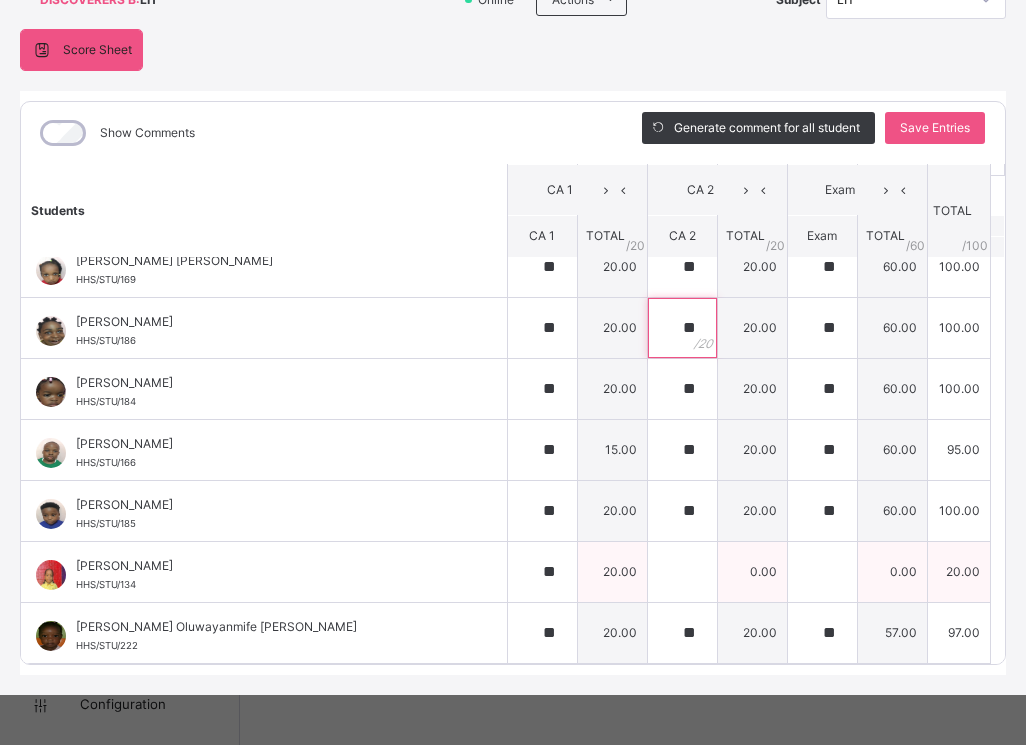 type on "**" 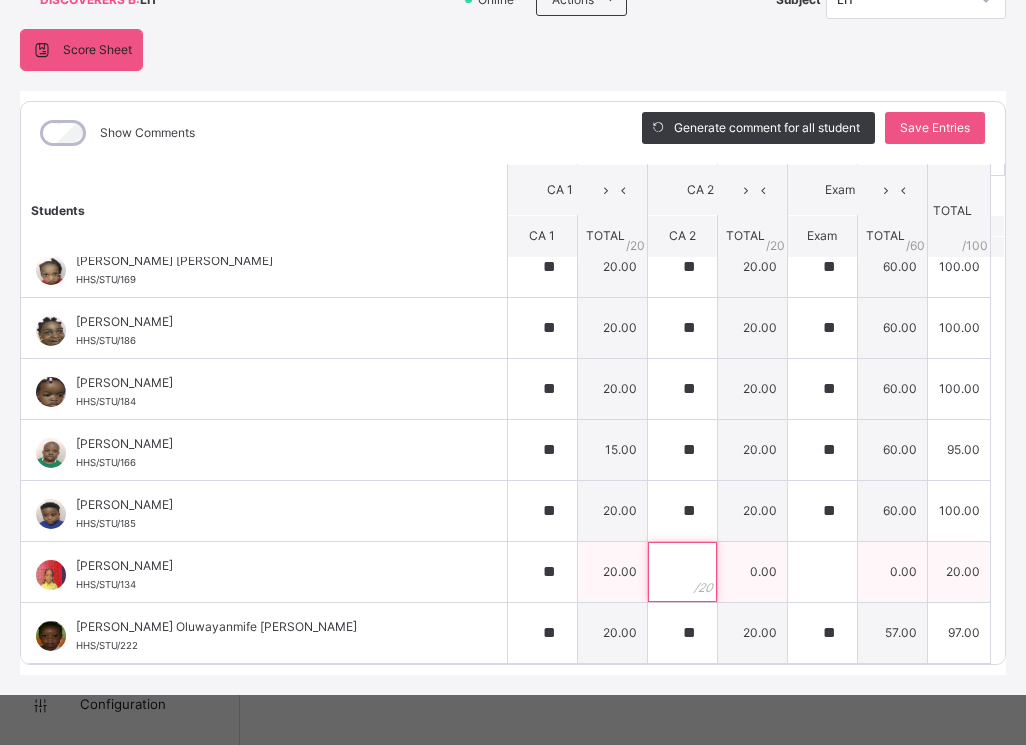 click at bounding box center (682, 572) 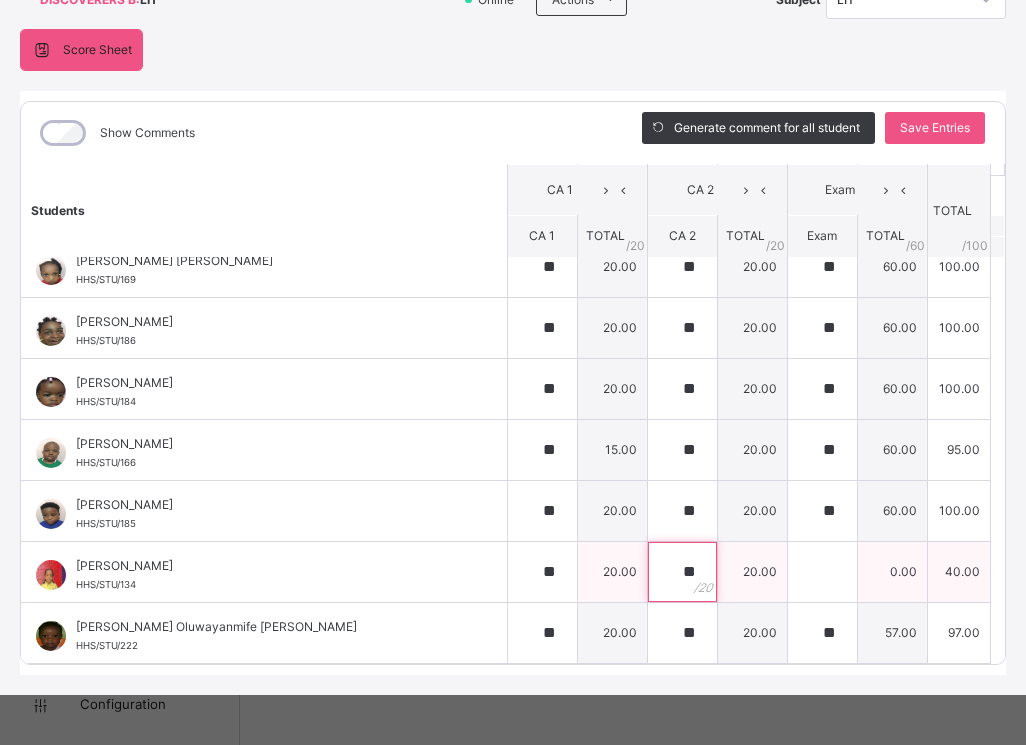 type on "**" 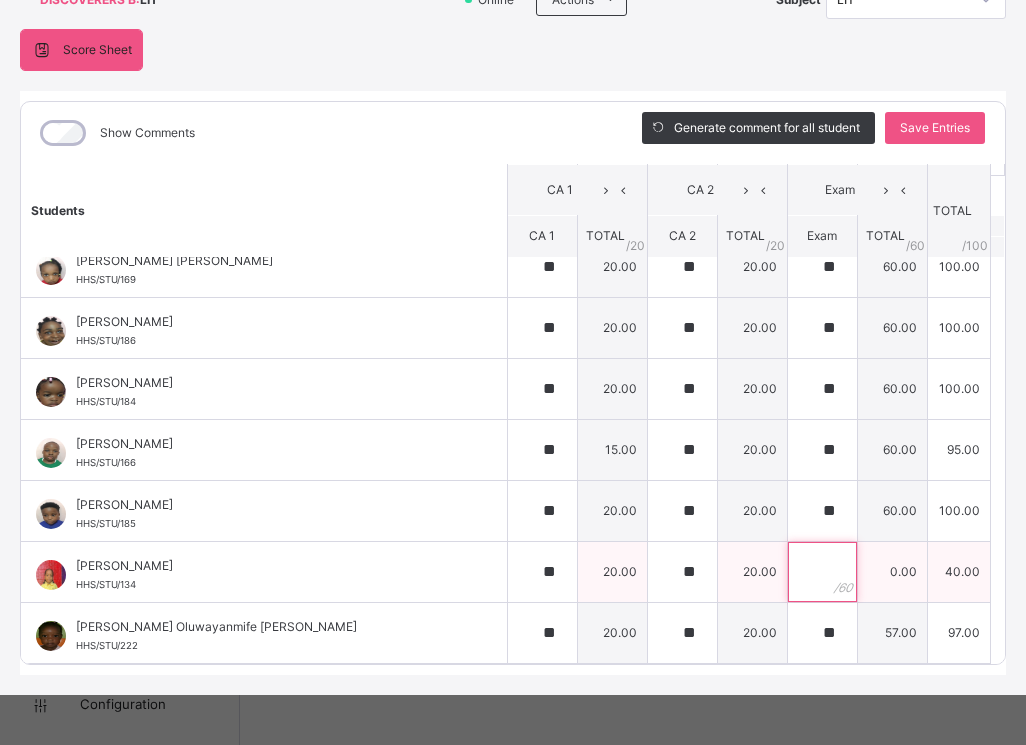 click at bounding box center [822, 572] 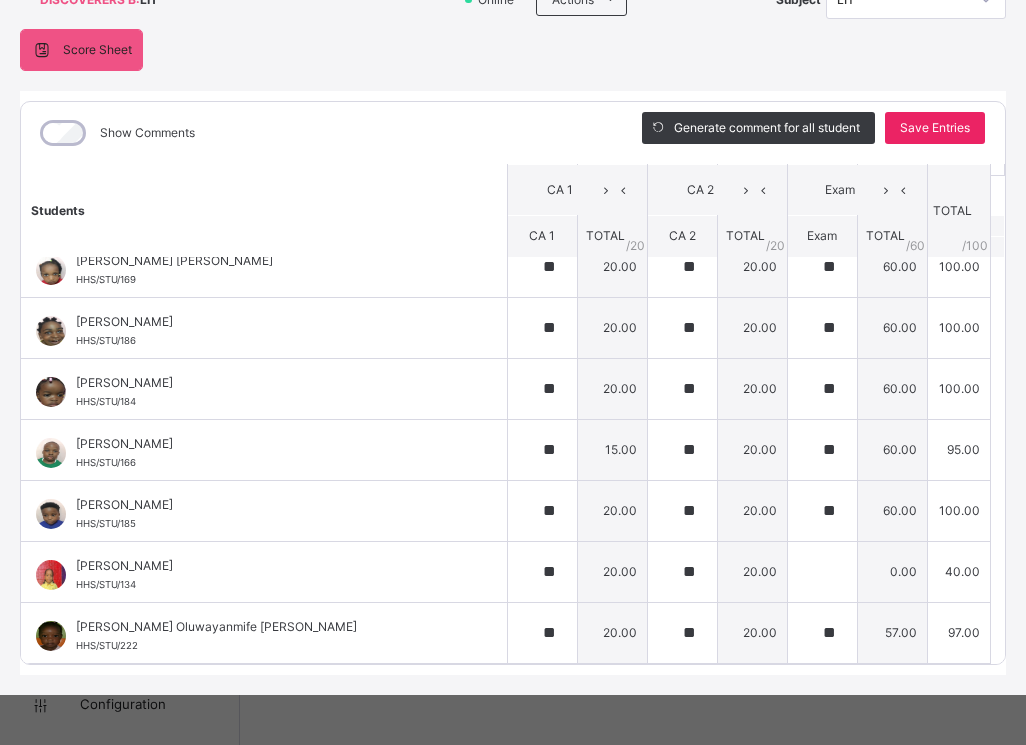 click on "Save Entries" at bounding box center (935, 128) 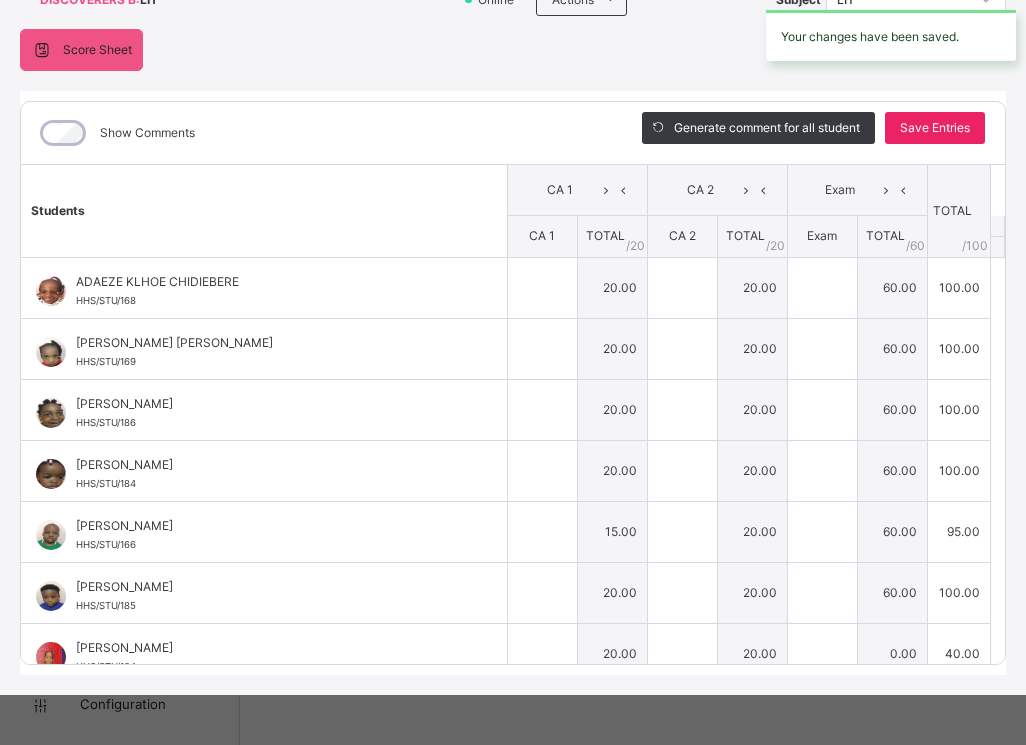 type on "**" 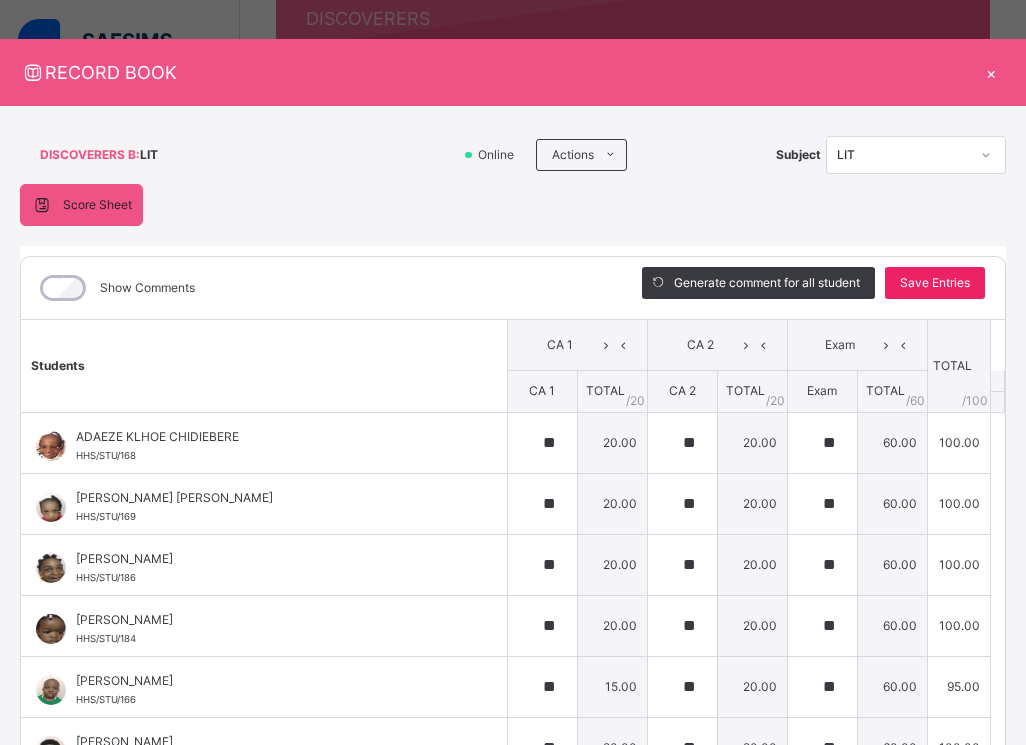 scroll, scrollTop: 0, scrollLeft: 0, axis: both 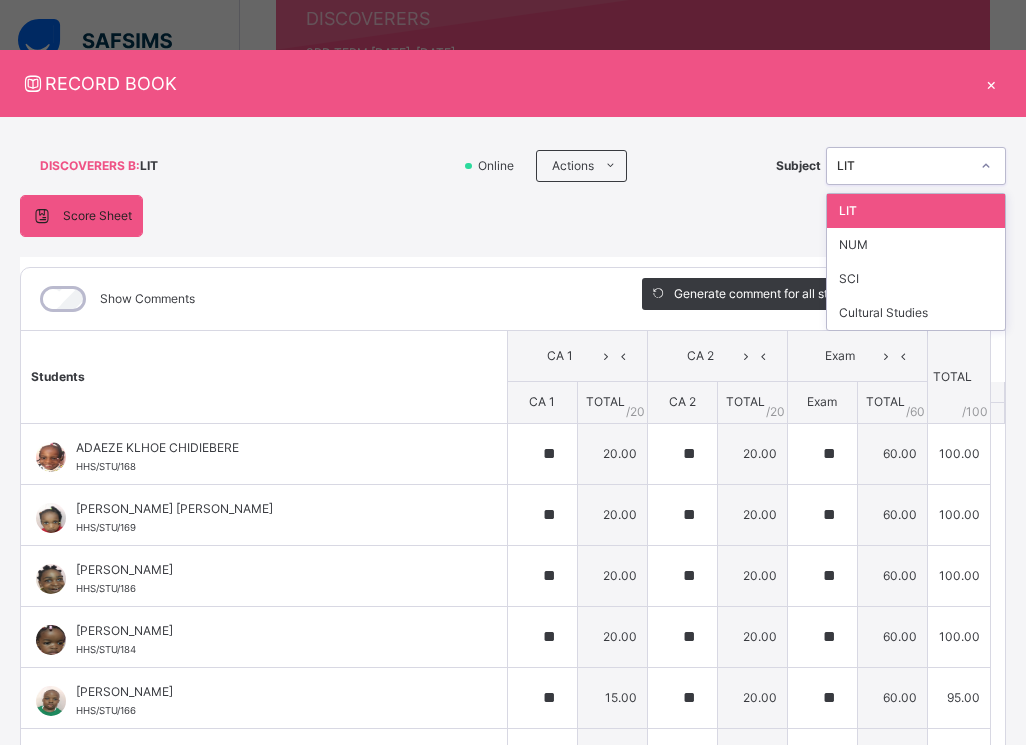 click 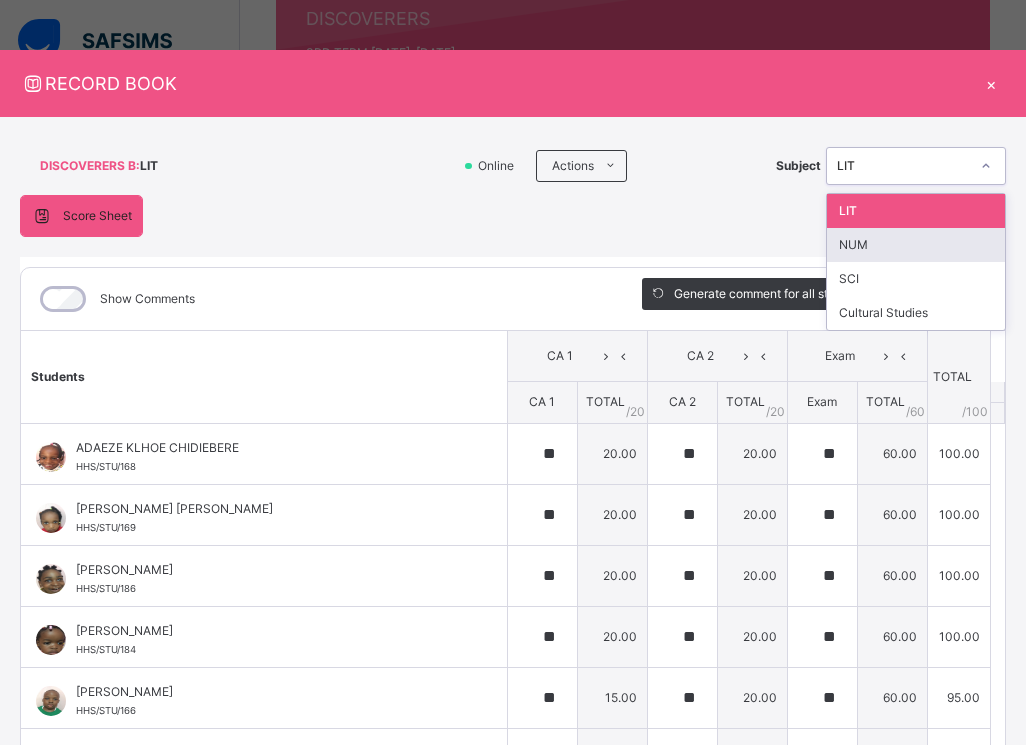 click on "NUM" at bounding box center [916, 245] 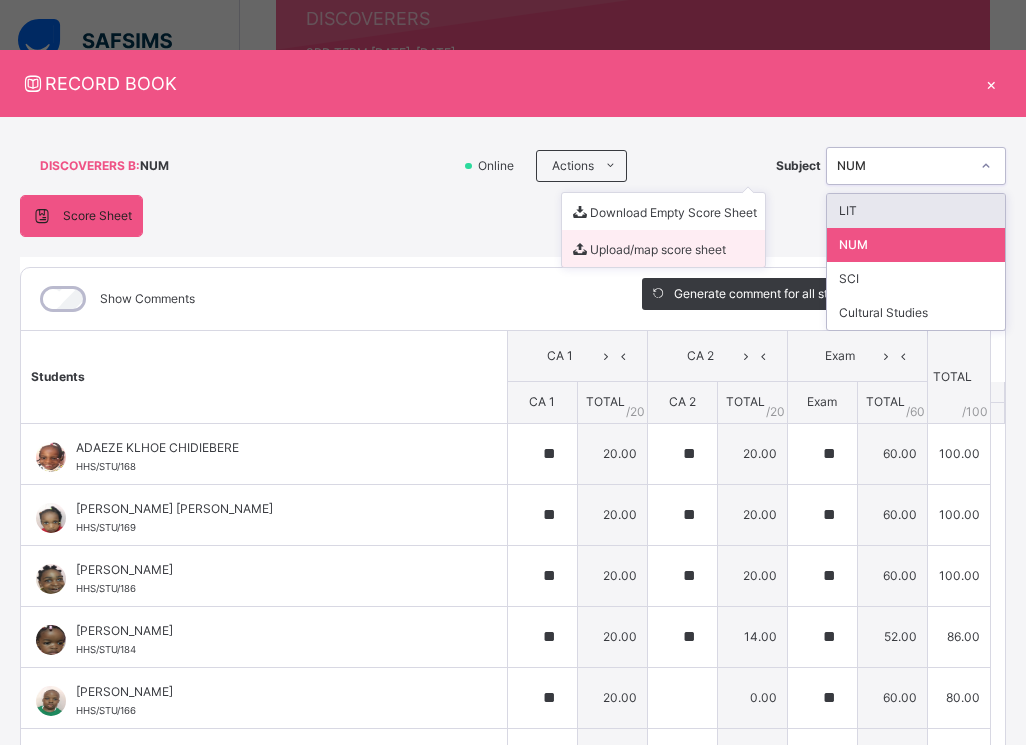 click on "Upload/map score sheet" at bounding box center (663, 248) 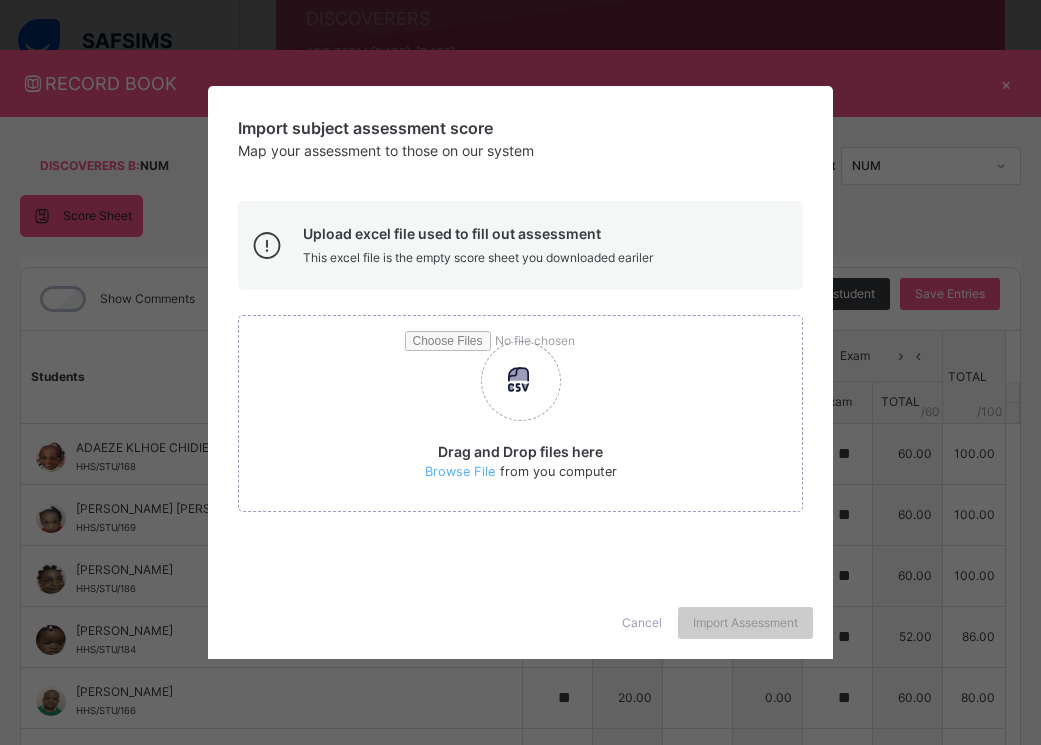 click on "Cancel" at bounding box center [642, 623] 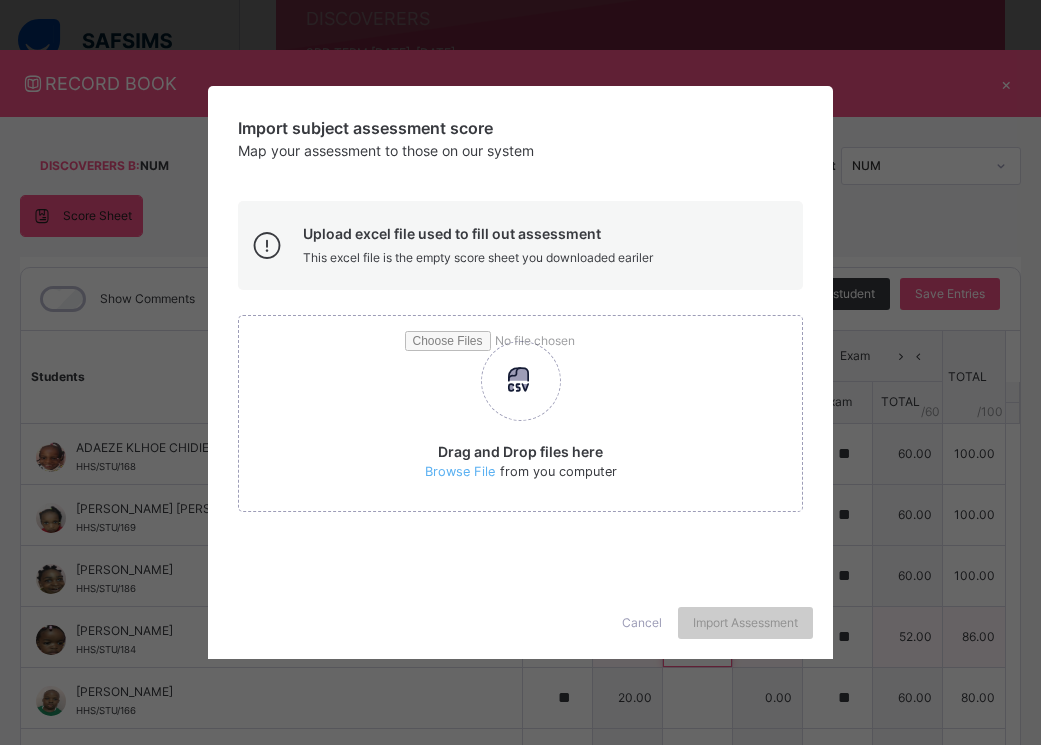 click on "**" at bounding box center (697, 637) 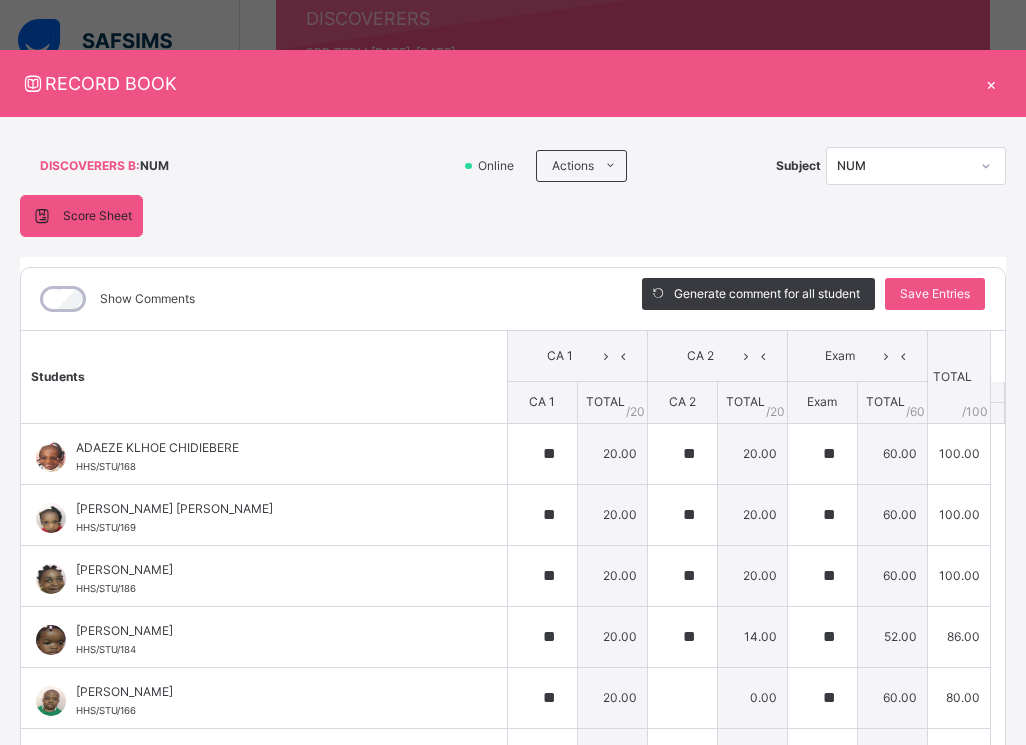 click on "Score Sheet Score Sheet Show Comments   Generate comment for all student   Save Entries Class Level:  DISCOVERERS   B Subject:  NUM Session:  2024/2025 Session Session:  3RD TERM Students CA 1 CA 2 Exam TOTAL /100 Comment CA 1 TOTAL / 20 CA 2 TOTAL / 20 Exam TOTAL / 60 ADAEZE KLHOE CHIDIEBERE HHS/STU/168 ADAEZE KLHOE CHIDIEBERE HHS/STU/168 ** 20.00 ** 20.00 ** 60.00 100.00 Generate comment 0 / 250   ×   Subject Teacher’s Comment Generate and see in full the comment developed by the AI with an option to regenerate the comment JS ADAEZE KLHOE CHIDIEBERE   HHS/STU/168   Total 100.00  / 100.00 Sims Bot   Regenerate     Use this comment   ADAORA KAYLA CHIDIEBERE HHS/STU/169 ADAORA KAYLA CHIDIEBERE HHS/STU/169 ** 20.00 ** 20.00 ** 60.00 100.00 Generate comment 0 / 250   ×   Subject Teacher’s Comment Generate and see in full the comment developed by the AI with an option to regenerate the comment JS ADAORA KAYLA CHIDIEBERE   HHS/STU/169   Total 100.00  / 100.00 Sims Bot   Regenerate     Use this comment   ** 0" at bounding box center (513, 518) 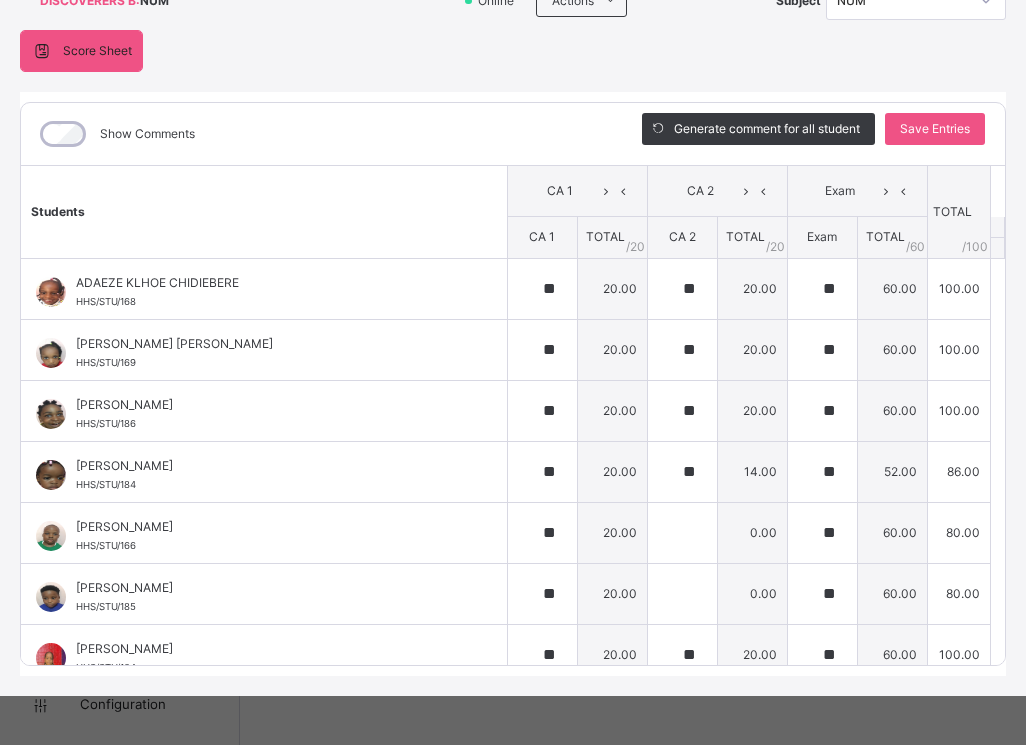 scroll, scrollTop: 166, scrollLeft: 0, axis: vertical 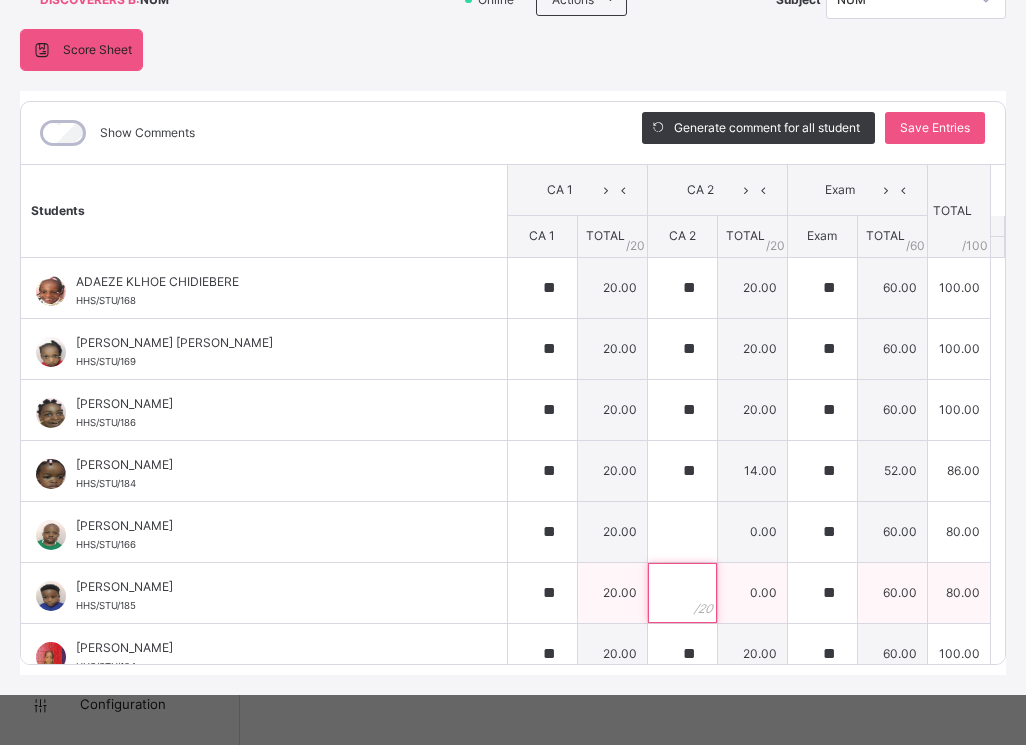 click at bounding box center [682, 593] 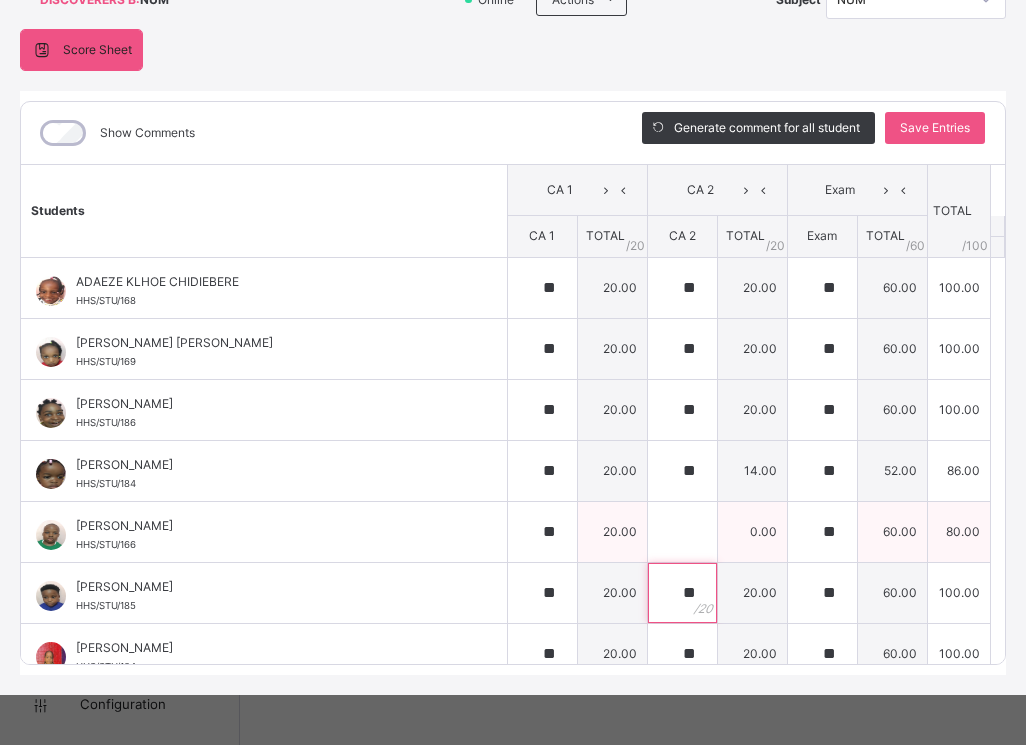 type on "**" 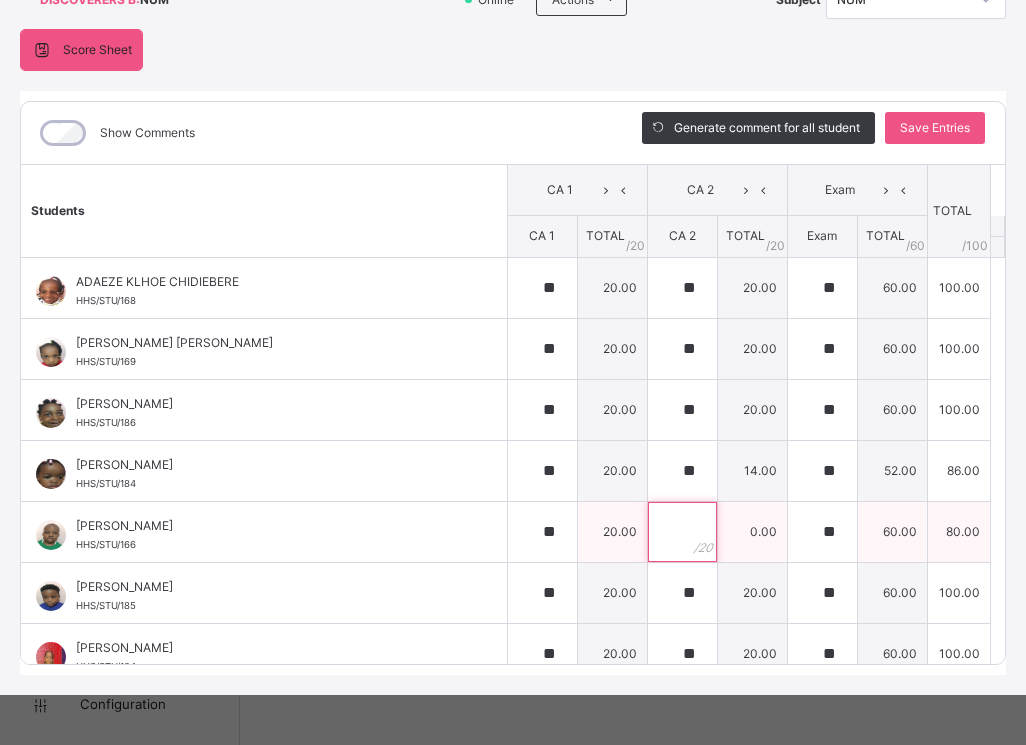 click at bounding box center [682, 532] 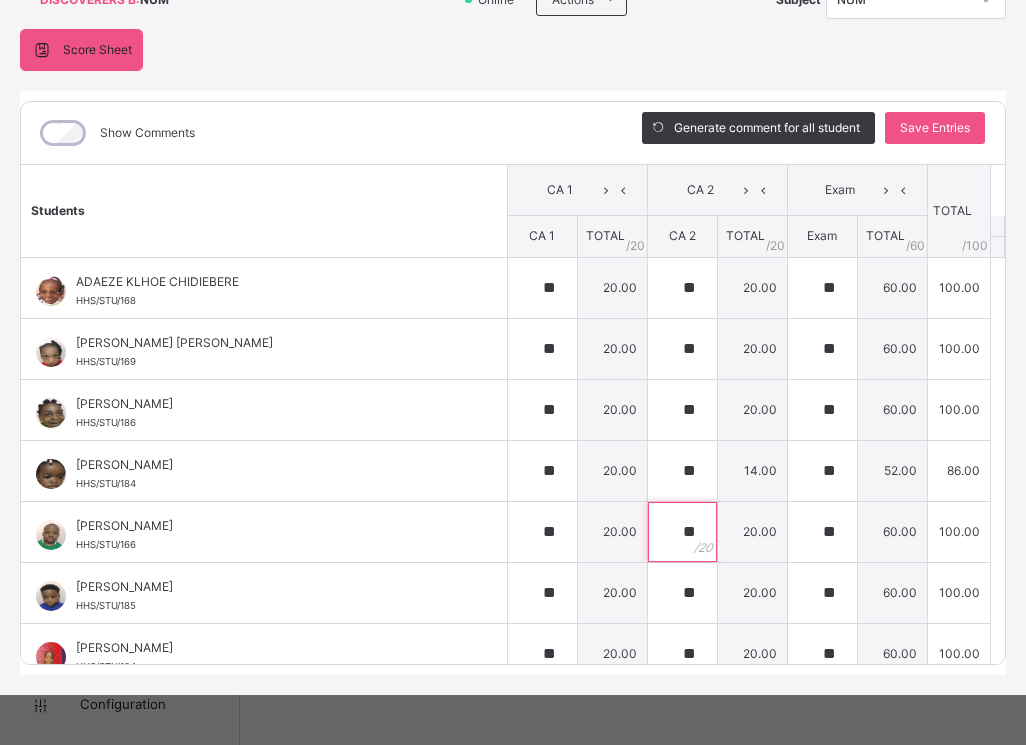 scroll, scrollTop: 82, scrollLeft: 0, axis: vertical 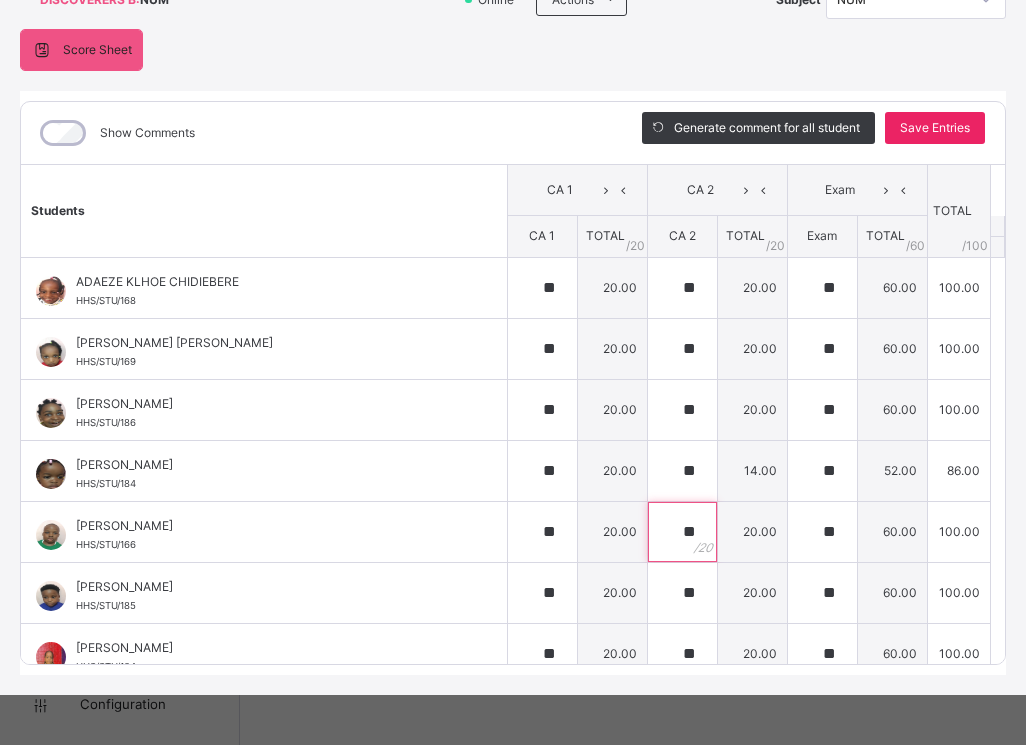 type on "**" 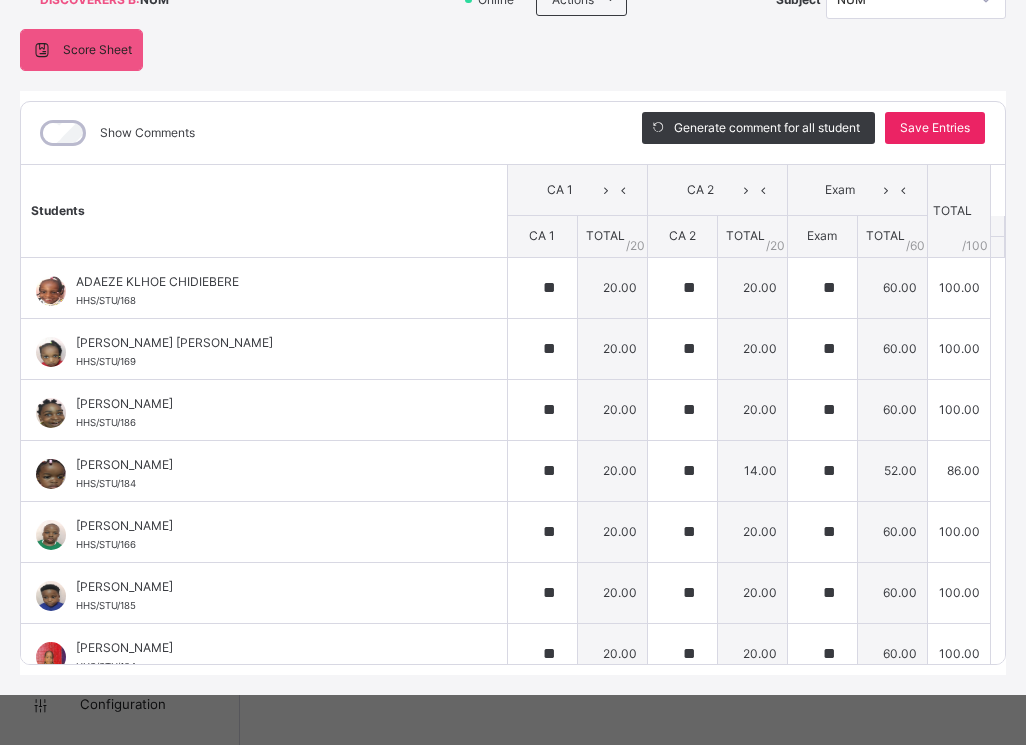 click on "Save Entries" at bounding box center (935, 128) 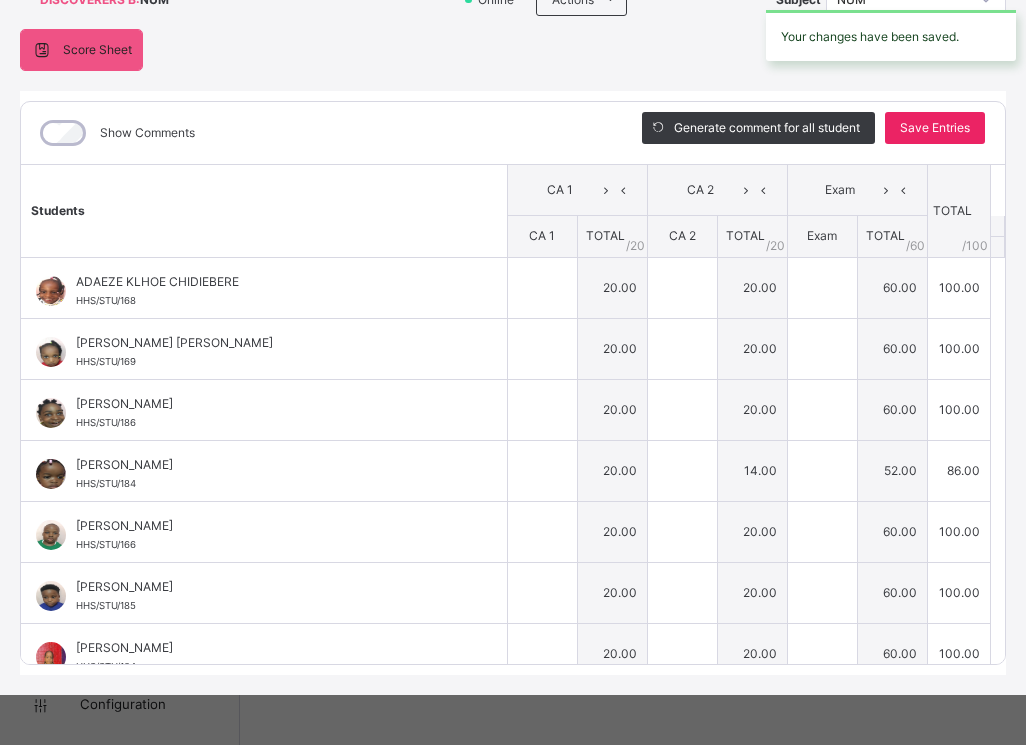 type on "**" 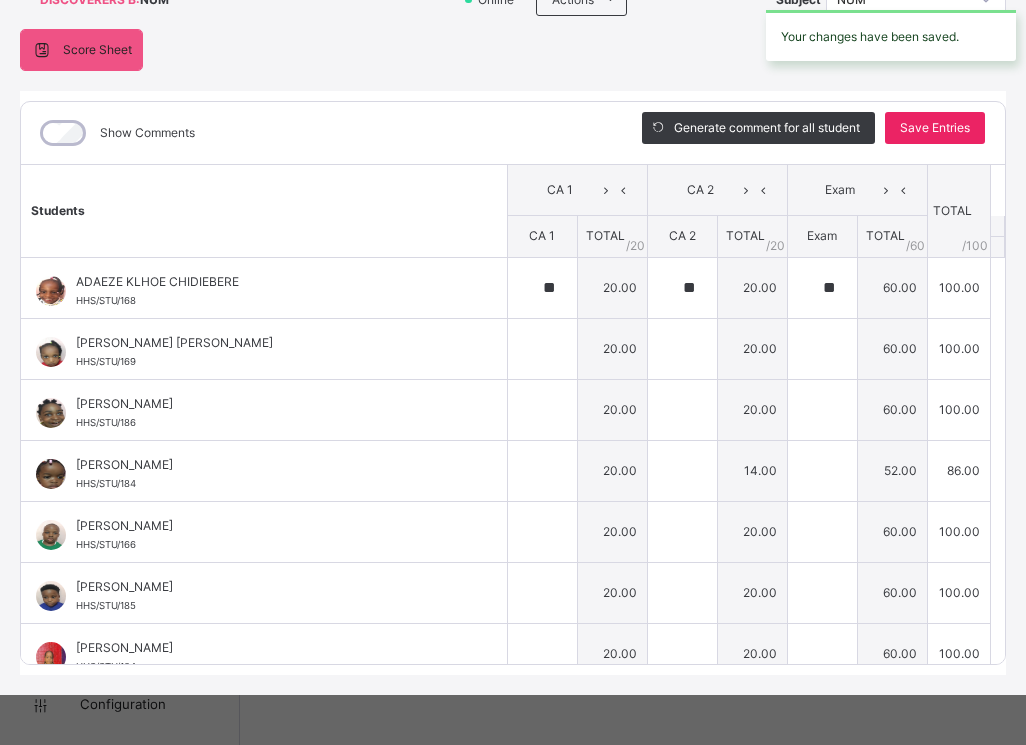 type on "**" 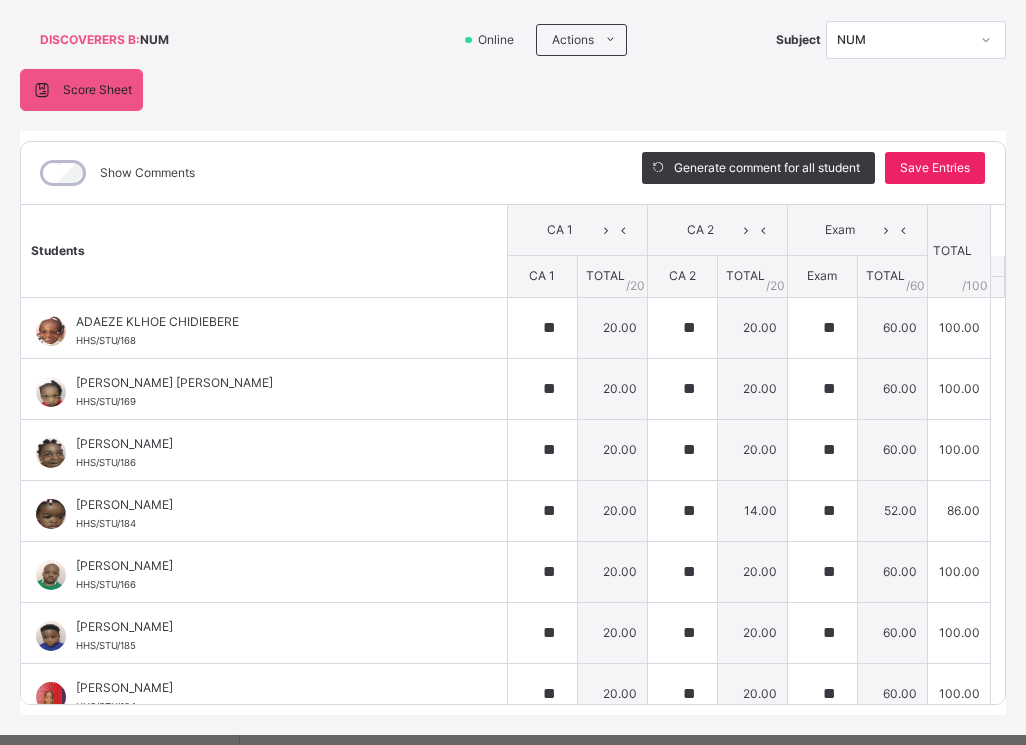 scroll, scrollTop: 1, scrollLeft: 0, axis: vertical 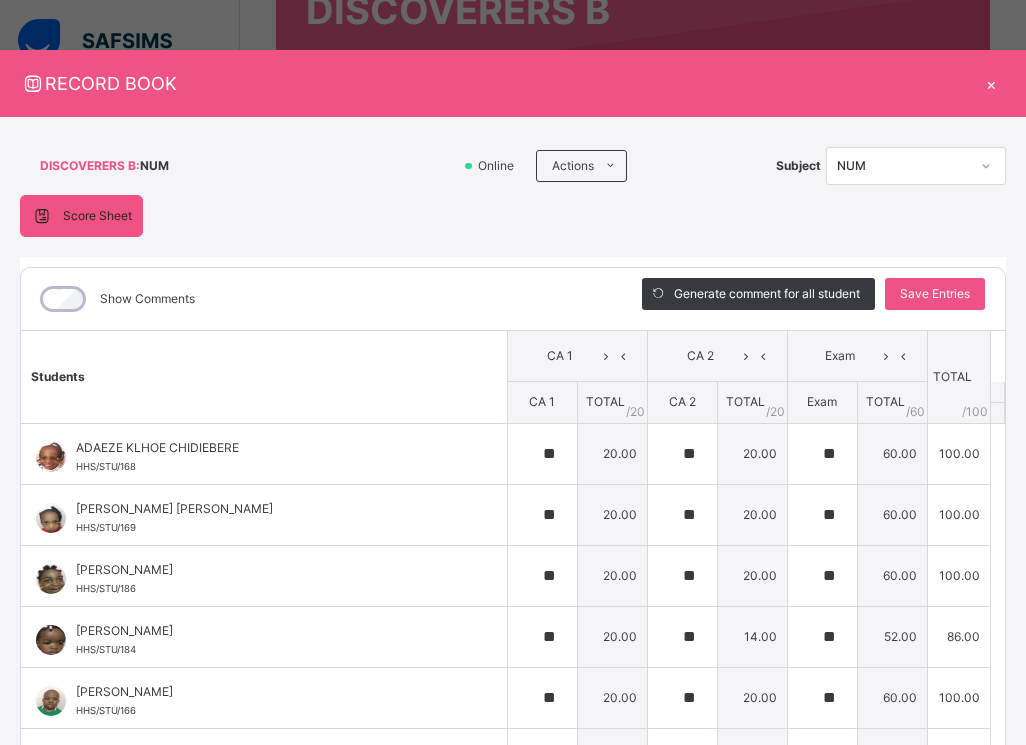 click 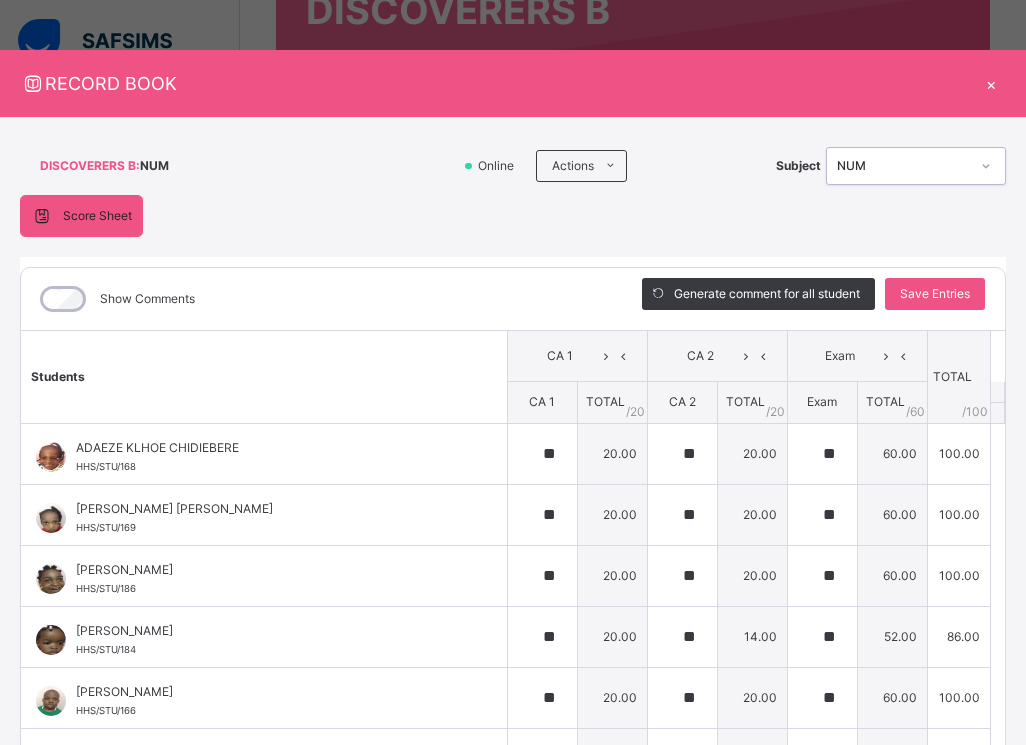 click 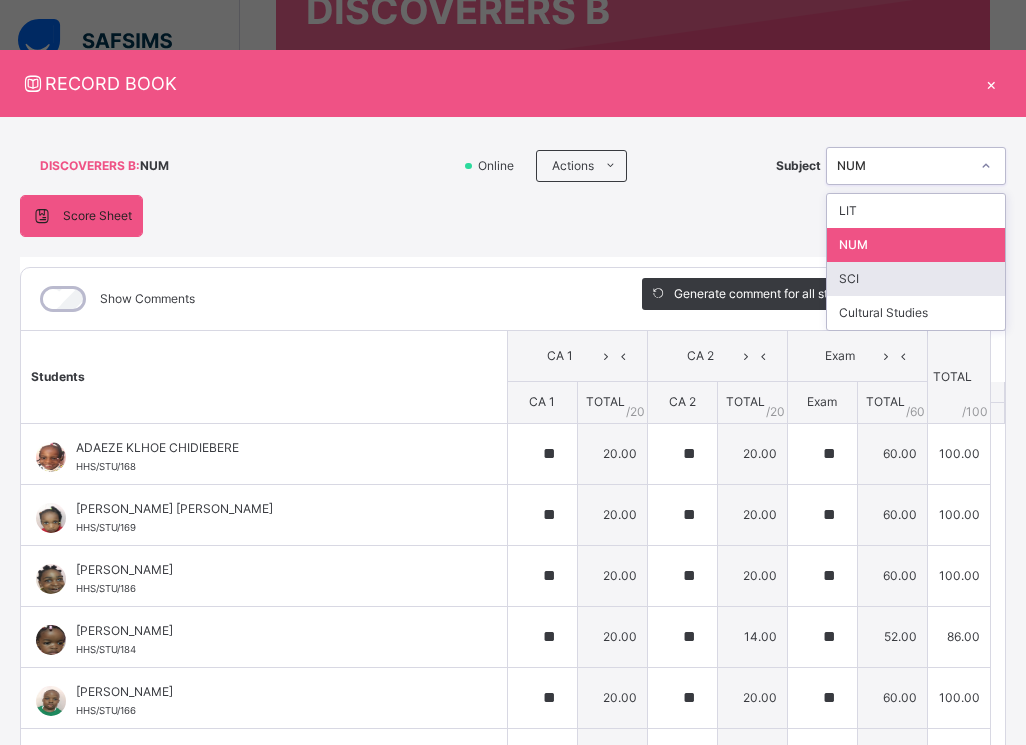 click on "SCI" at bounding box center (916, 279) 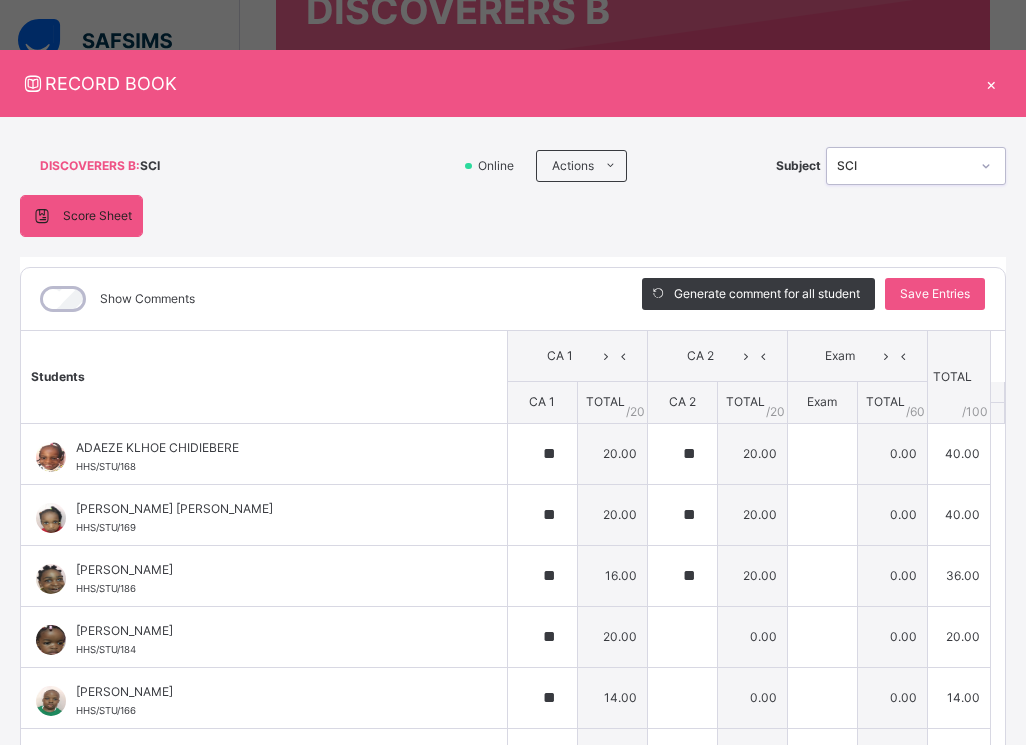 click on "Generate comment for all student   Save Entries" at bounding box center (813, 299) 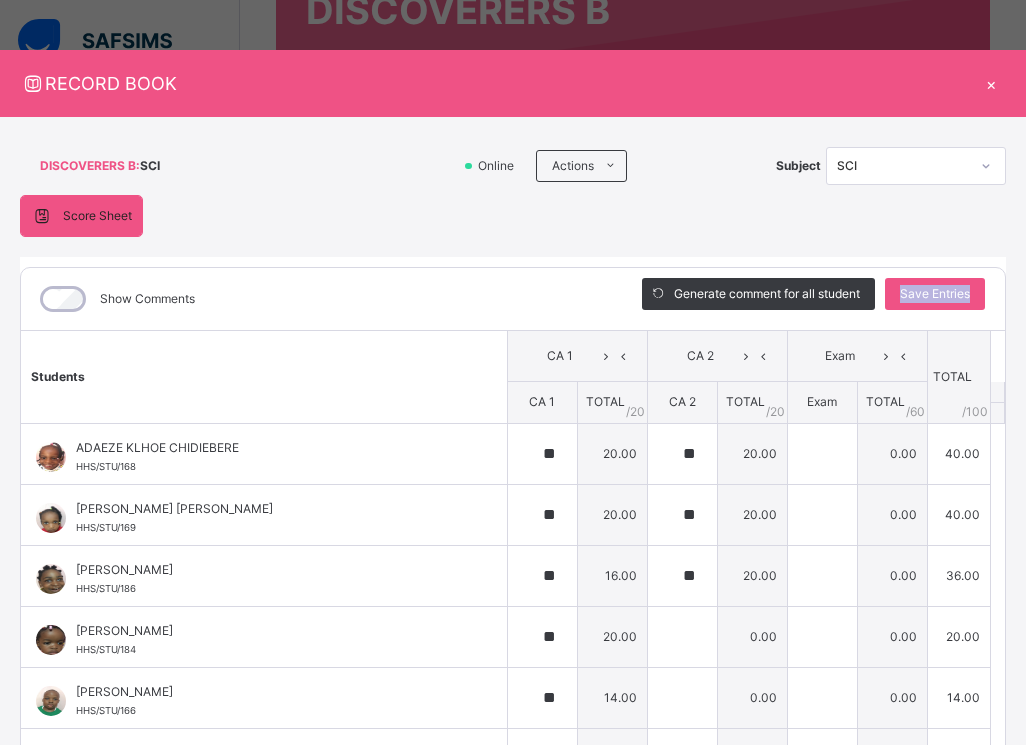 click 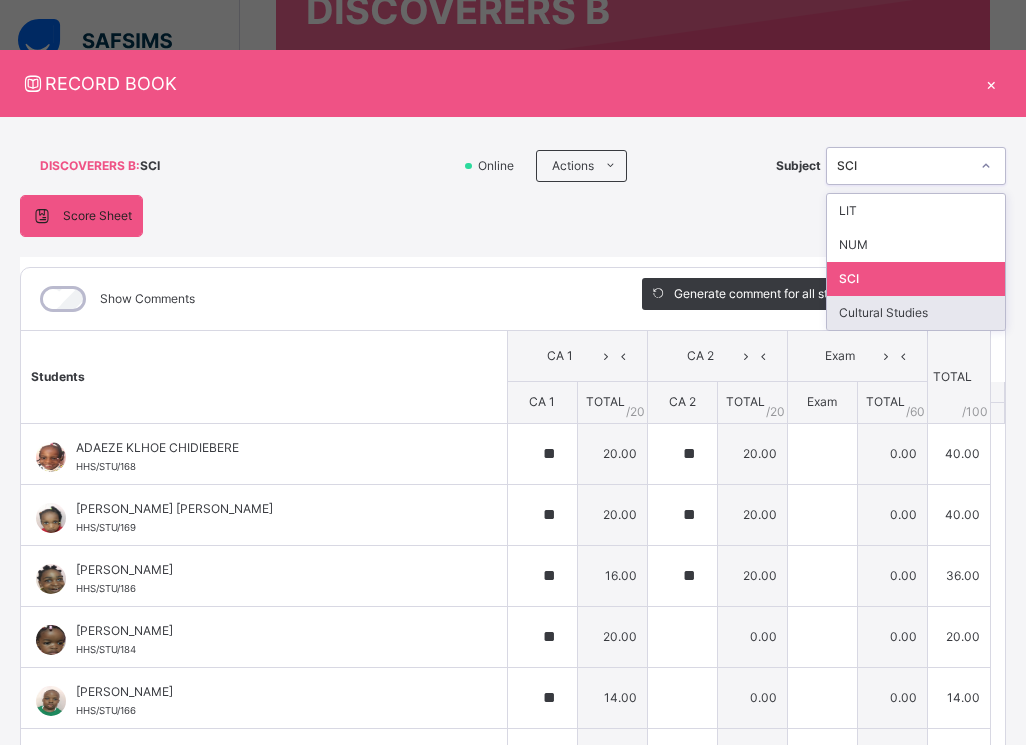 click on "Cultural Studies" at bounding box center [916, 313] 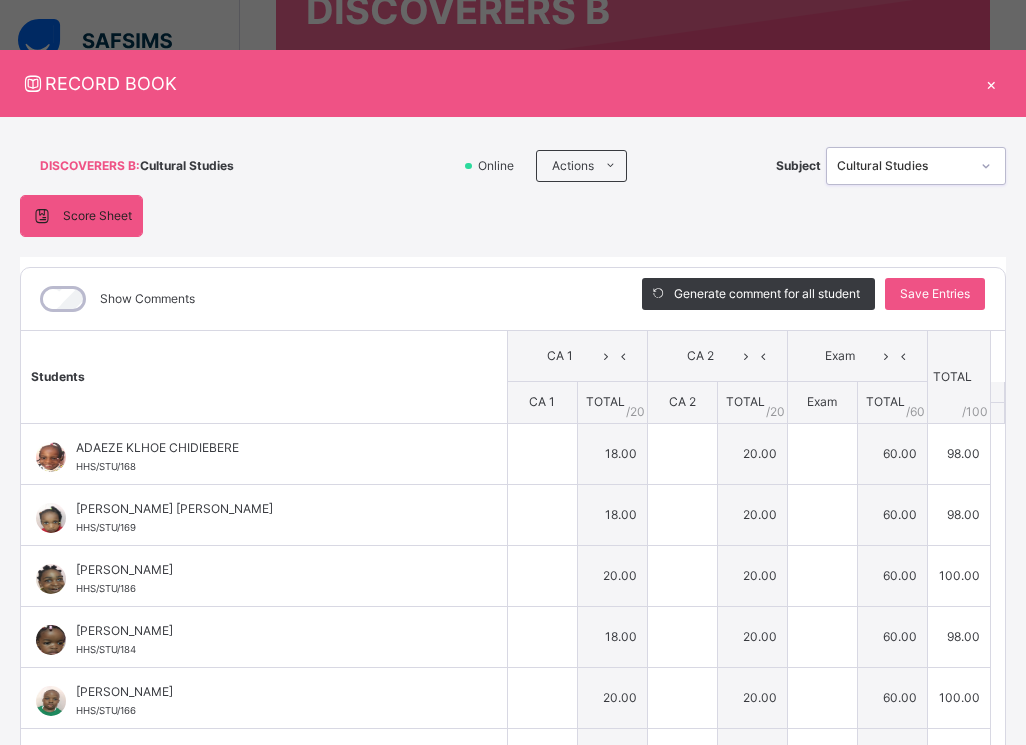 type on "**" 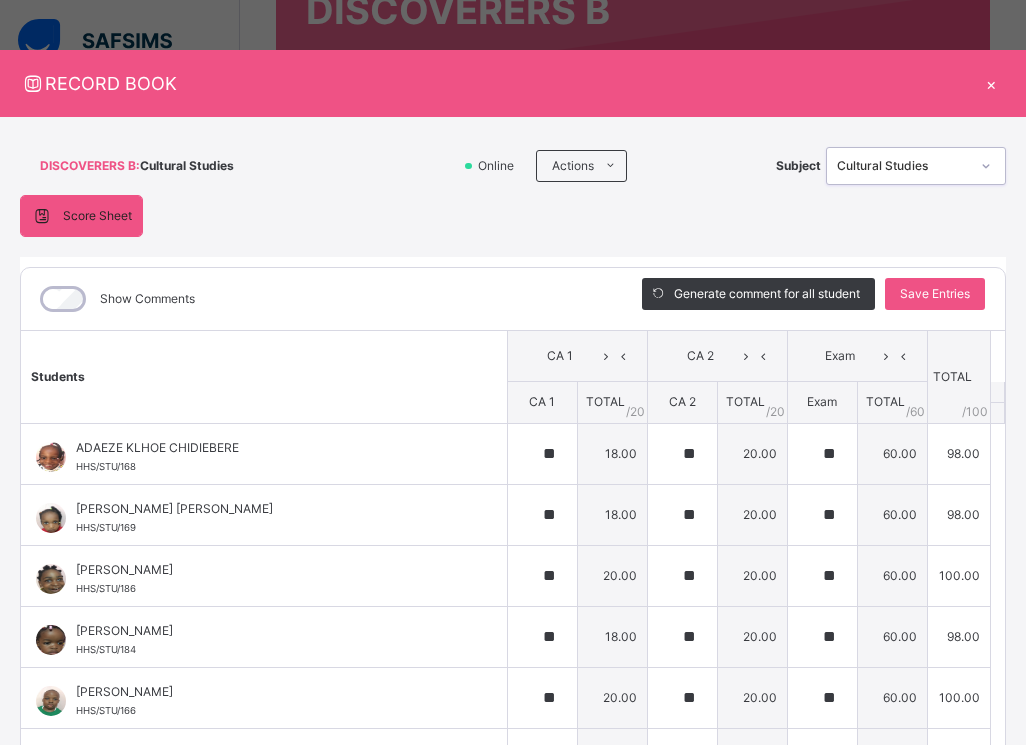 type on "**" 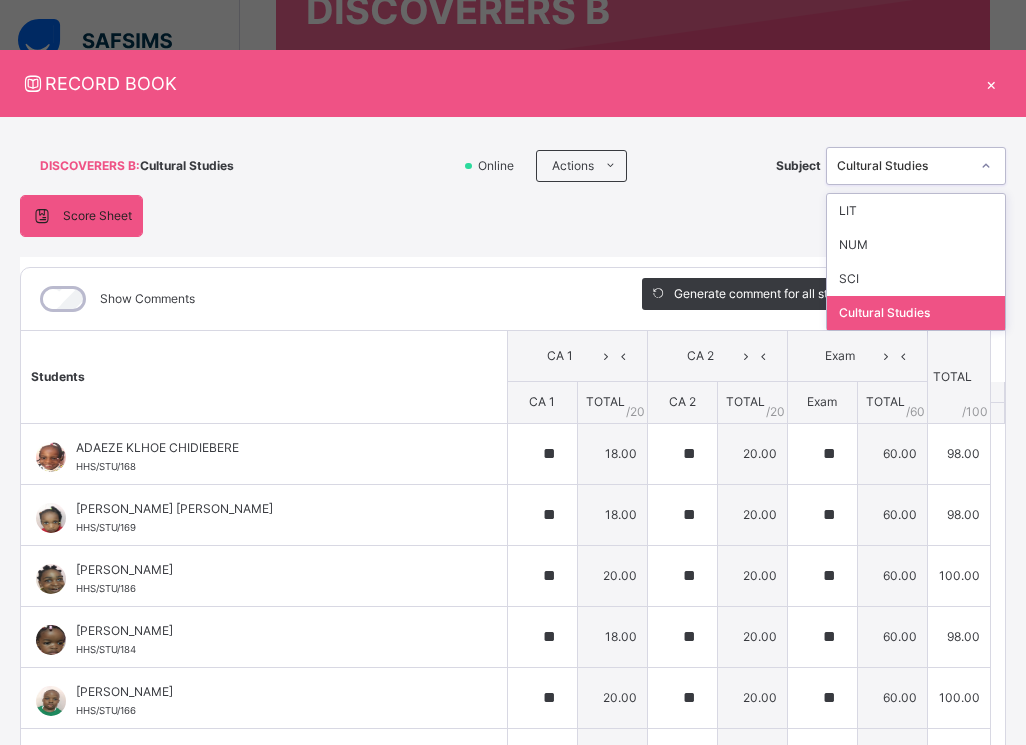 click on "Cultural Studies" at bounding box center (916, 313) 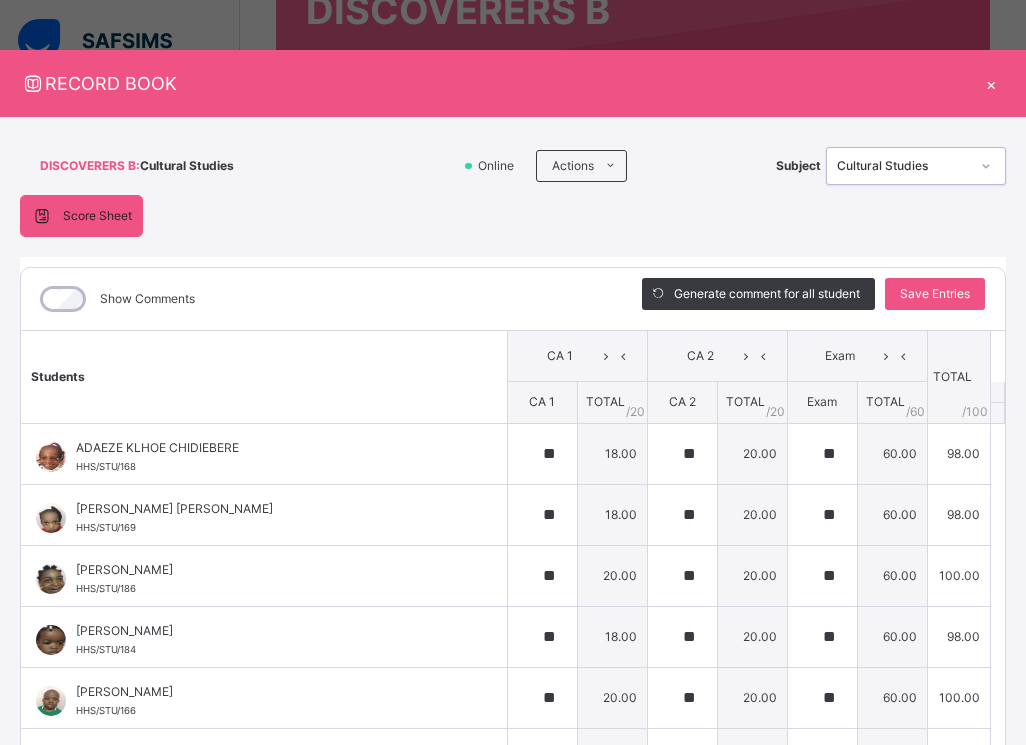 click on "Students" at bounding box center (264, 377) 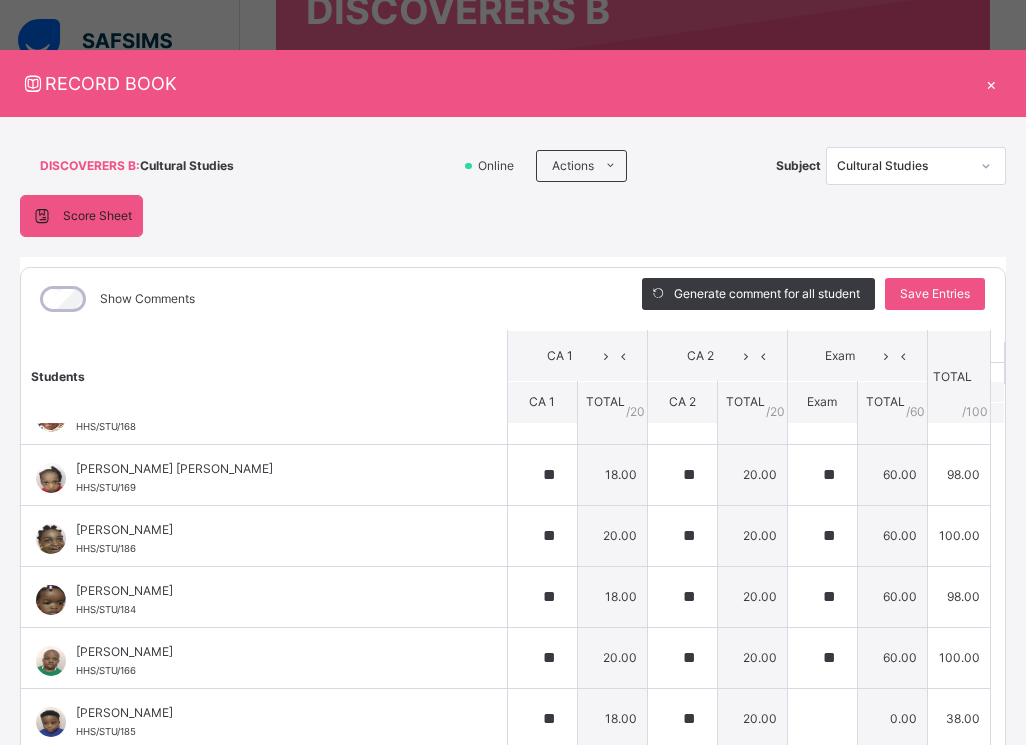 scroll, scrollTop: 82, scrollLeft: 0, axis: vertical 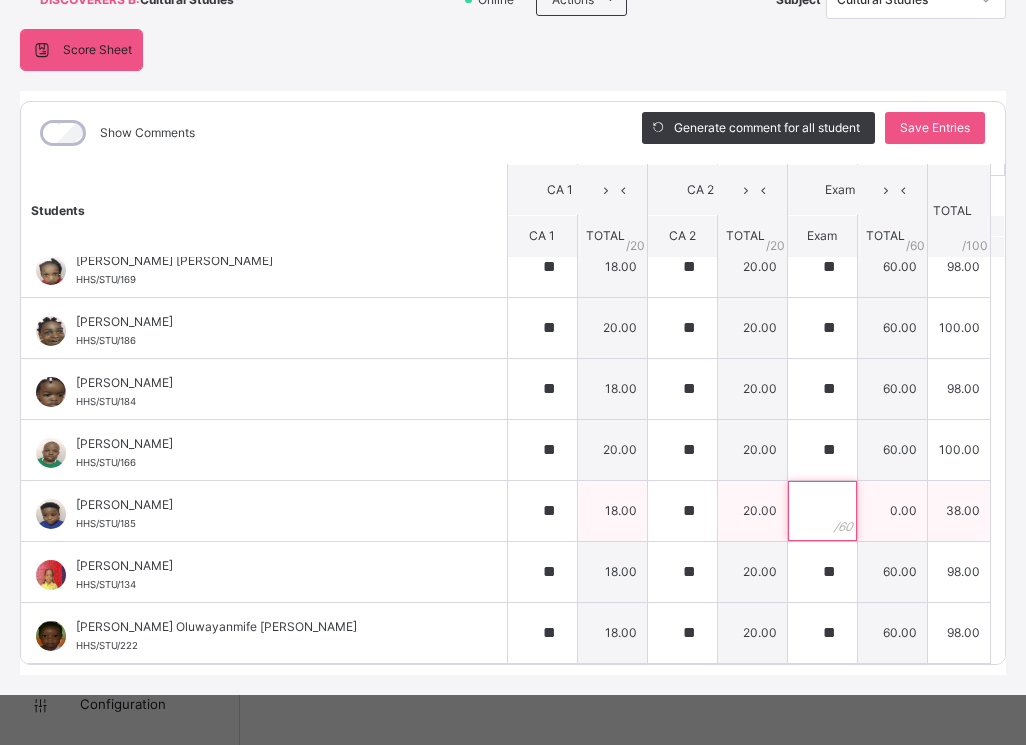 click at bounding box center [822, 511] 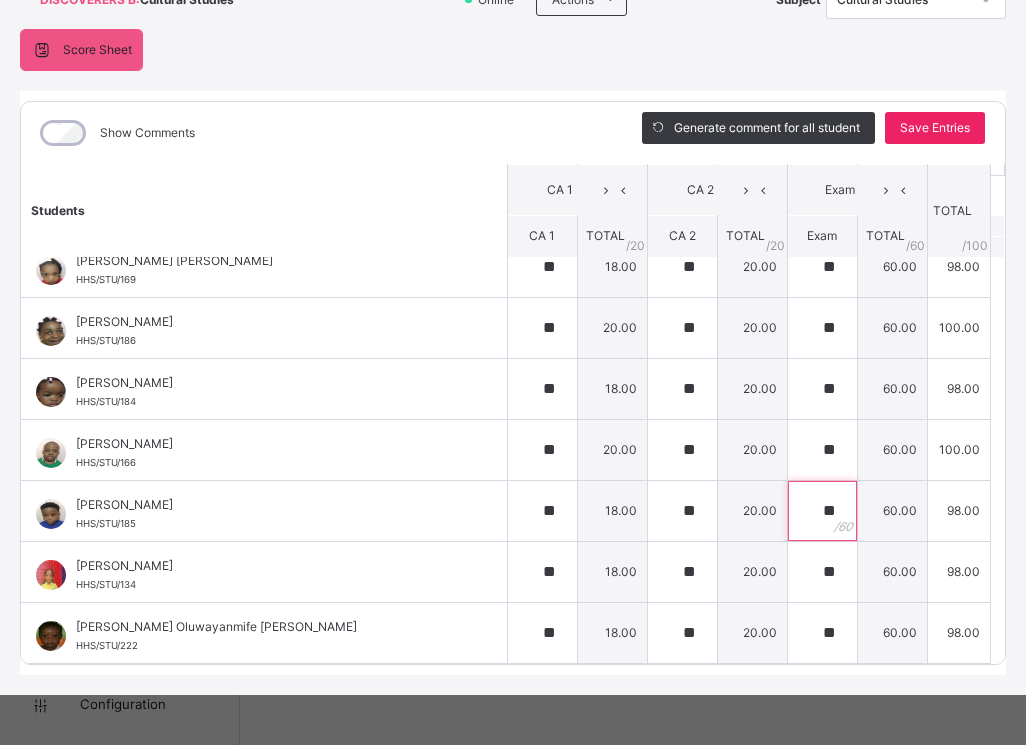 type on "**" 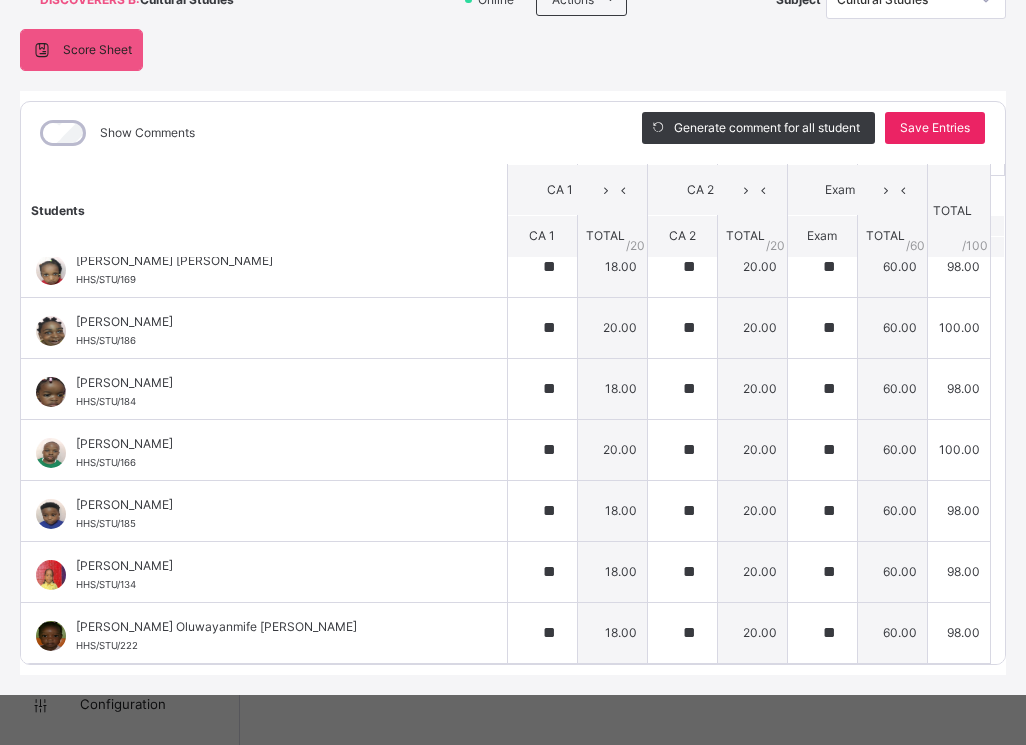 click on "Save Entries" at bounding box center (935, 128) 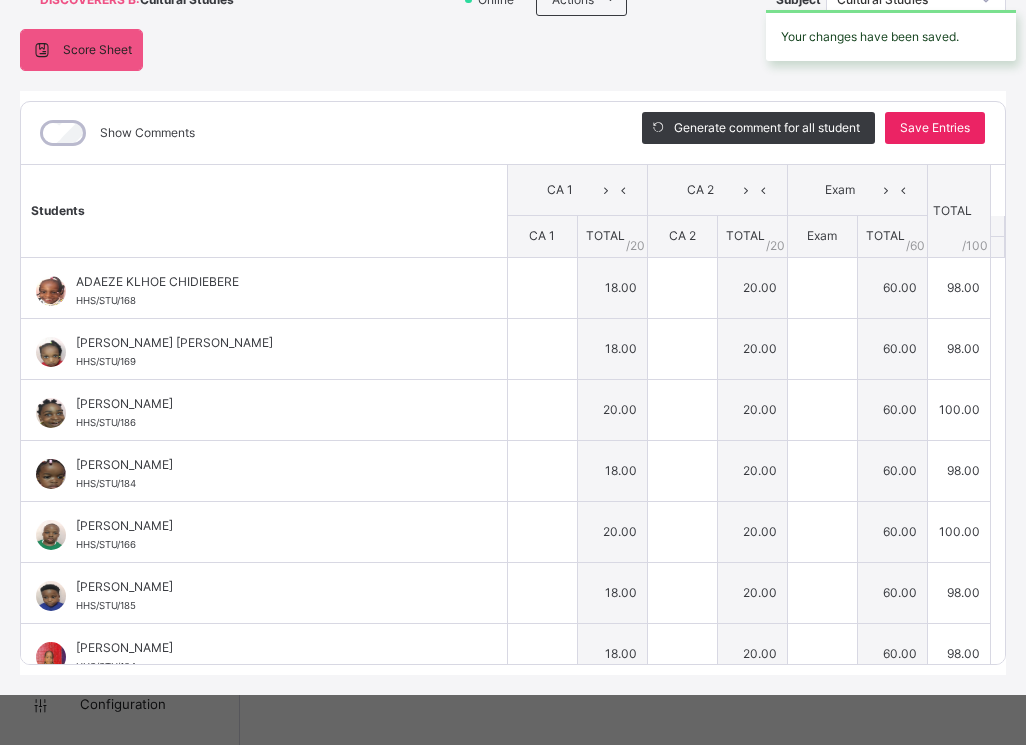 type on "**" 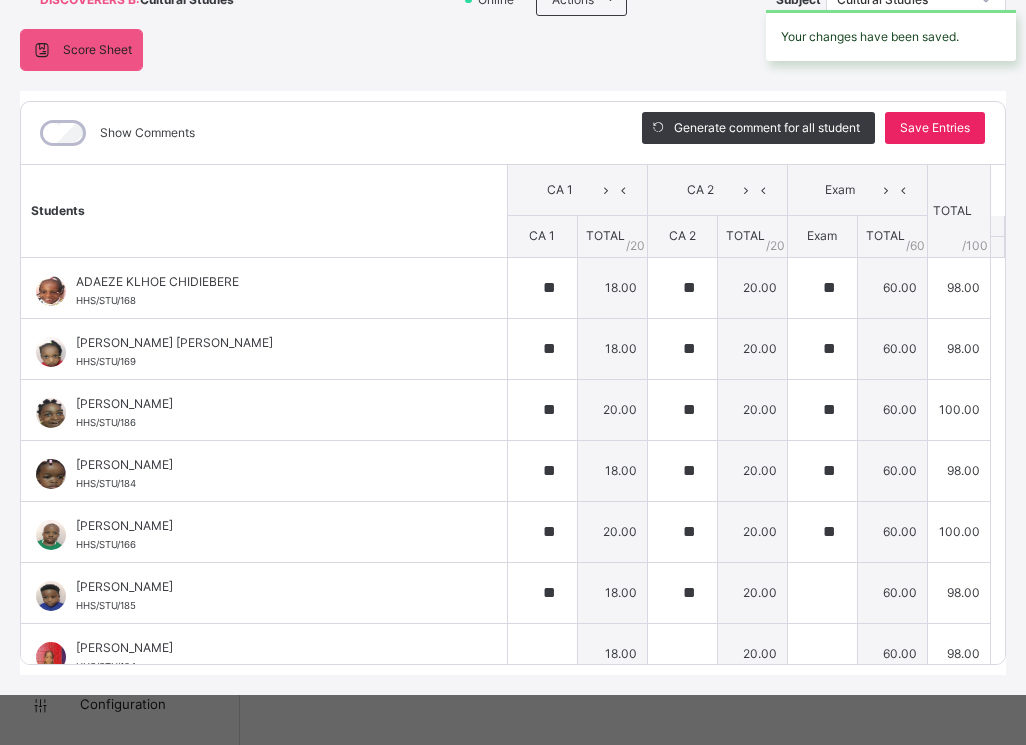 type on "**" 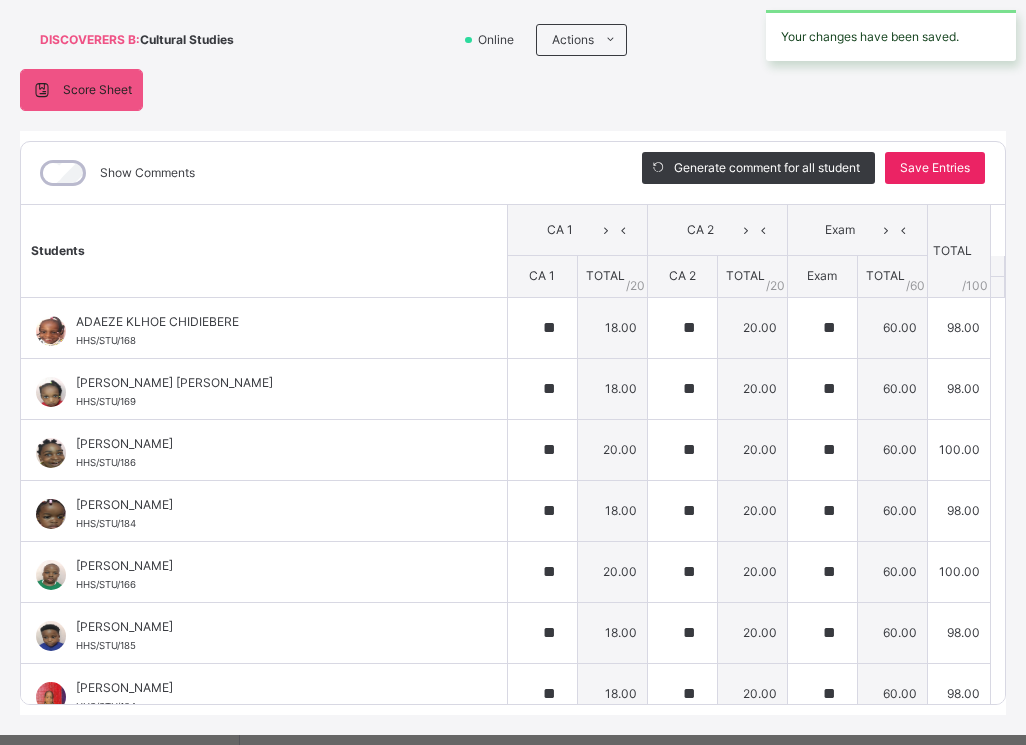 scroll, scrollTop: 8, scrollLeft: 0, axis: vertical 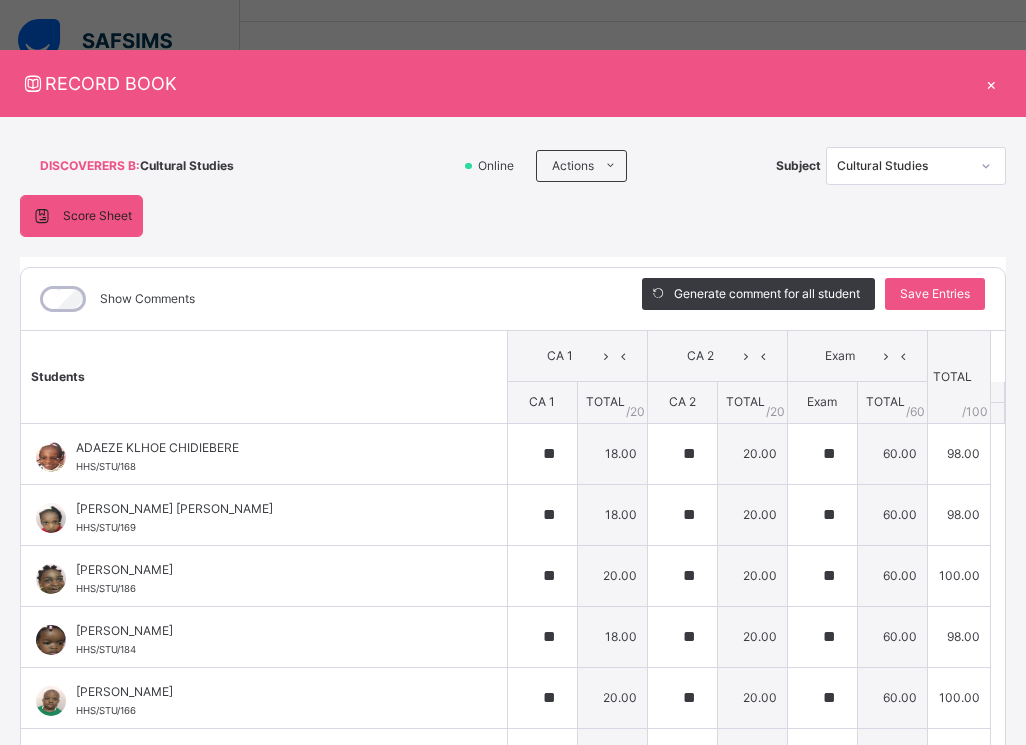 click 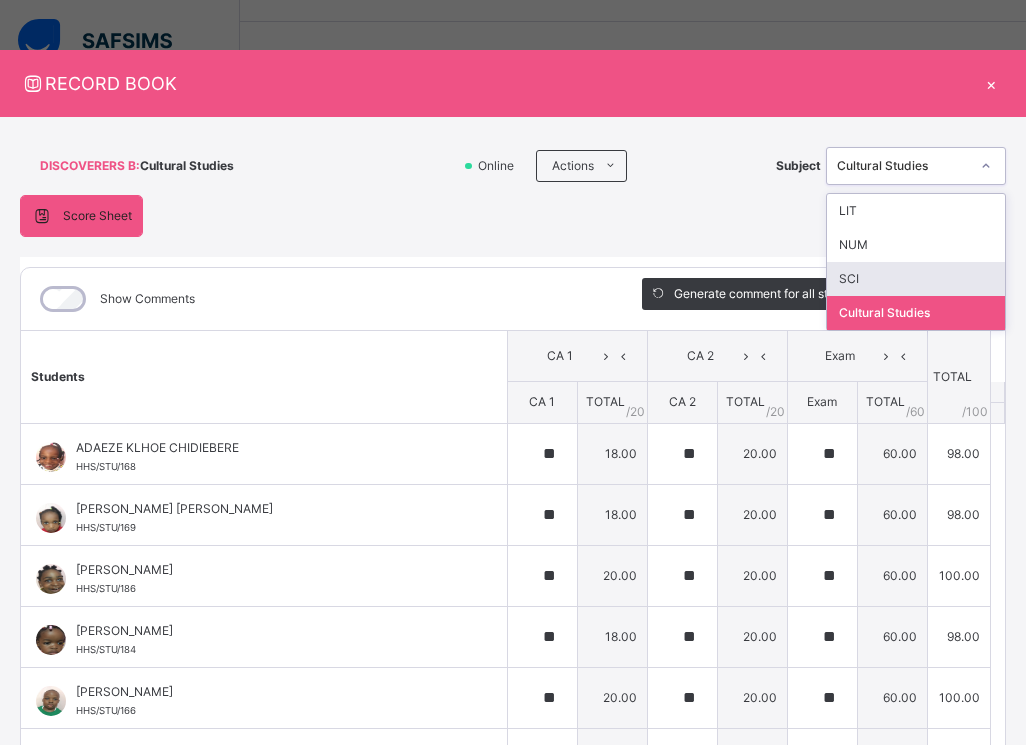 click on "SCI" at bounding box center (916, 279) 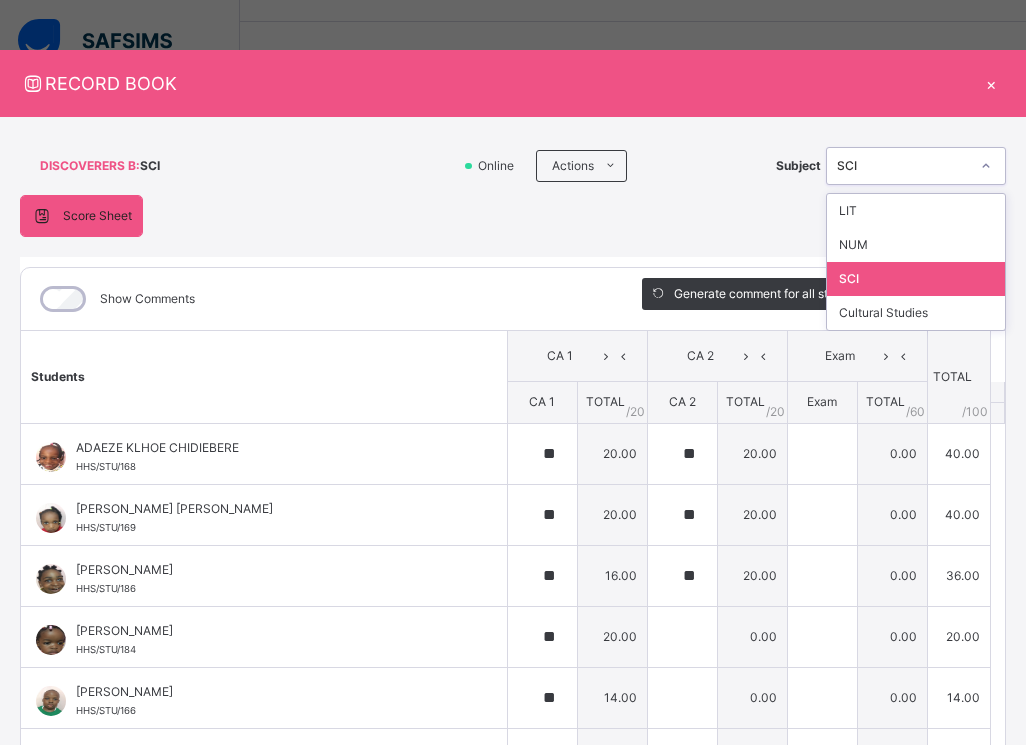 click on "Students" at bounding box center (264, 377) 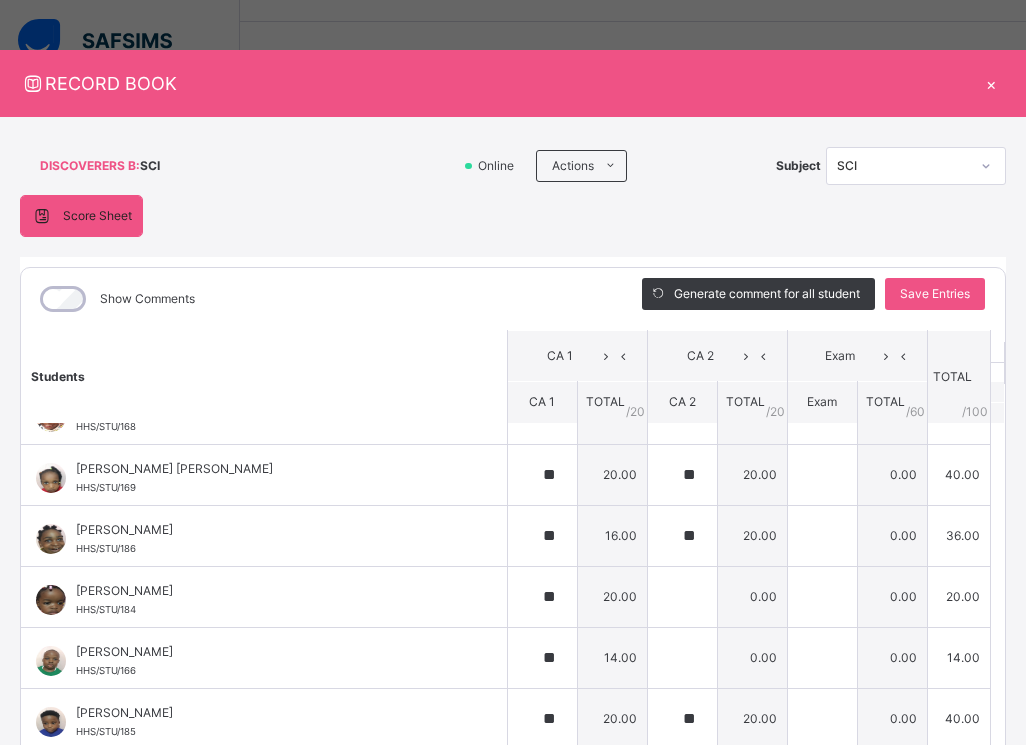 scroll, scrollTop: 82, scrollLeft: 0, axis: vertical 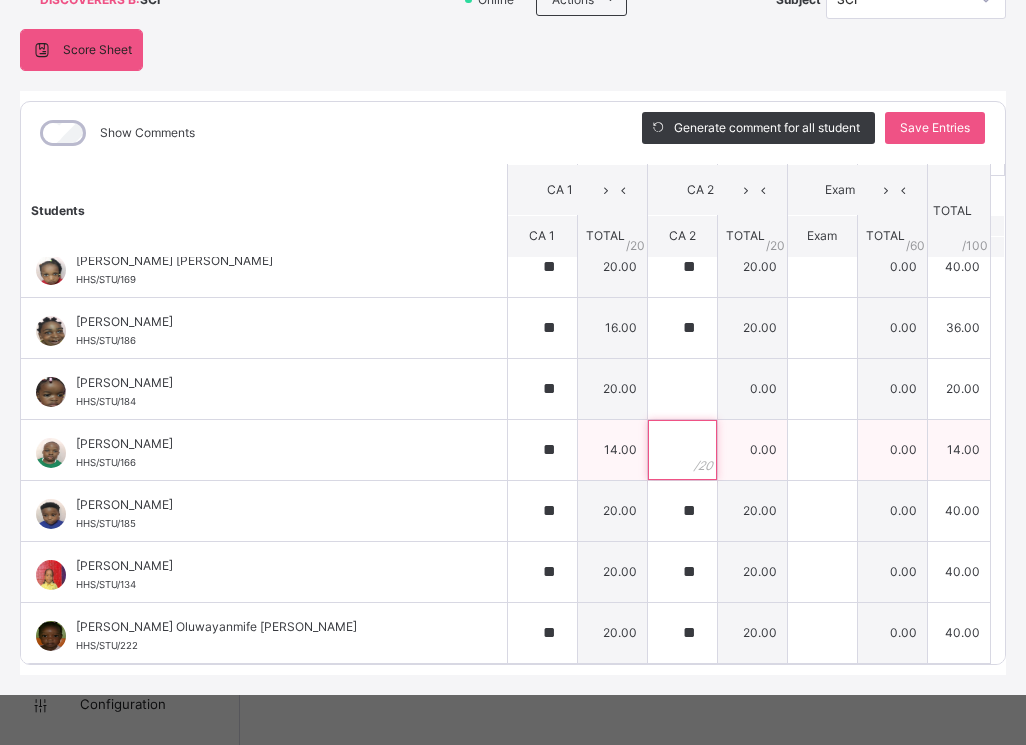 click at bounding box center (682, 450) 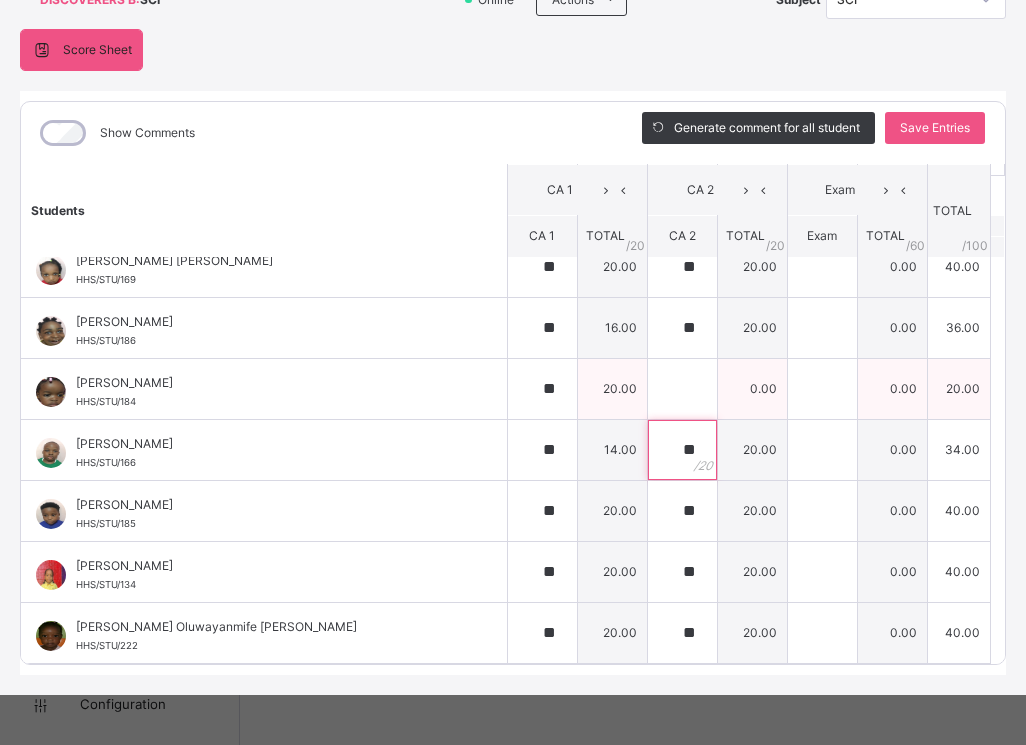 type on "**" 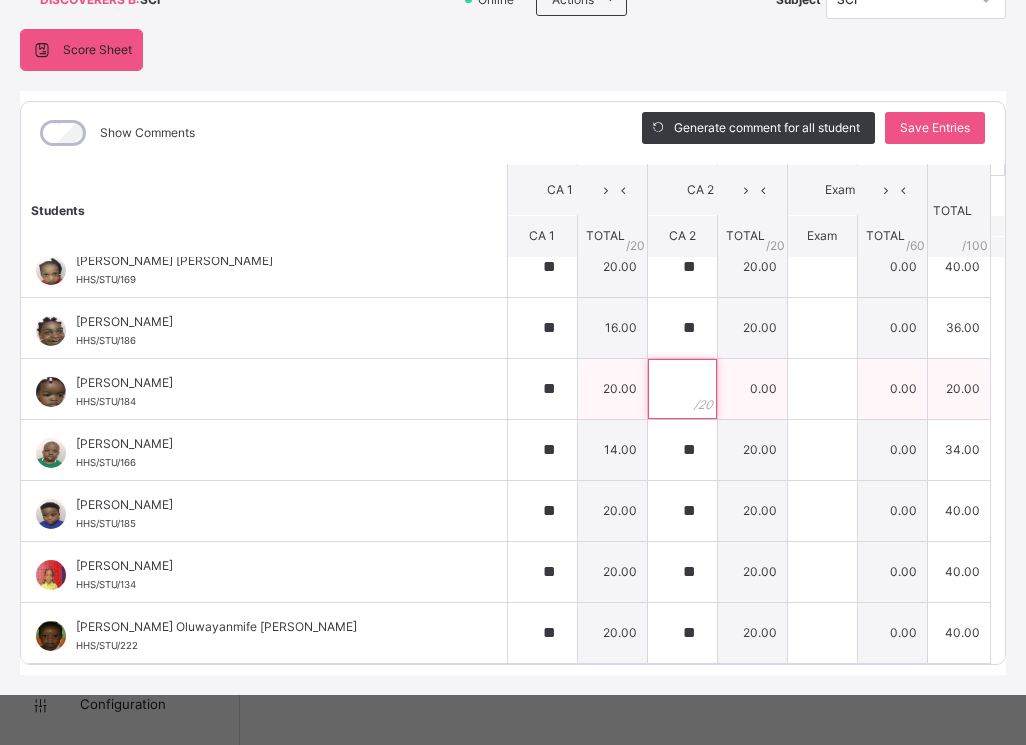 click at bounding box center (682, 389) 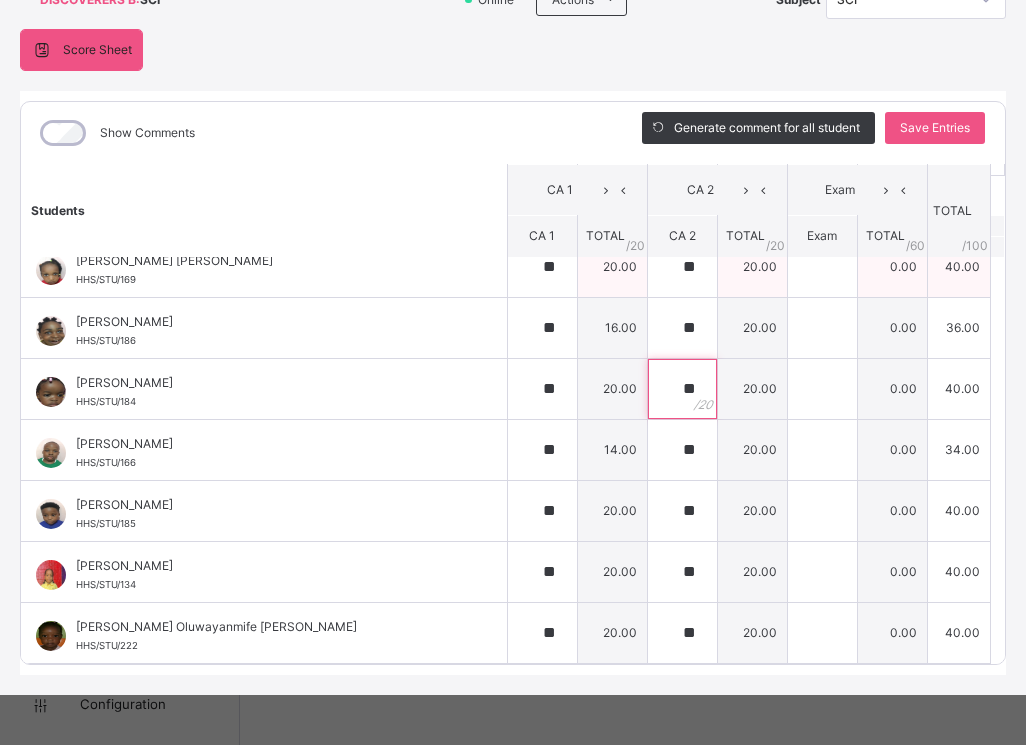 type on "**" 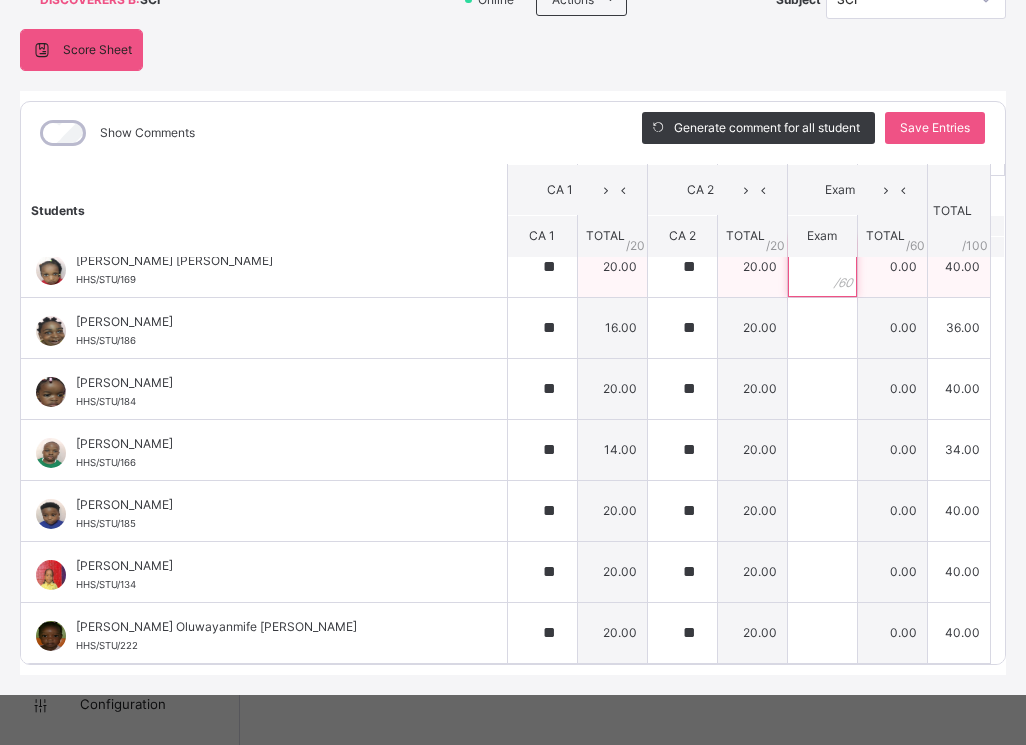click at bounding box center (822, 267) 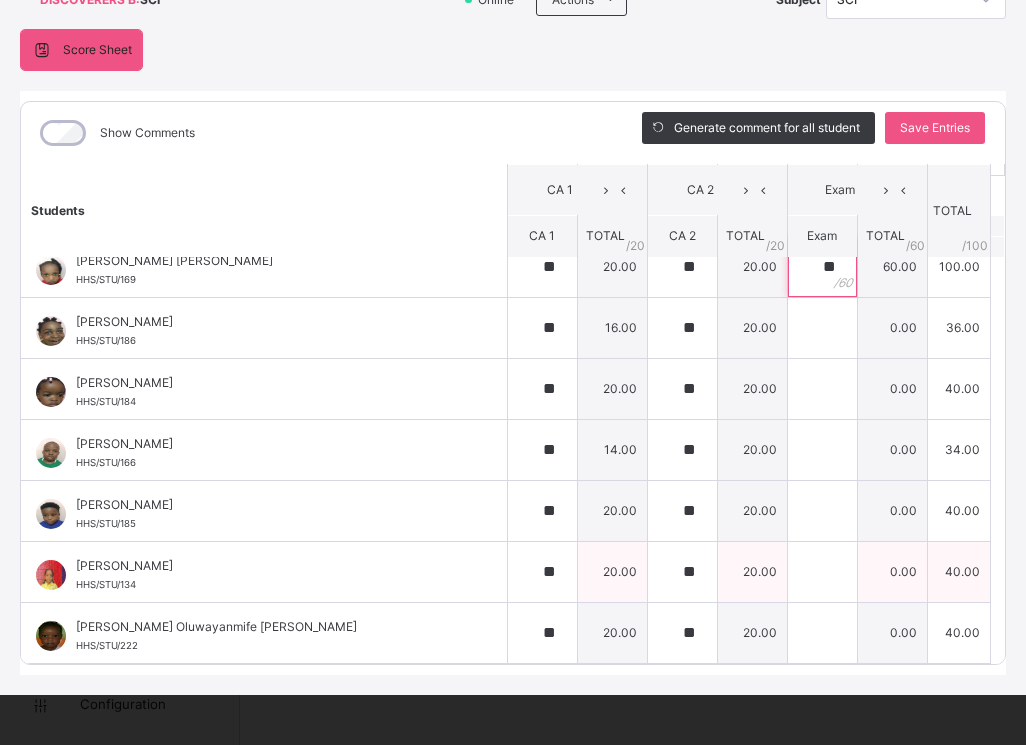 type on "**" 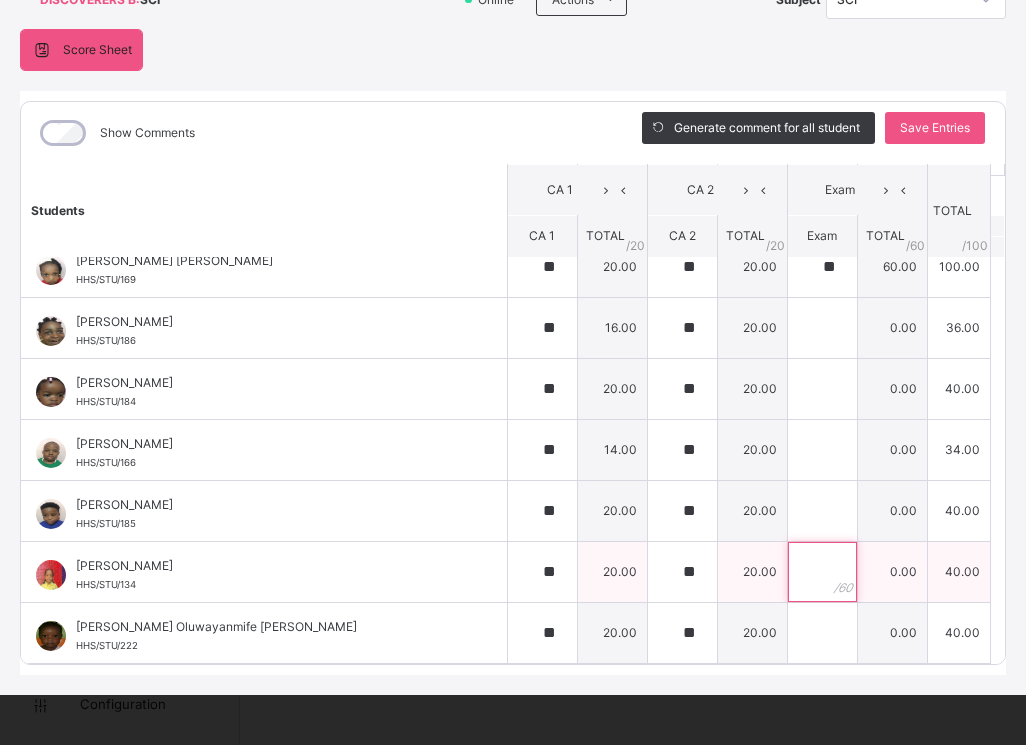 click at bounding box center (822, 572) 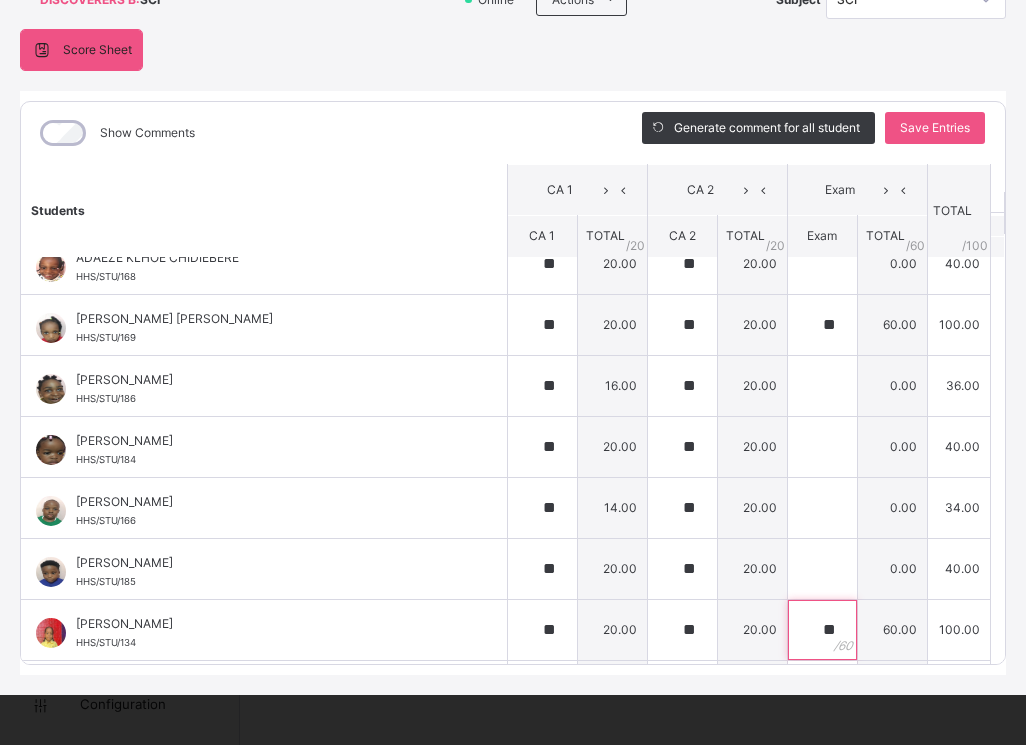 scroll, scrollTop: 0, scrollLeft: 0, axis: both 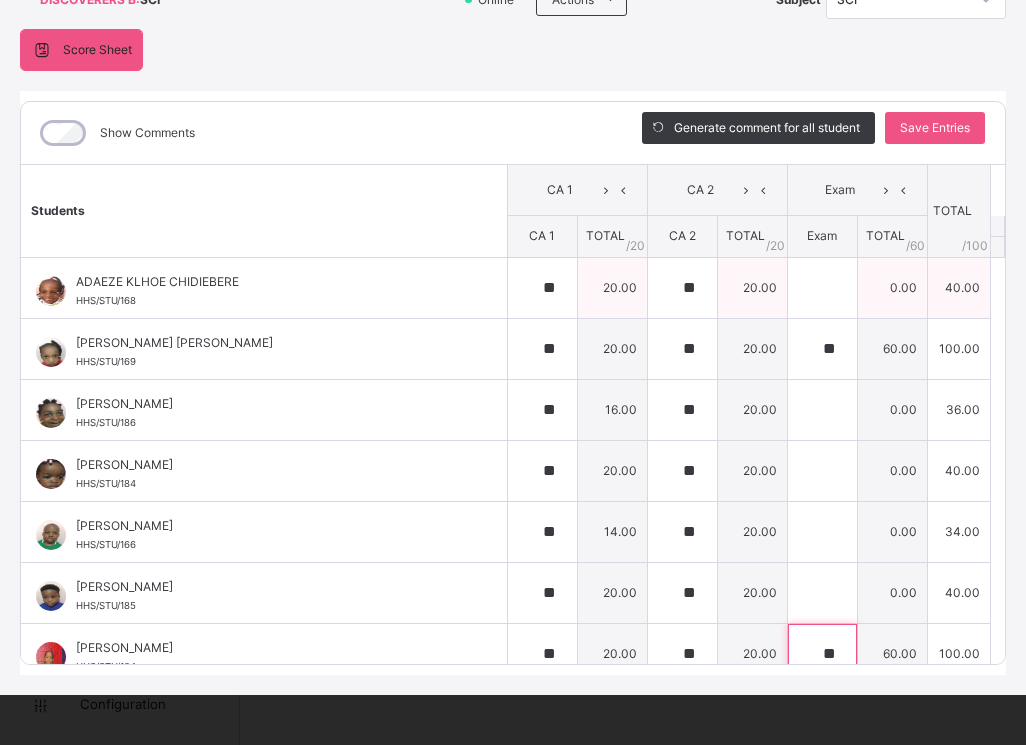 type on "**" 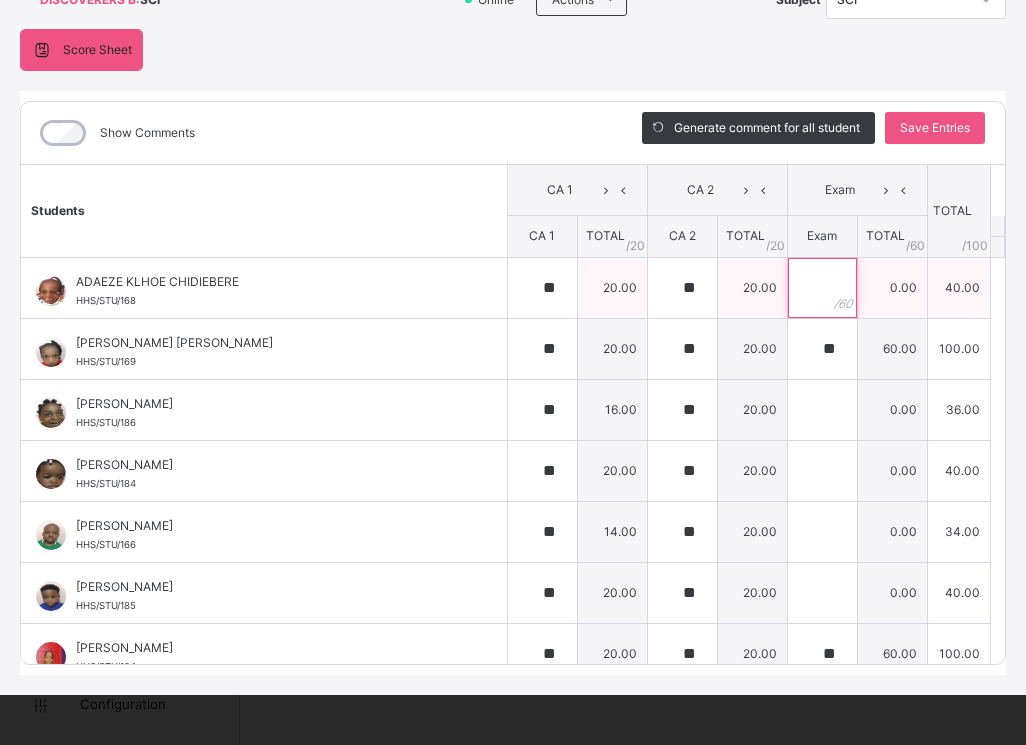 click at bounding box center [822, 288] 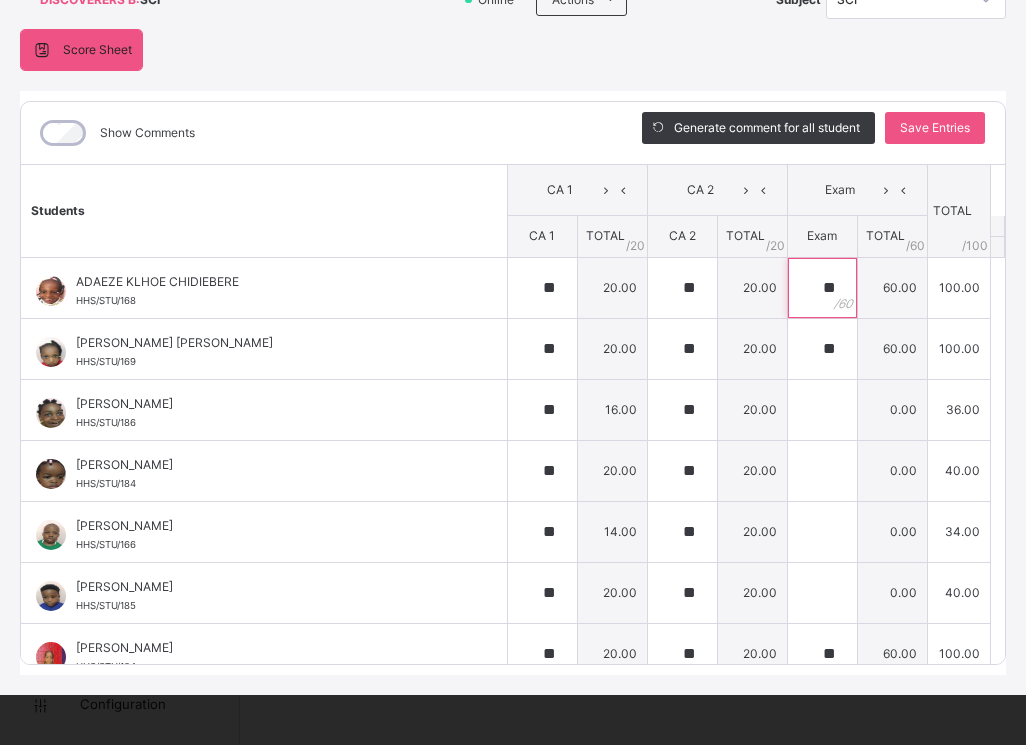 scroll, scrollTop: 82, scrollLeft: 0, axis: vertical 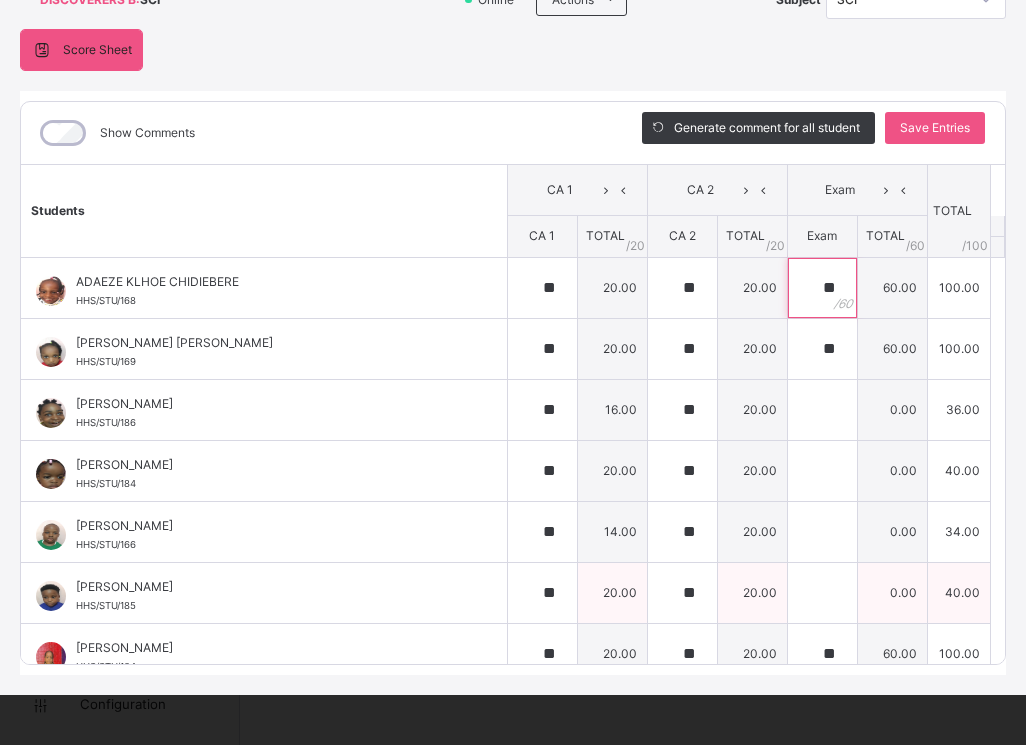 type on "**" 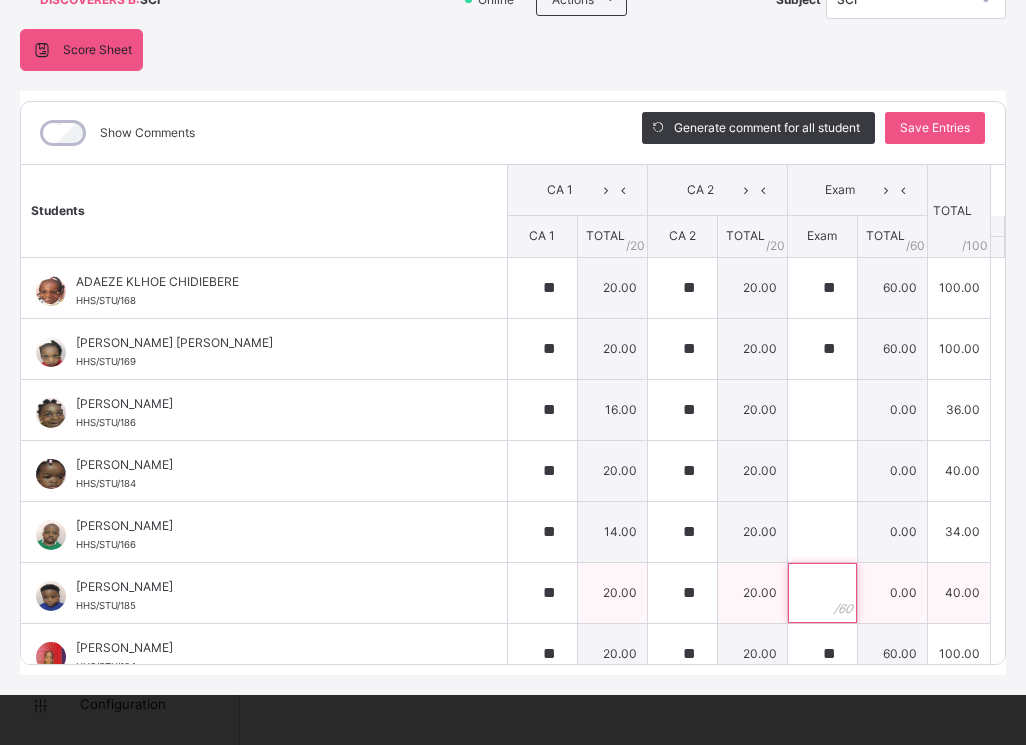 click at bounding box center (822, 593) 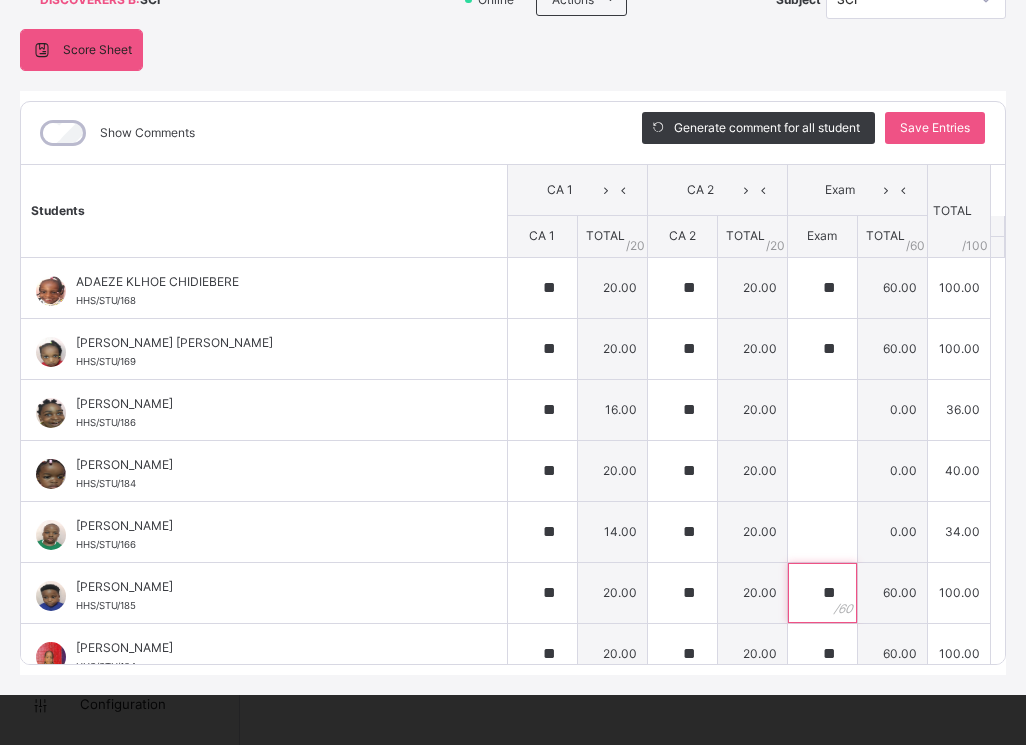 scroll, scrollTop: 82, scrollLeft: 0, axis: vertical 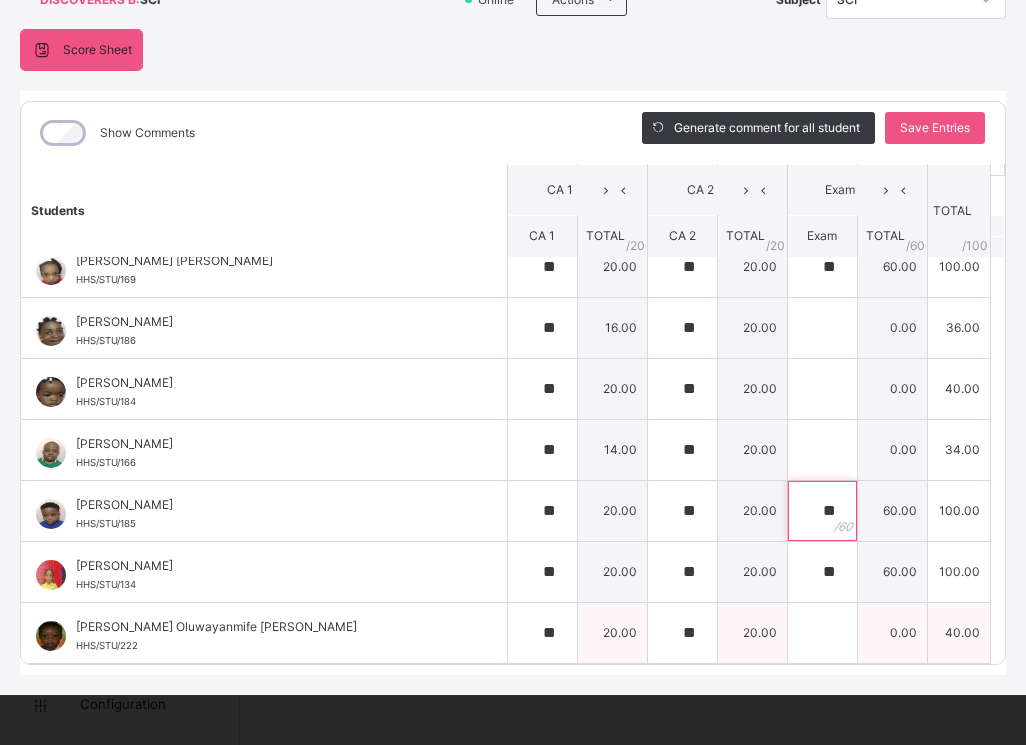 type on "**" 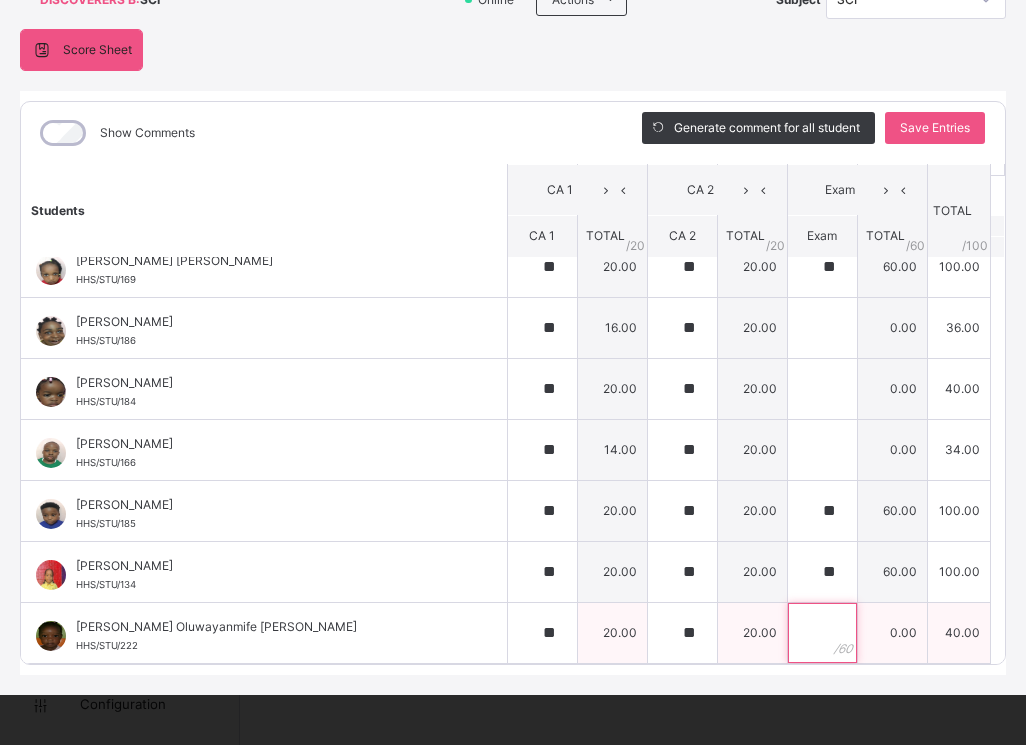 click at bounding box center [822, 633] 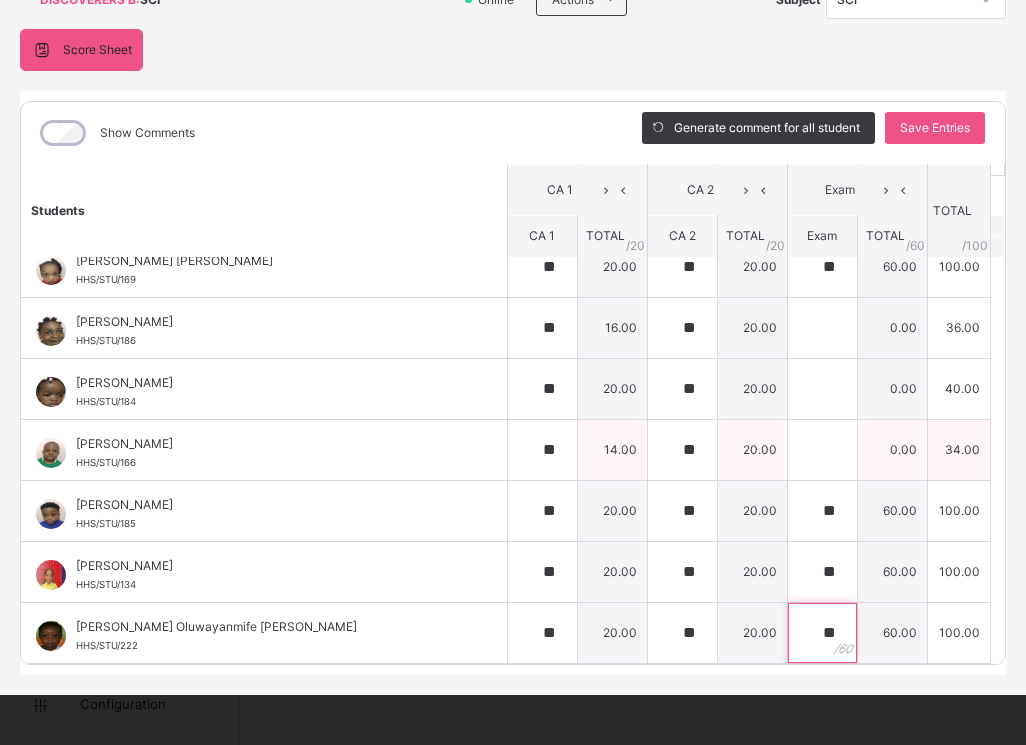 type on "**" 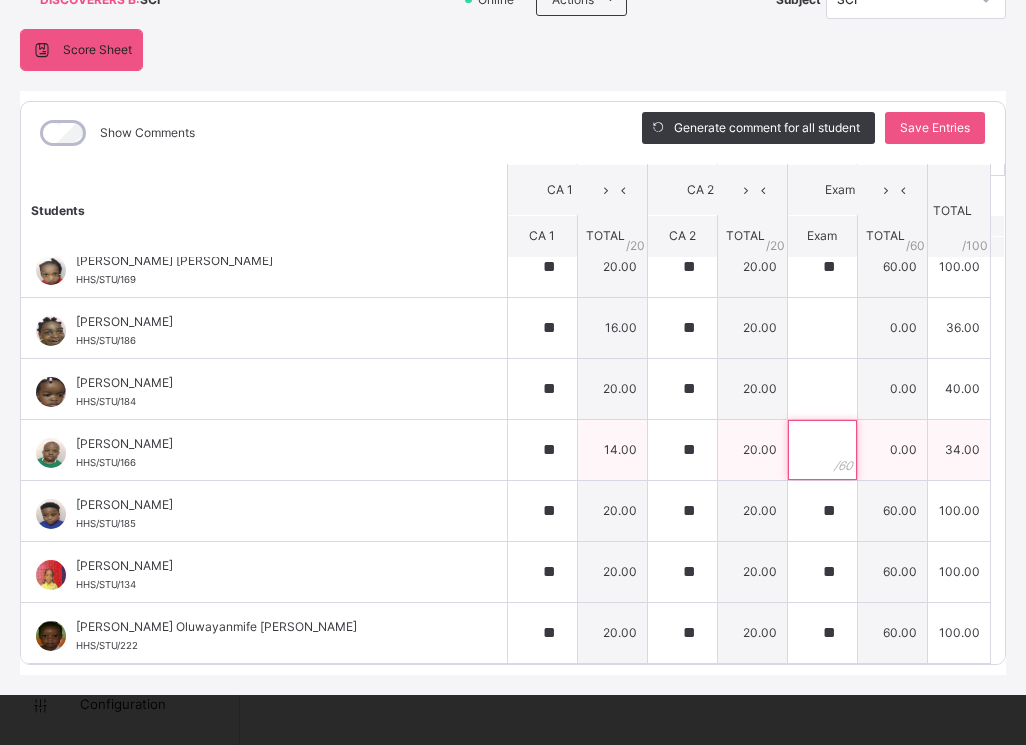 click at bounding box center (822, 450) 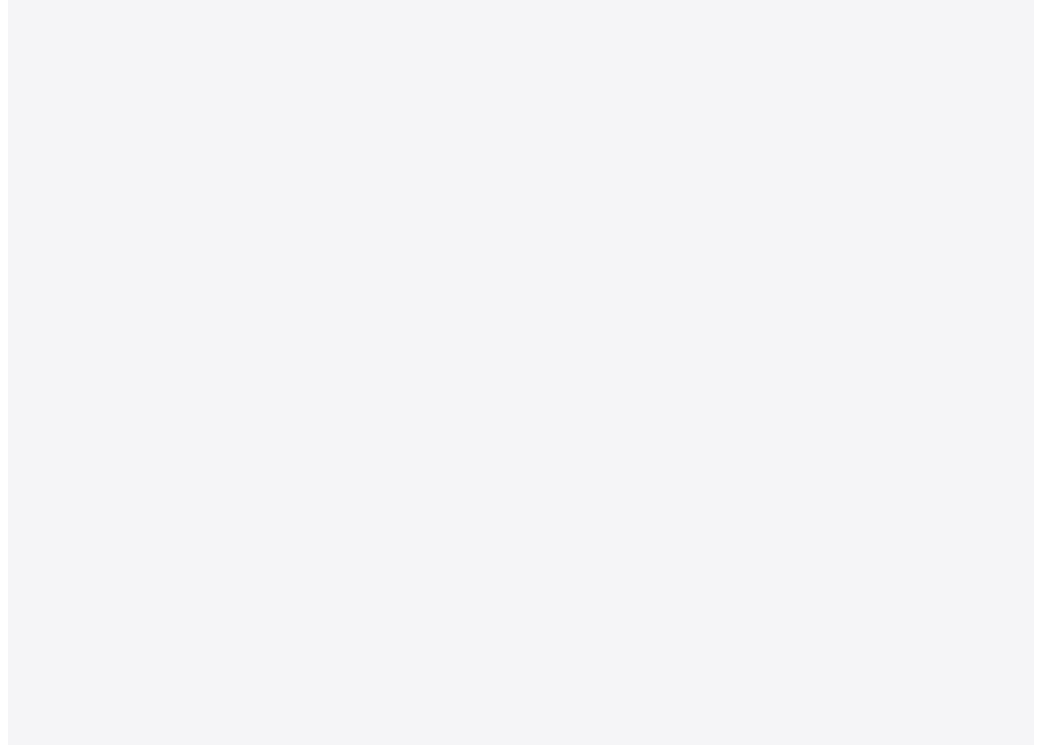 scroll, scrollTop: 0, scrollLeft: 0, axis: both 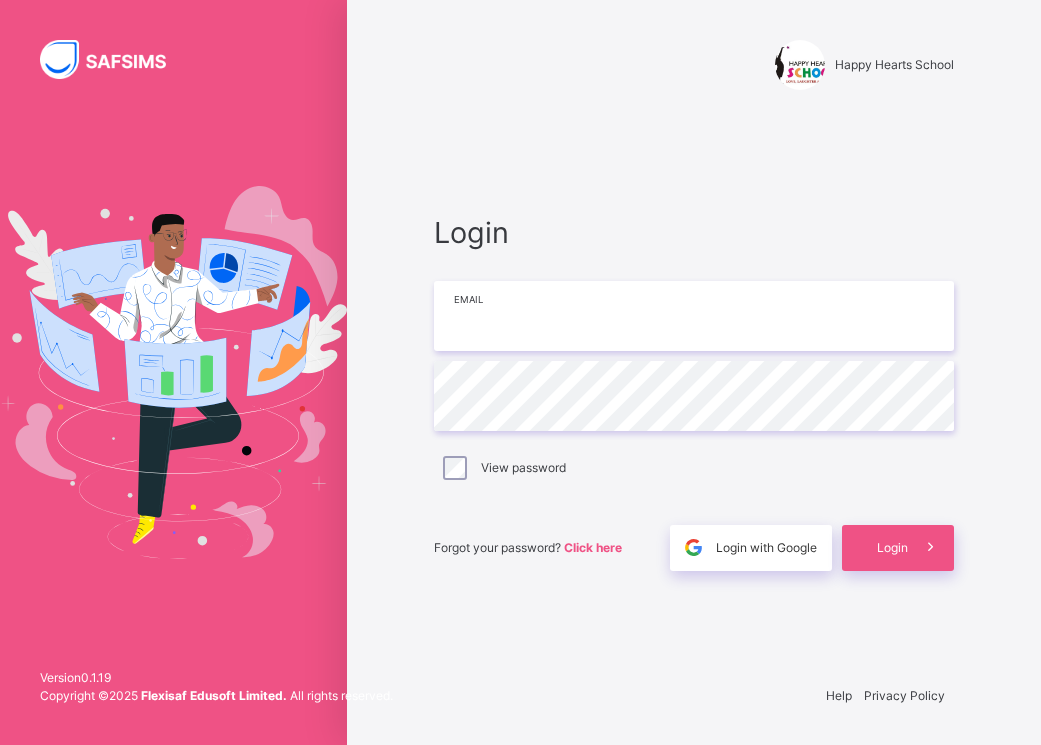 type on "**********" 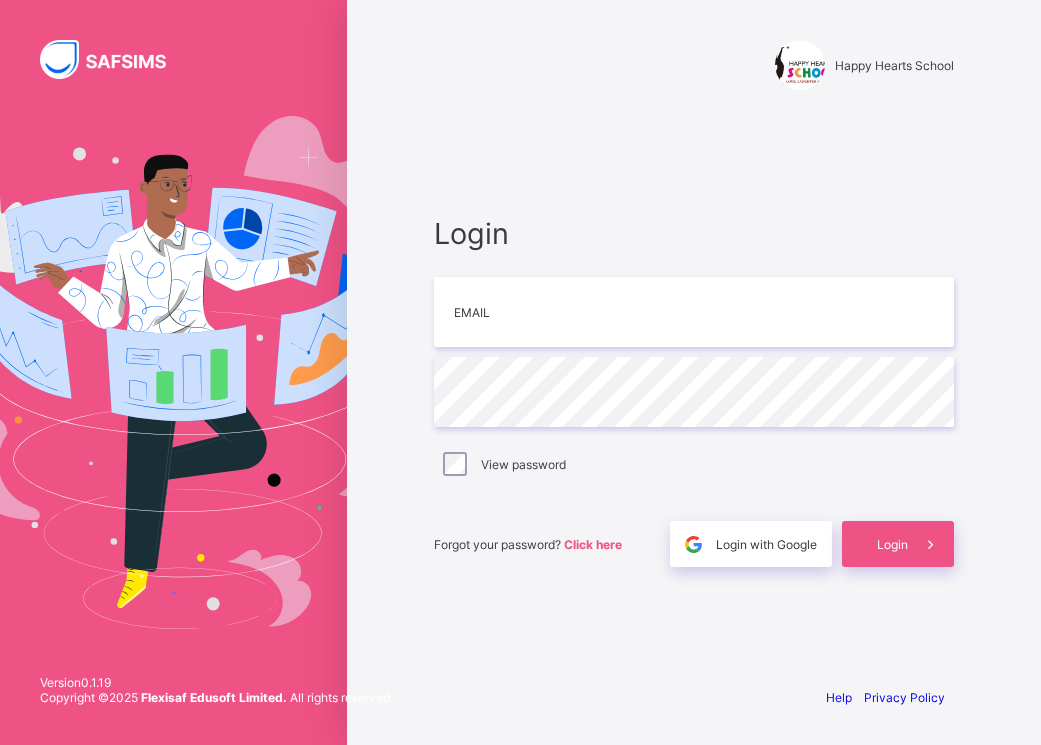 scroll, scrollTop: 0, scrollLeft: 0, axis: both 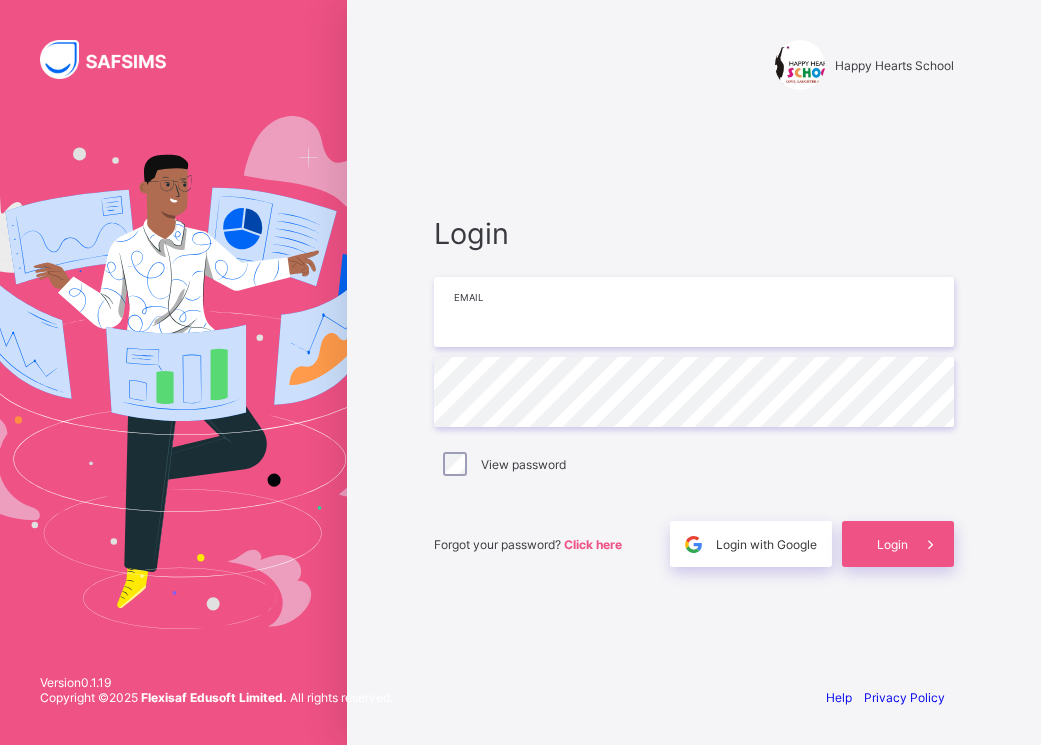 type on "**********" 